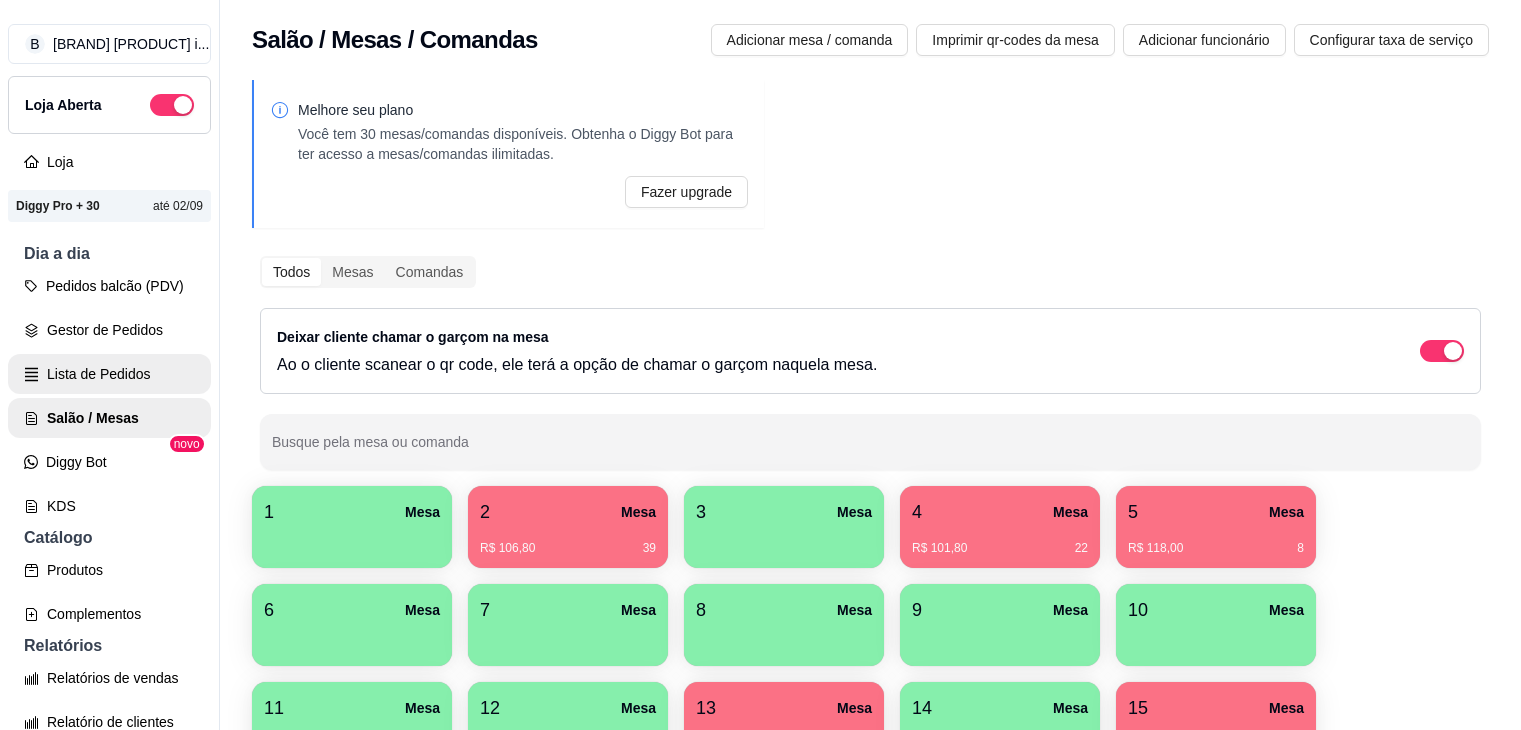 scroll, scrollTop: 0, scrollLeft: 0, axis: both 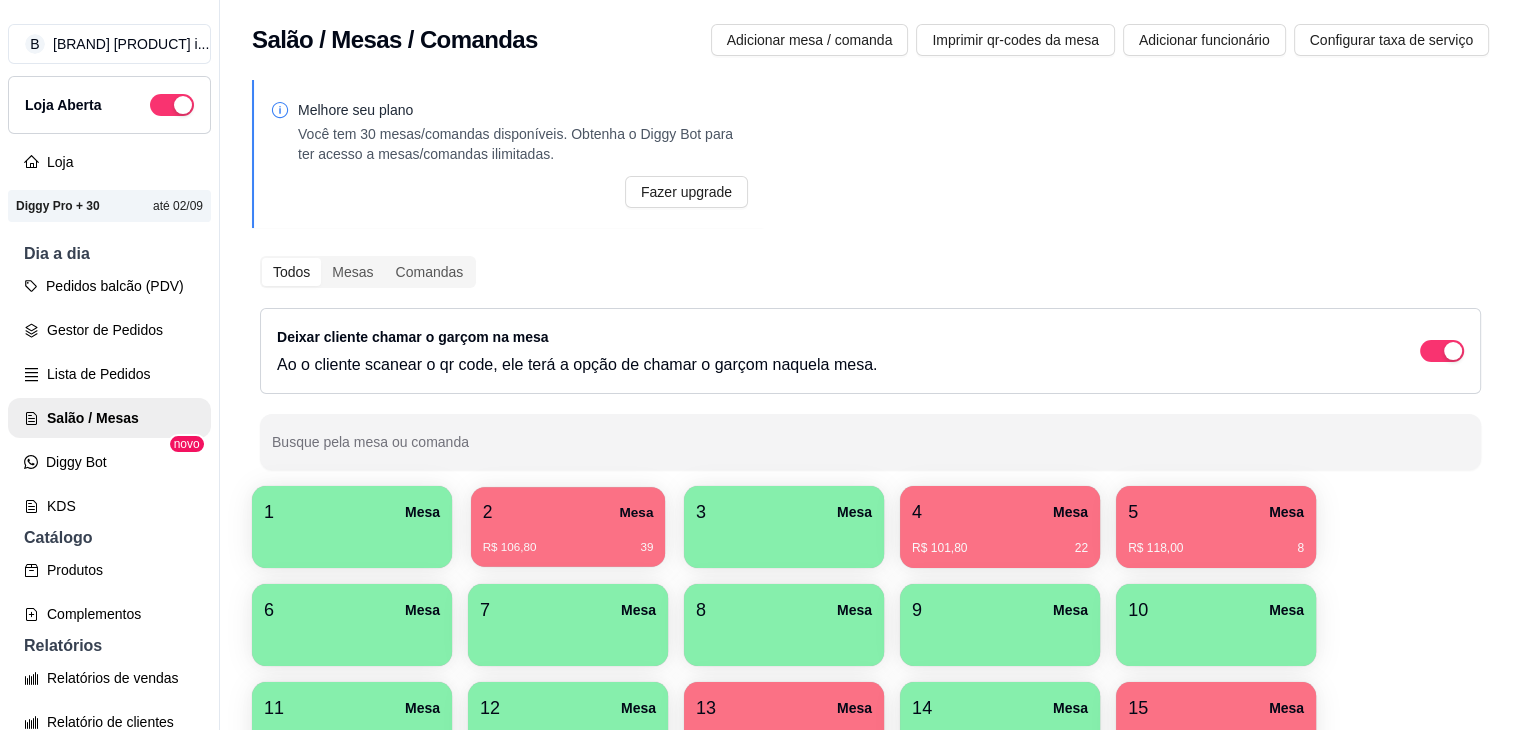 click on "2 Mesa" at bounding box center (568, 512) 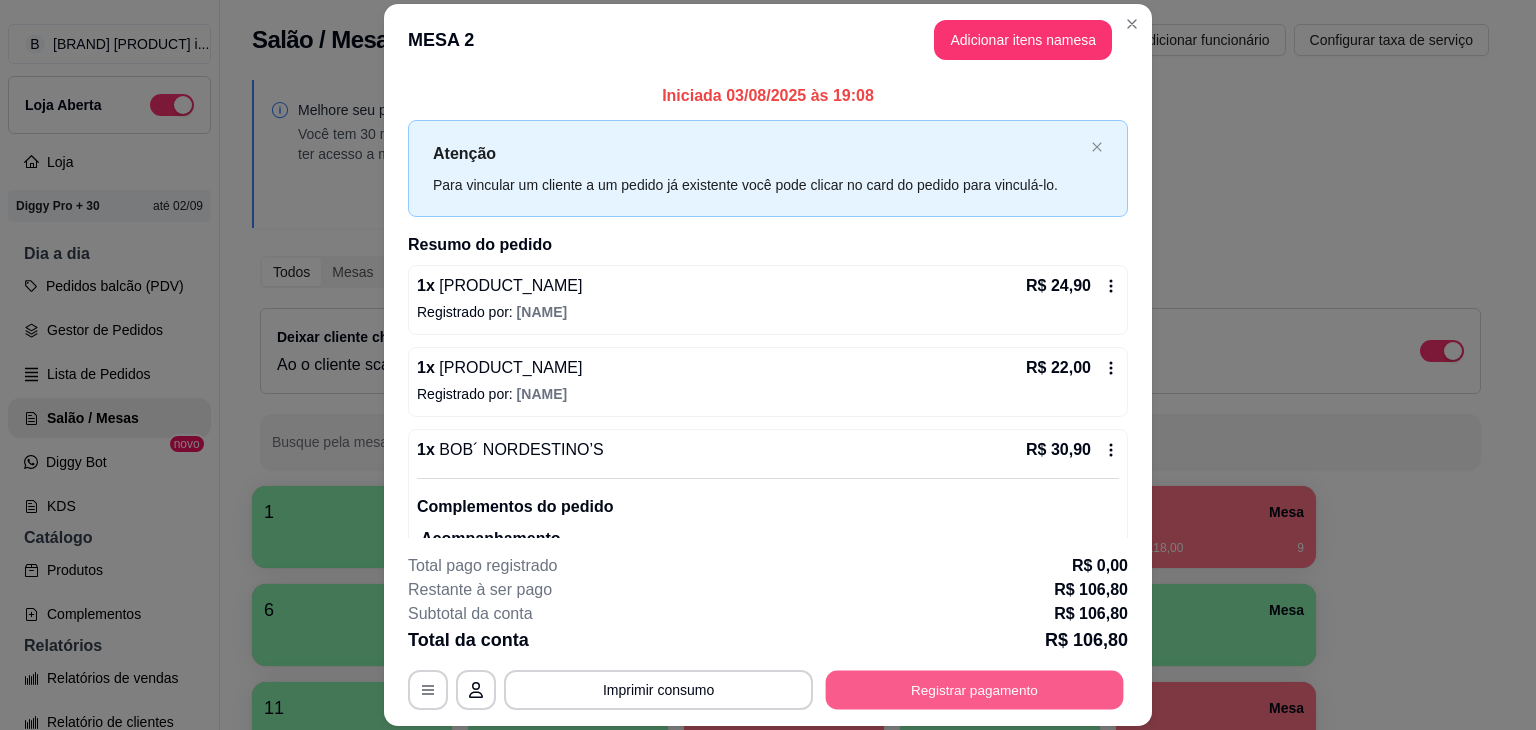click on "Registrar pagamento" at bounding box center [975, 690] 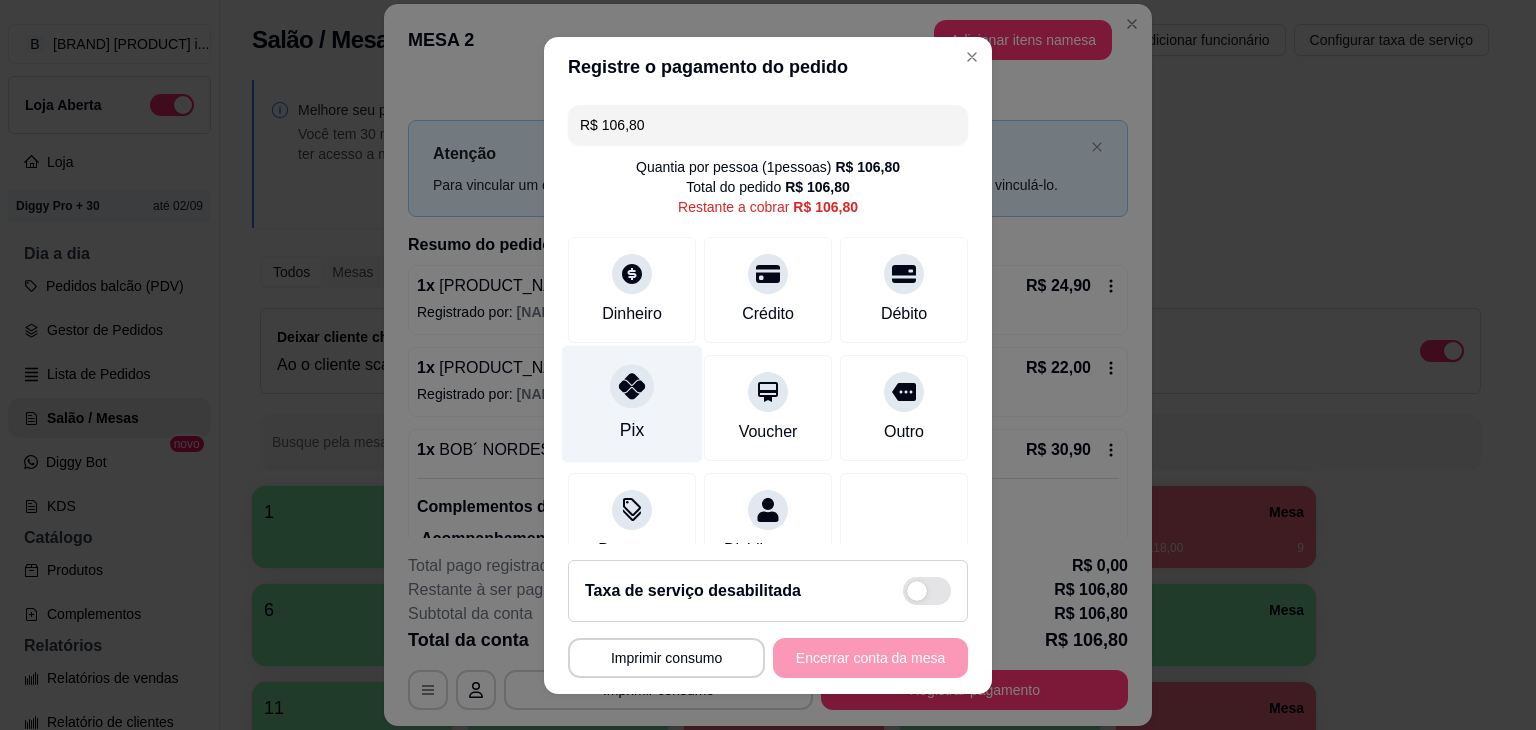 click on "Pix" at bounding box center [632, 403] 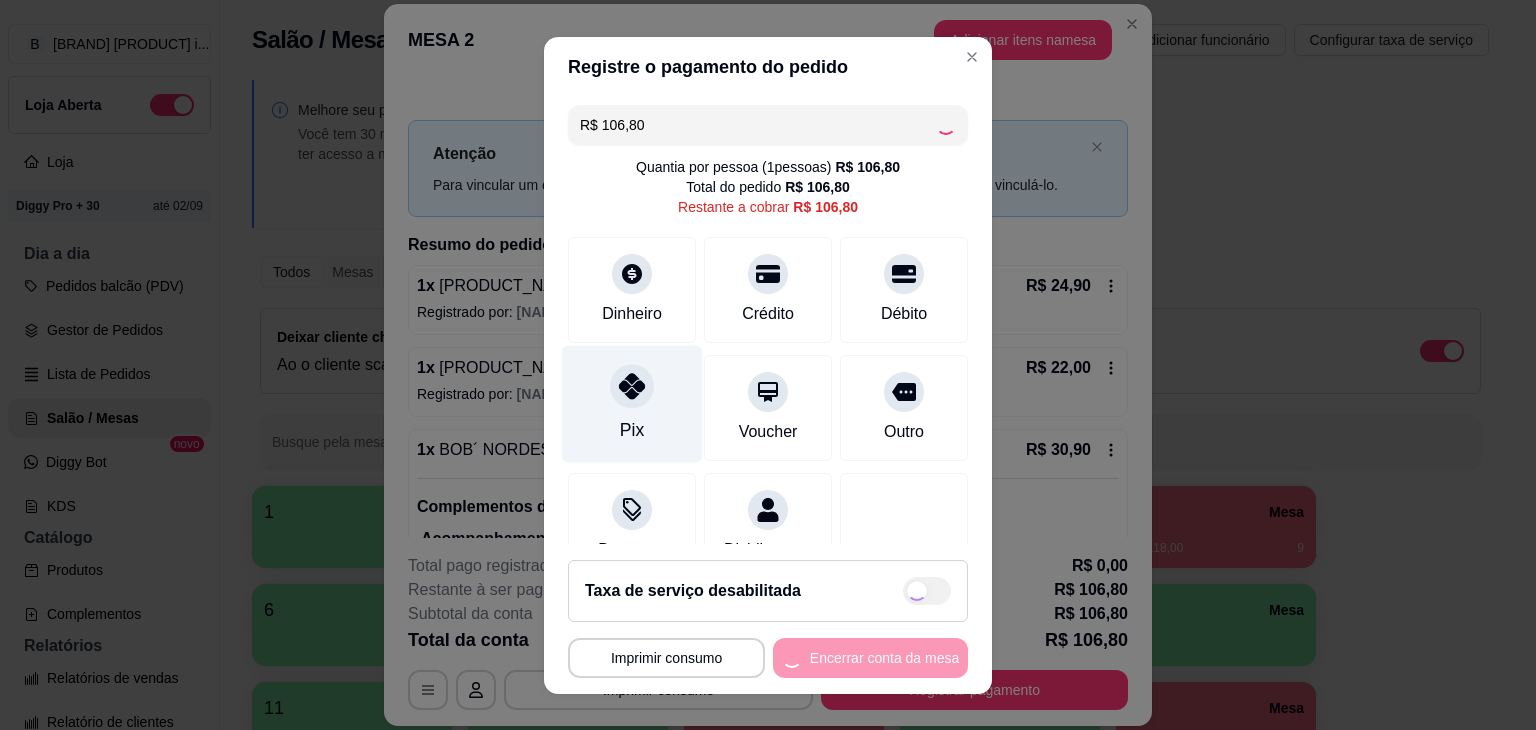 type on "R$ 0,00" 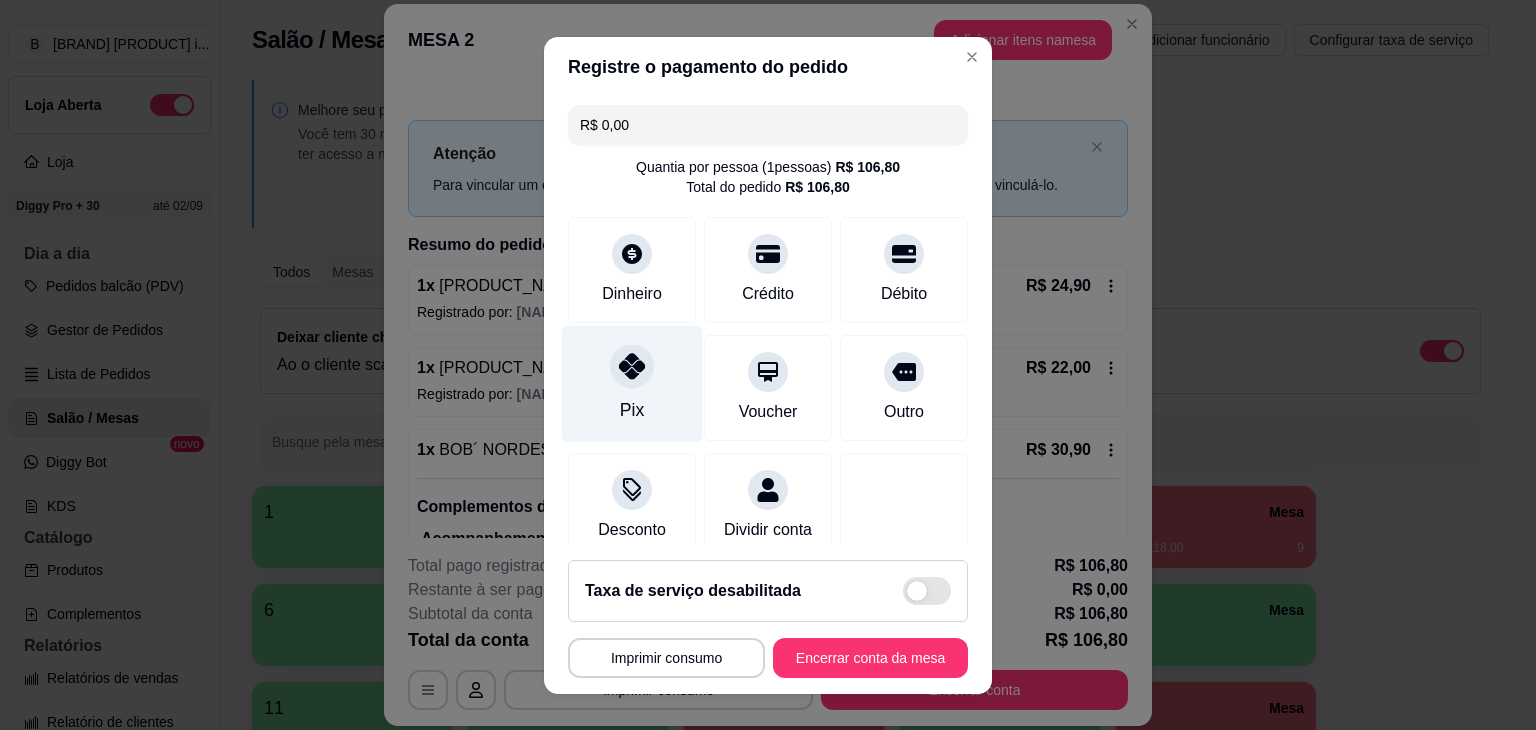 click on "Pix" at bounding box center [632, 383] 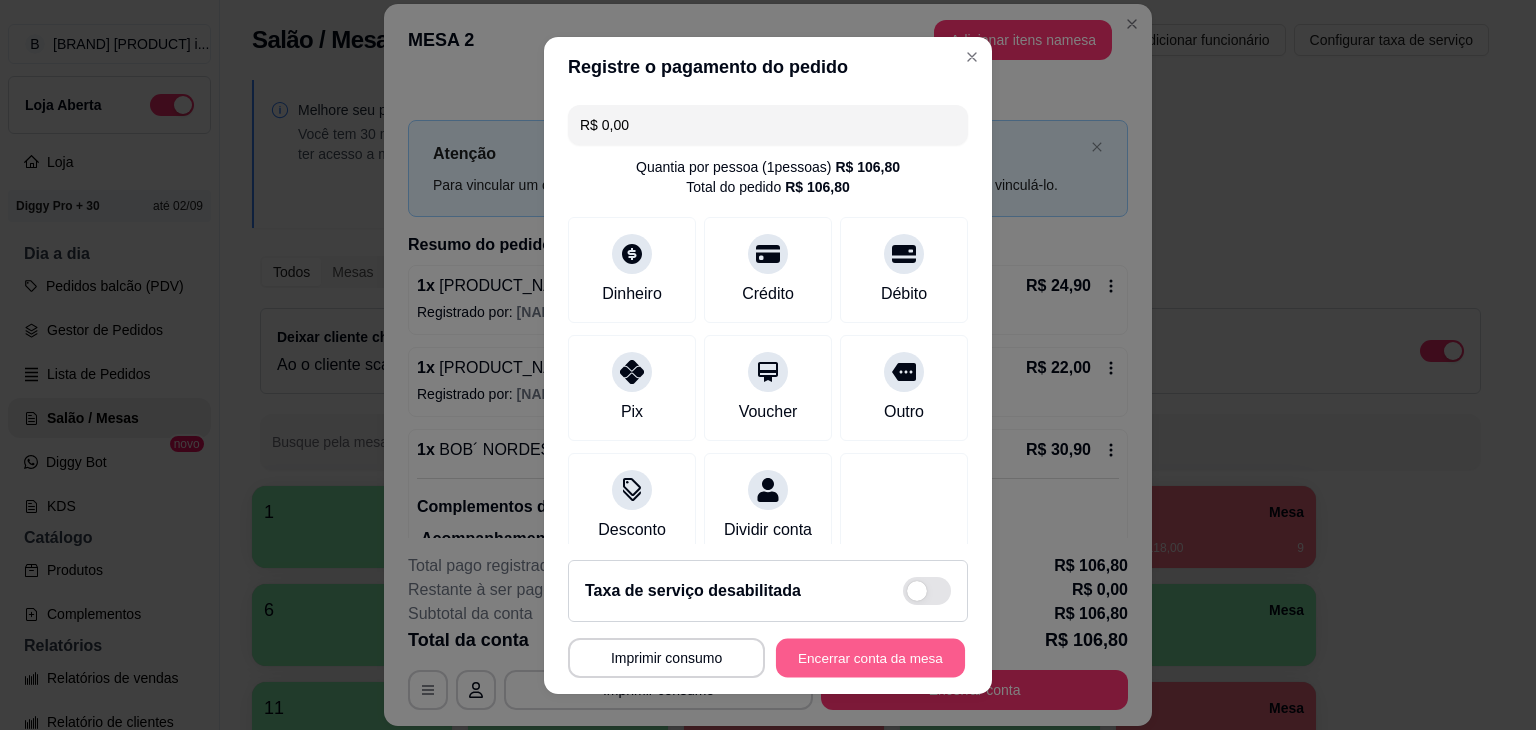 click on "Encerrar conta da mesa" at bounding box center [870, 657] 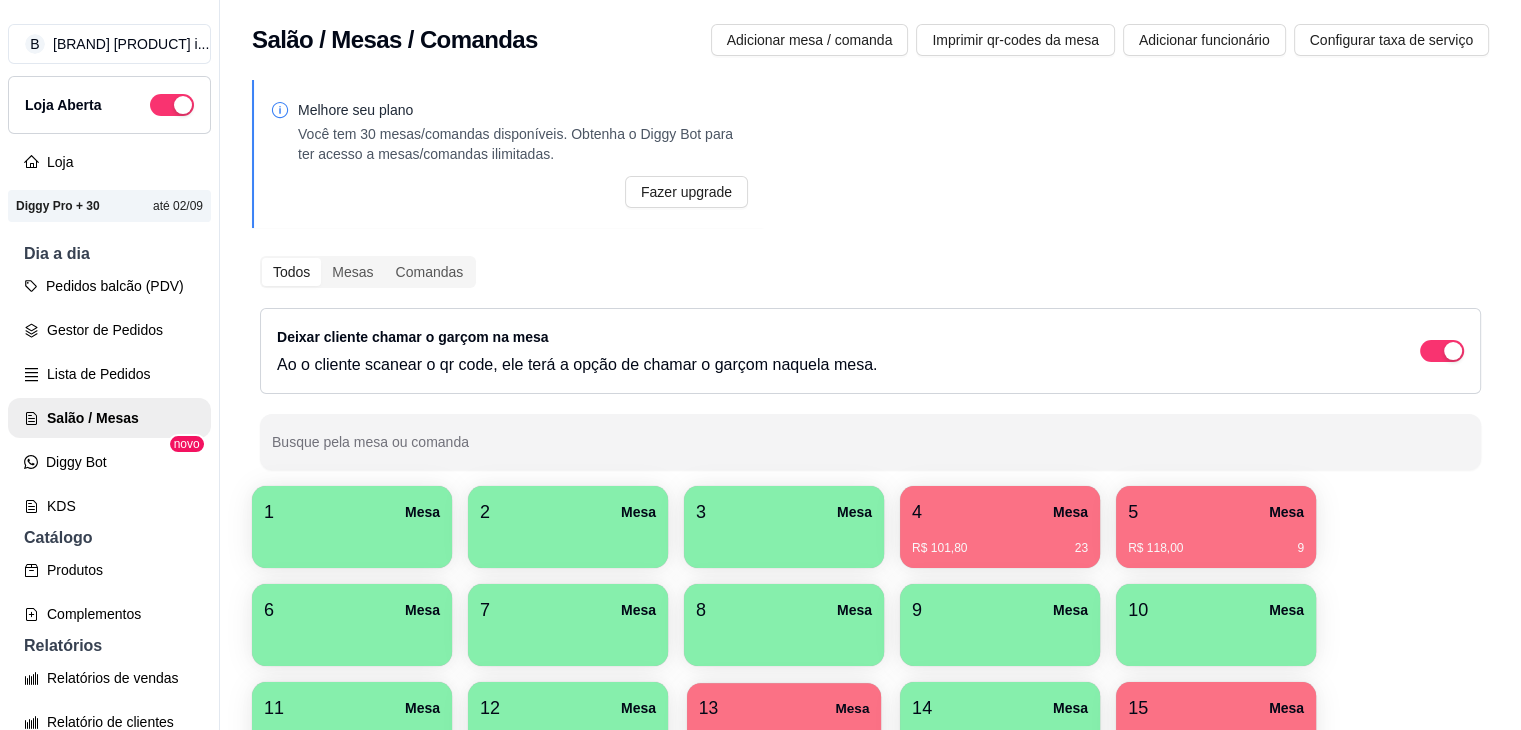 click on "Mesa" at bounding box center [852, 708] 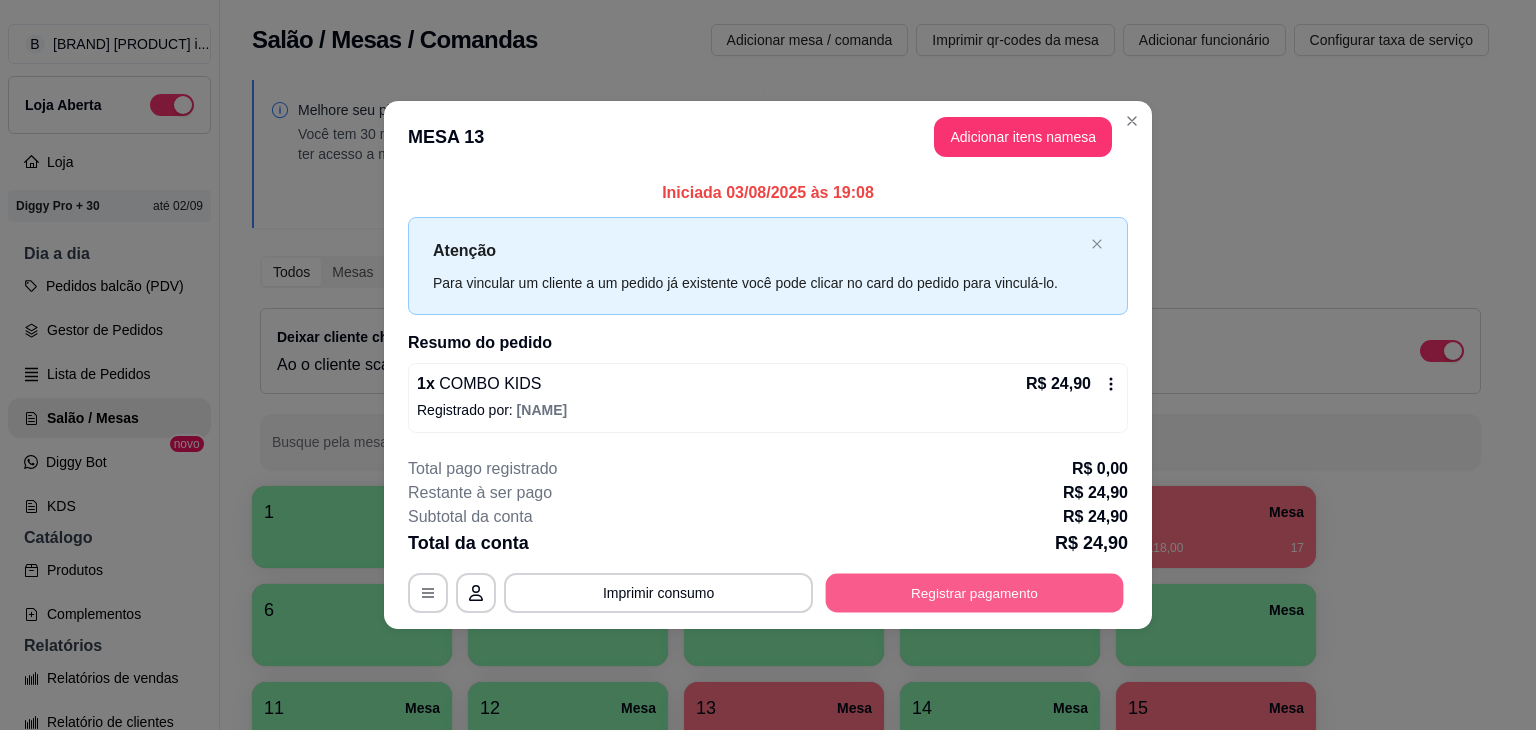 click on "Registrar pagamento" at bounding box center (975, 592) 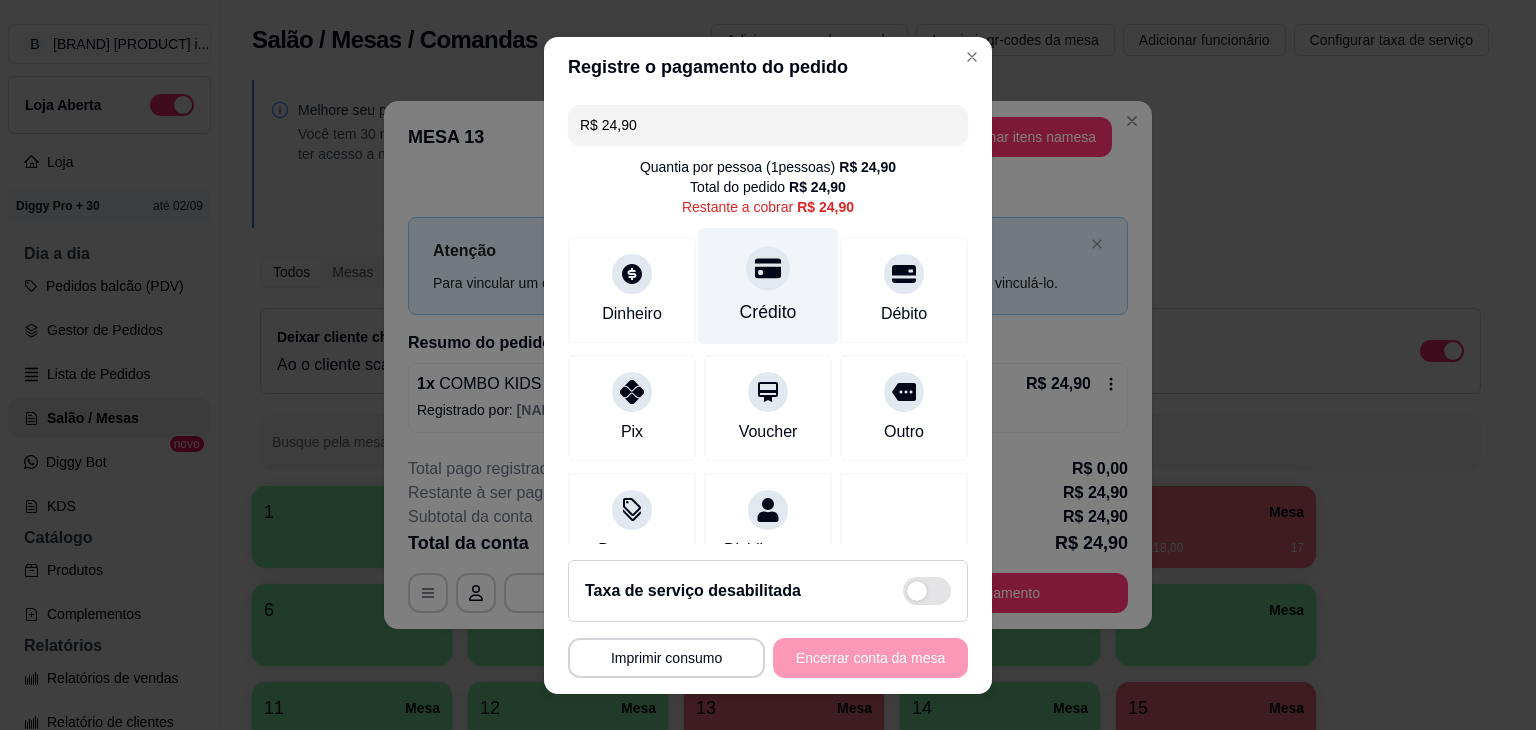 click on "Crédito" at bounding box center (768, 312) 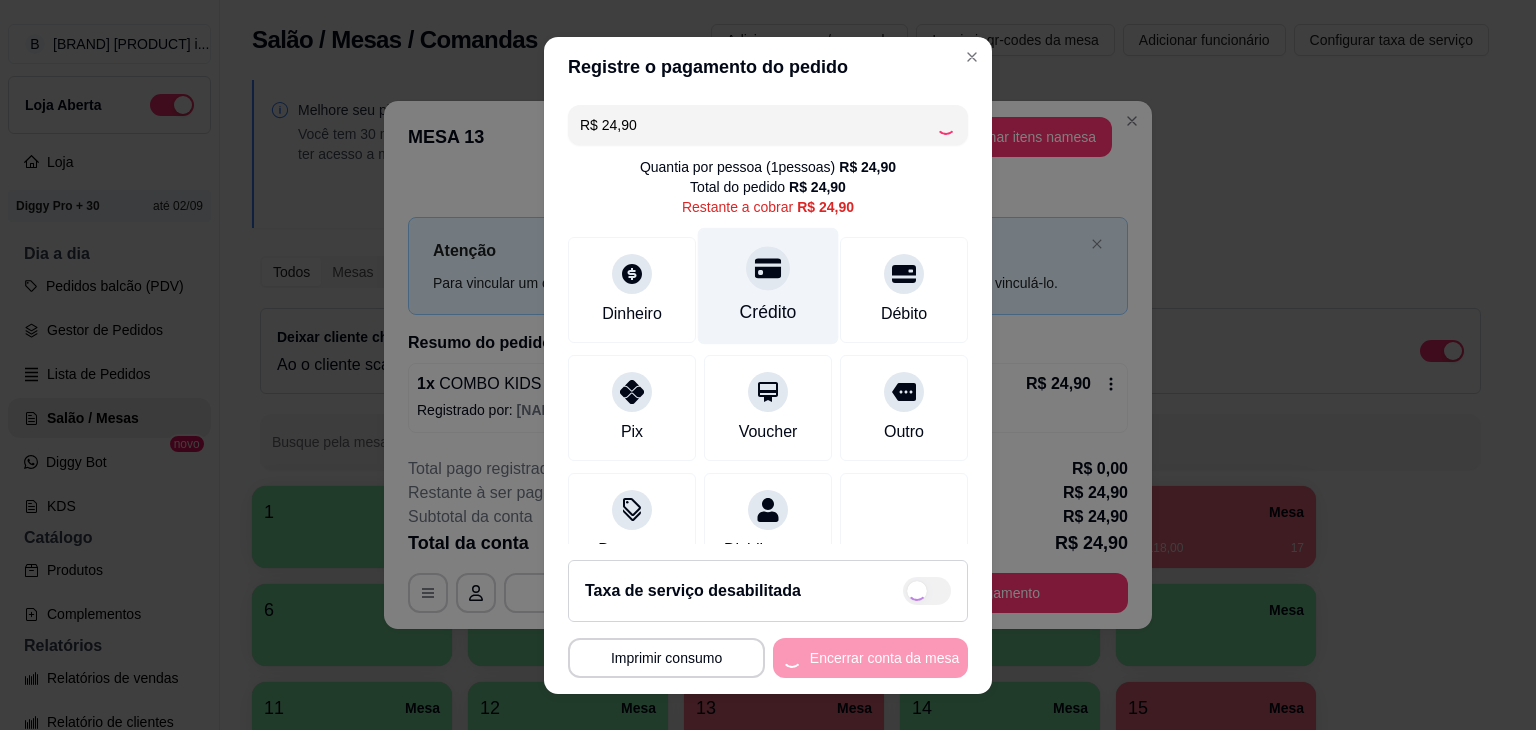 type on "R$ 0,00" 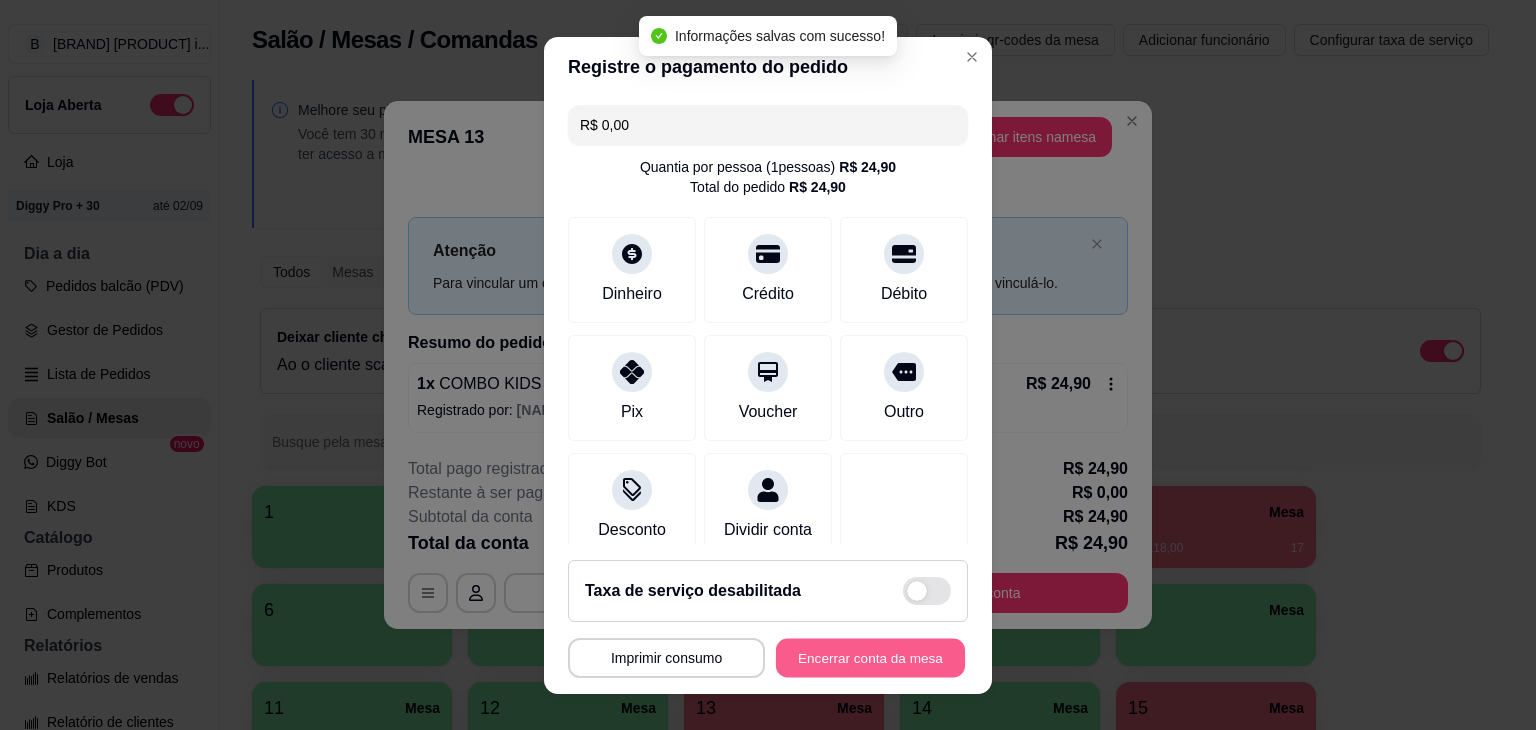 click on "Encerrar conta da mesa" at bounding box center (870, 657) 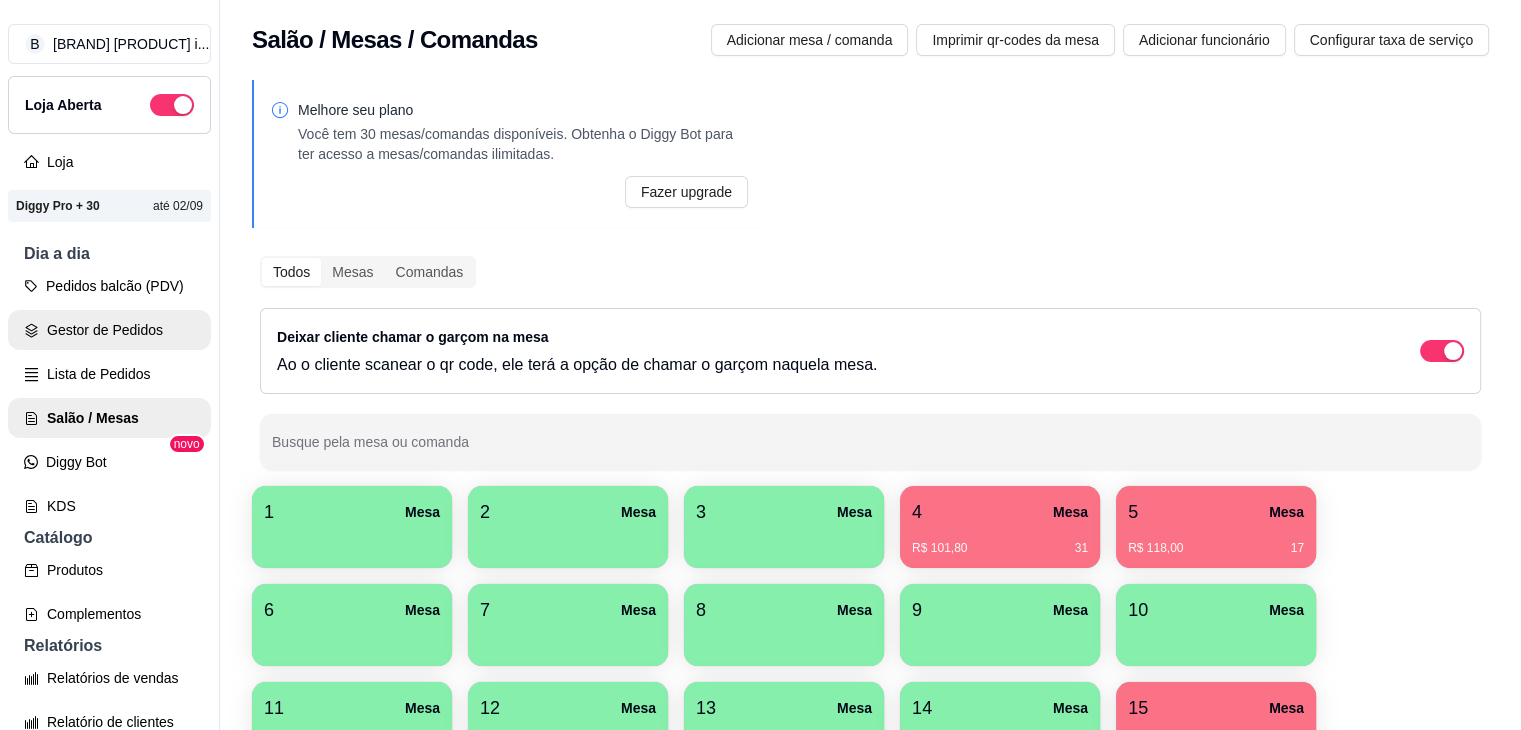 click on "Gestor de Pedidos" at bounding box center (109, 330) 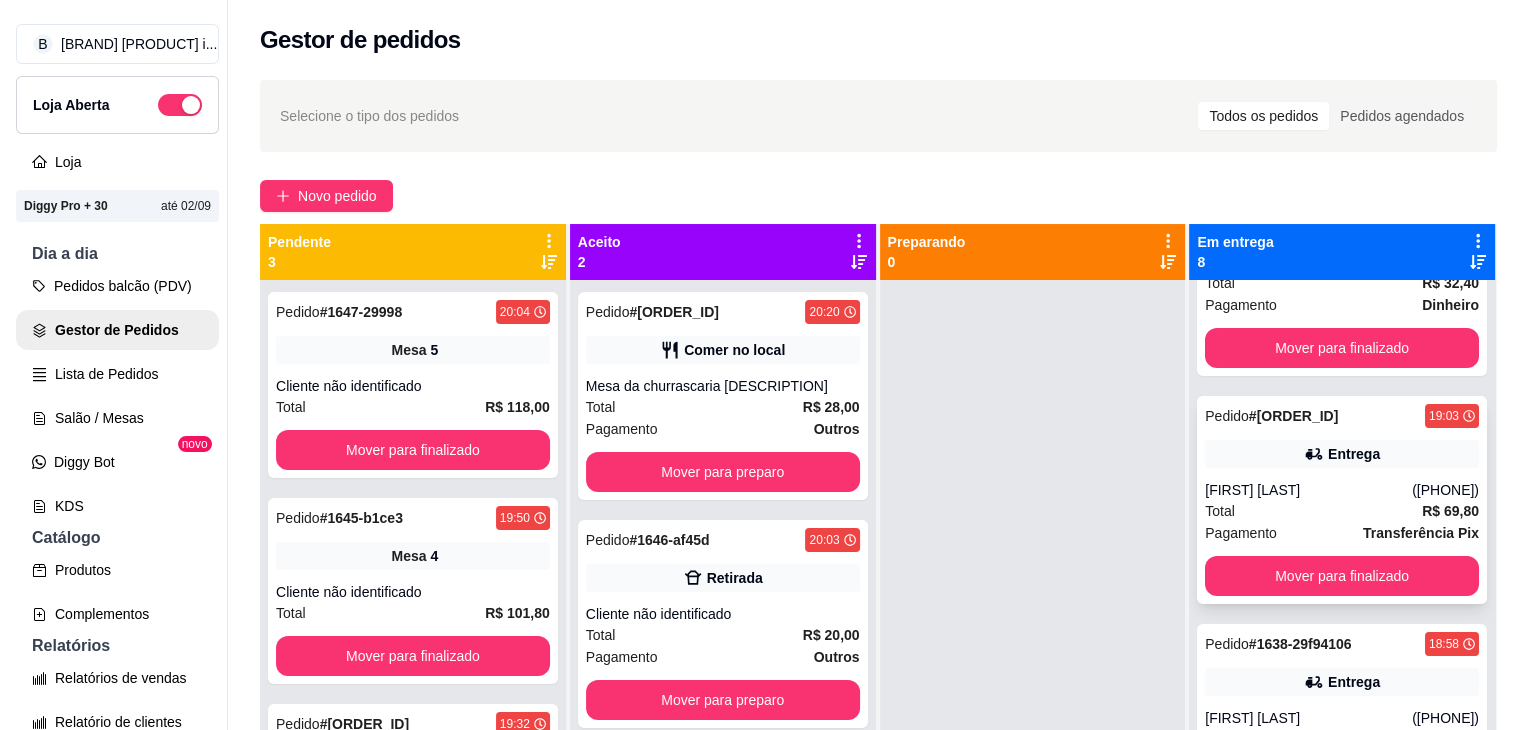 scroll, scrollTop: 0, scrollLeft: 0, axis: both 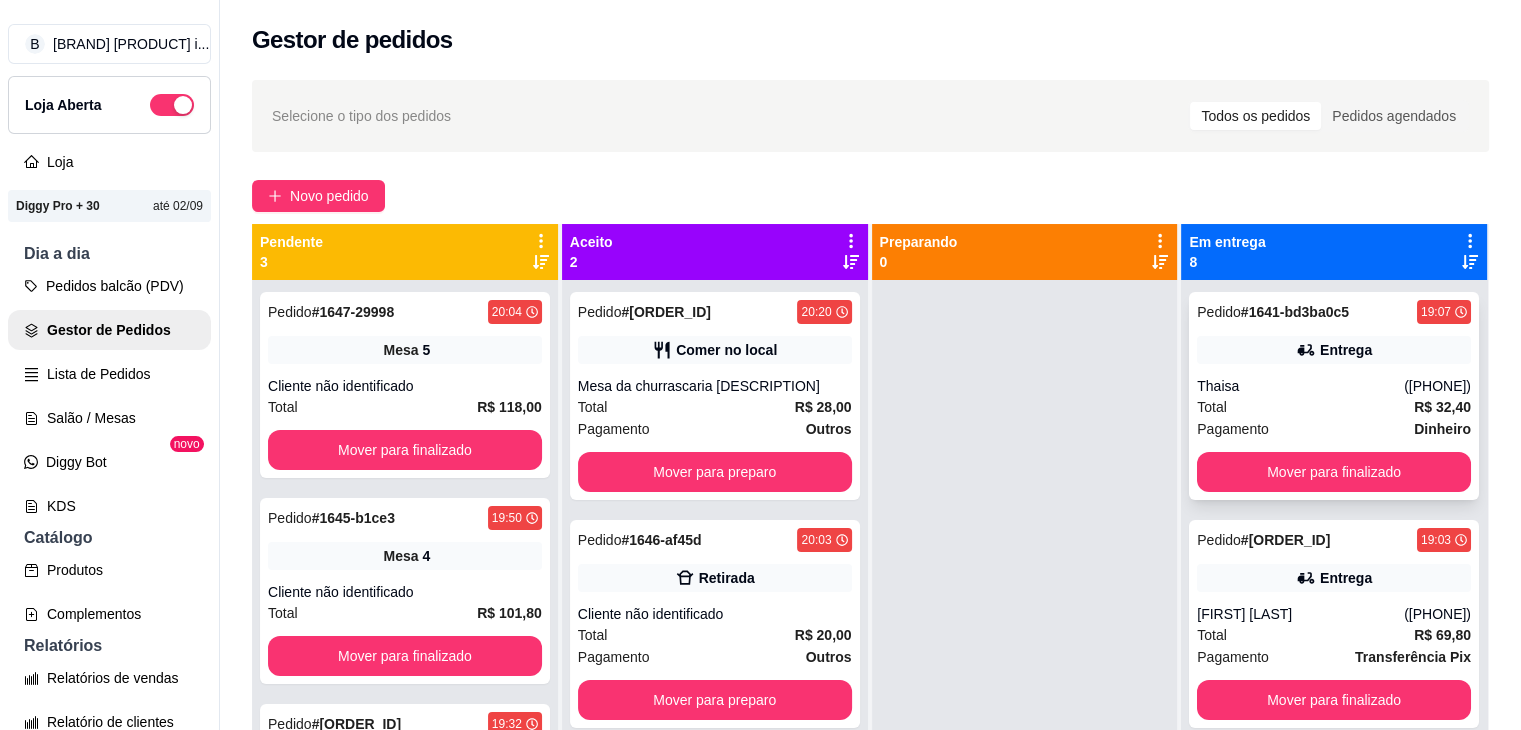 click on "Dinheiro" at bounding box center (1442, 429) 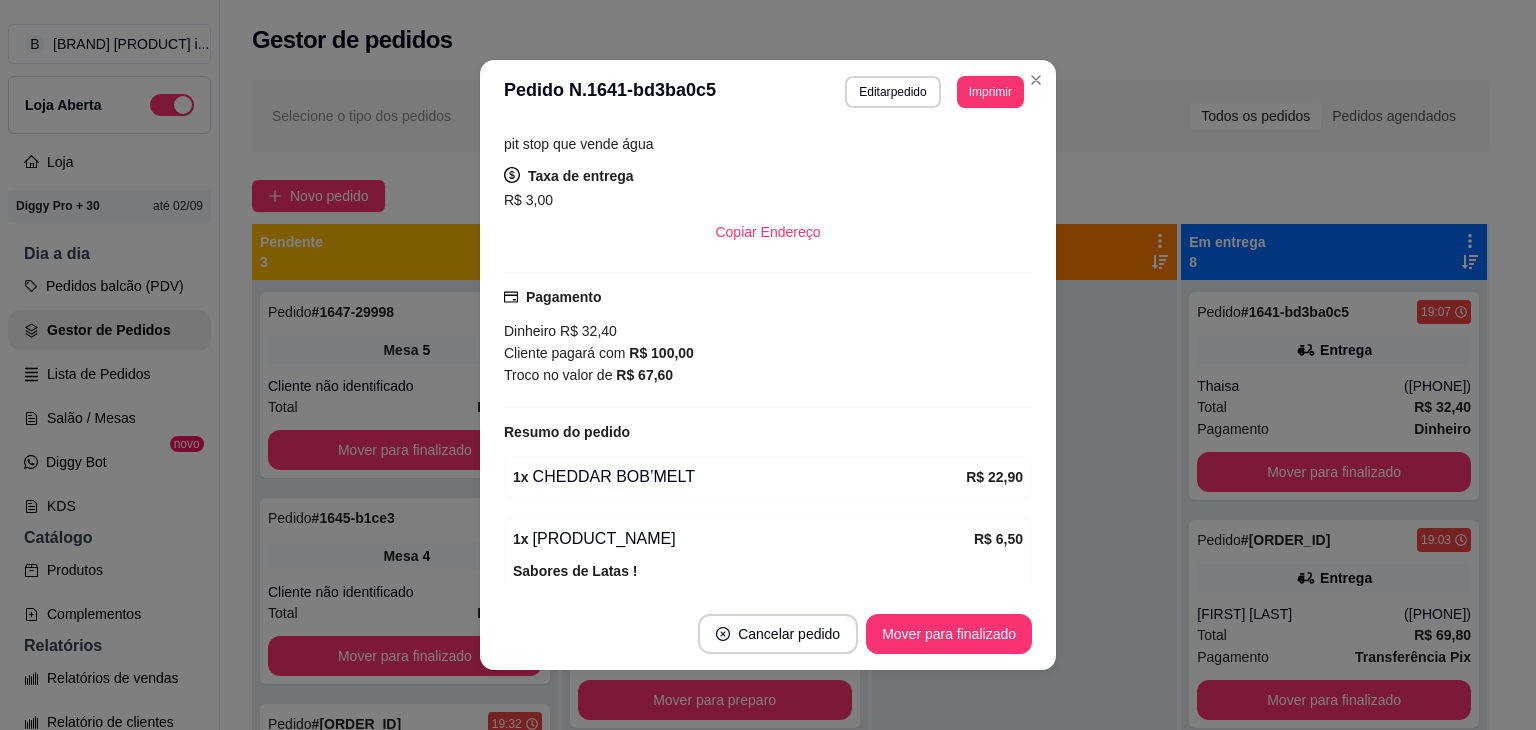 scroll, scrollTop: 526, scrollLeft: 0, axis: vertical 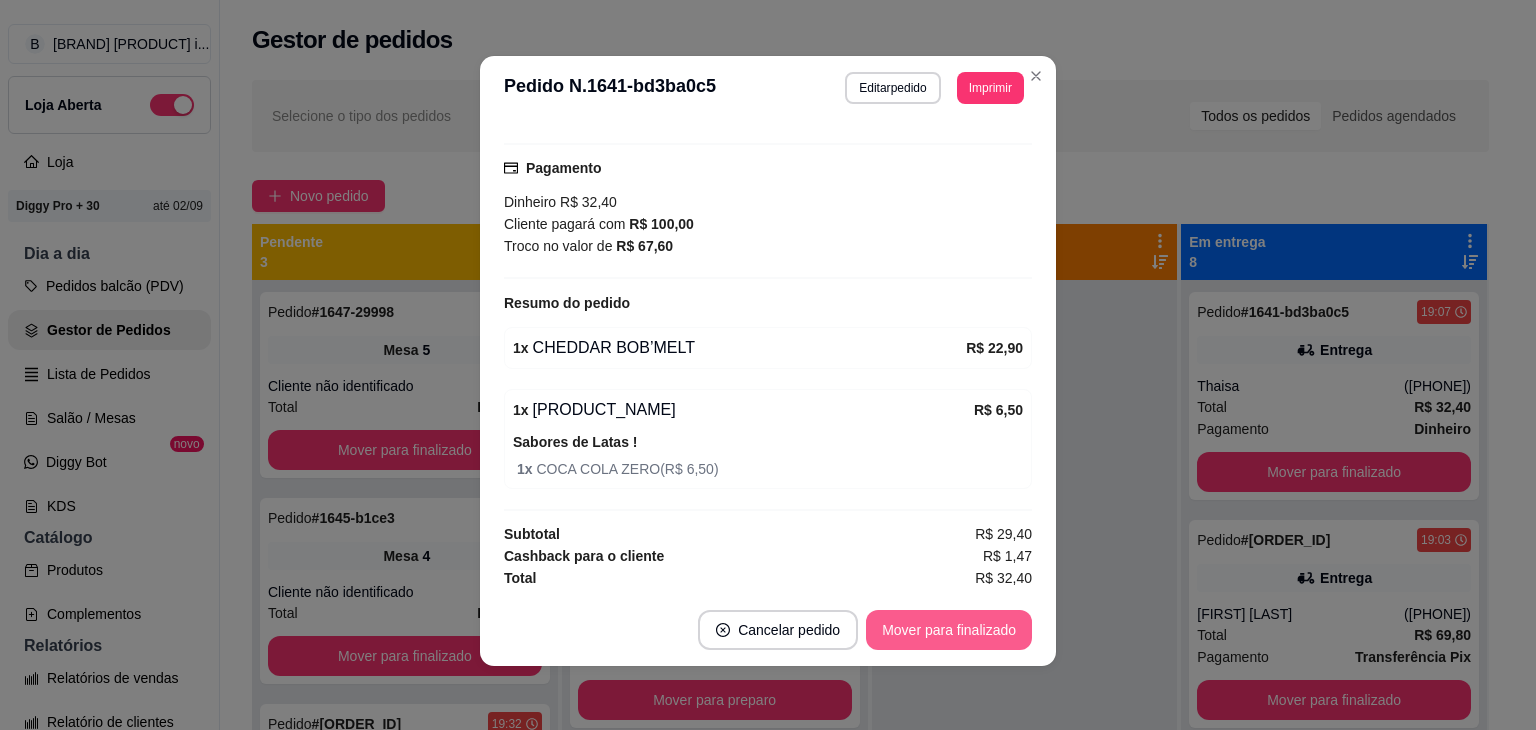 click on "Mover para finalizado" at bounding box center (949, 630) 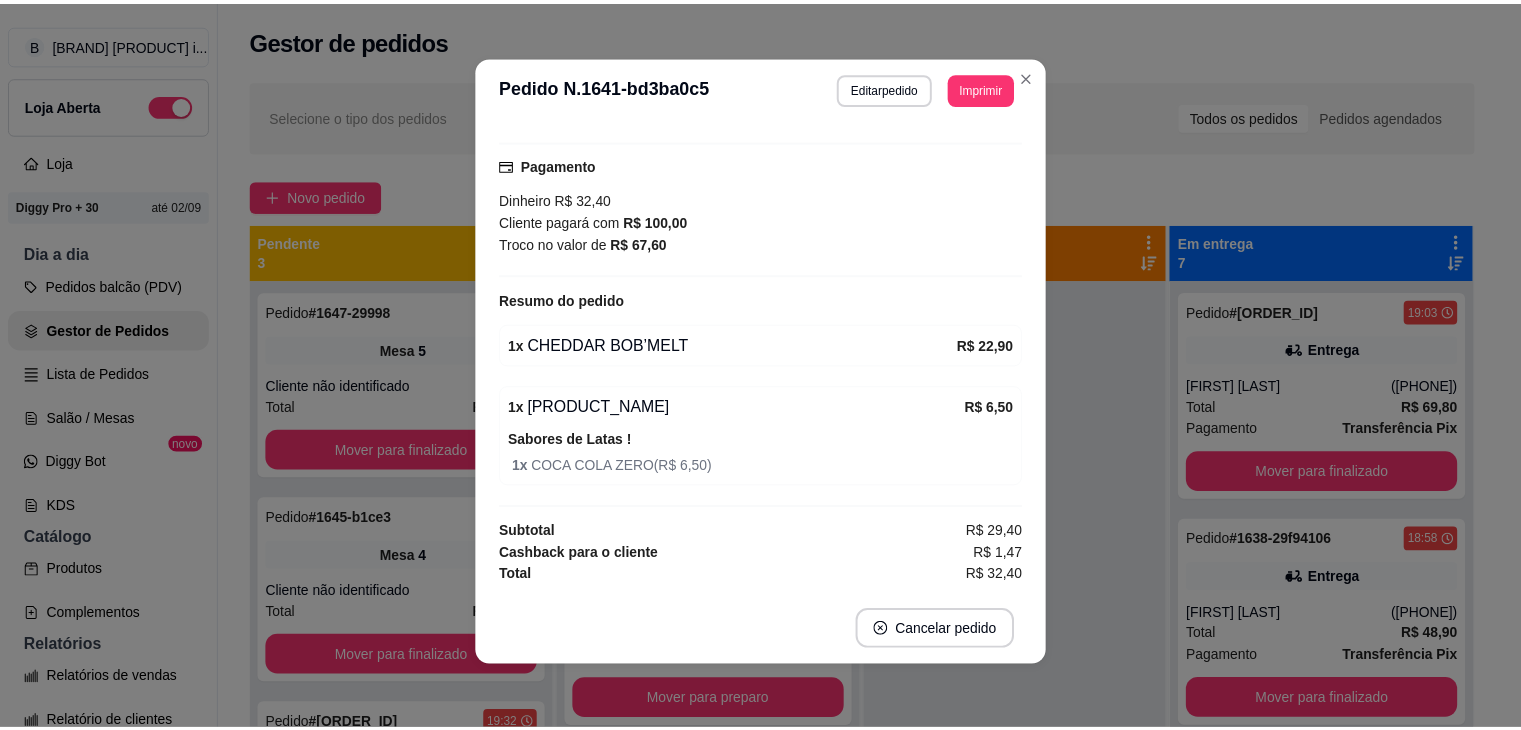 scroll, scrollTop: 0, scrollLeft: 0, axis: both 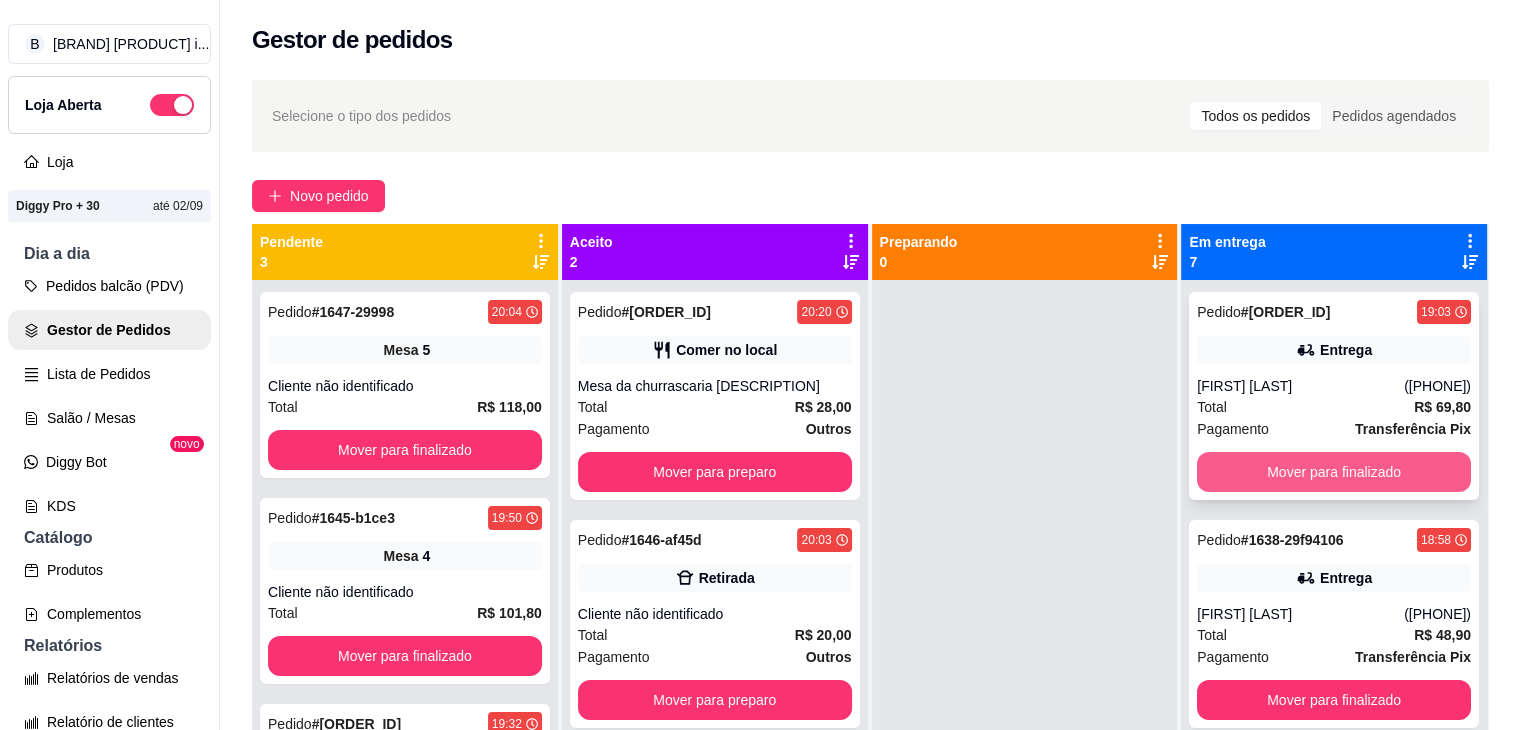 click on "Mover para finalizado" at bounding box center (1334, 472) 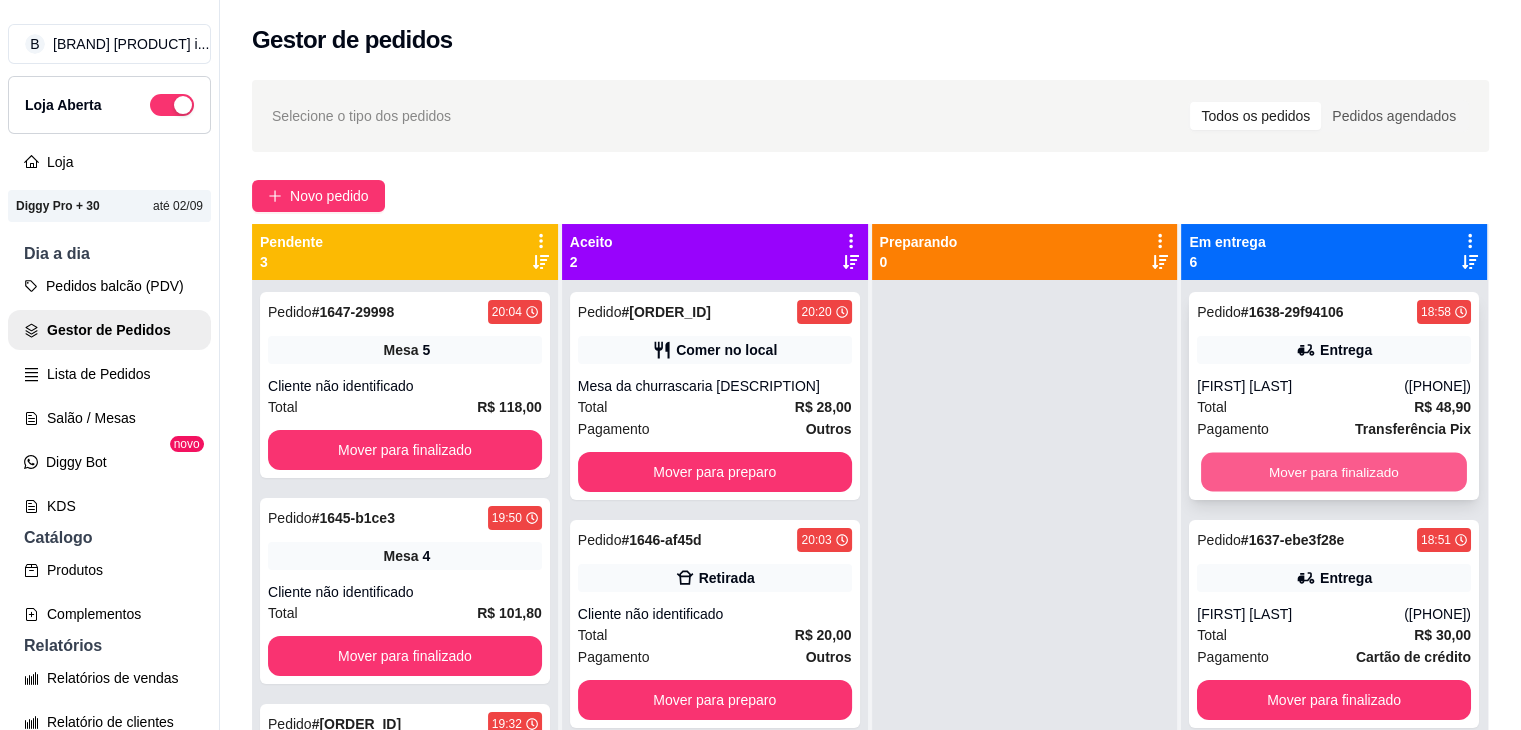 click on "Mover para finalizado" at bounding box center (1334, 472) 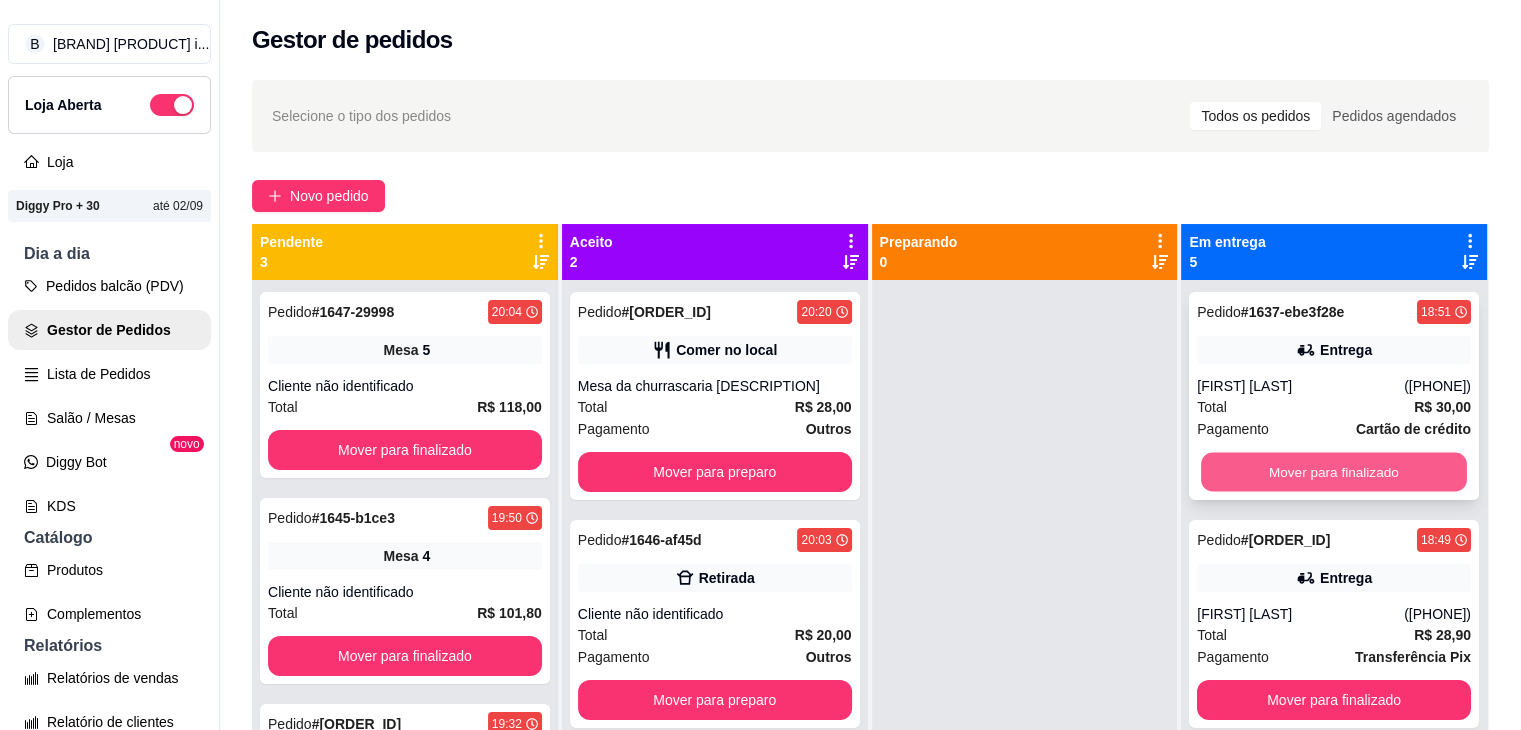 click on "Mover para finalizado" at bounding box center (1334, 472) 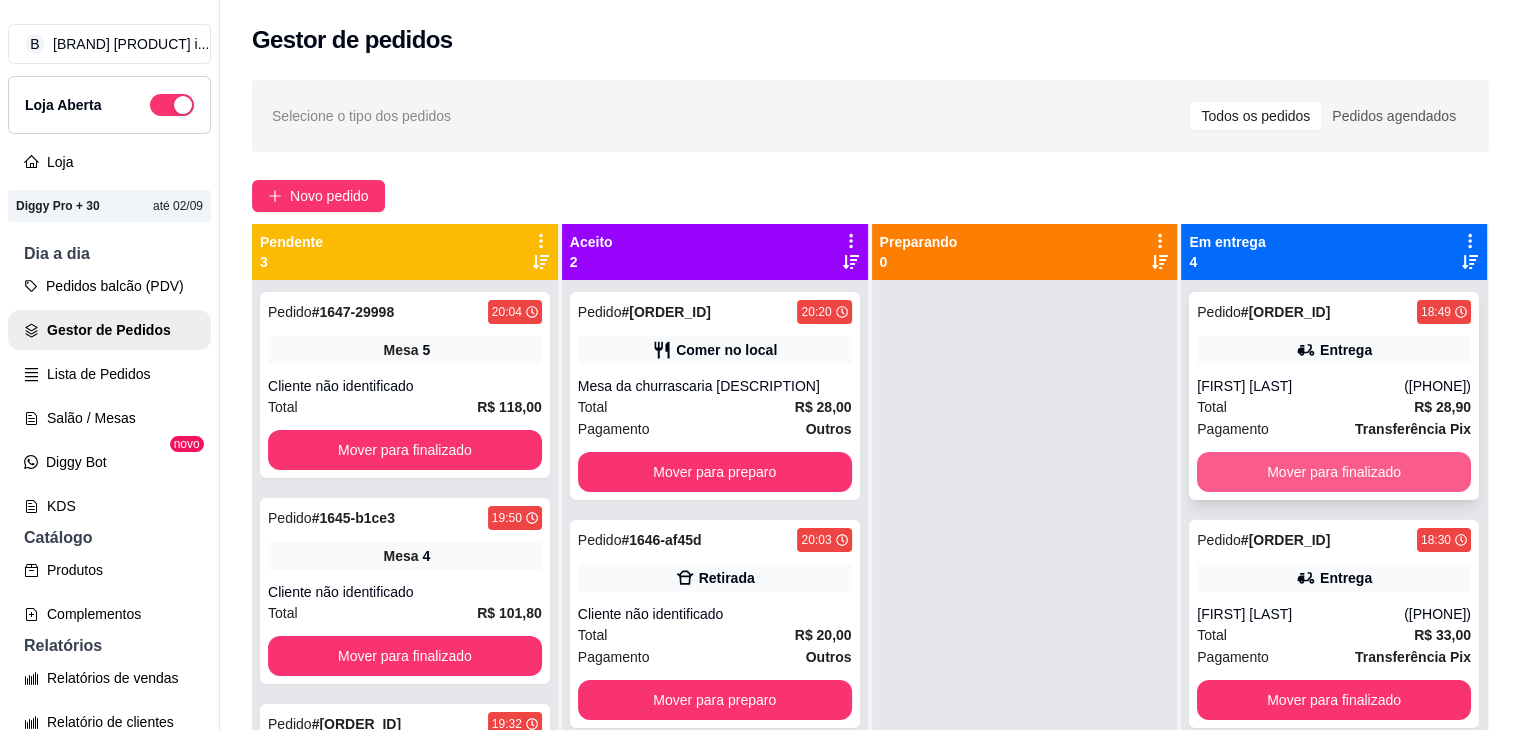 click on "Mover para finalizado" at bounding box center (1334, 472) 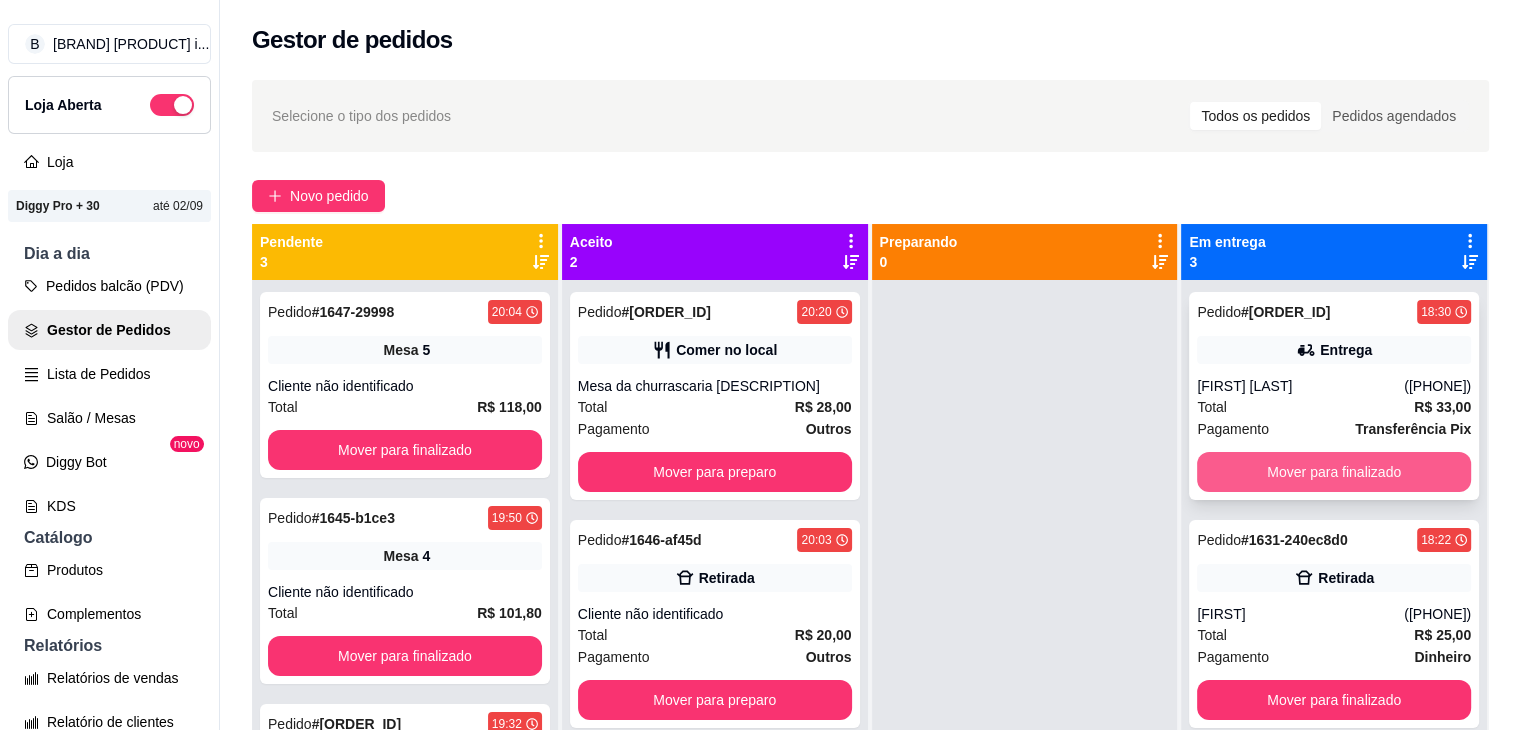 click on "Mover para finalizado" at bounding box center [1334, 472] 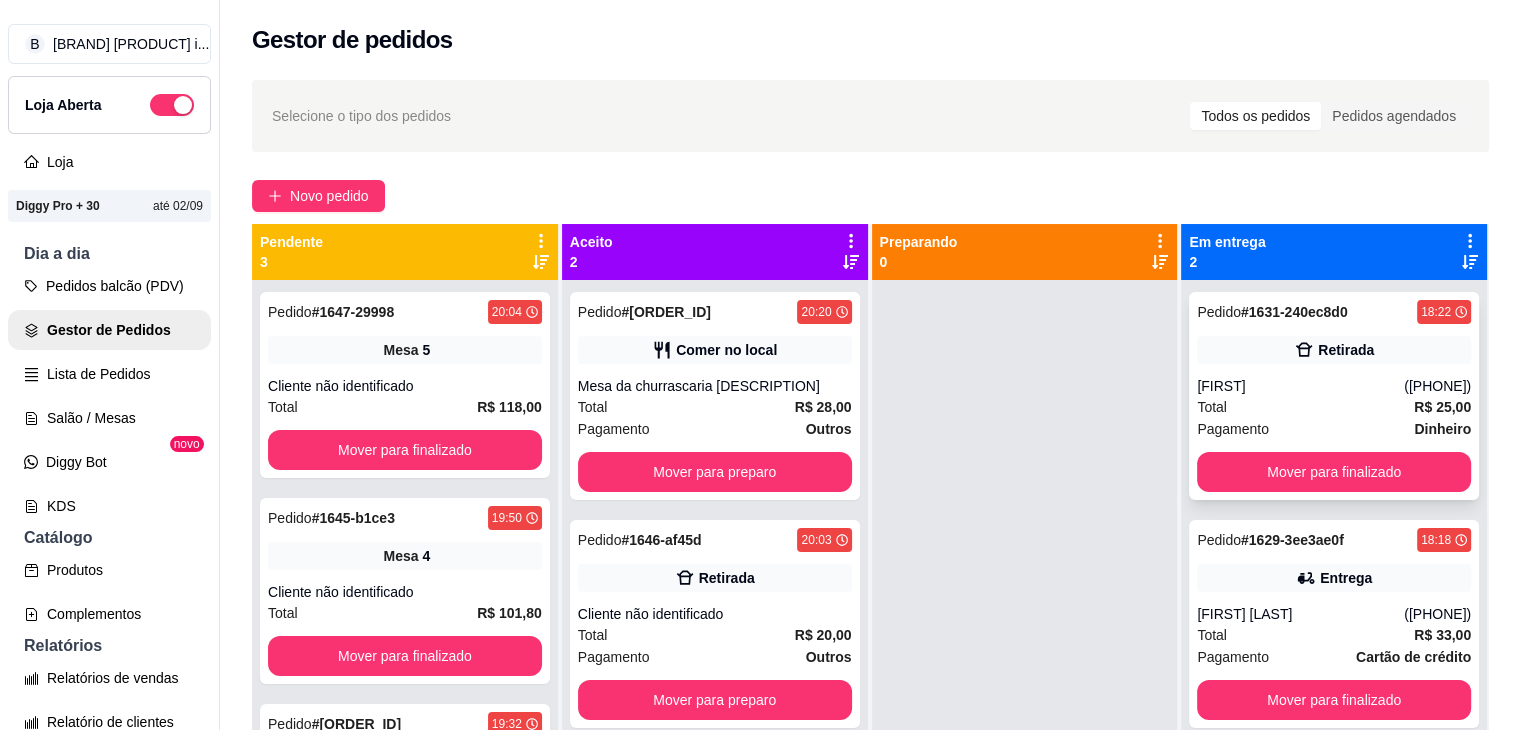 scroll, scrollTop: 56, scrollLeft: 0, axis: vertical 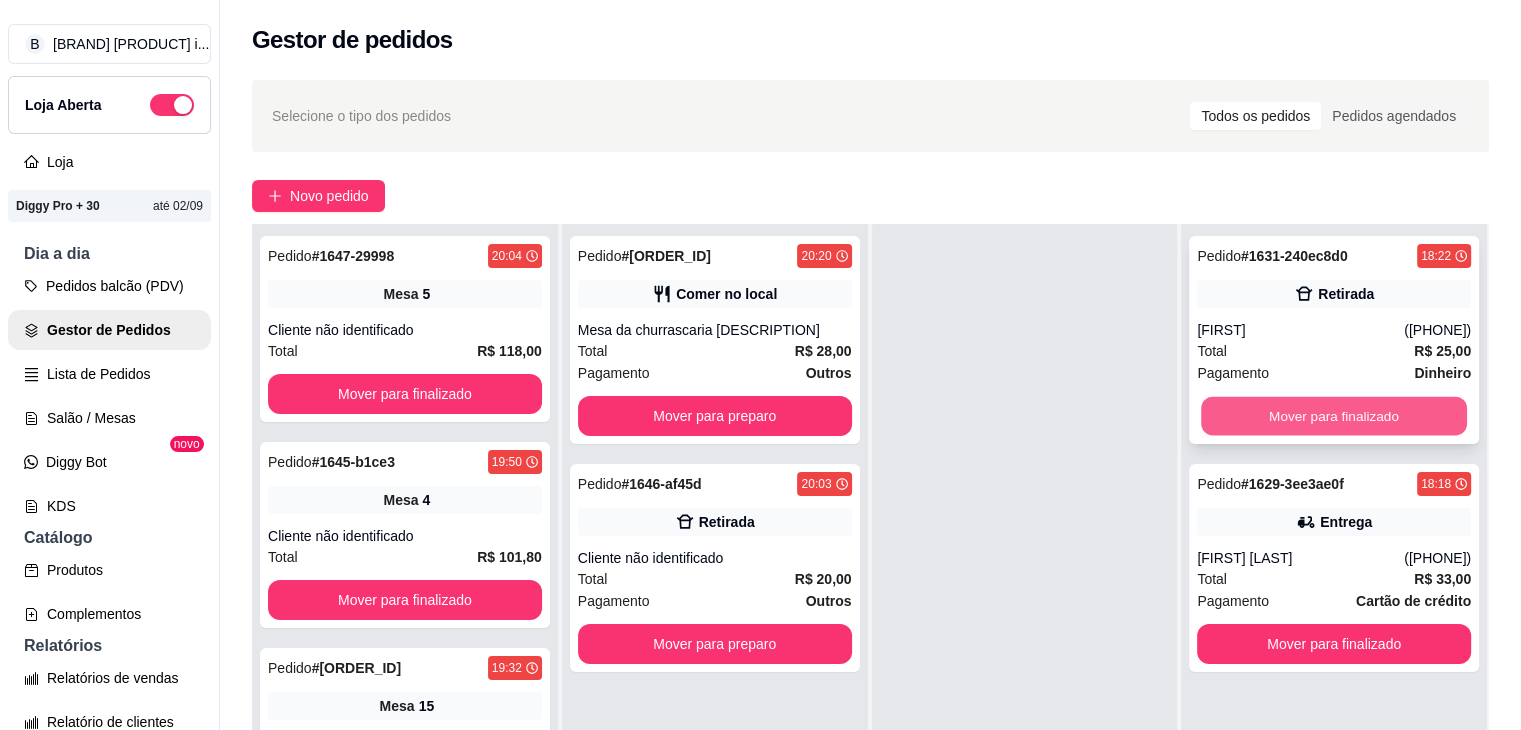 click on "Mover para finalizado" at bounding box center [1334, 416] 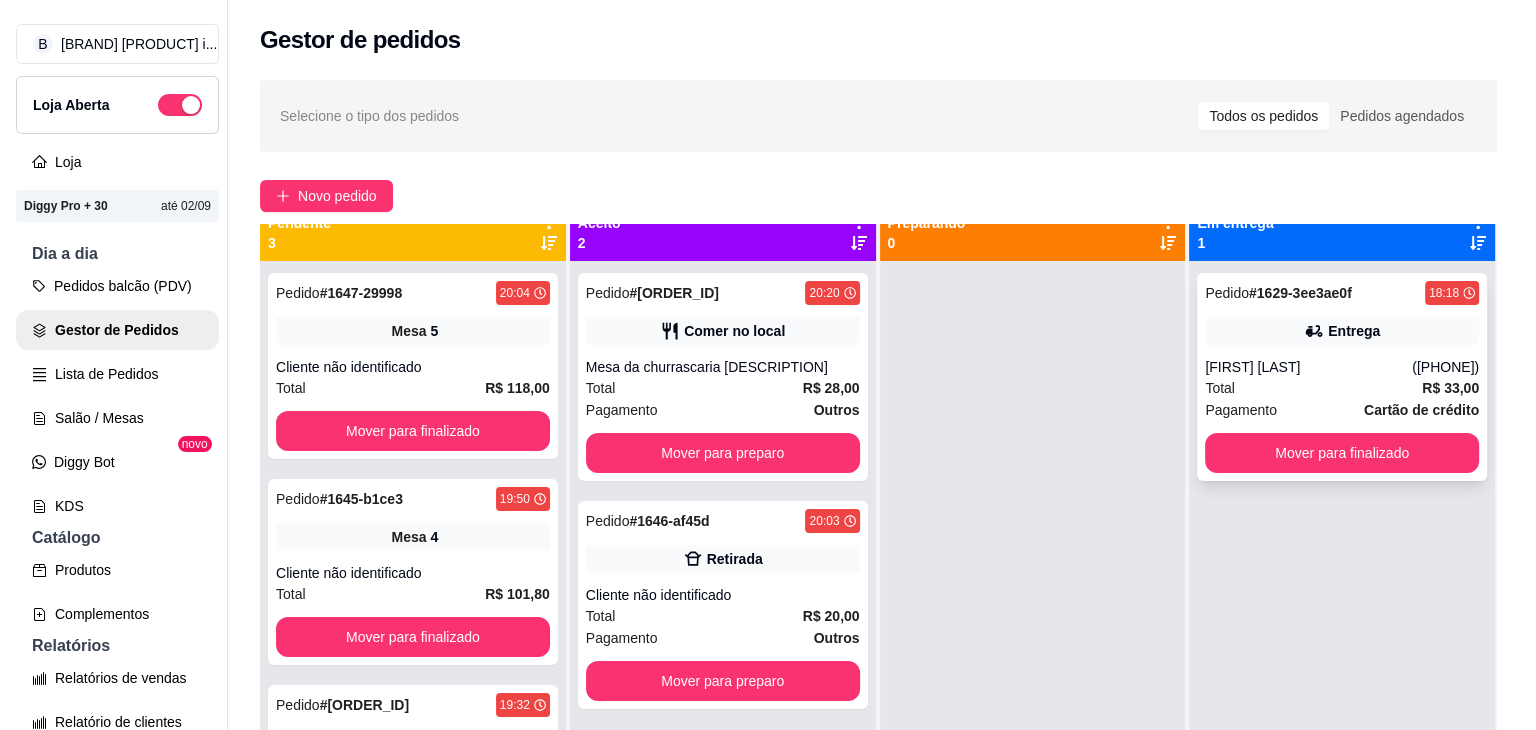 scroll, scrollTop: 0, scrollLeft: 0, axis: both 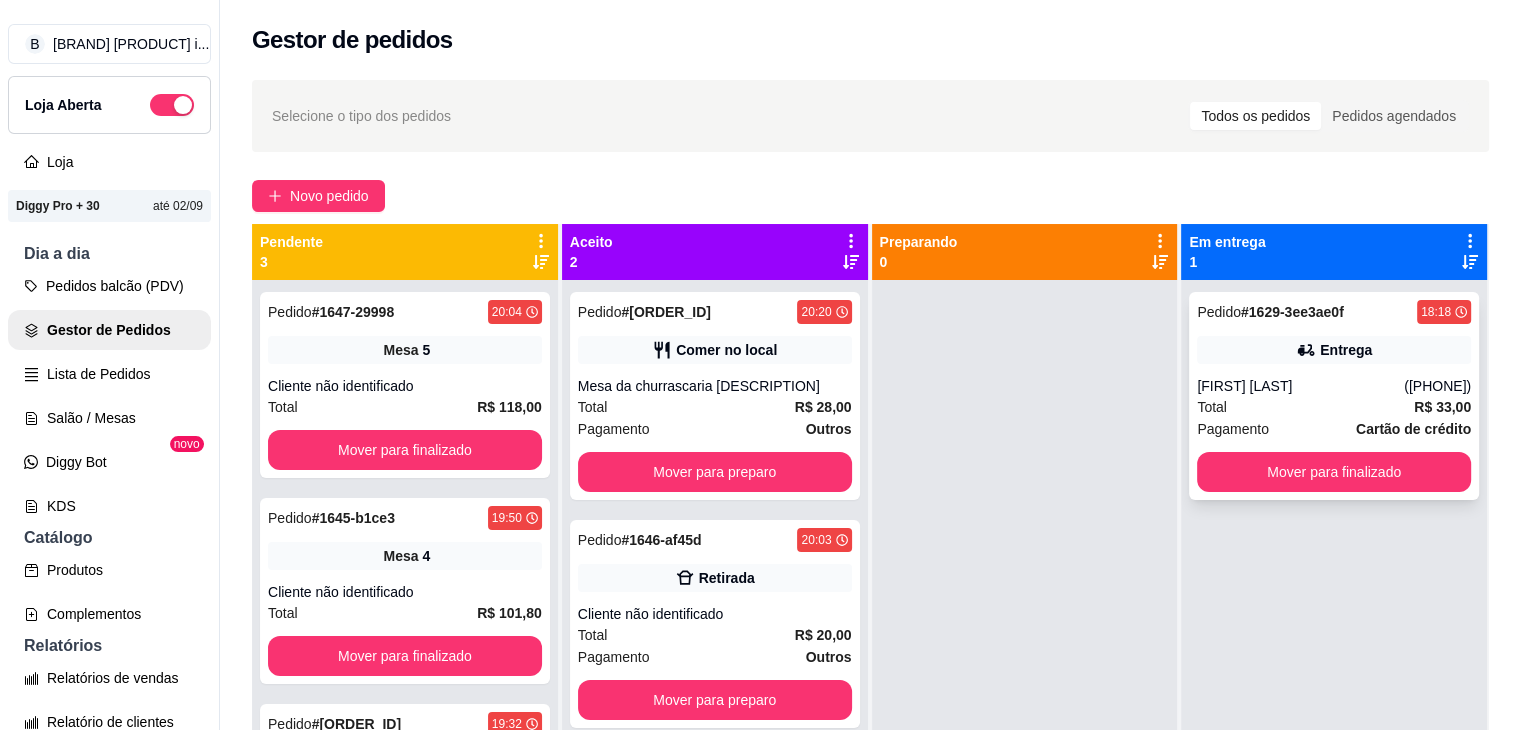 click on "([PHONE])" at bounding box center [1437, 386] 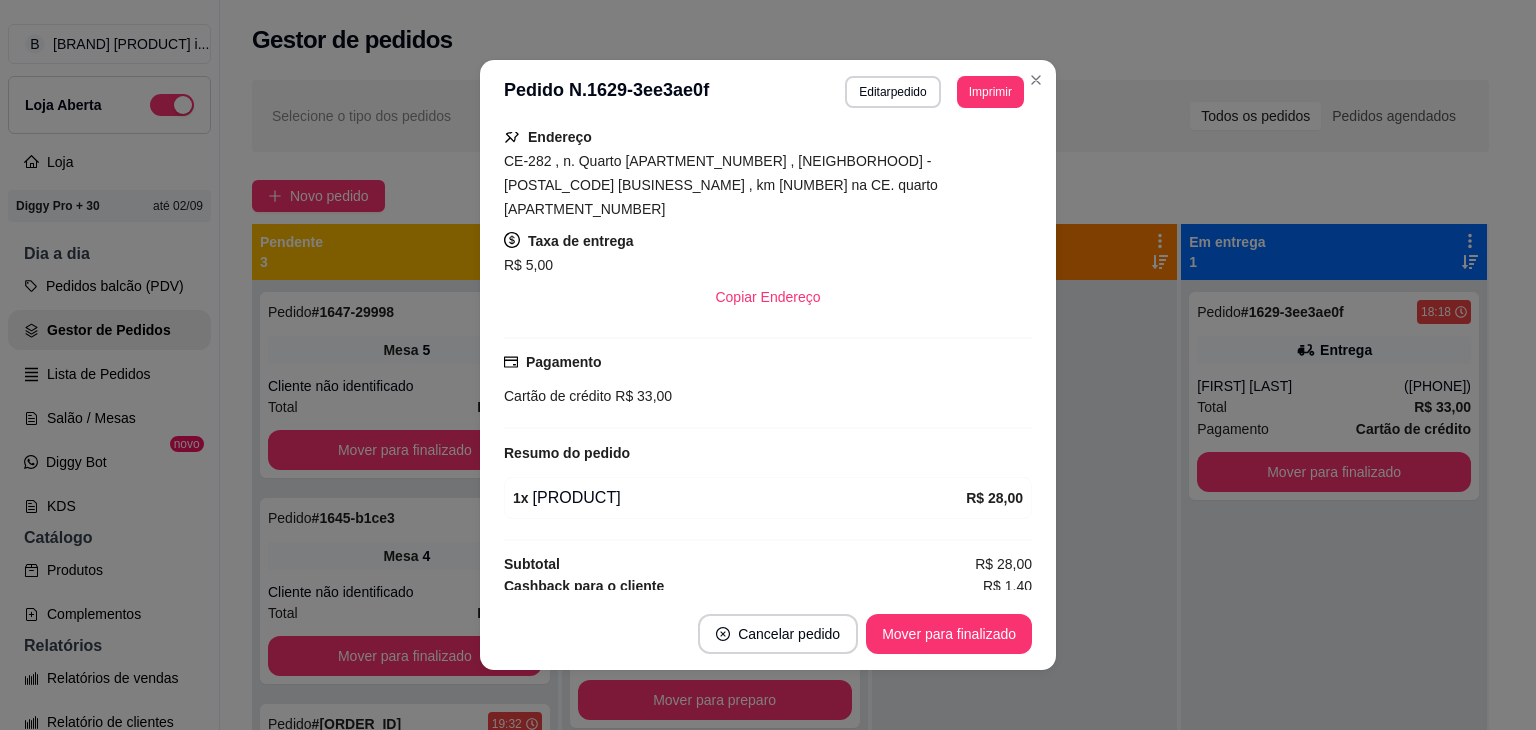 scroll, scrollTop: 363, scrollLeft: 0, axis: vertical 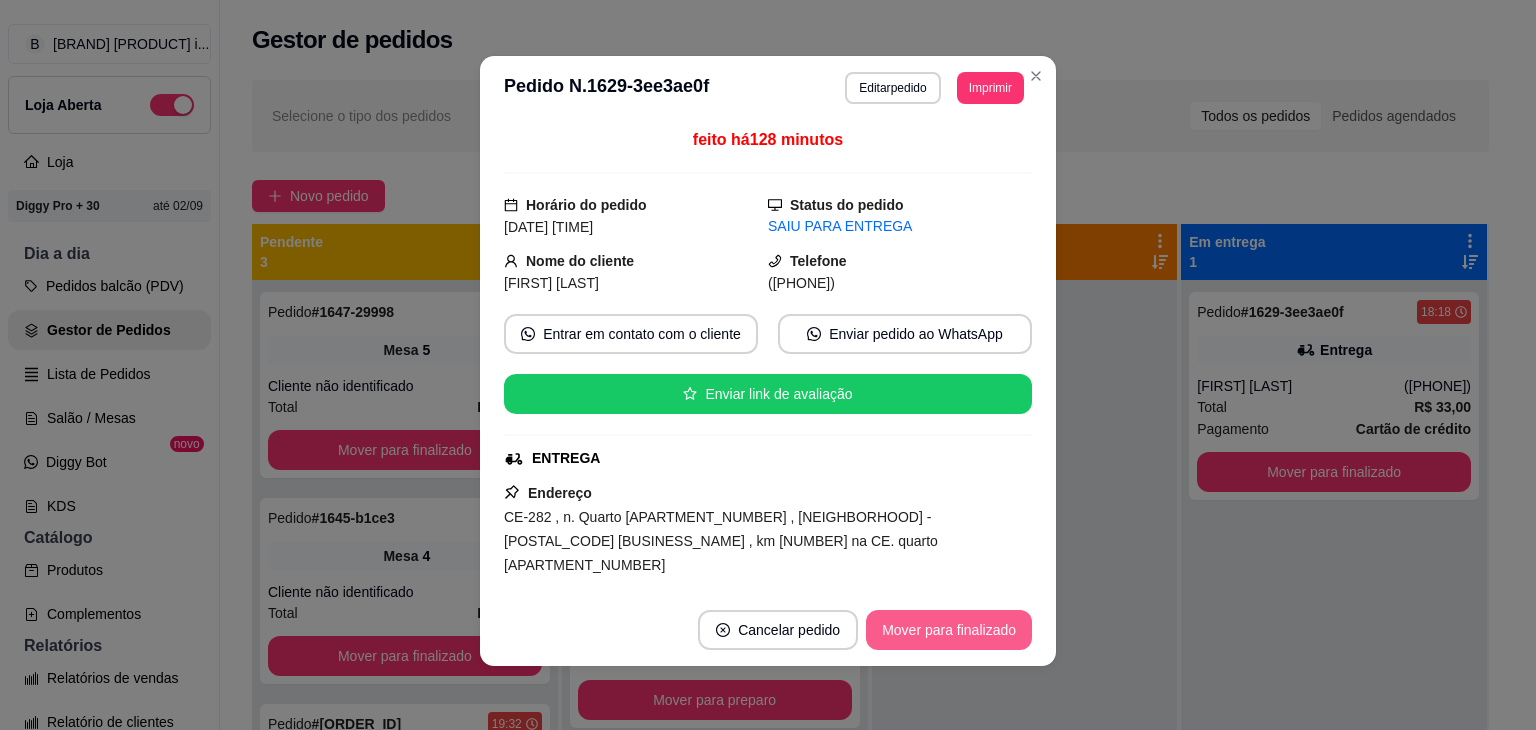 click on "Mover para finalizado" at bounding box center [949, 630] 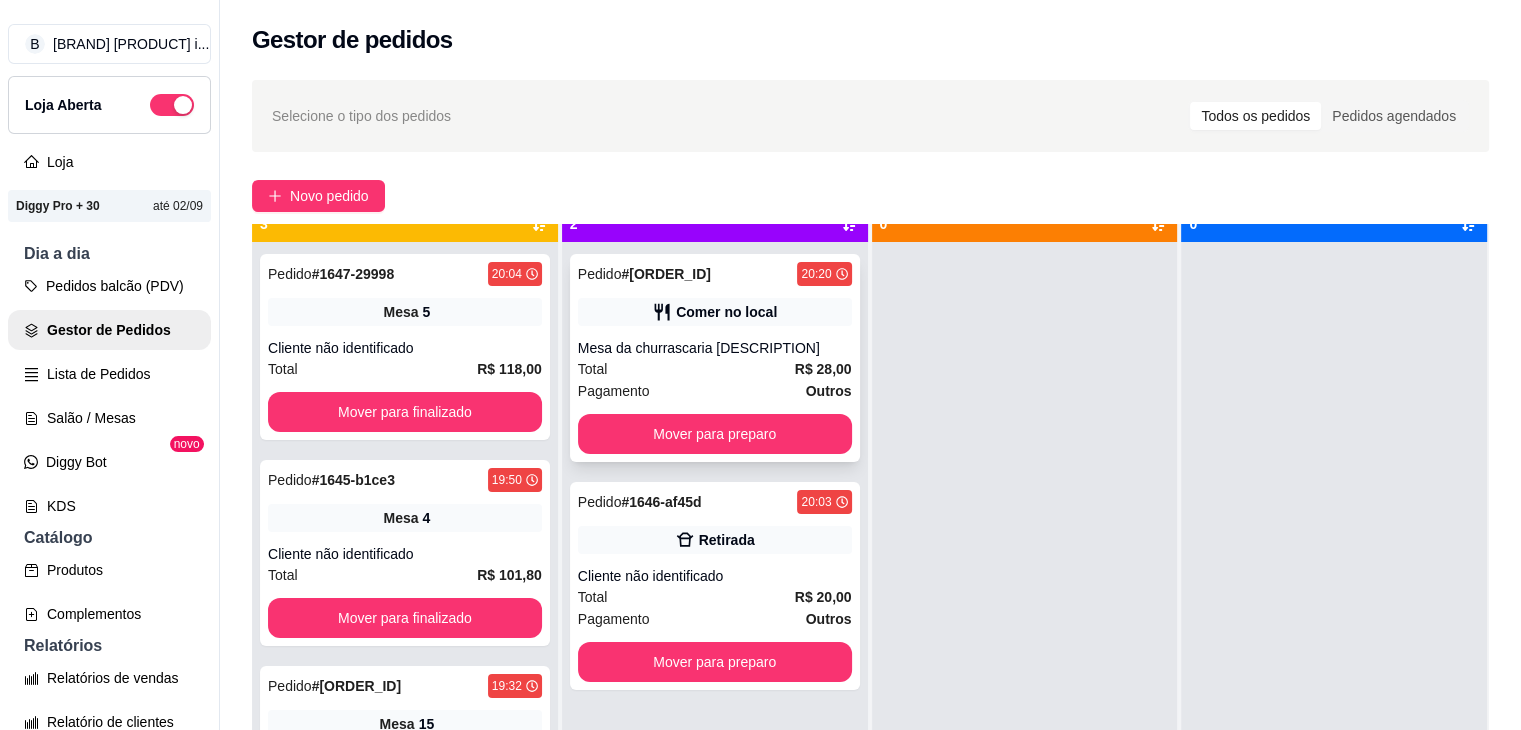 scroll, scrollTop: 56, scrollLeft: 0, axis: vertical 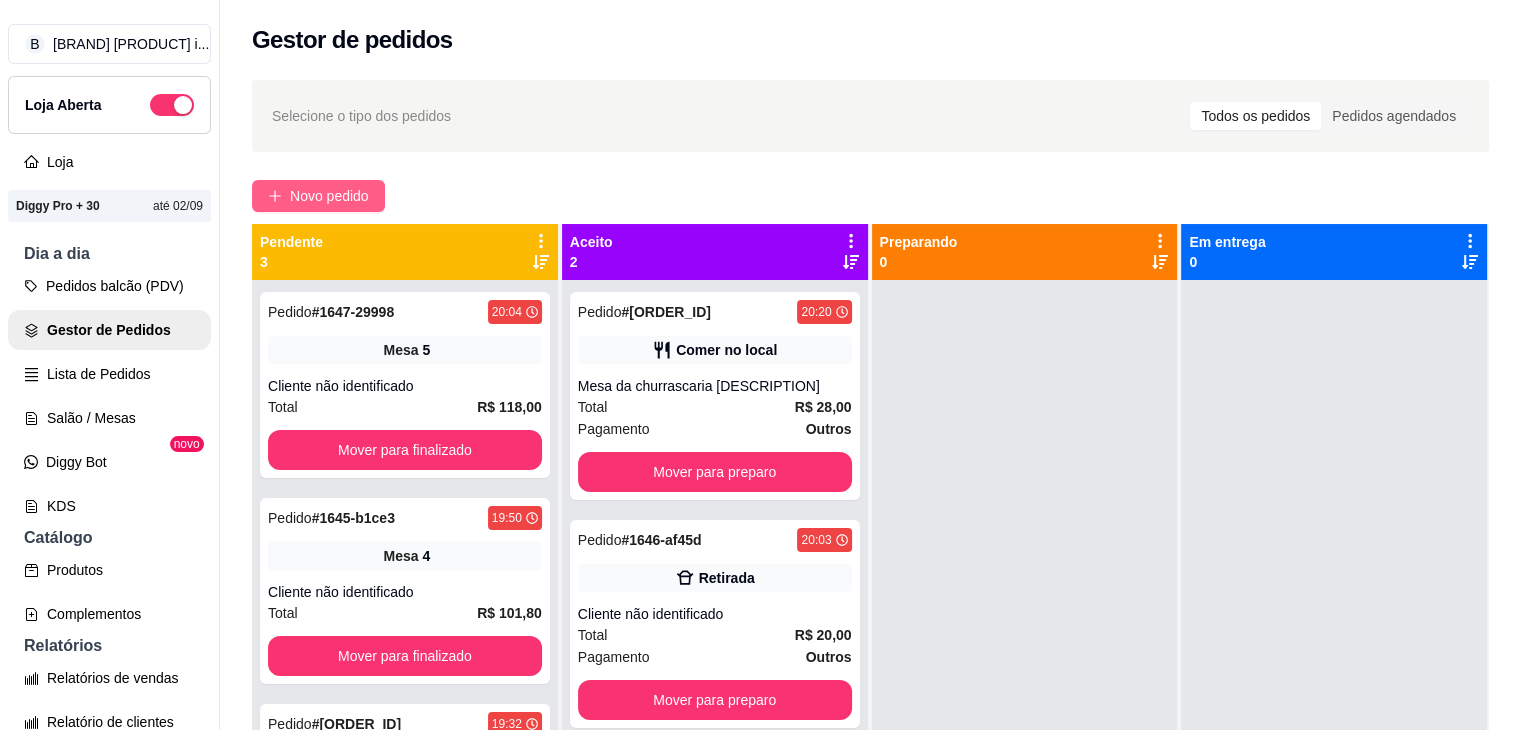 click on "Novo pedido" at bounding box center [329, 196] 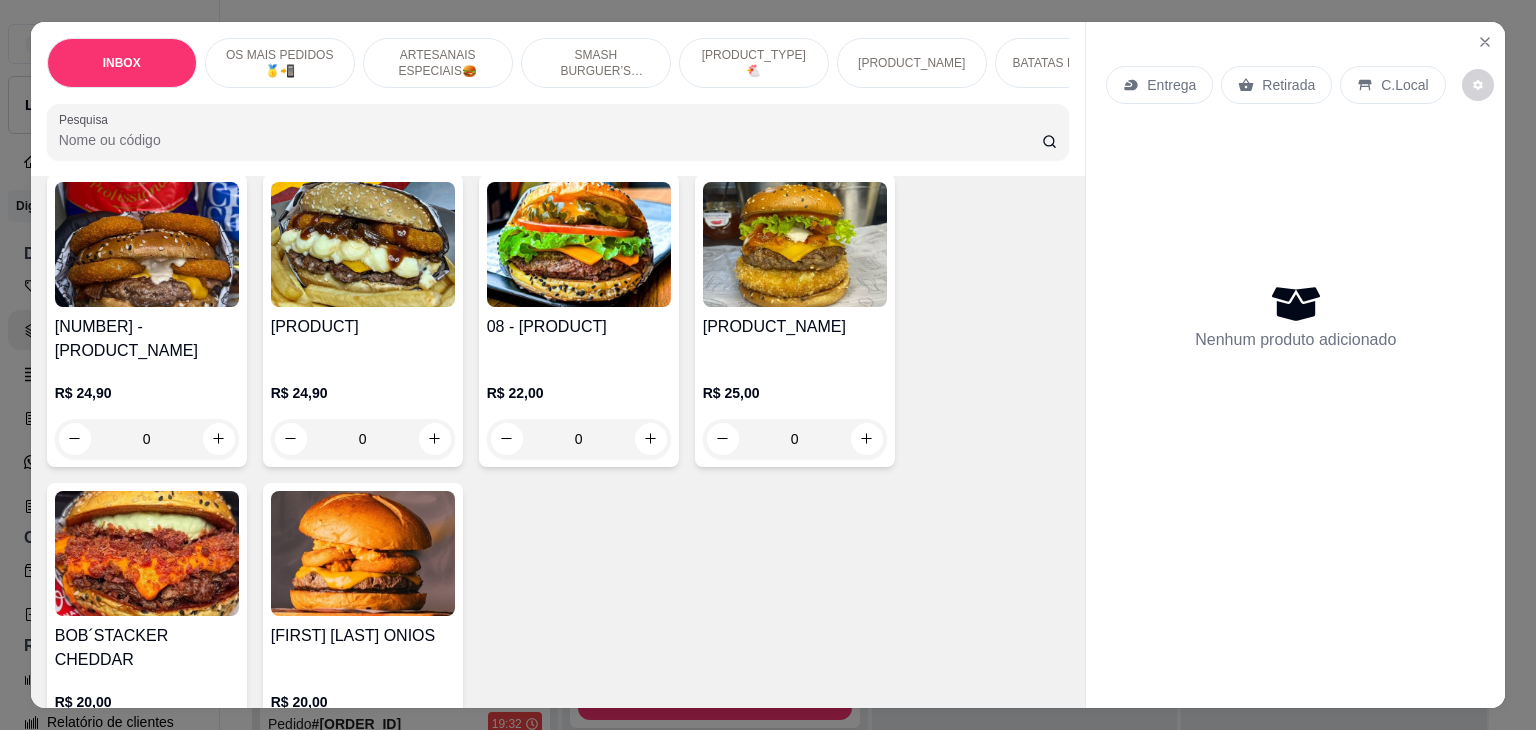 scroll, scrollTop: 1100, scrollLeft: 0, axis: vertical 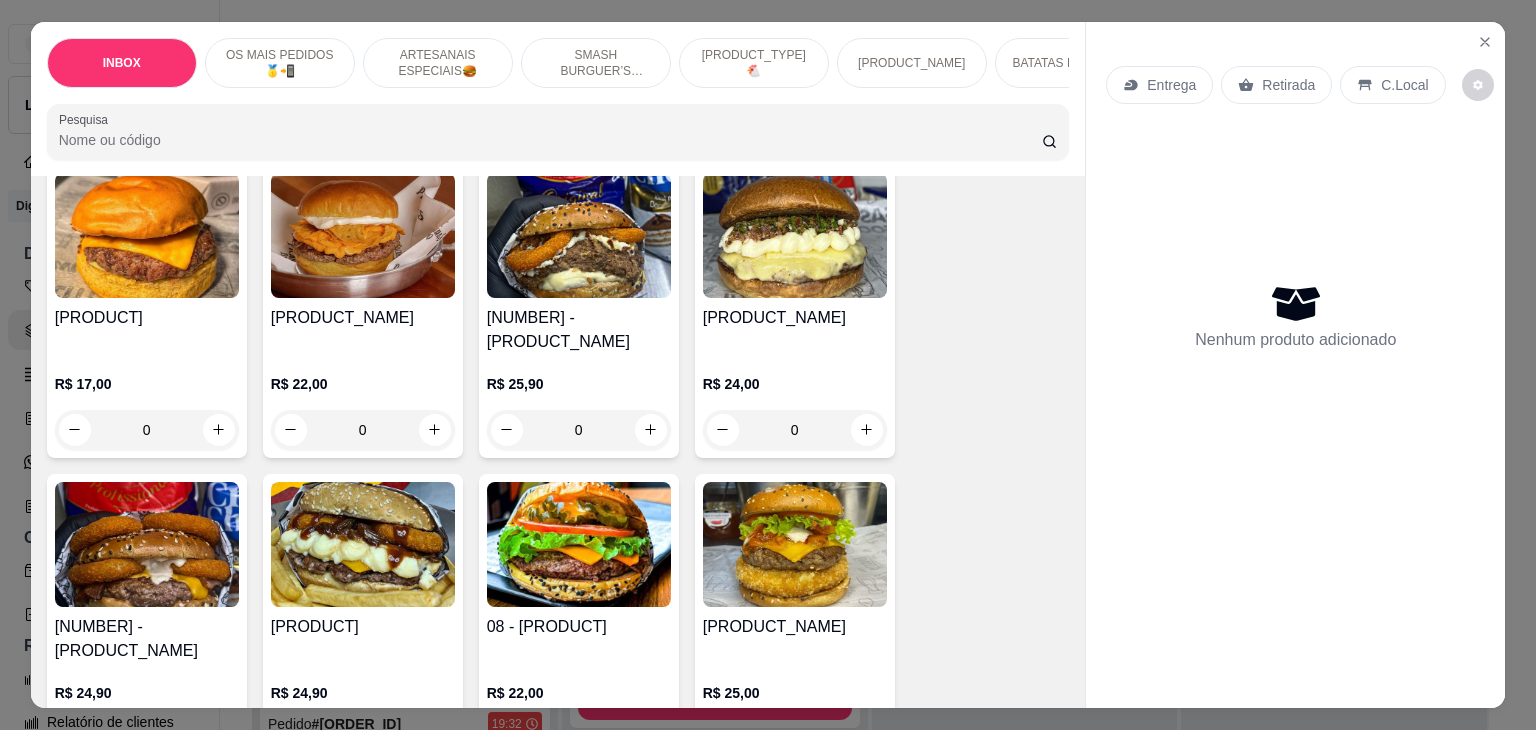 click on "[NUMBER] - [PRODUCT_NAME]" at bounding box center [579, 330] 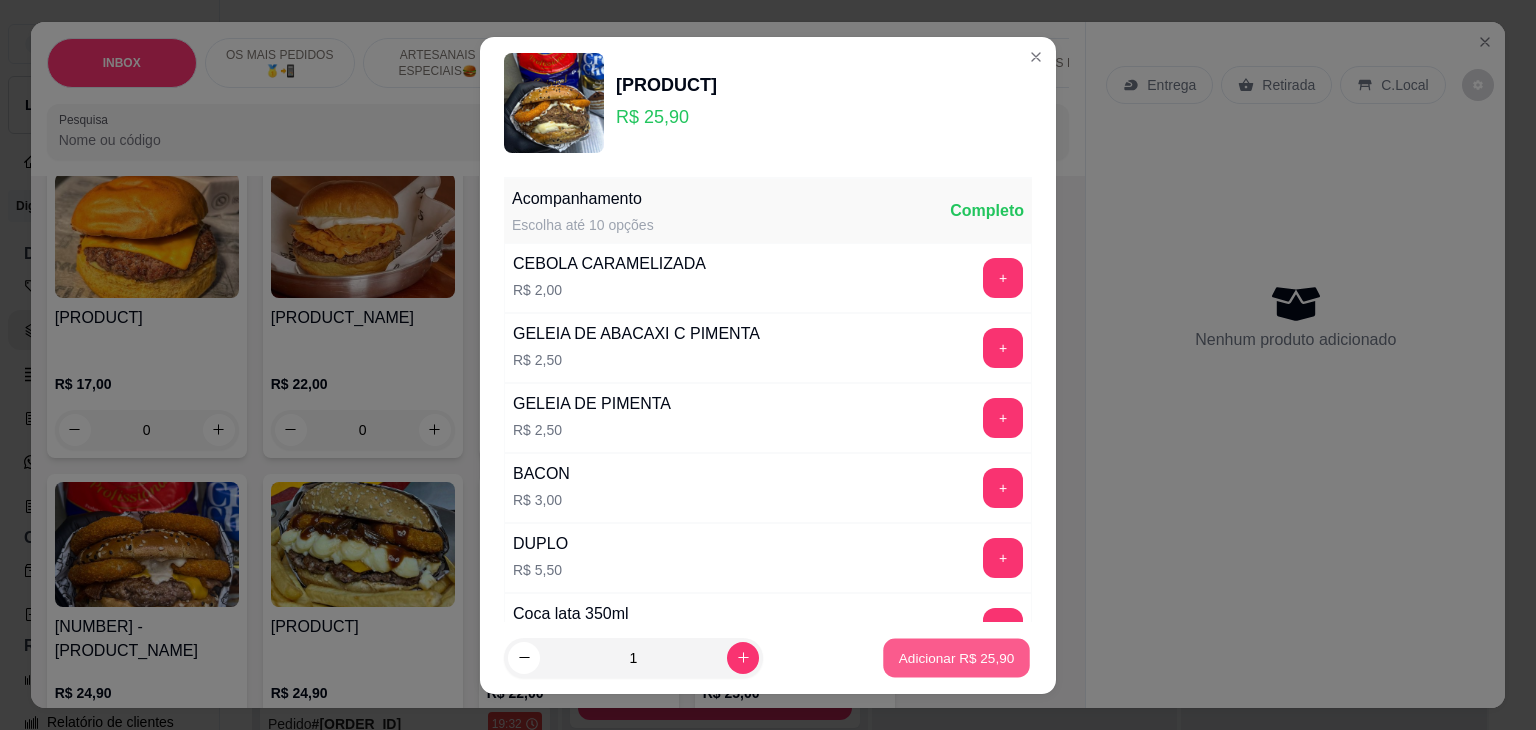 click on "Adicionar   R$ 25,90" at bounding box center [957, 657] 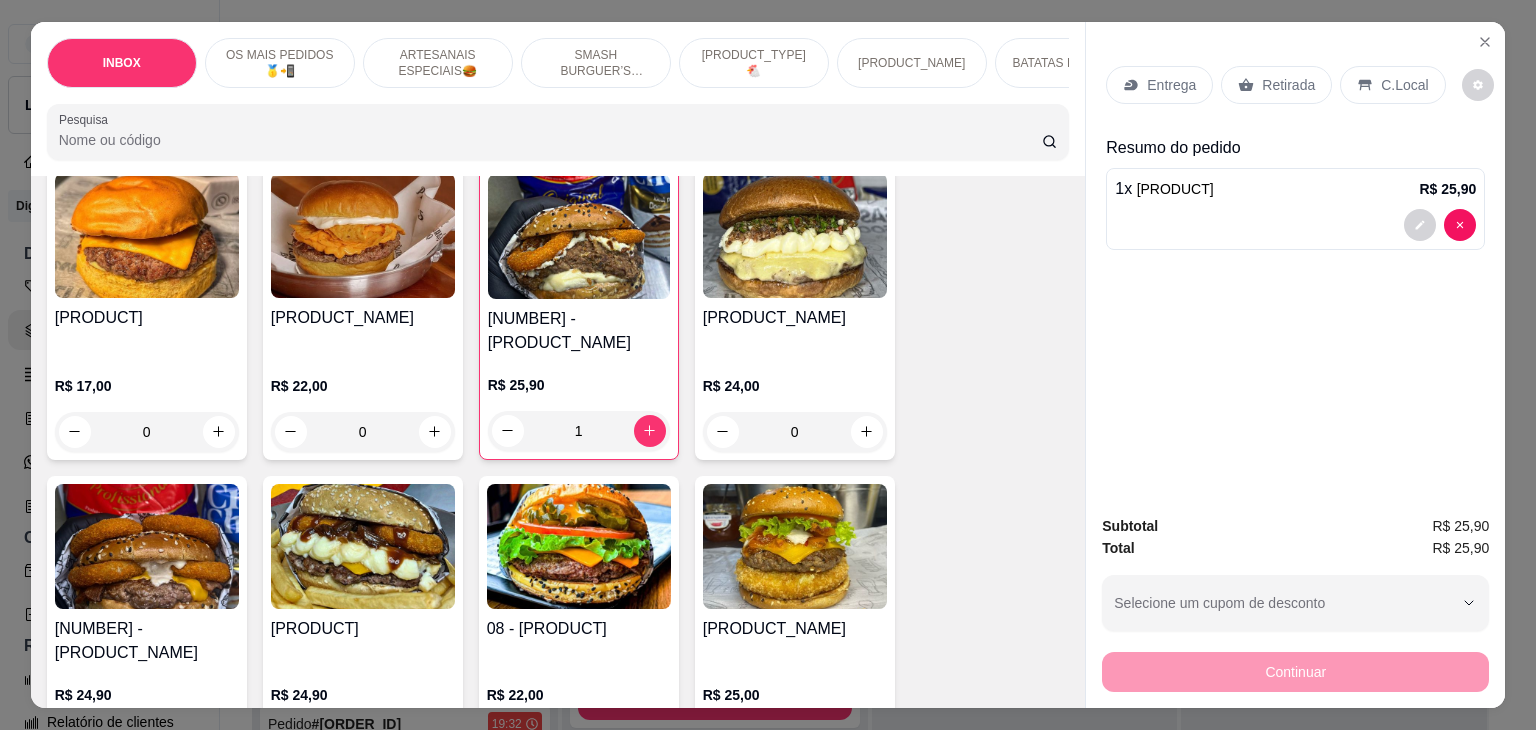 click on "Retirada" at bounding box center [1276, 85] 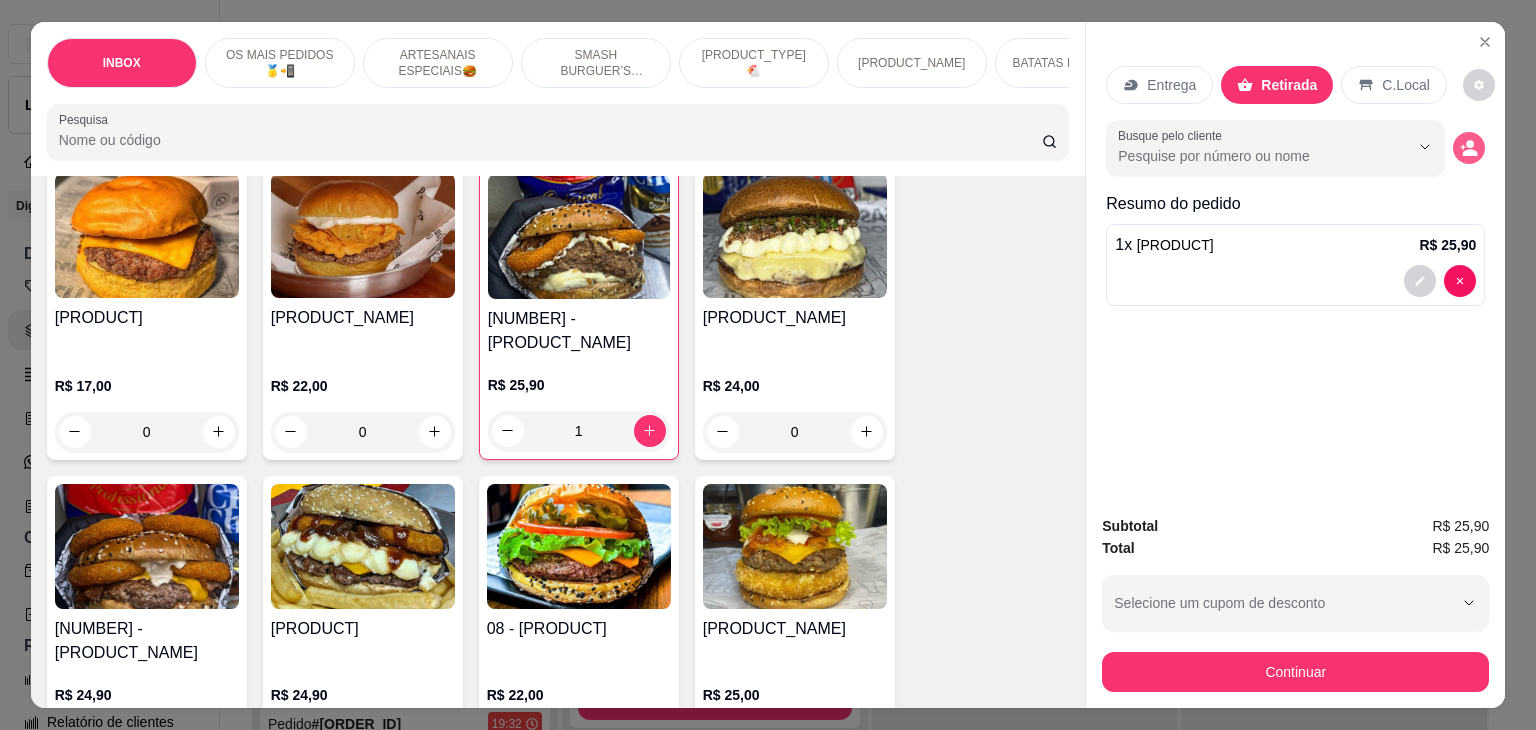 click 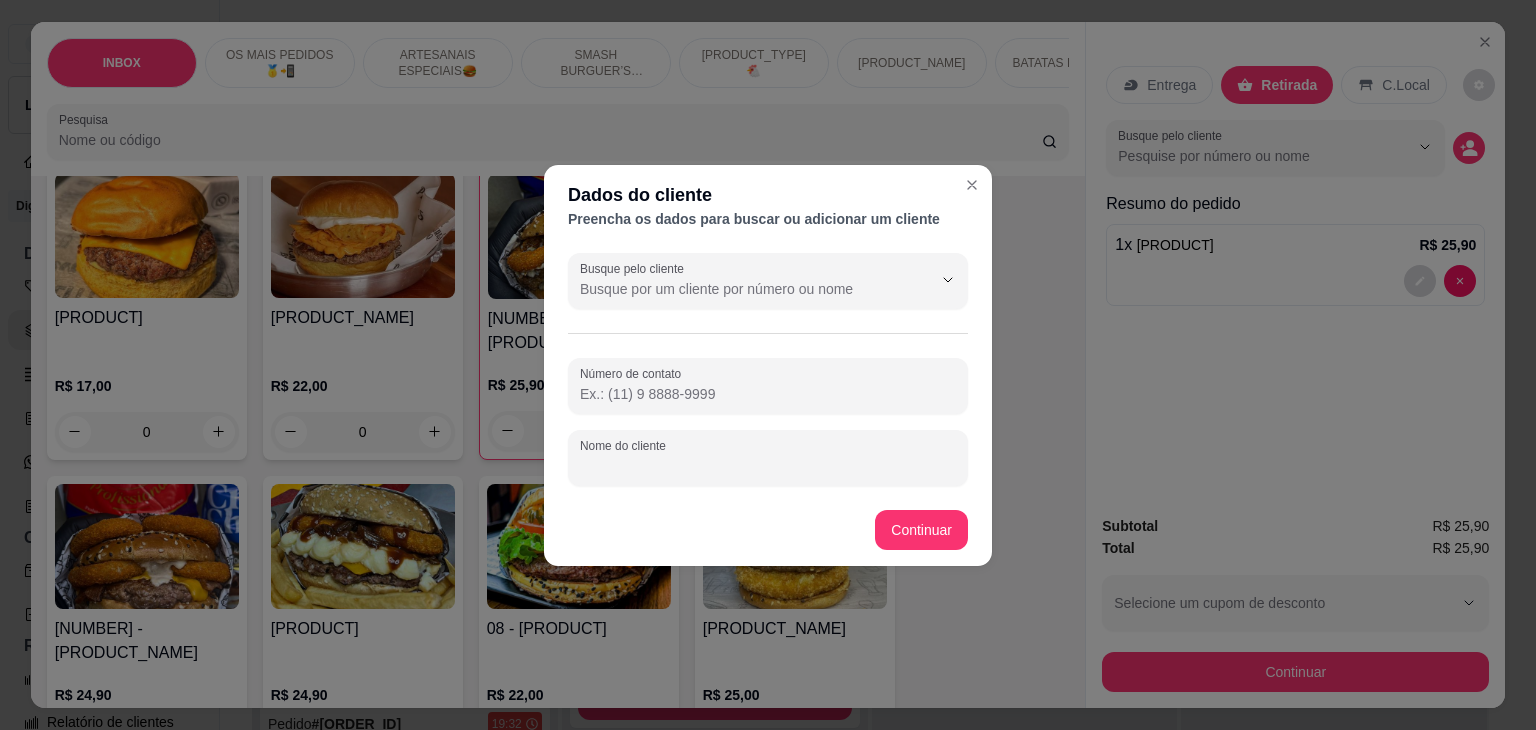 click on "Nome do cliente" at bounding box center [768, 466] 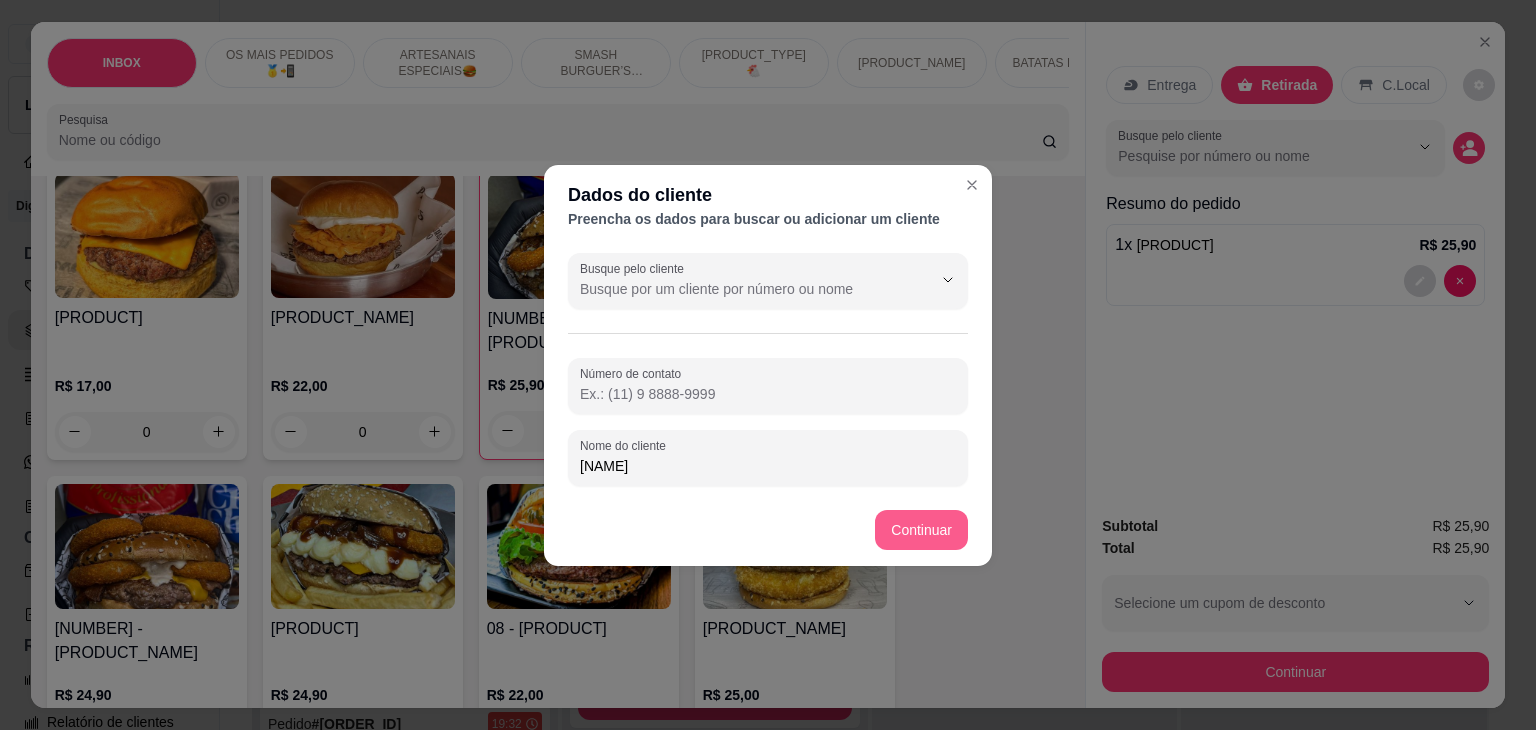 type on "[NAME]" 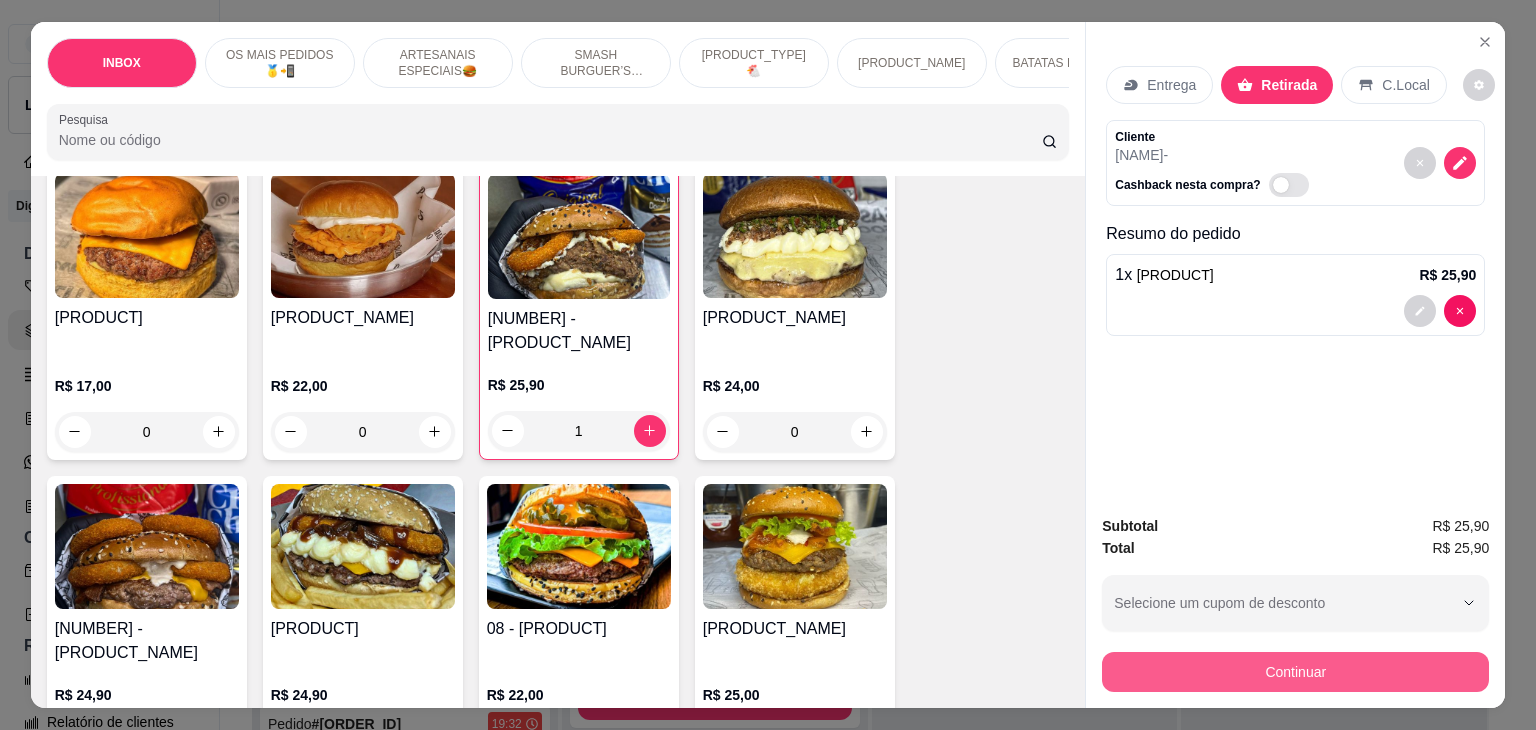 click on "Continuar" at bounding box center [1295, 672] 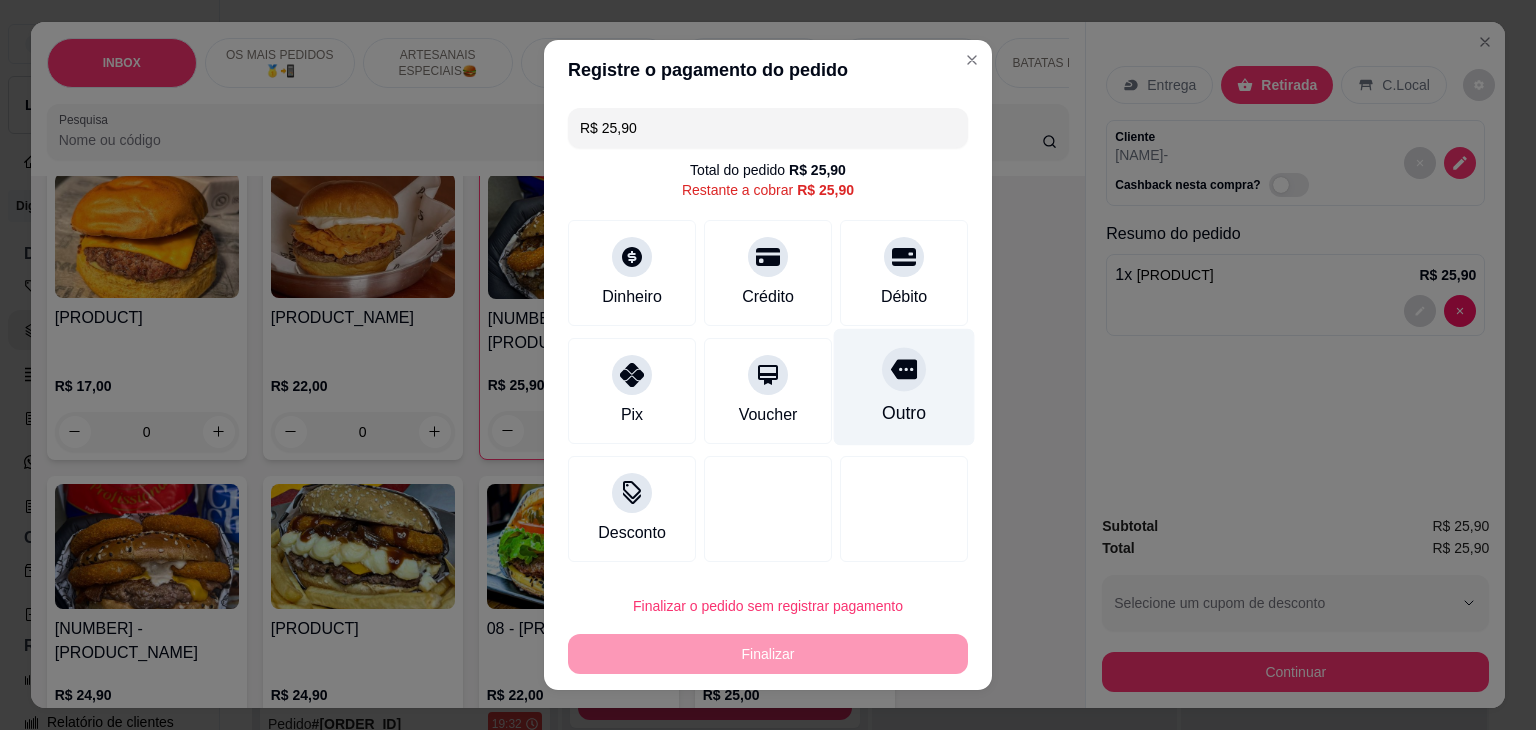 click on "Outro" at bounding box center (904, 387) 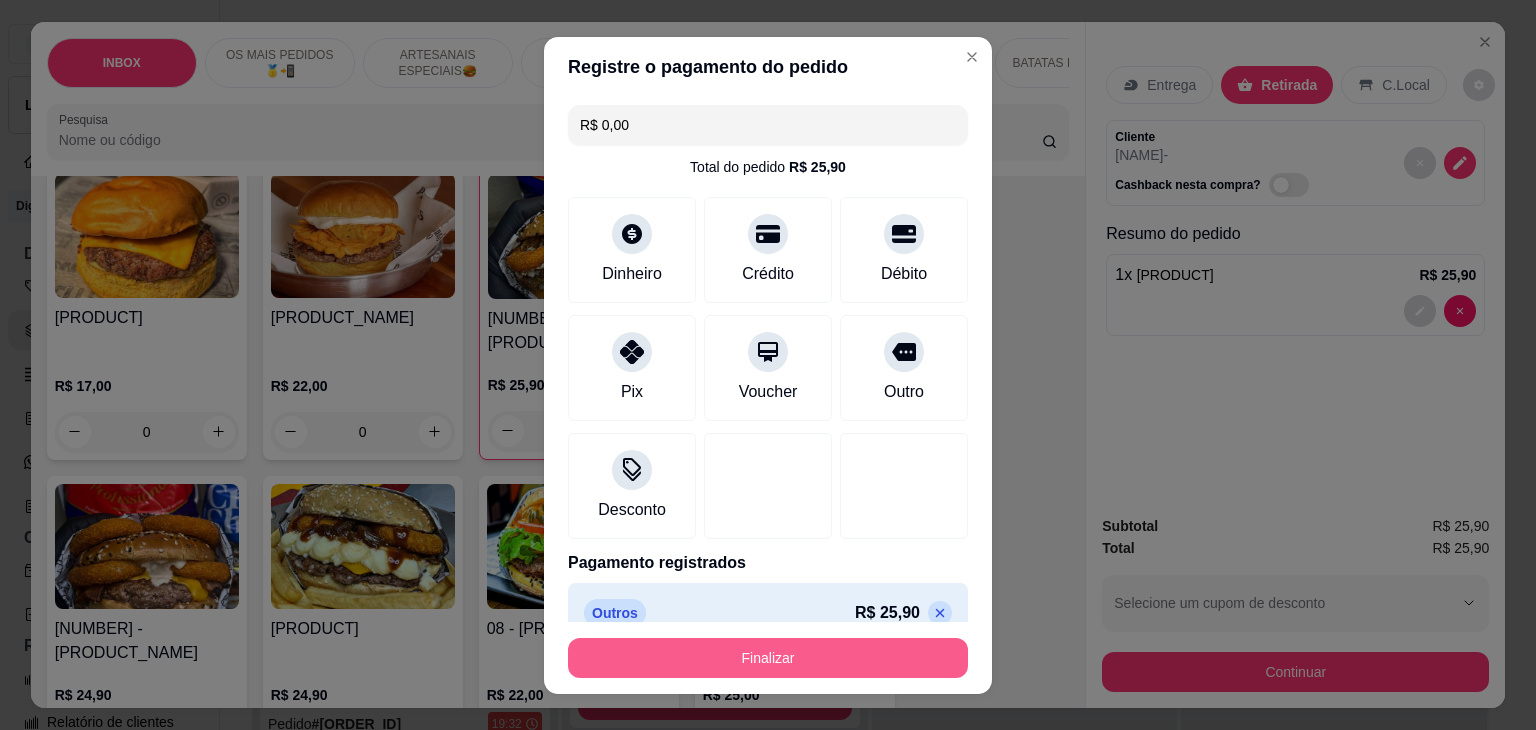 click on "Finalizar" at bounding box center [768, 658] 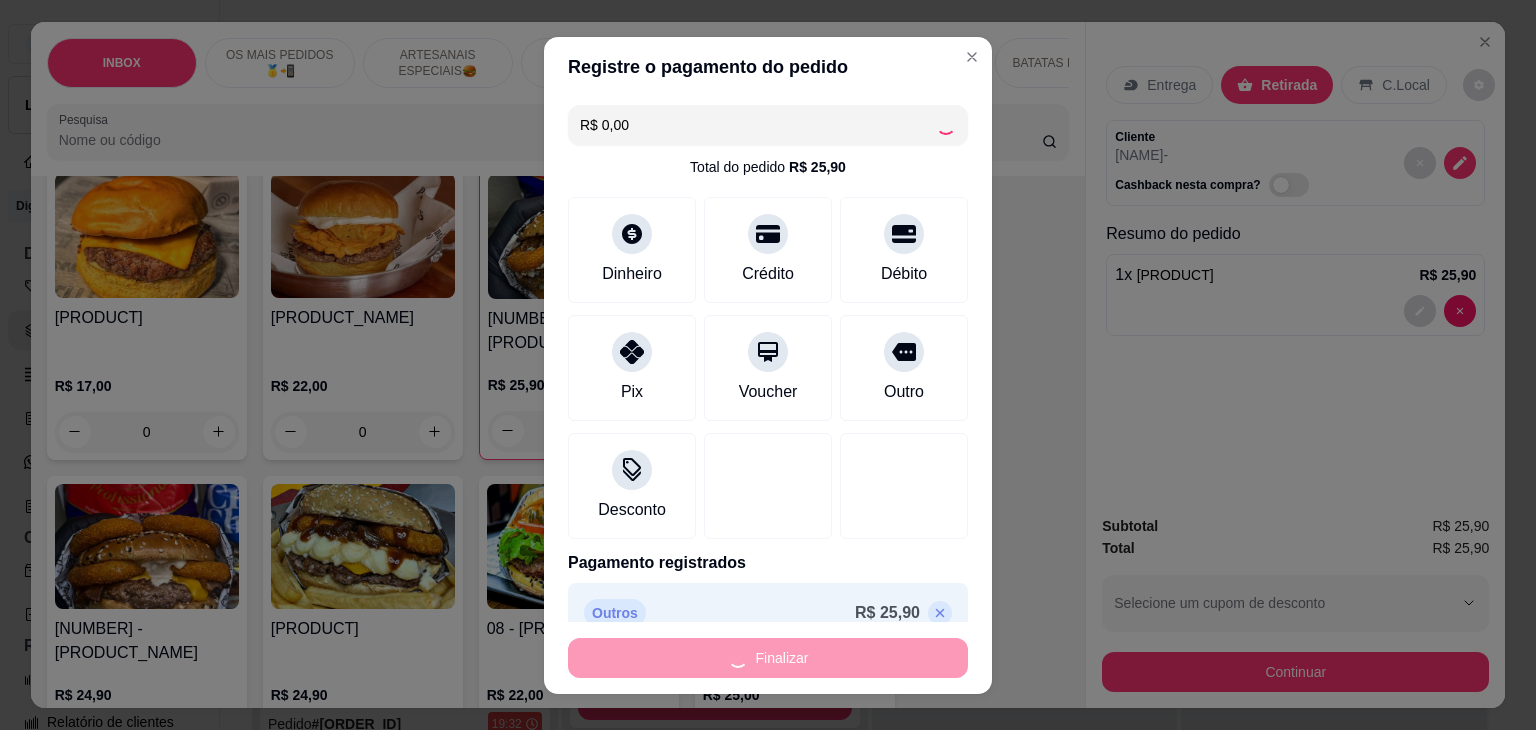 type on "0" 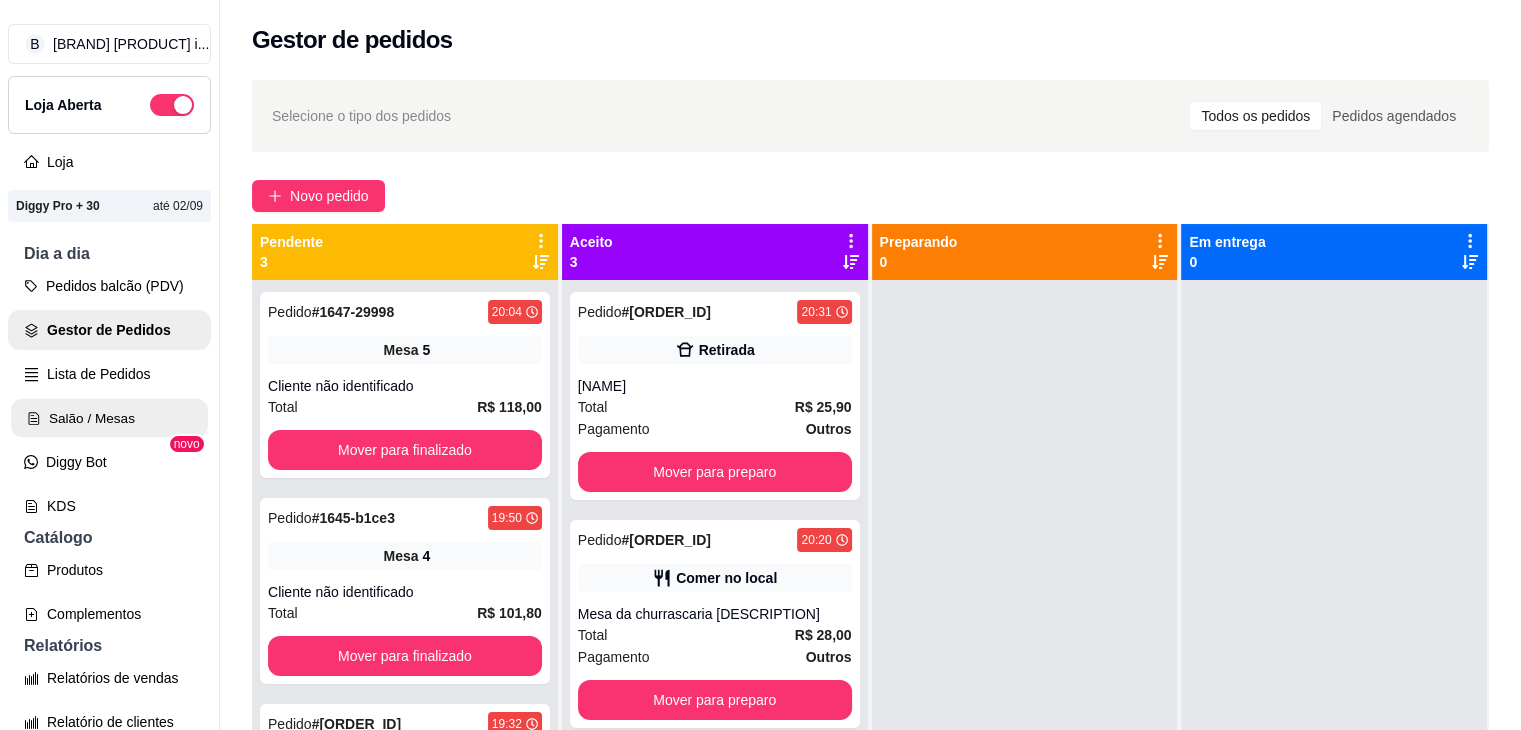 click on "Salão / Mesas" at bounding box center (109, 418) 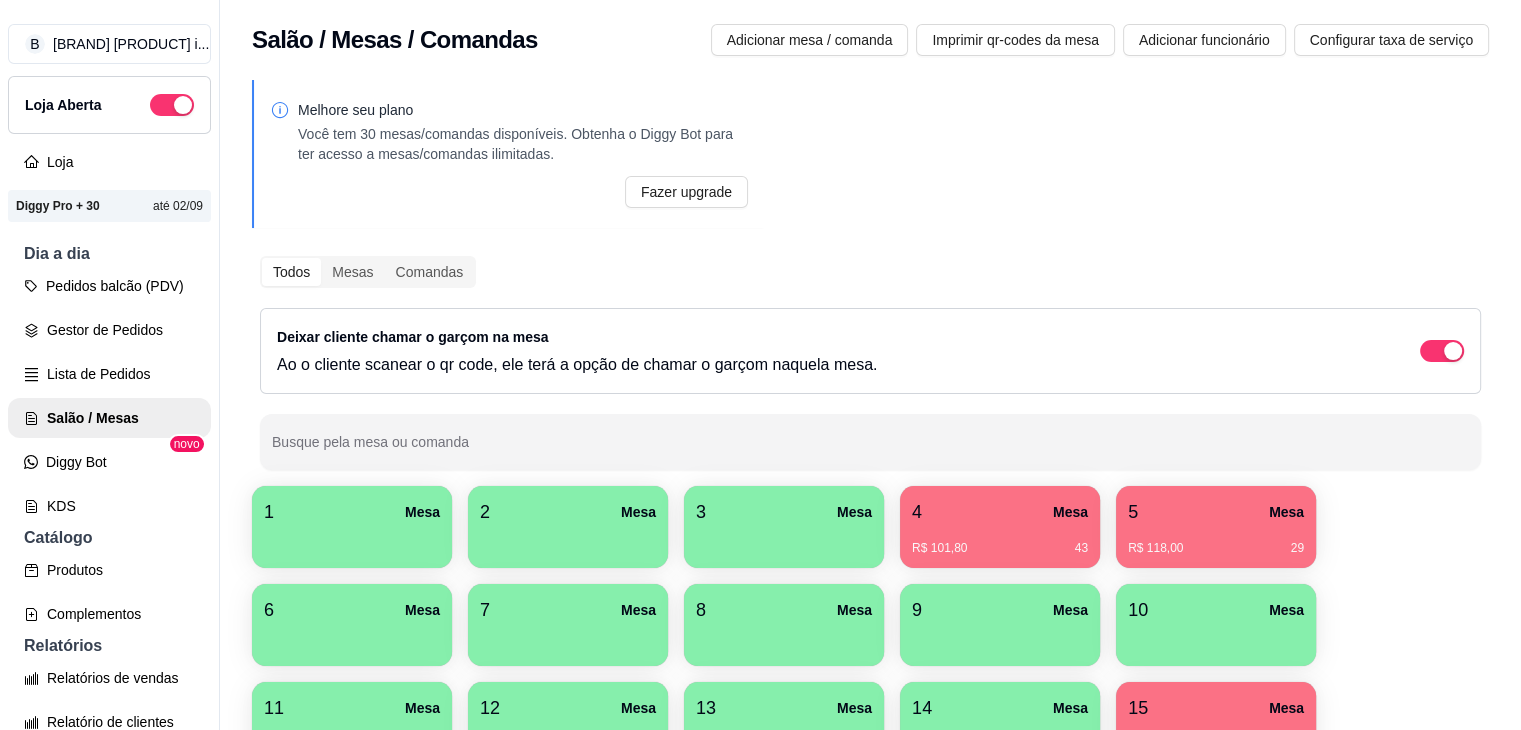 click on "R$ 118,00 29" at bounding box center (1216, 548) 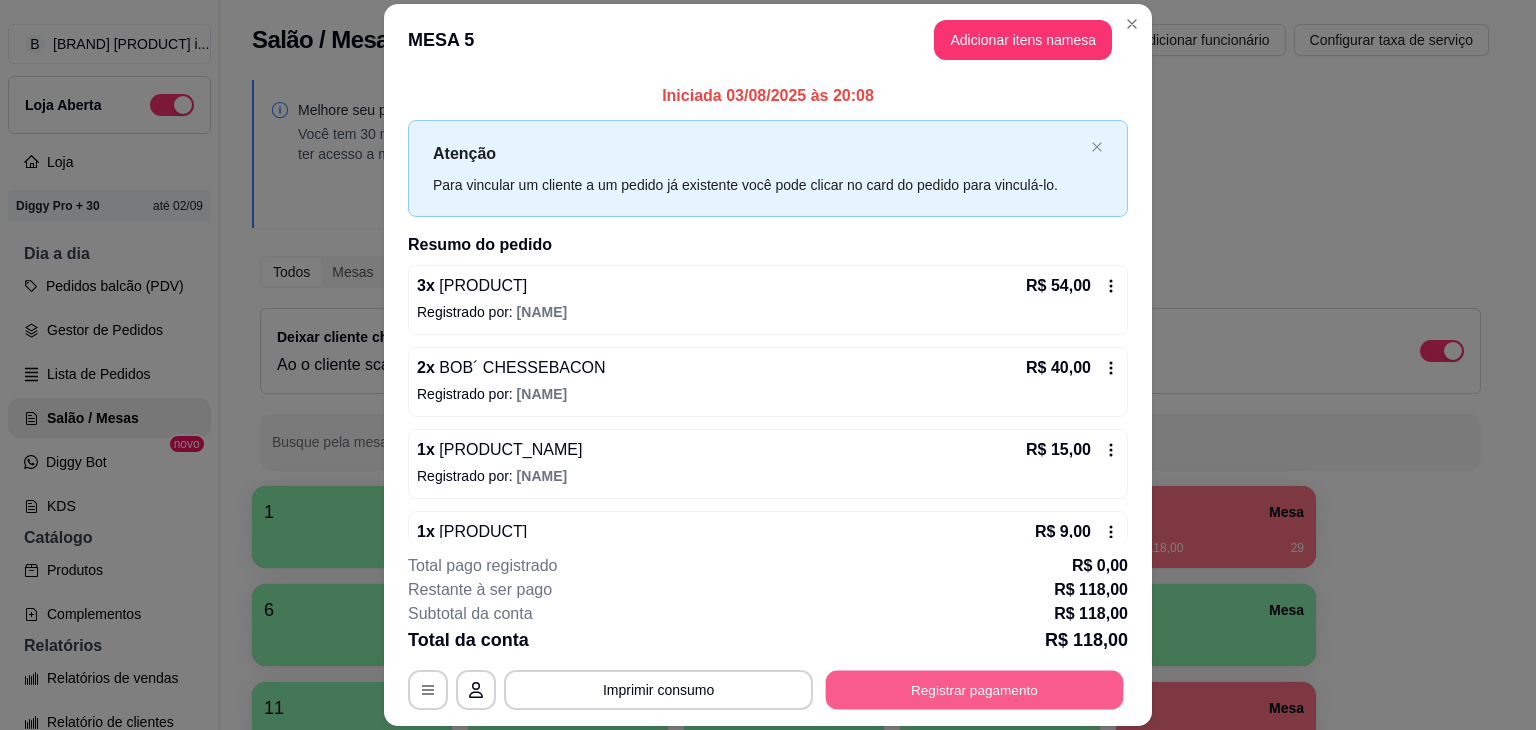 click on "Registrar pagamento" at bounding box center (975, 690) 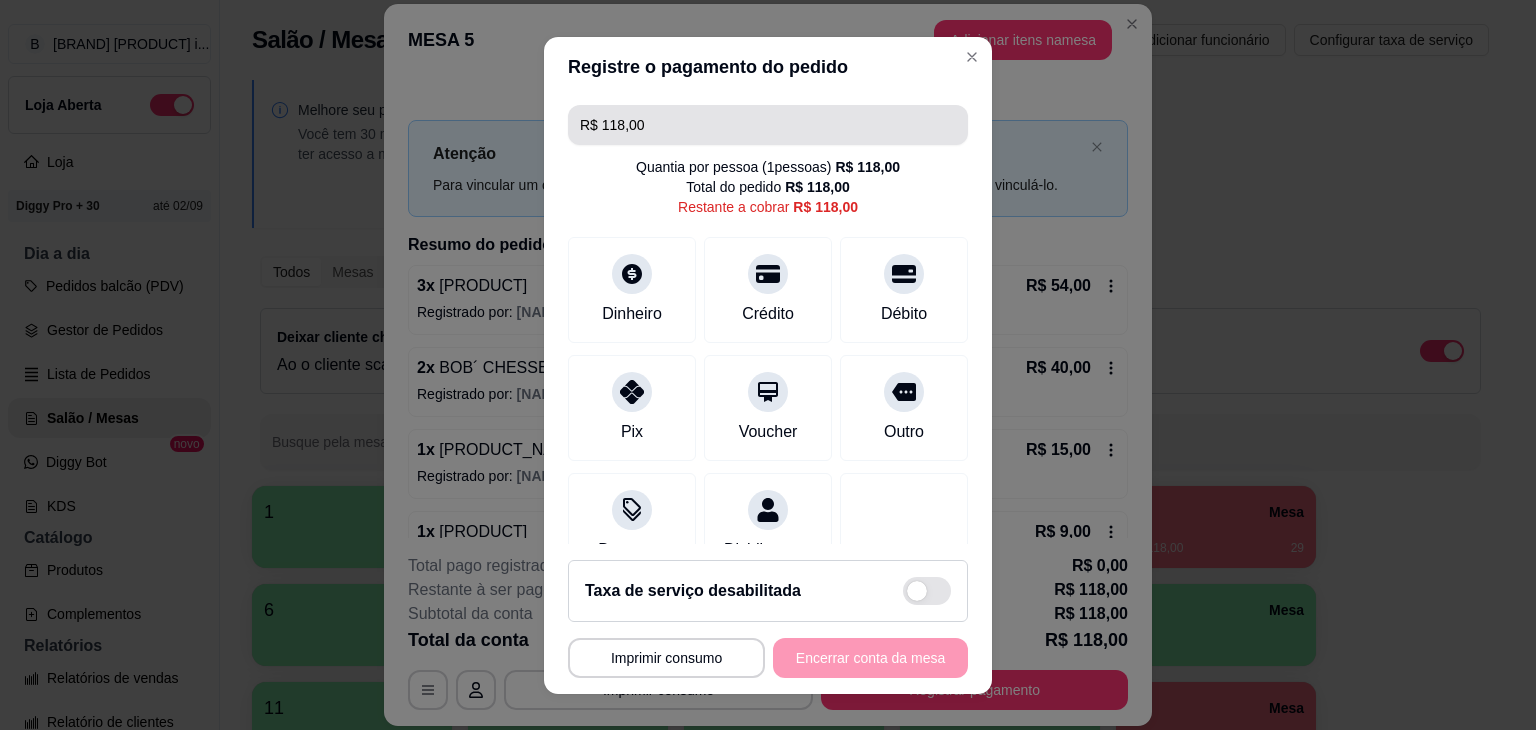 click on "R$ 118,00" at bounding box center [768, 125] 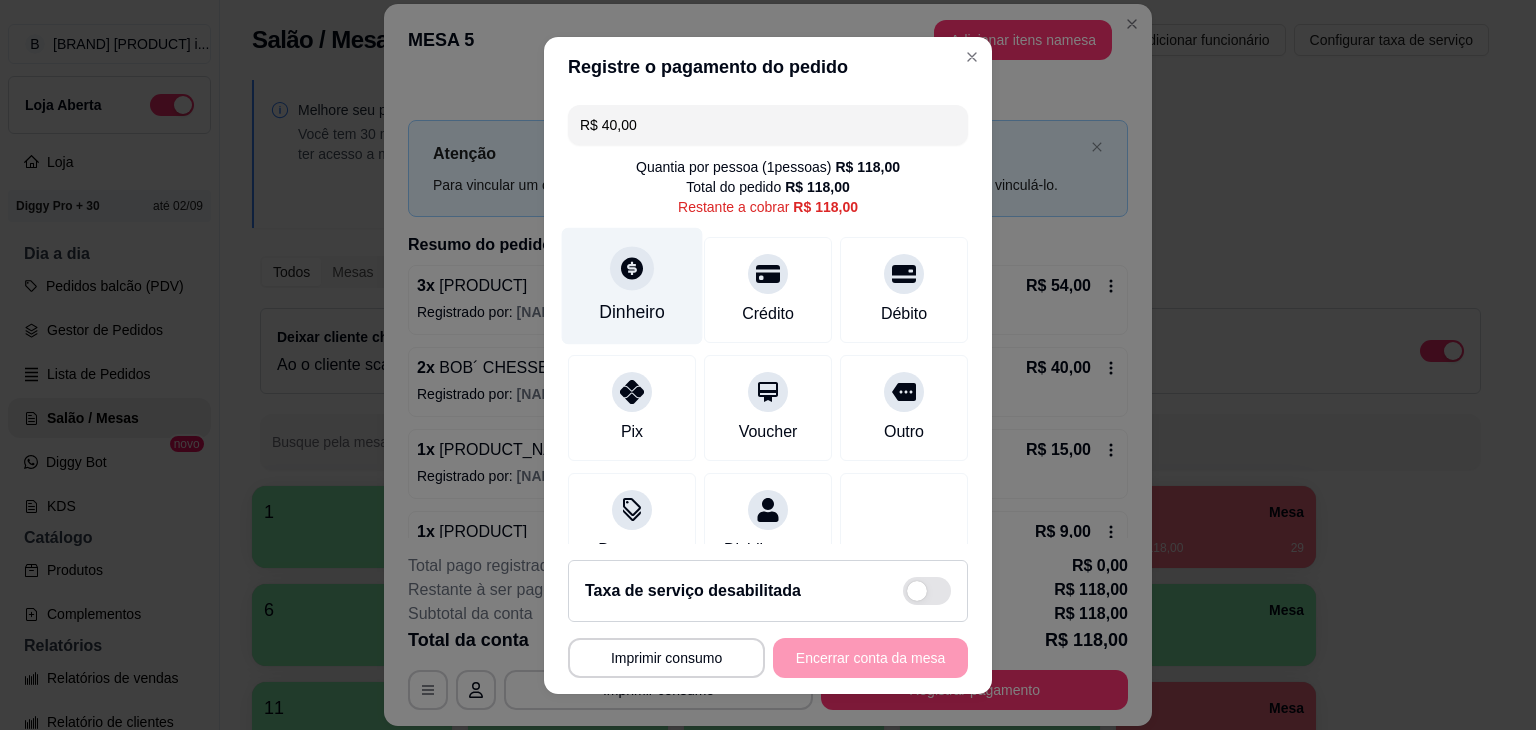 type on "R$ 40,00" 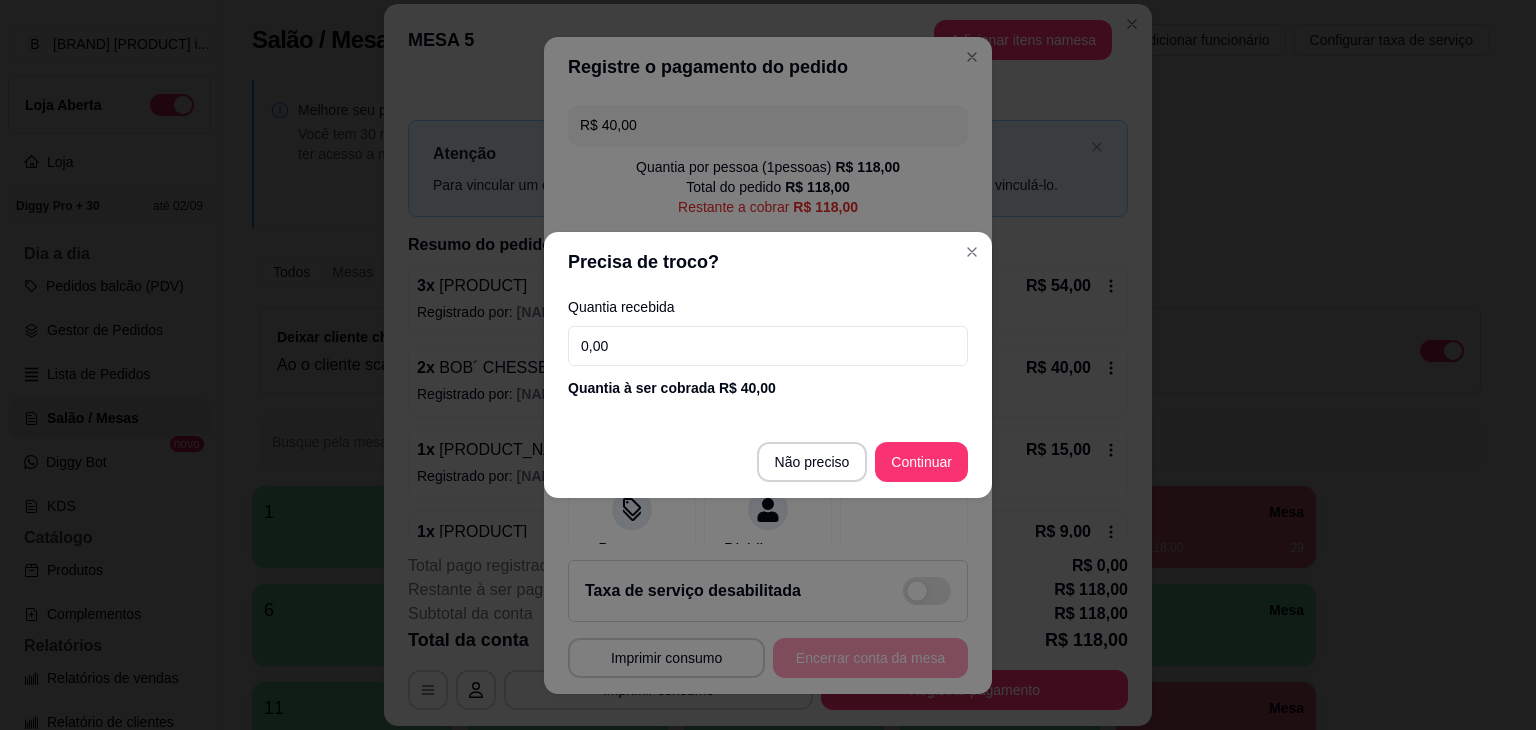 click on "0,00" at bounding box center (768, 346) 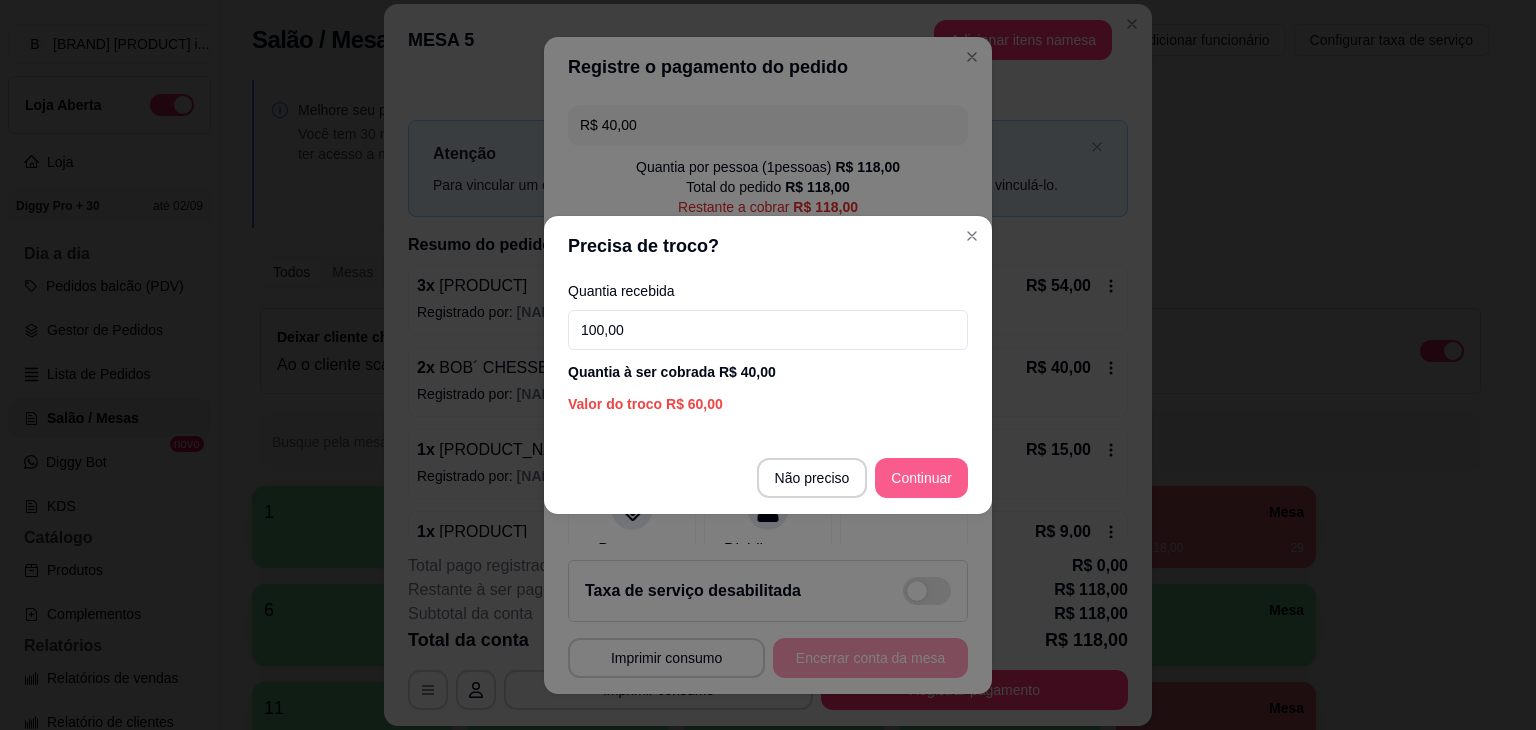 type on "100,00" 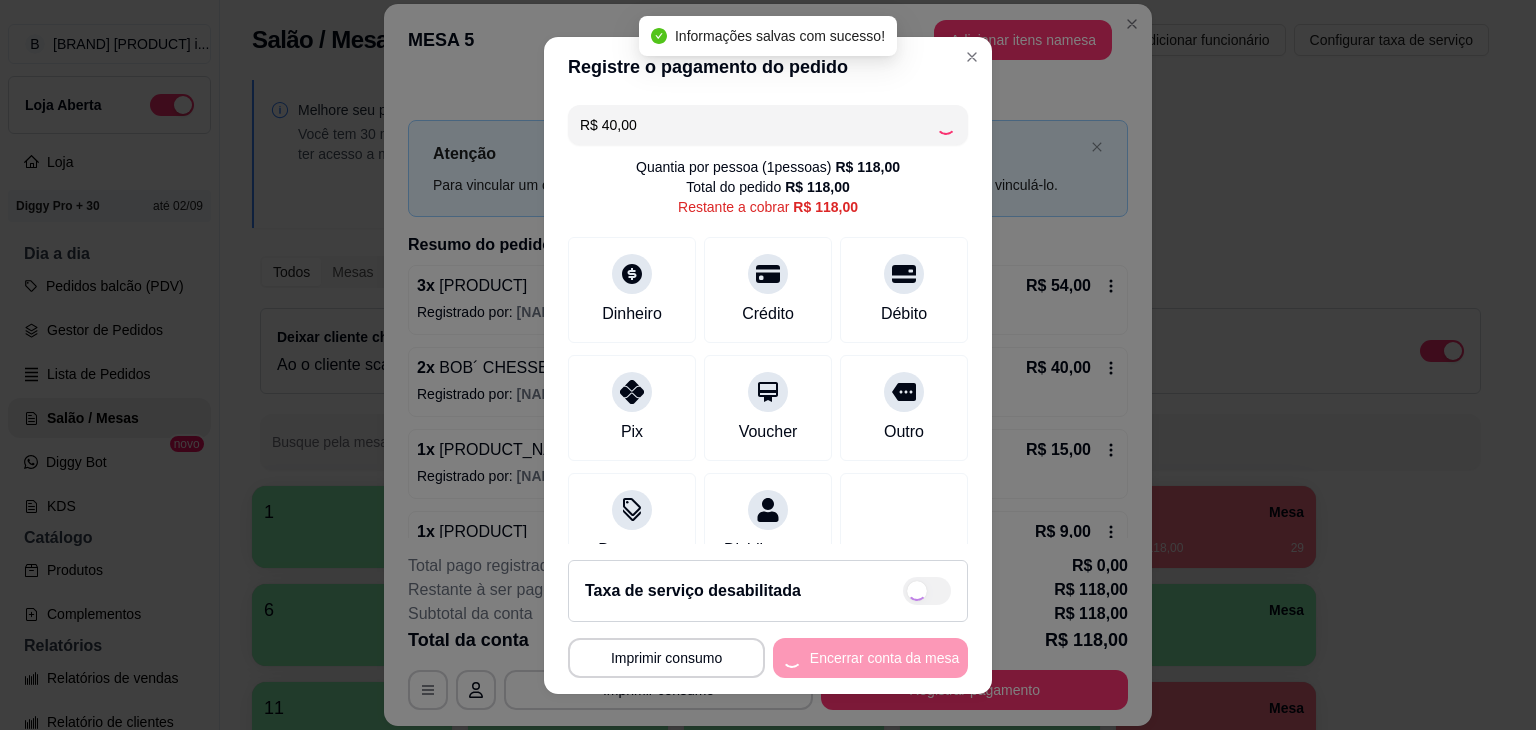 type on "R$ 78,00" 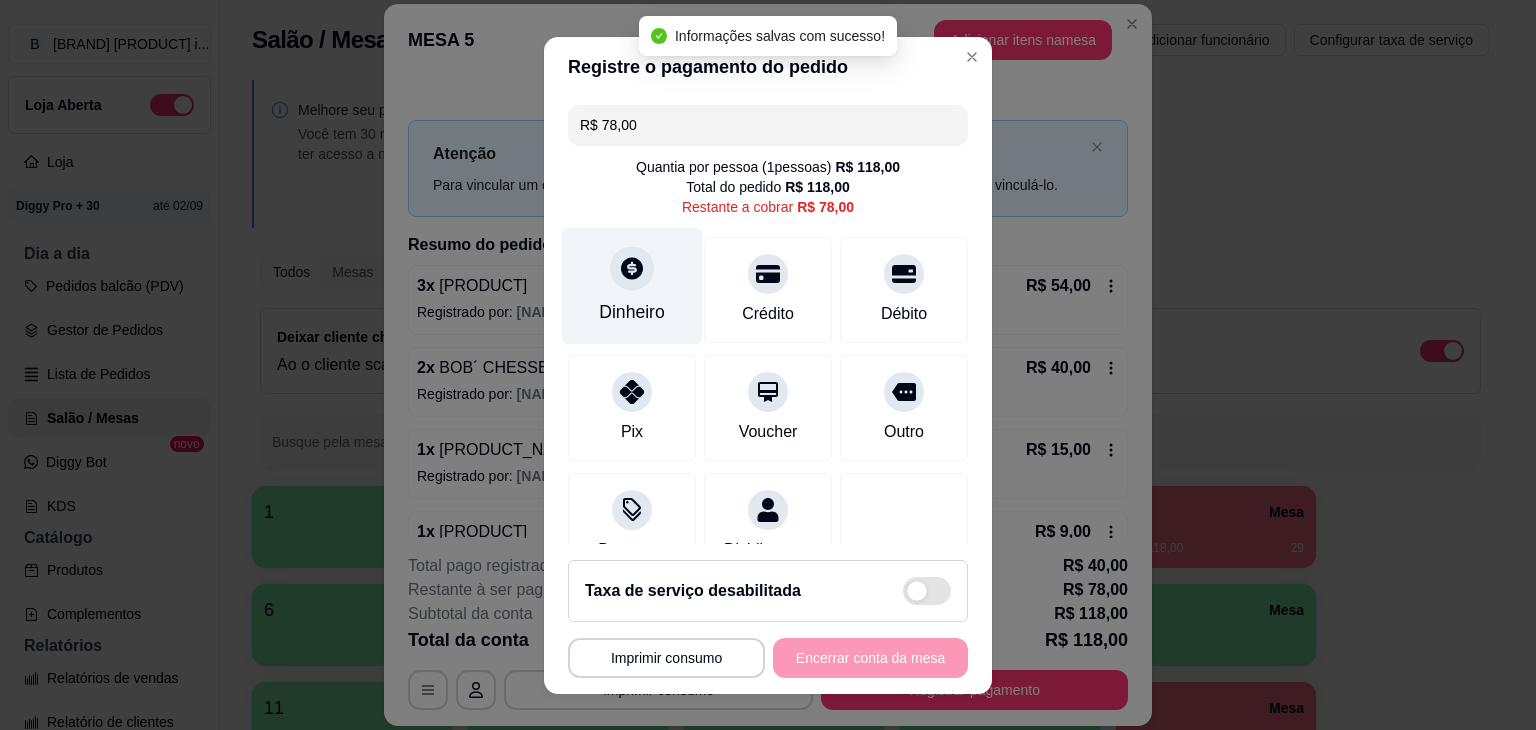 click on "Dinheiro" at bounding box center (632, 312) 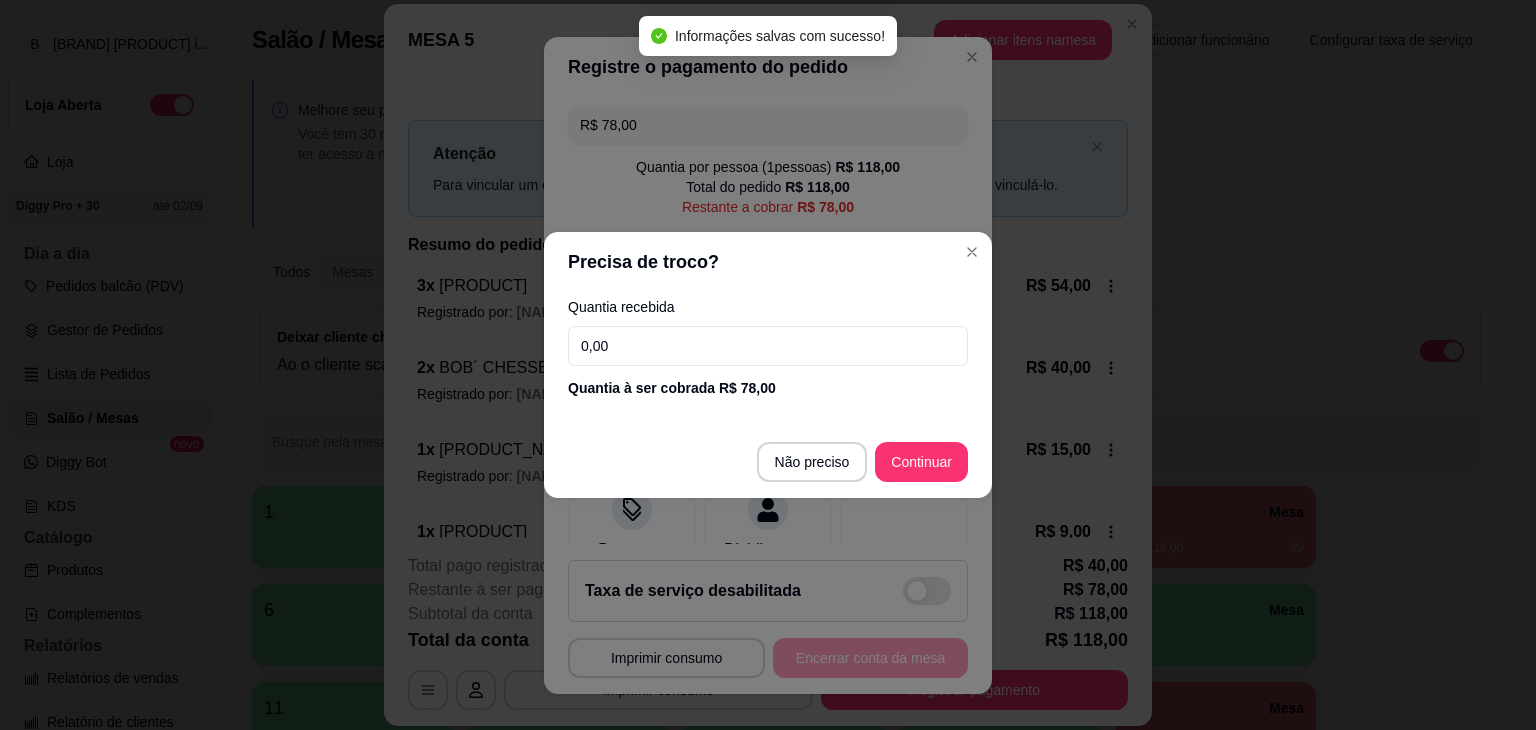 click on "0,00" at bounding box center [768, 346] 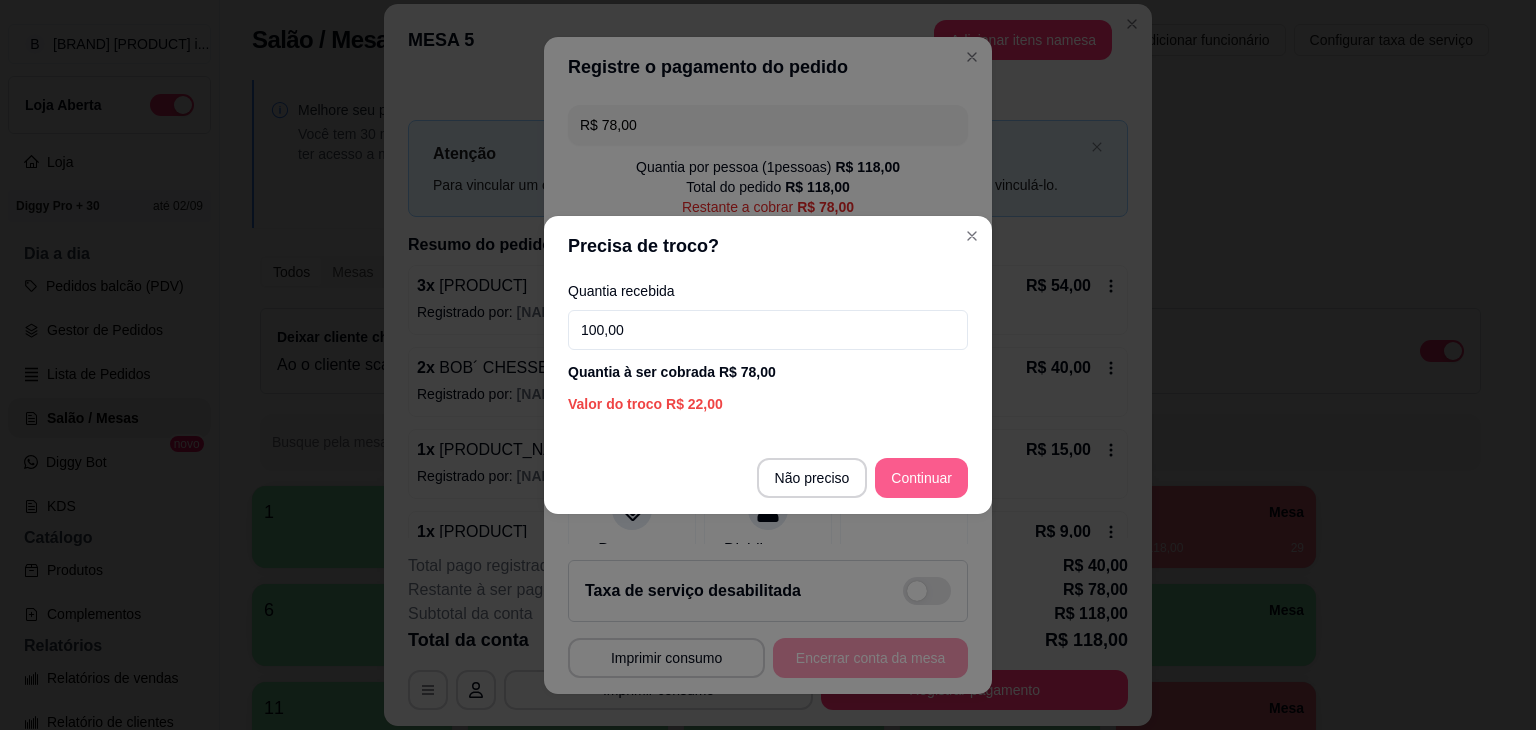 type on "100,00" 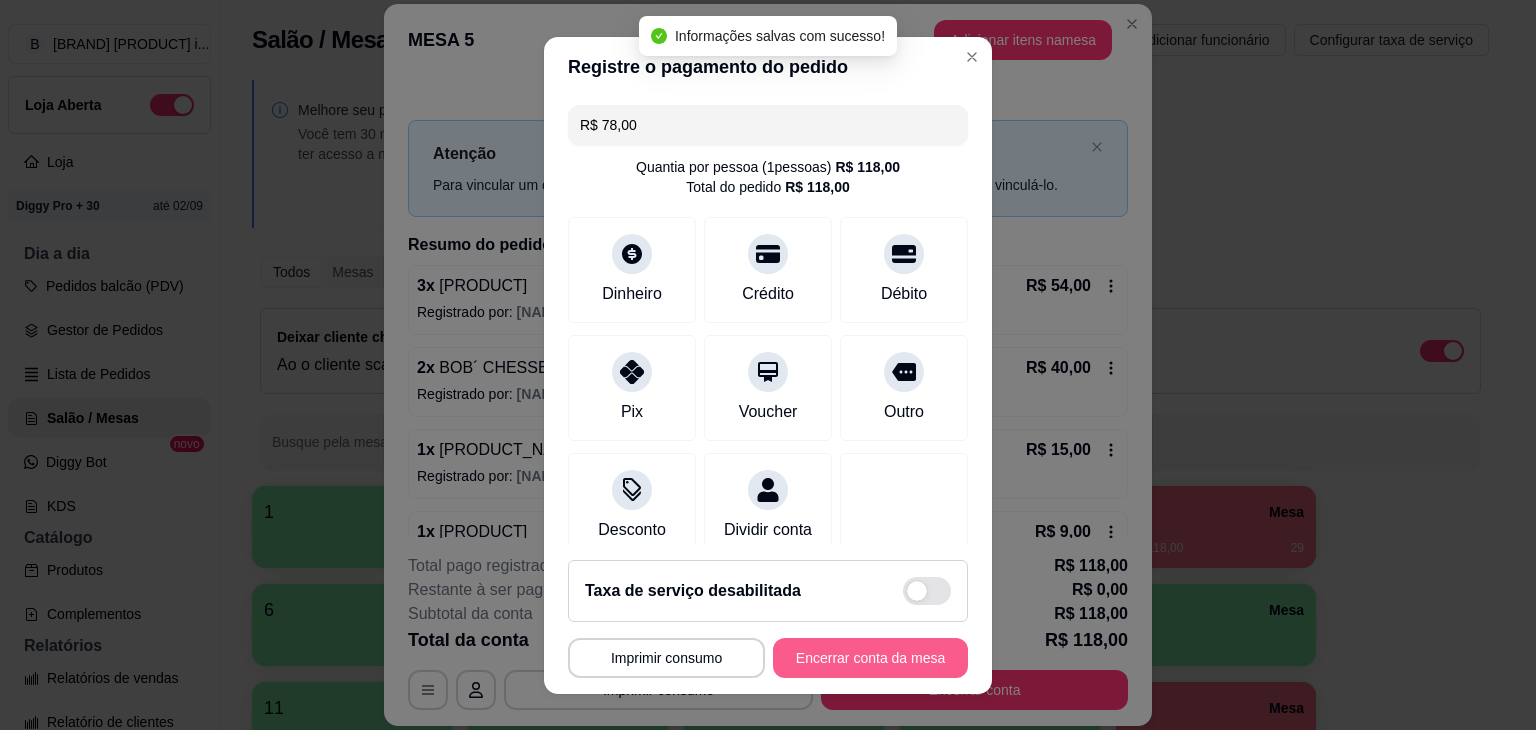 type on "R$ 0,00" 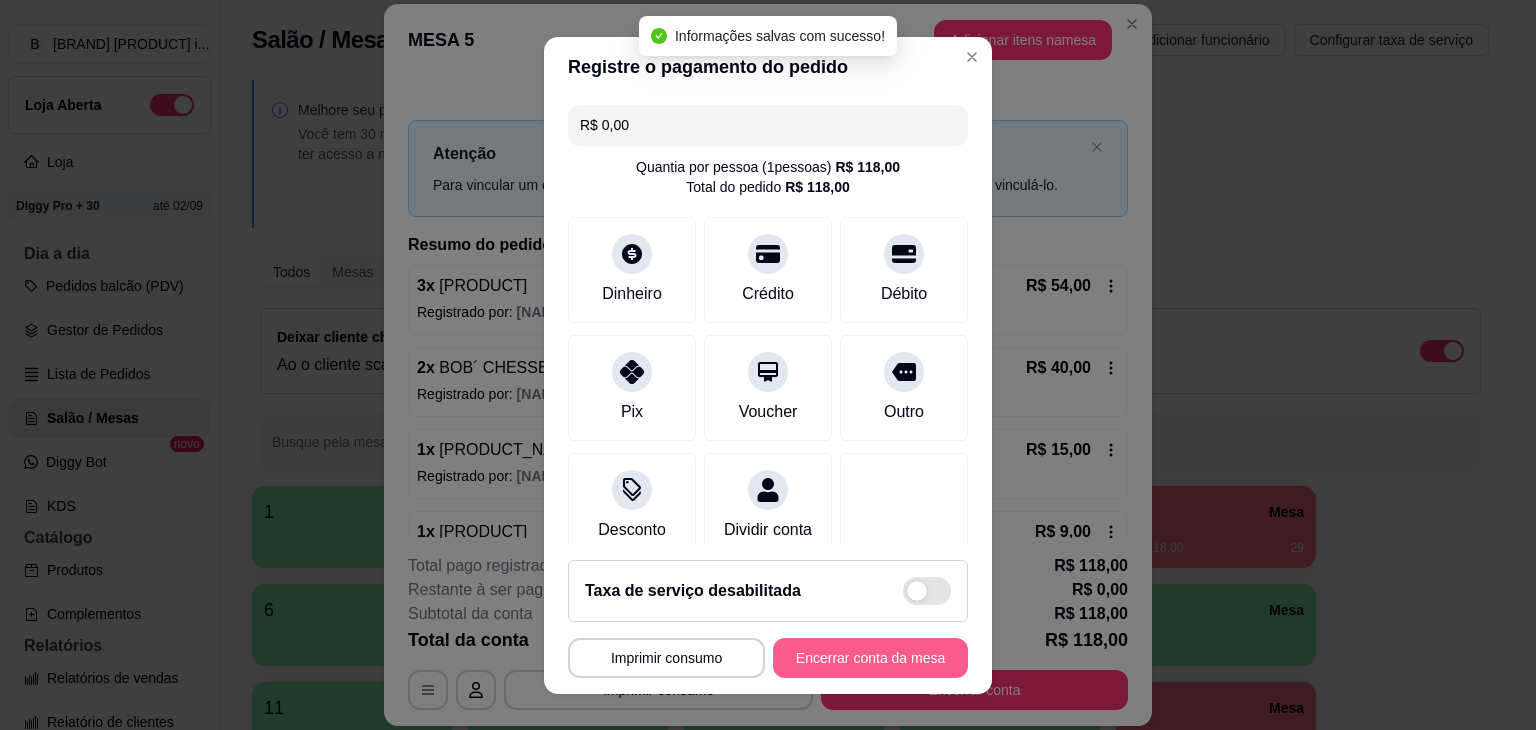 click on "Encerrar conta da mesa" at bounding box center [870, 658] 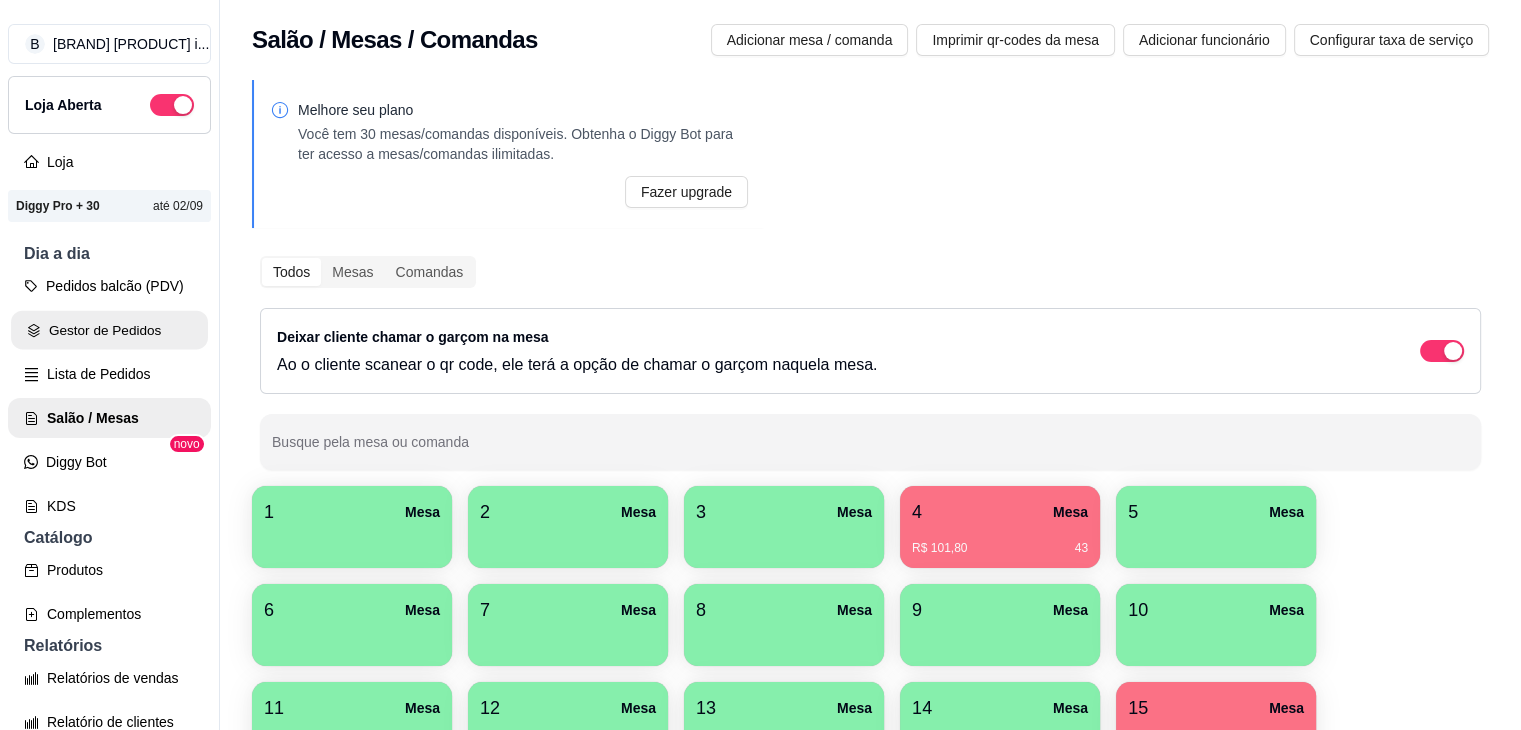 click on "Gestor de Pedidos" at bounding box center (109, 330) 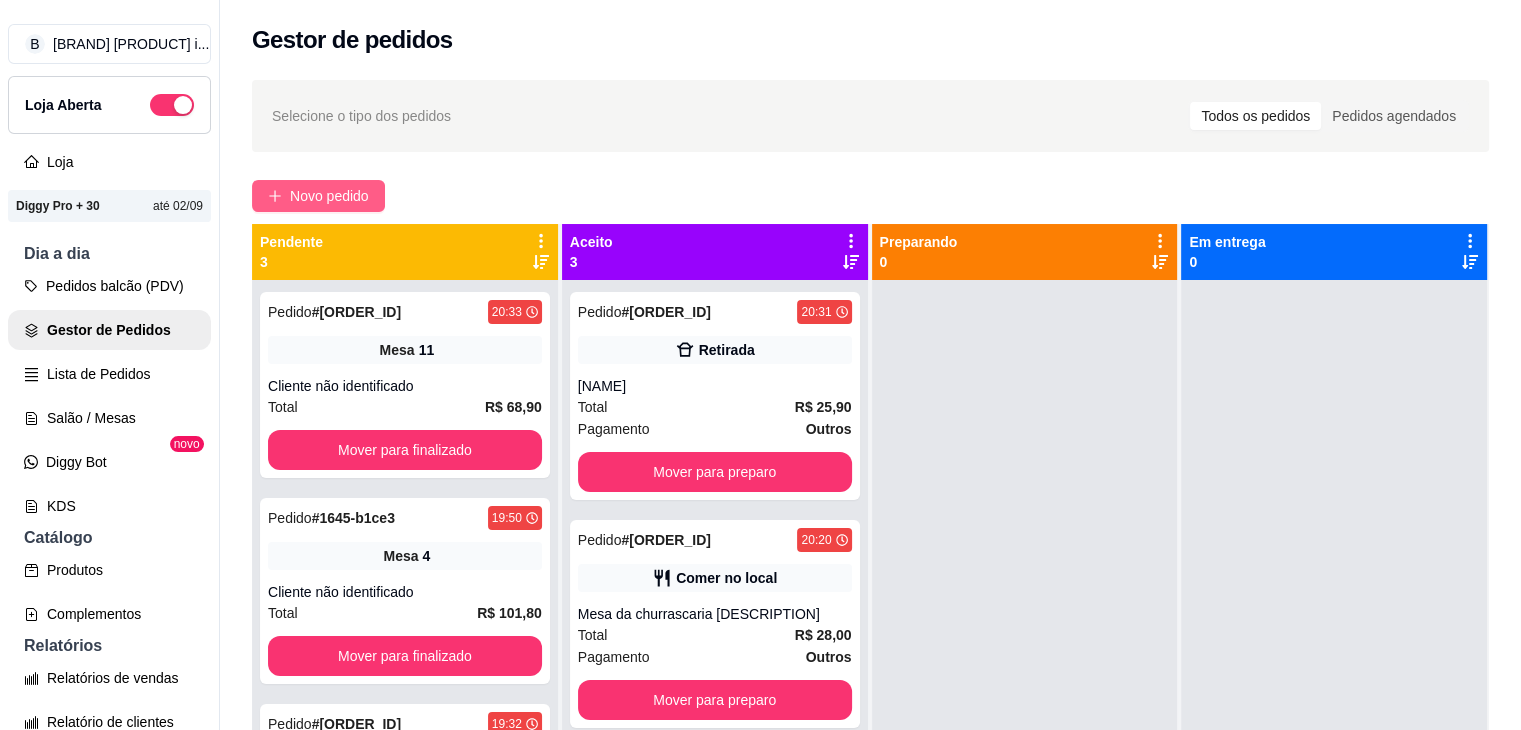 click on "Novo pedido" at bounding box center [329, 196] 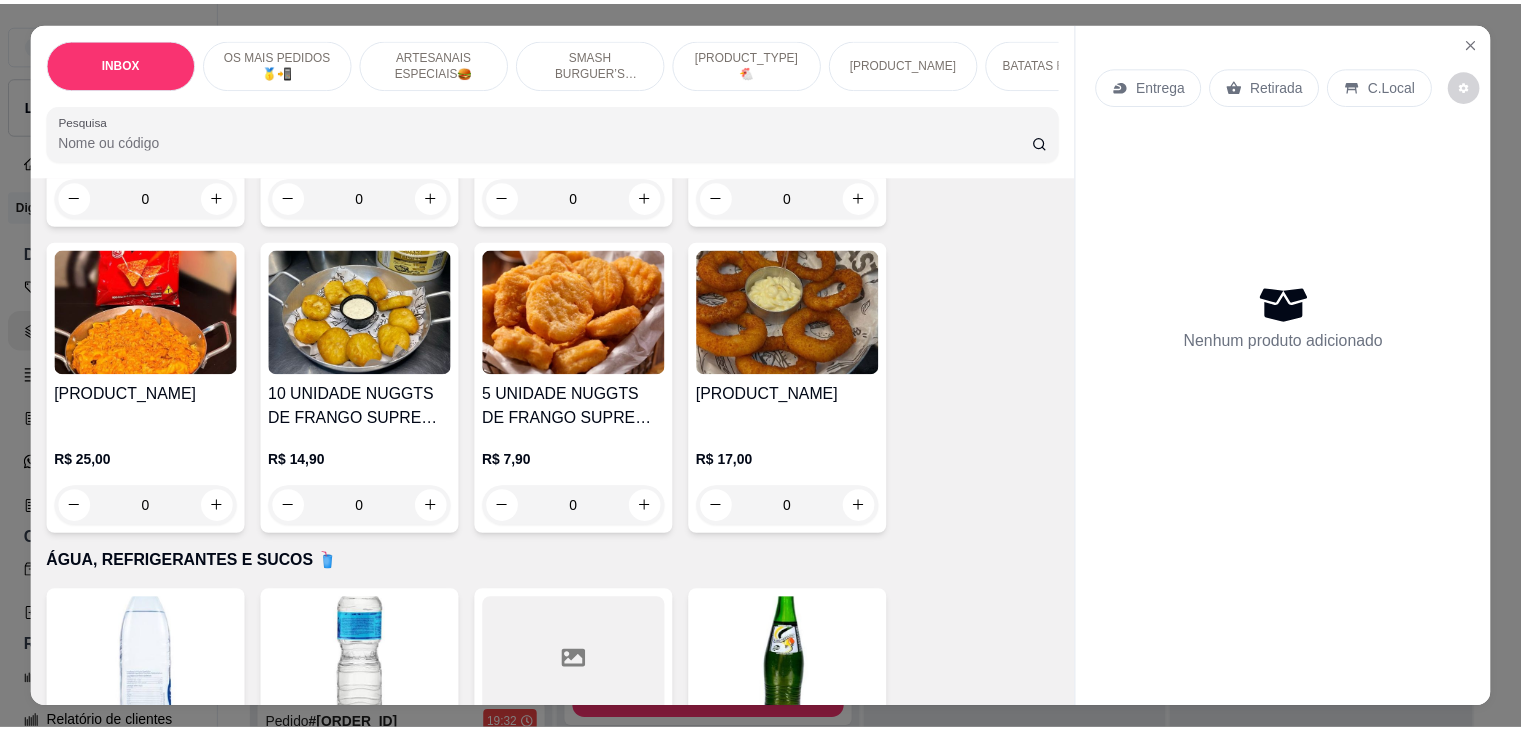 scroll, scrollTop: 3300, scrollLeft: 0, axis: vertical 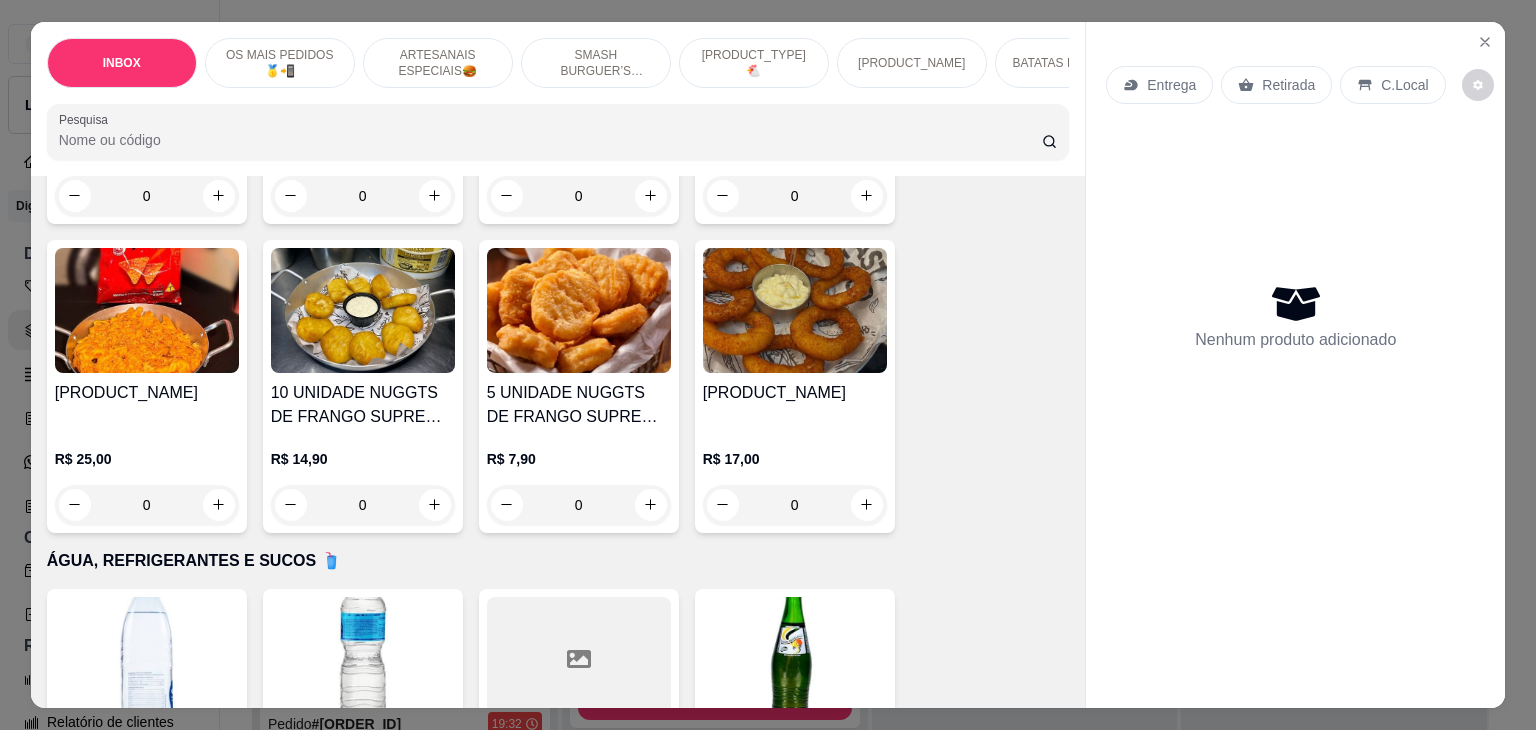 click on "5 UNIDADE NUGGTS DE FRANGO SUPREMO SEARA" at bounding box center (579, 405) 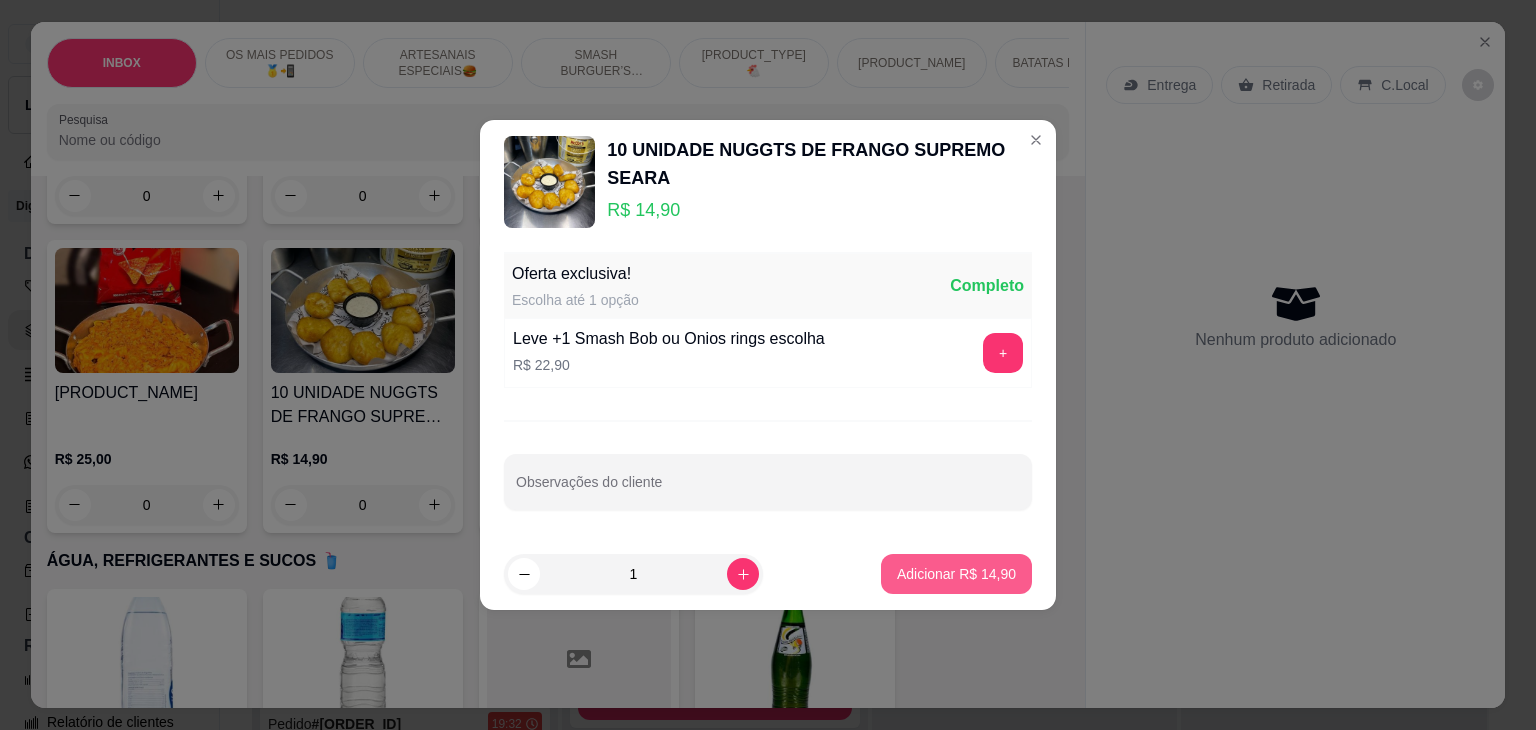 click on "Adicionar   R$ 14,90" at bounding box center (956, 574) 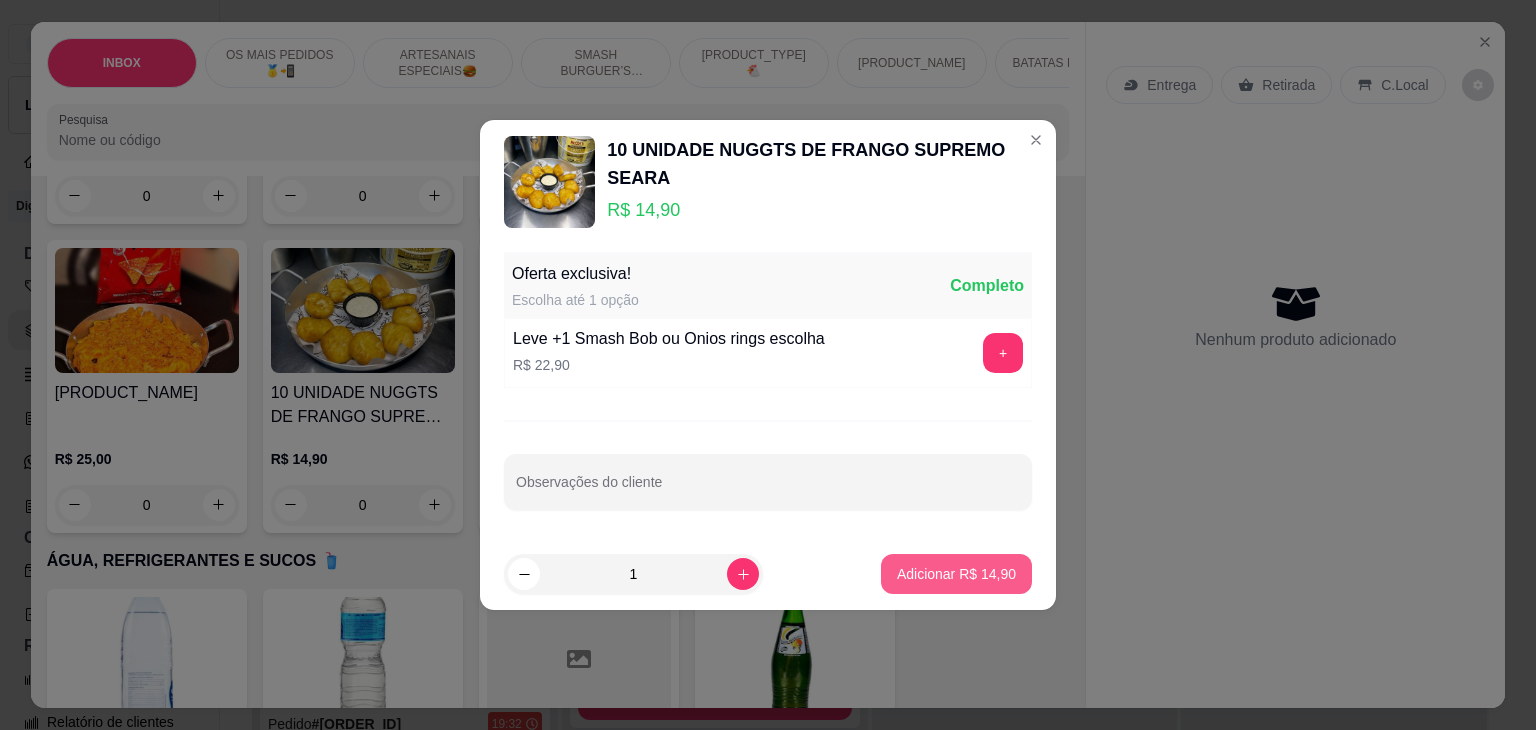 type on "1" 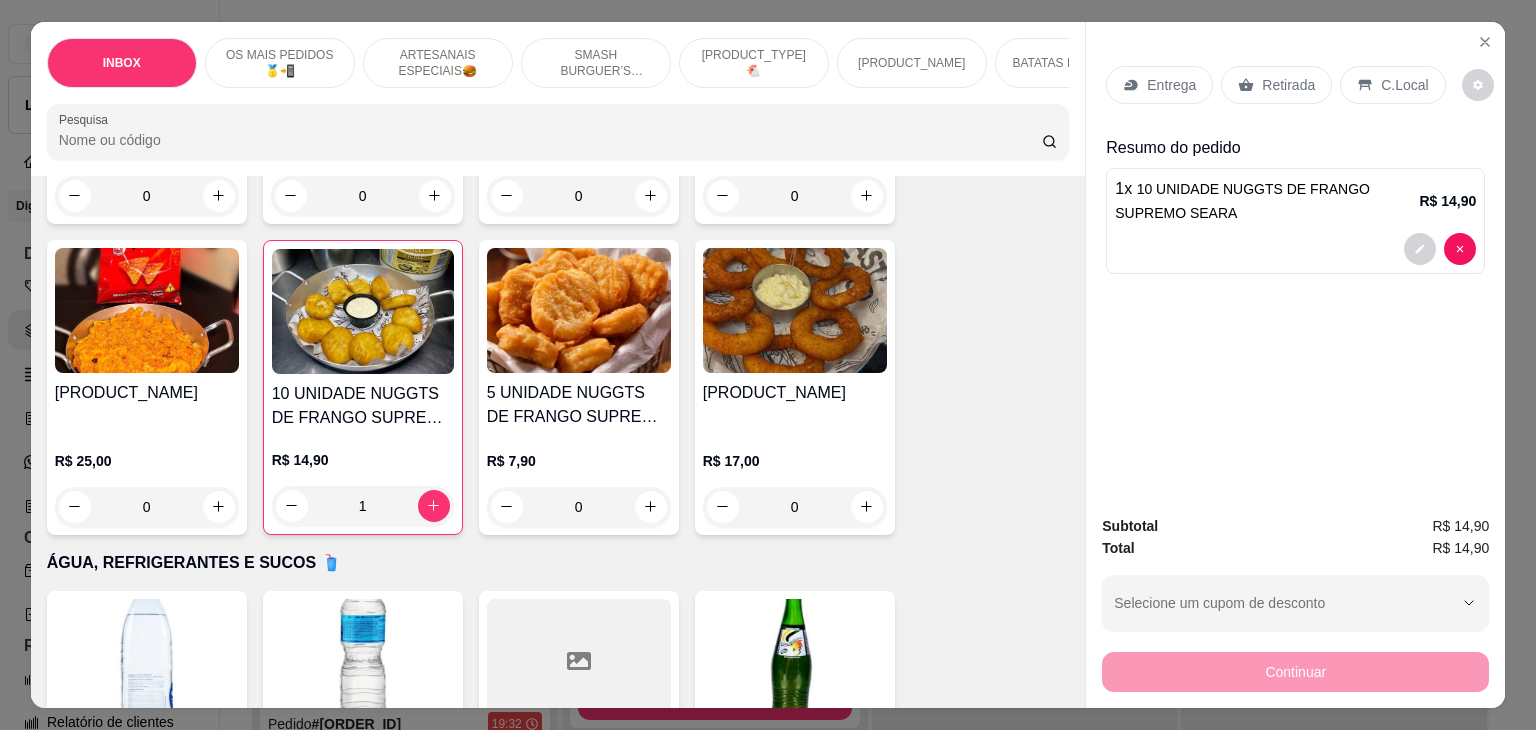 click on "C.Local" at bounding box center [1392, 85] 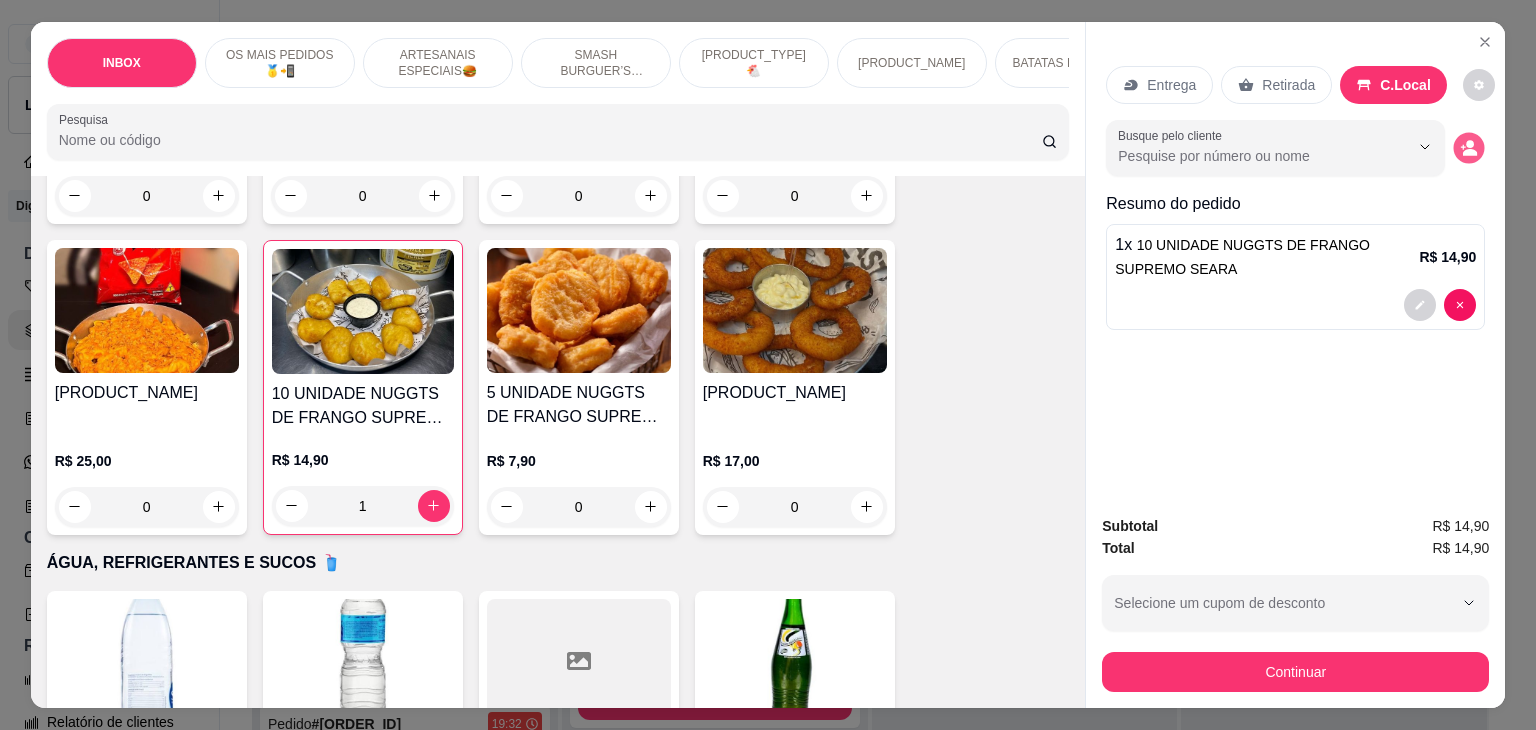 click 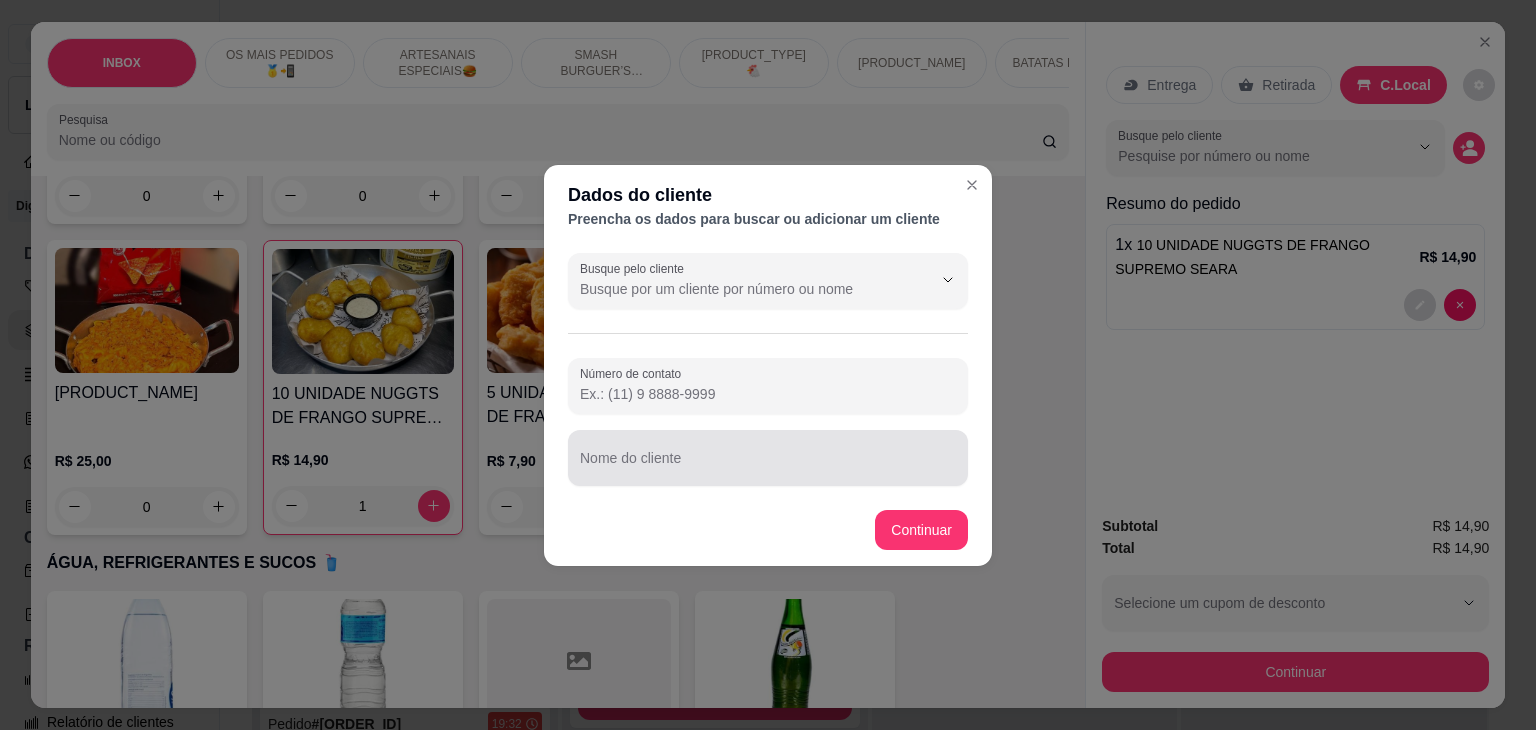 click on "Nome do cliente" at bounding box center (768, 466) 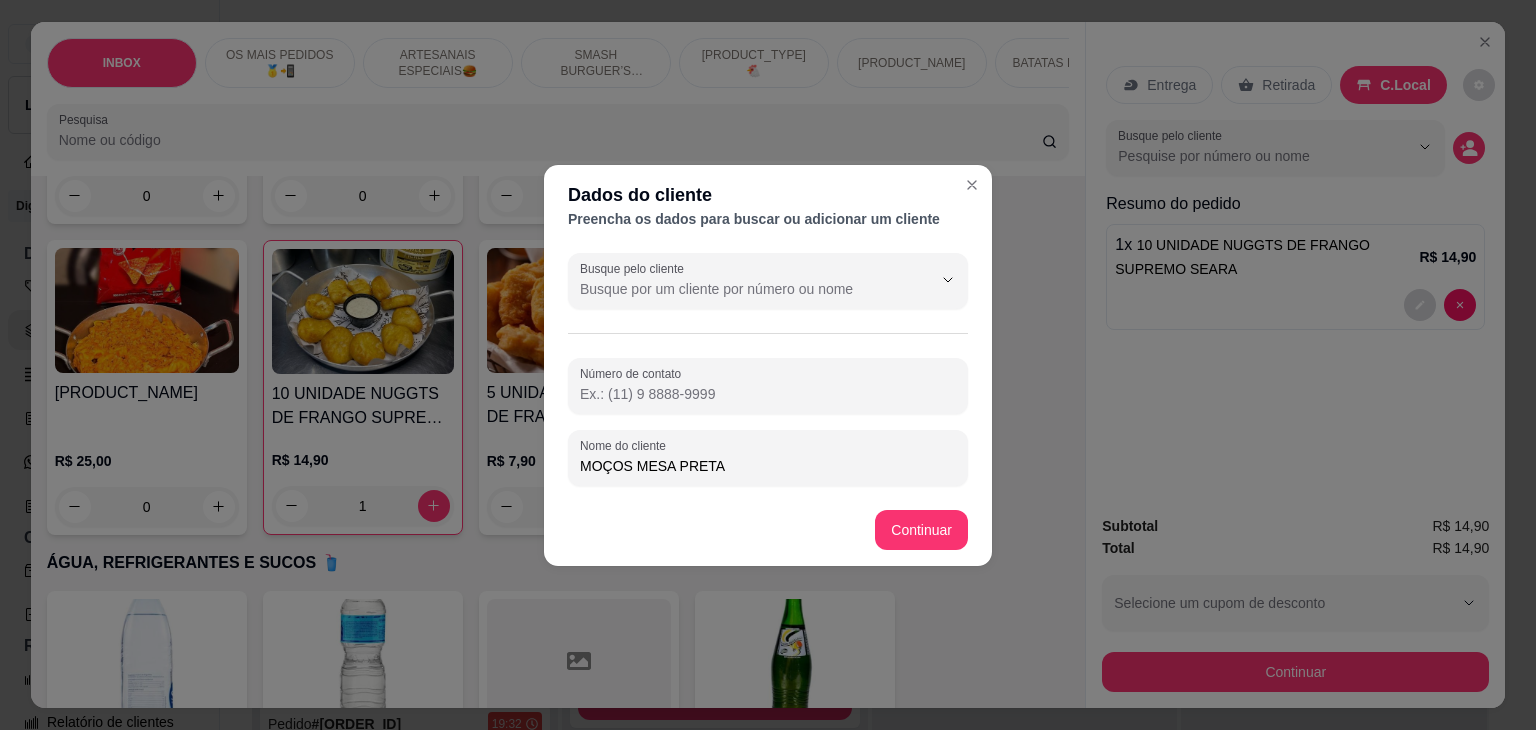 type on "MOÇOS MESA PRETA" 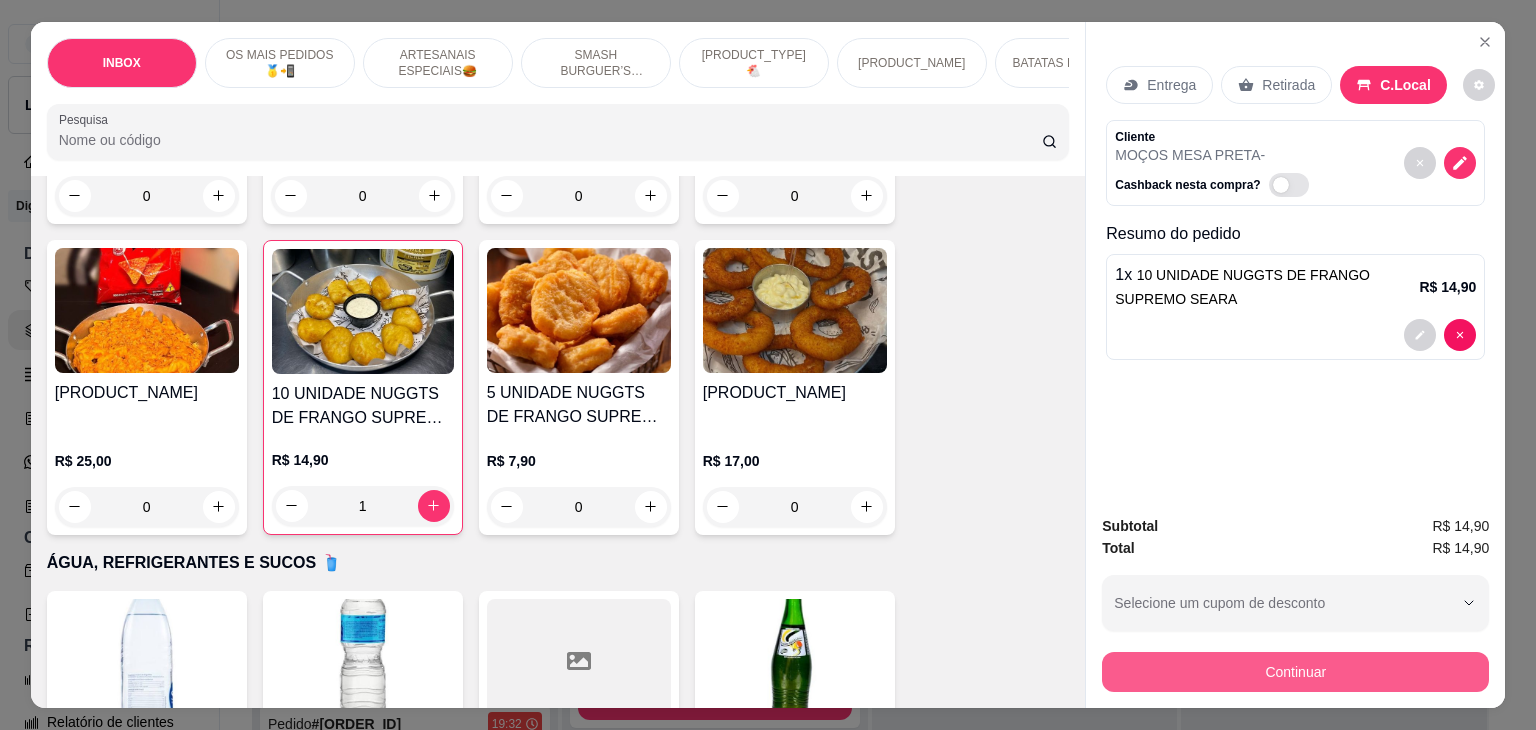 click on "Continuar" at bounding box center (1295, 672) 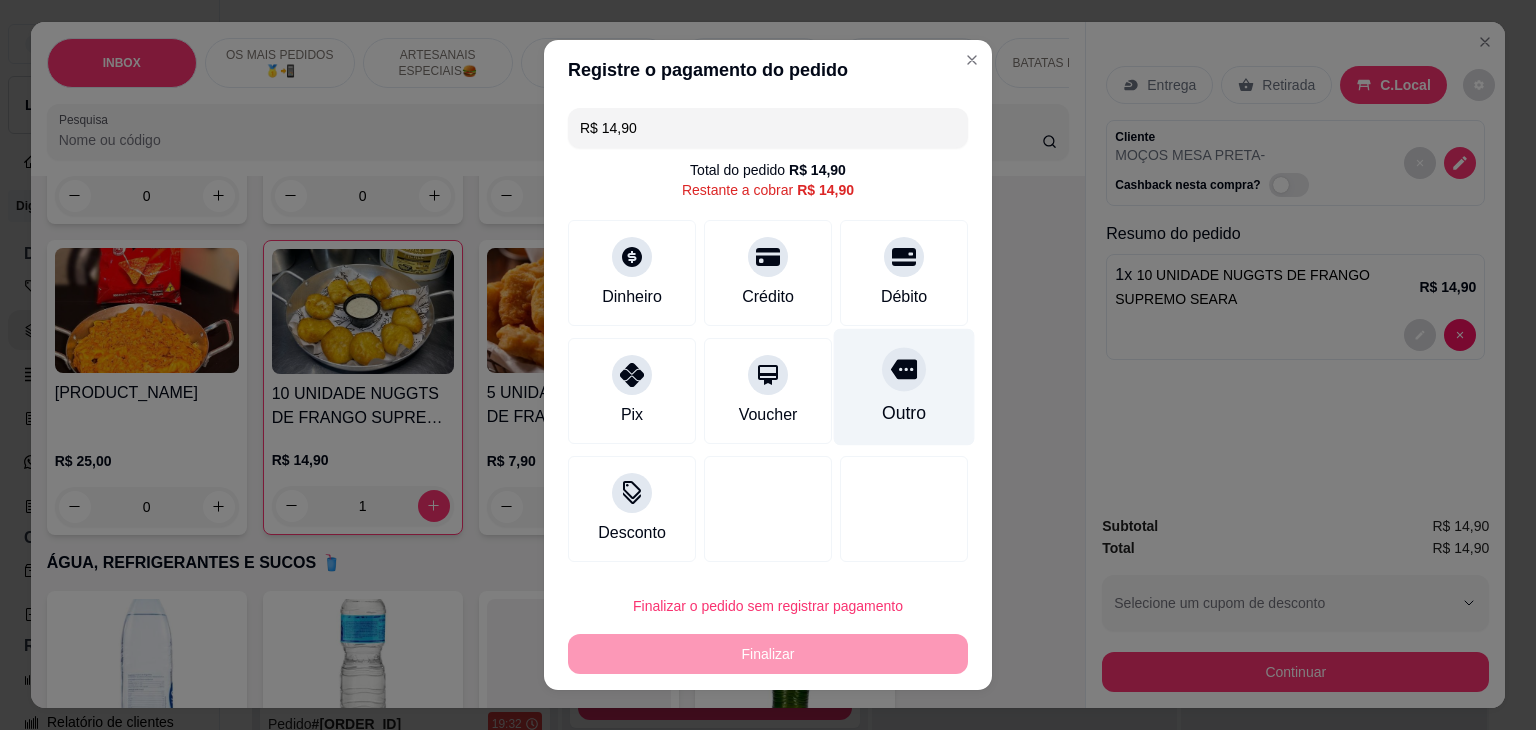 click 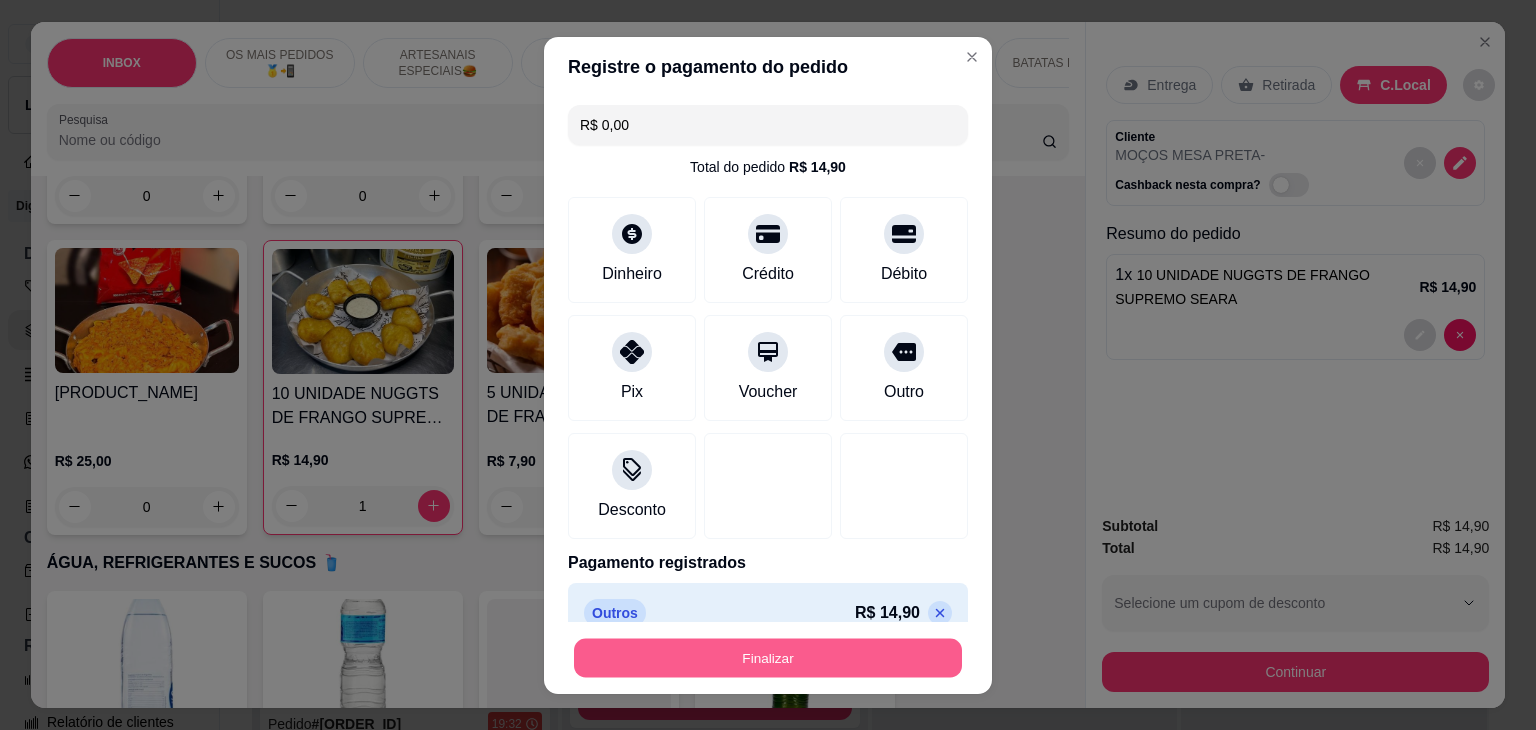 click on "Finalizar" at bounding box center [768, 657] 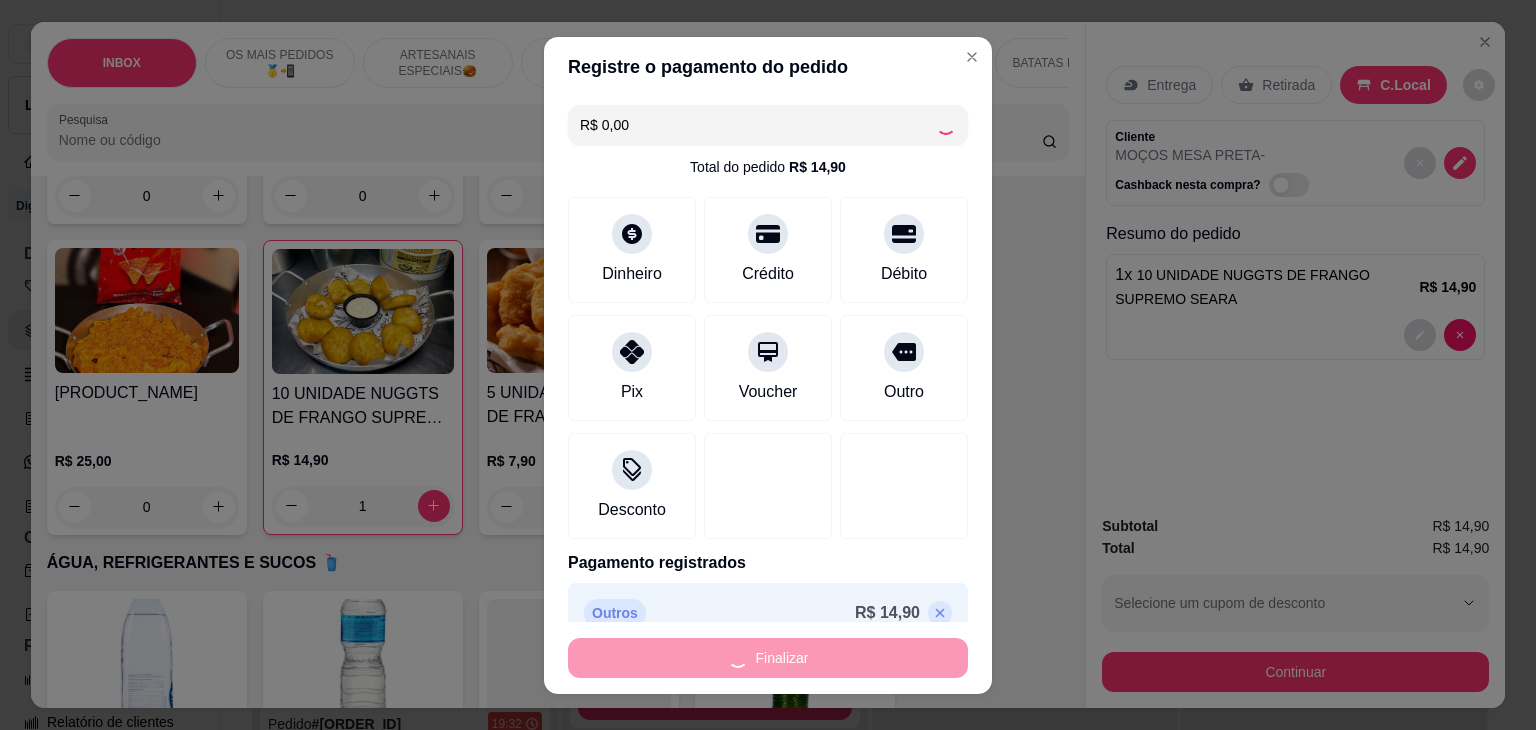 type on "0" 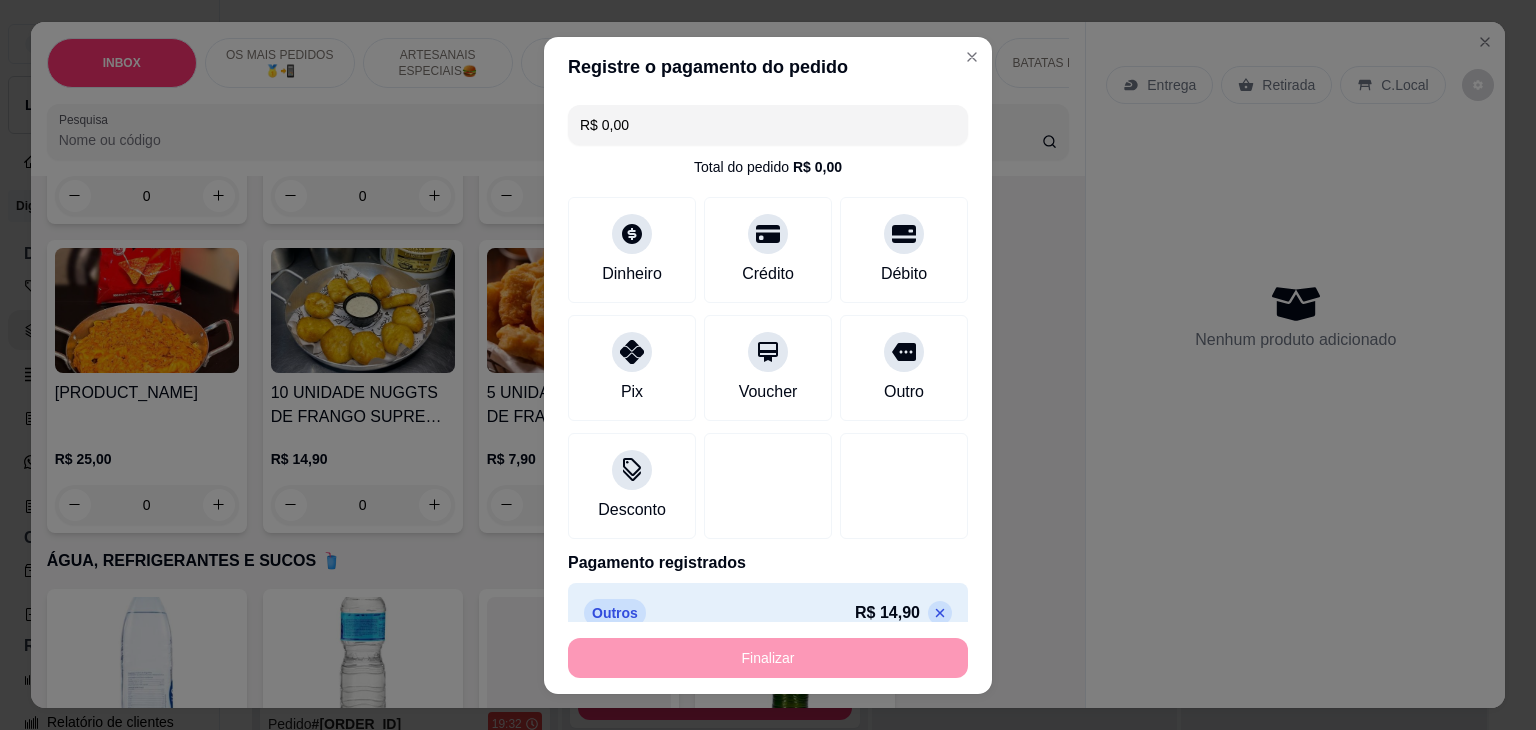 type on "-R$ 14,90" 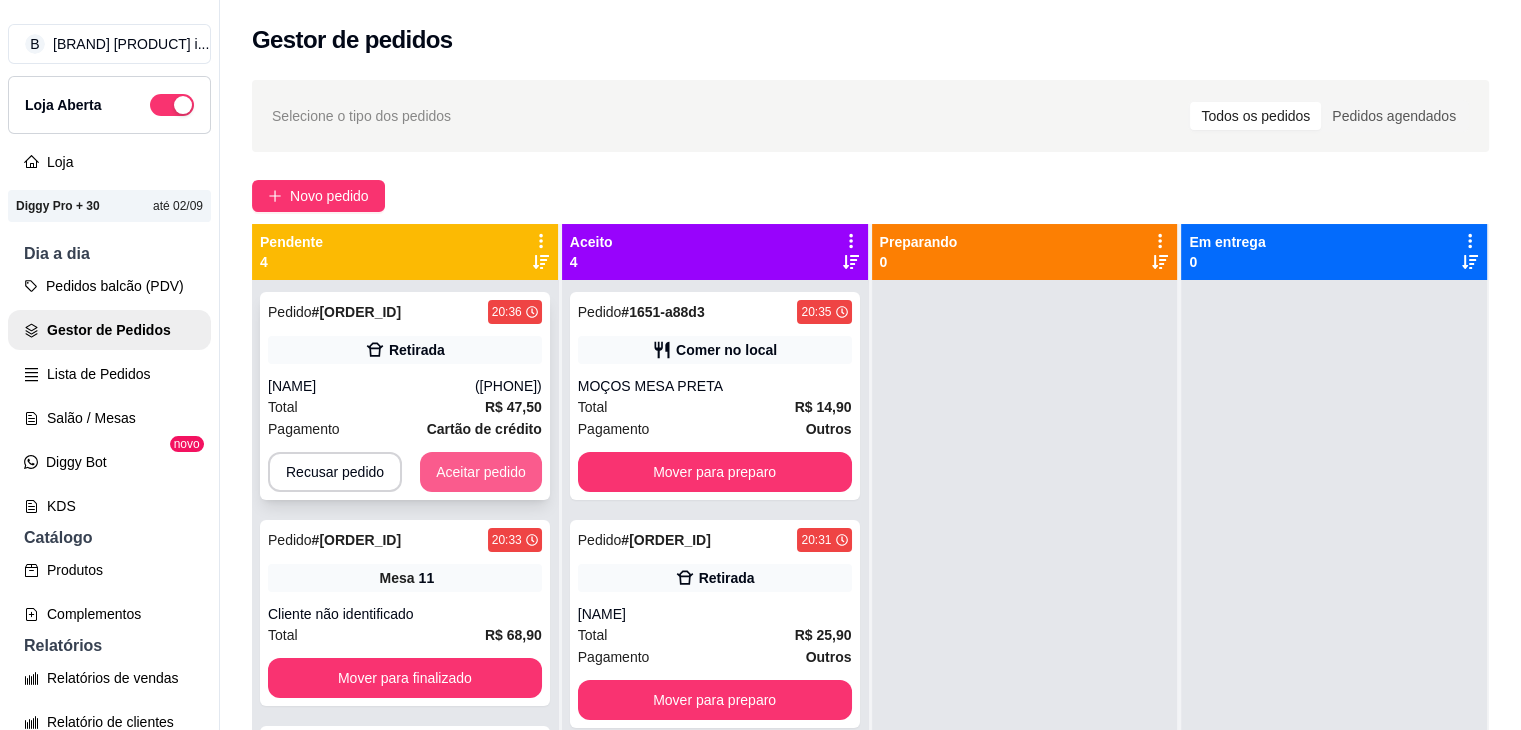 click on "Aceitar pedido" at bounding box center (481, 472) 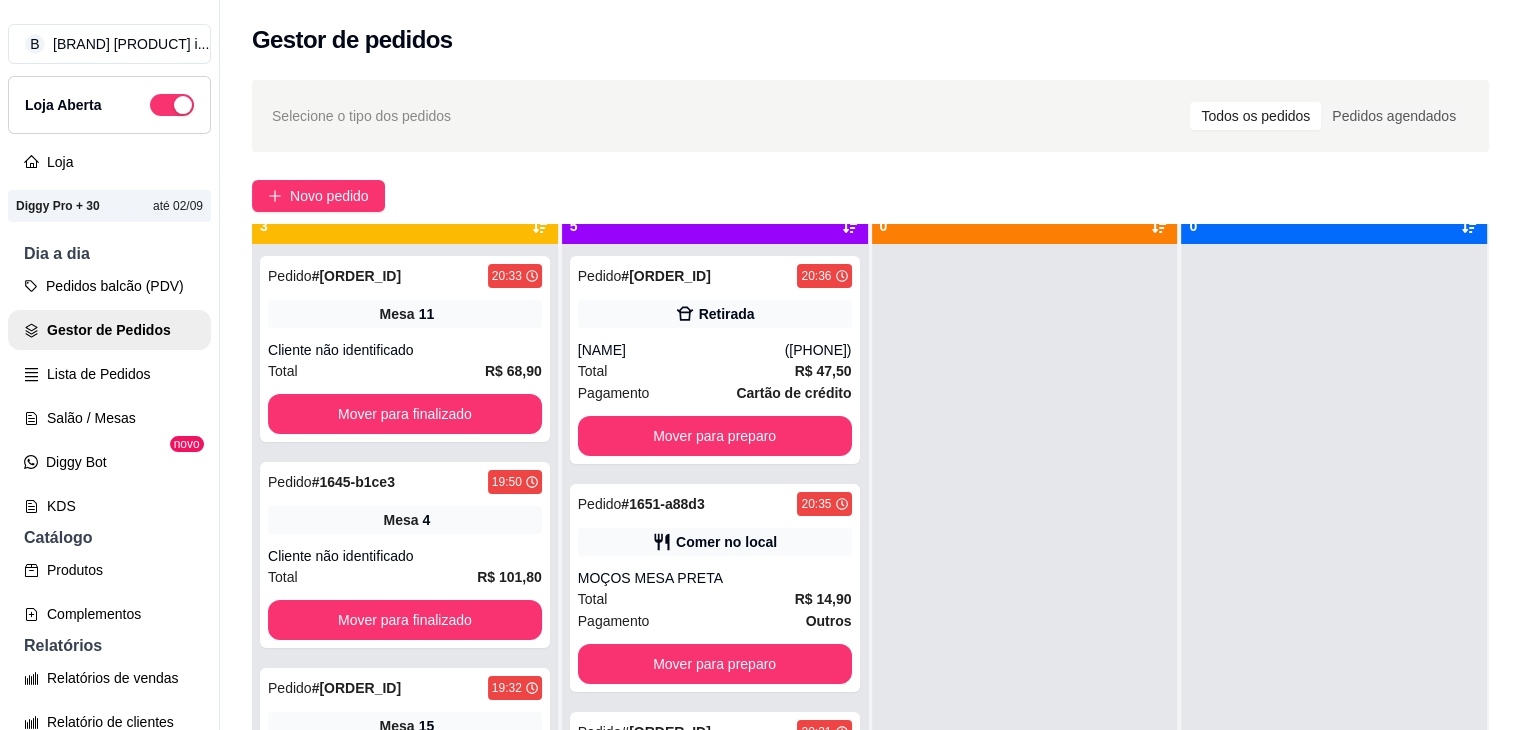 scroll, scrollTop: 56, scrollLeft: 0, axis: vertical 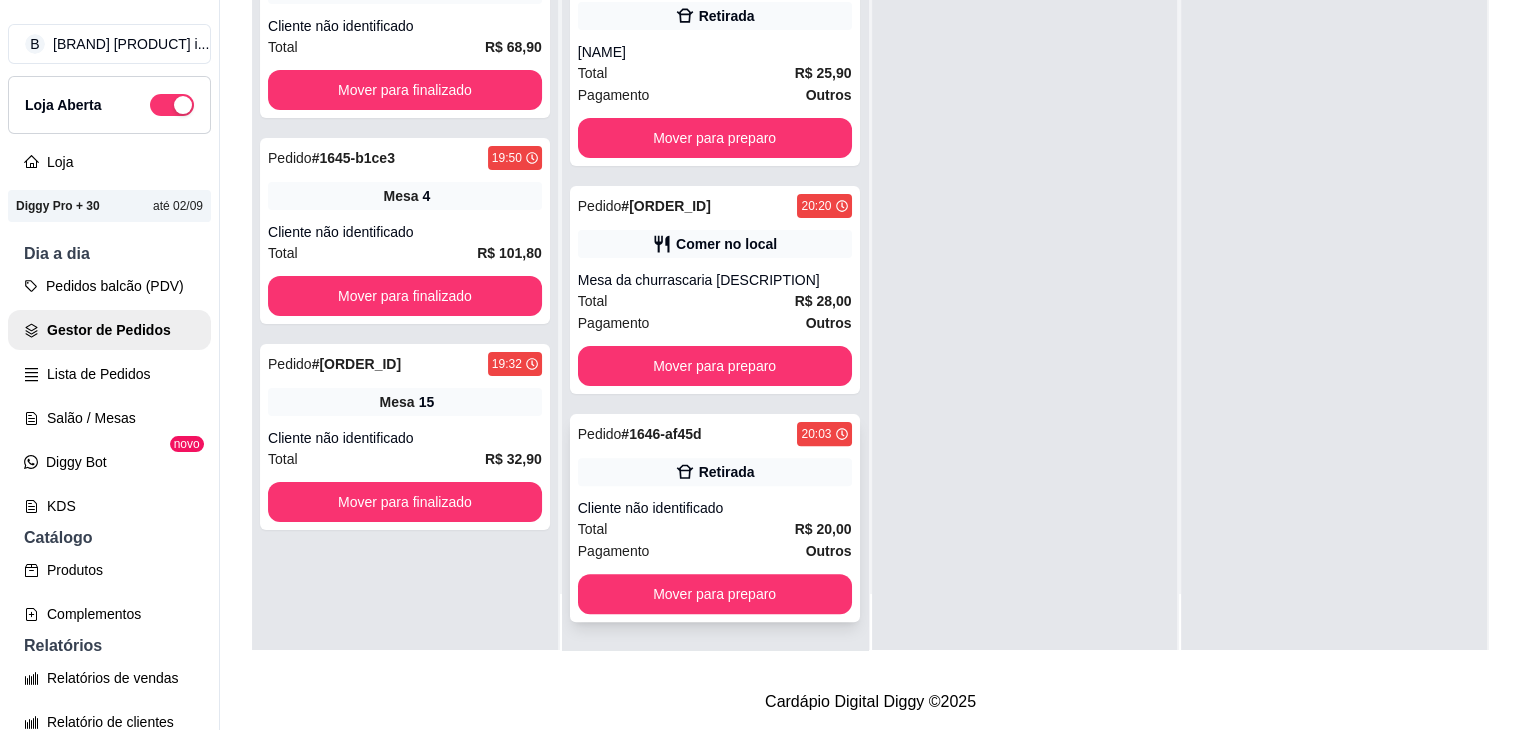 click on "Pedido  # [ORDER_ID] [TIME] Retirada Cliente não identificado Total R$ 20,00 Pagamento Outros Mover para preparo" at bounding box center [715, 518] 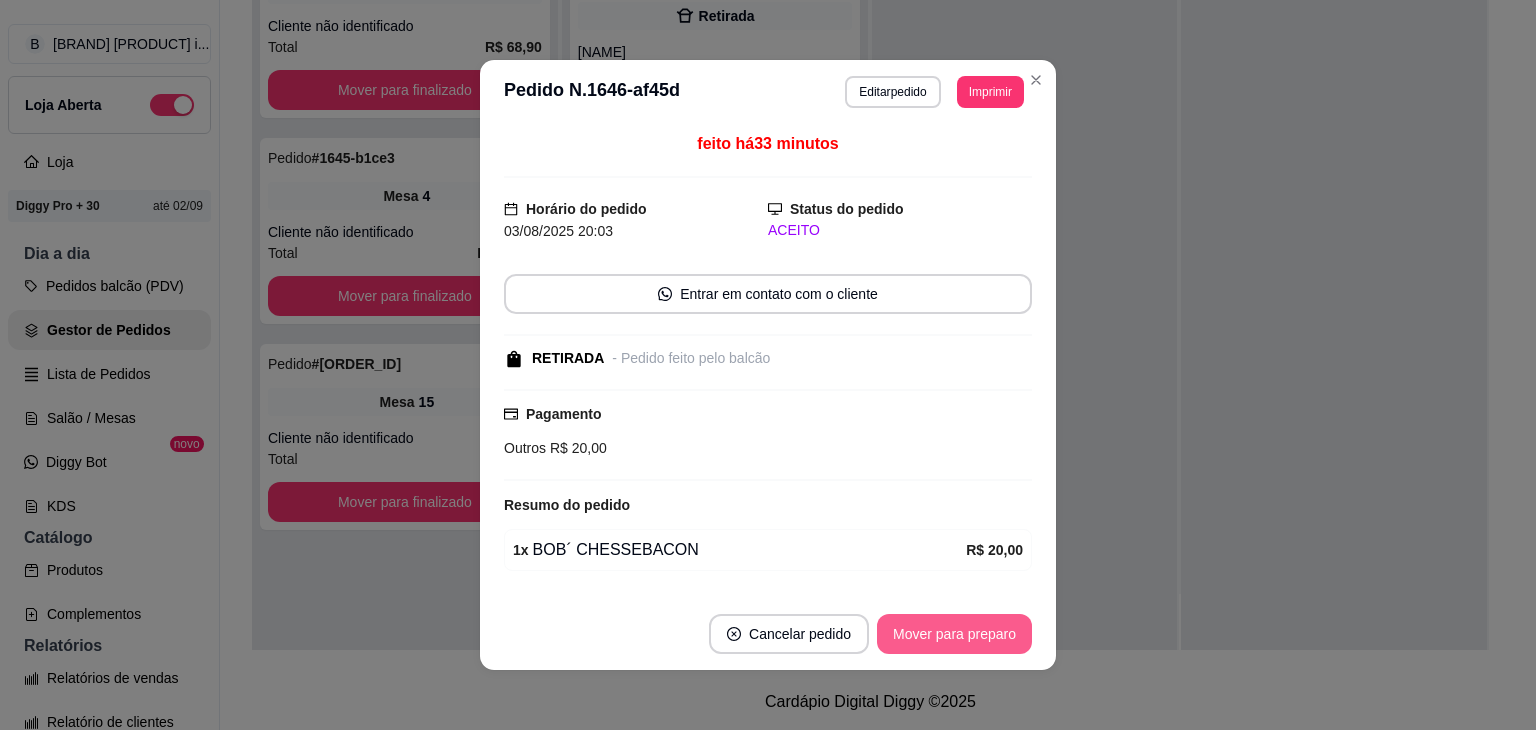 click on "Mover para preparo" at bounding box center (954, 634) 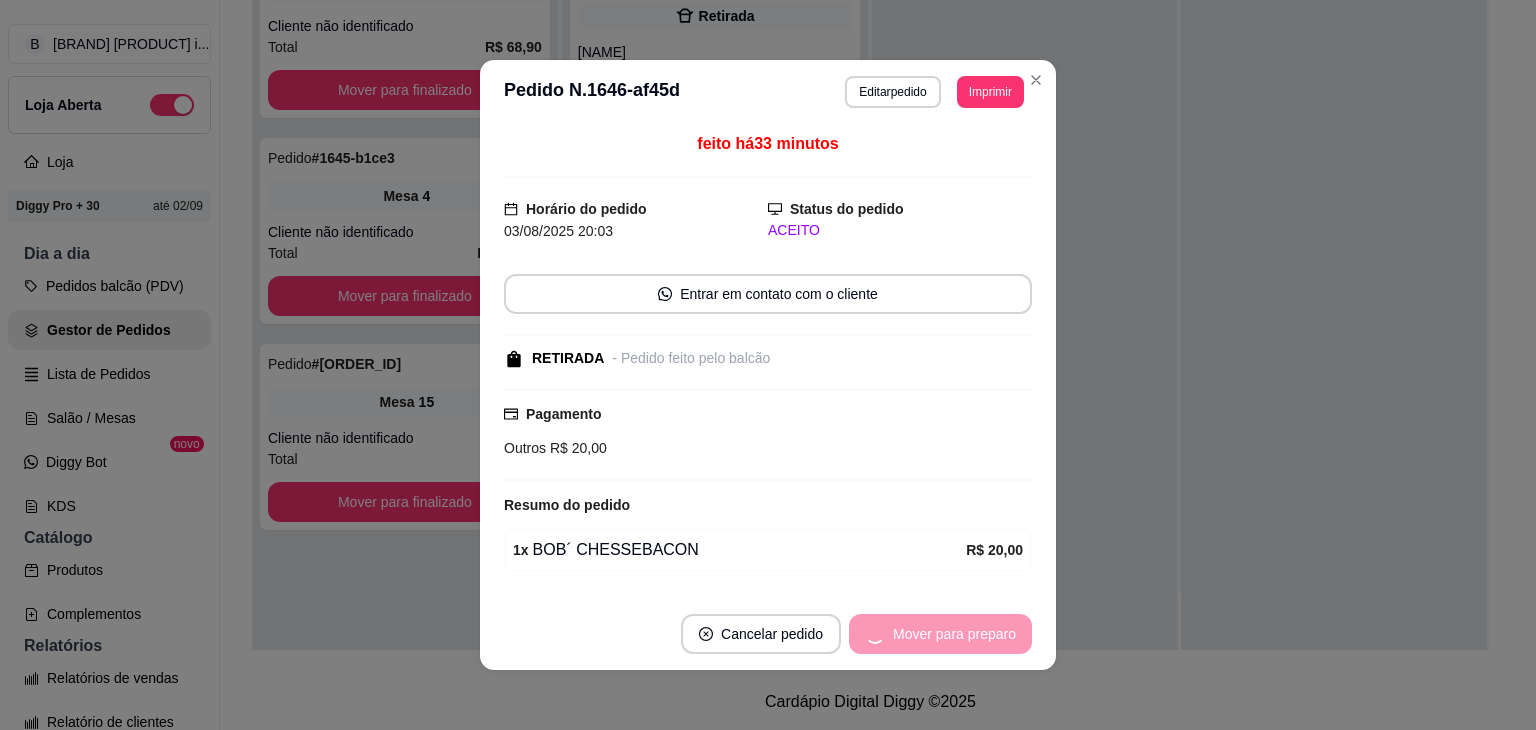 scroll, scrollTop: 222, scrollLeft: 0, axis: vertical 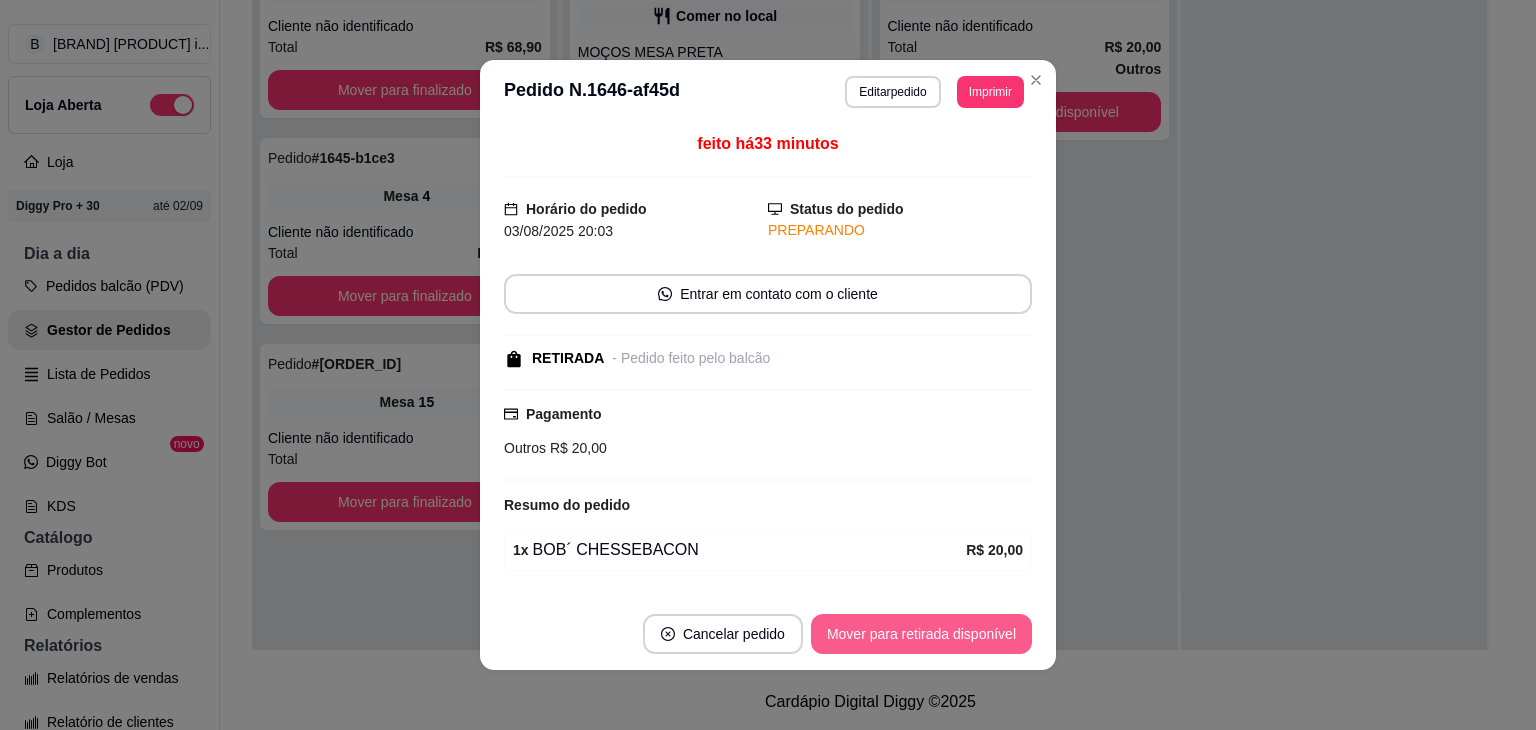 click on "Mover para retirada disponível" at bounding box center [921, 634] 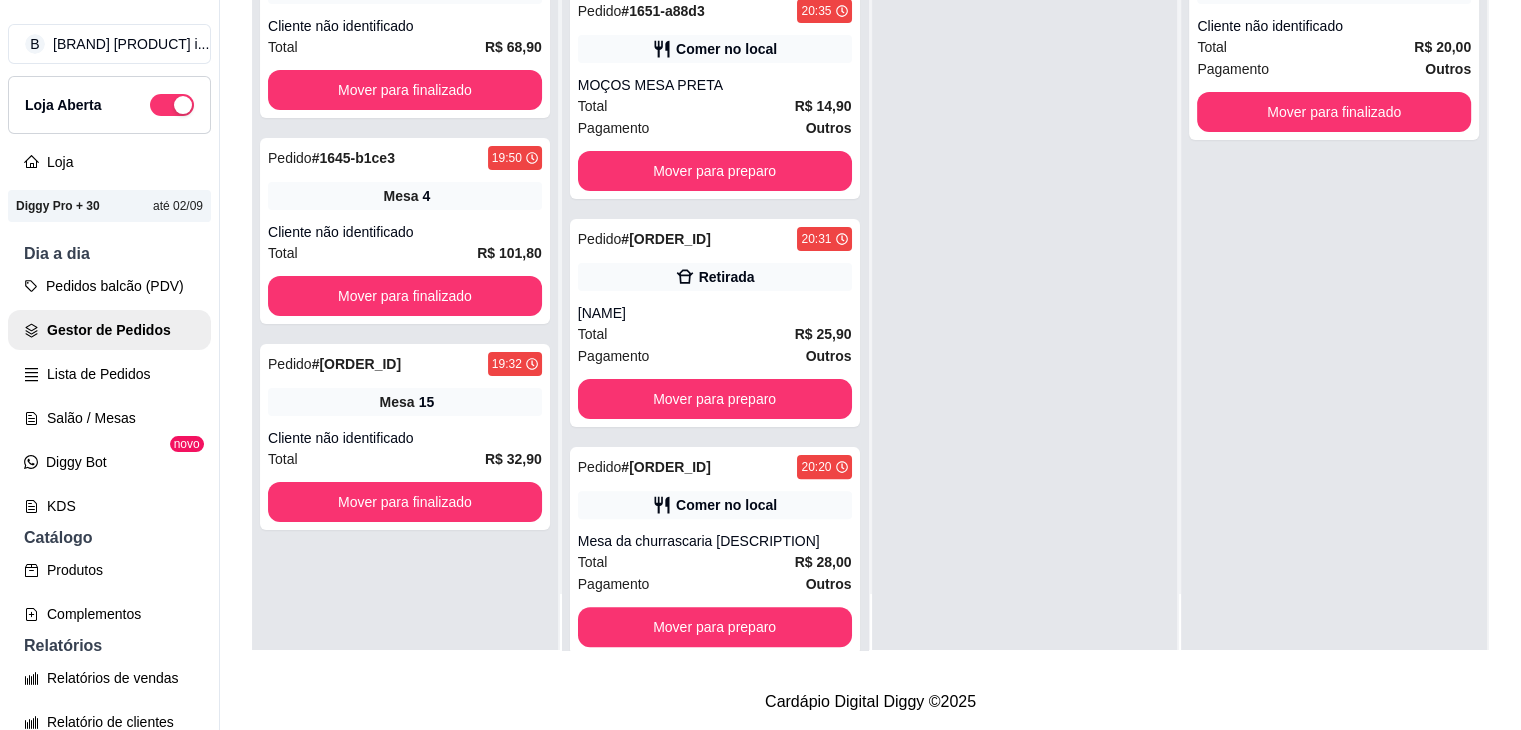 scroll, scrollTop: 350, scrollLeft: 0, axis: vertical 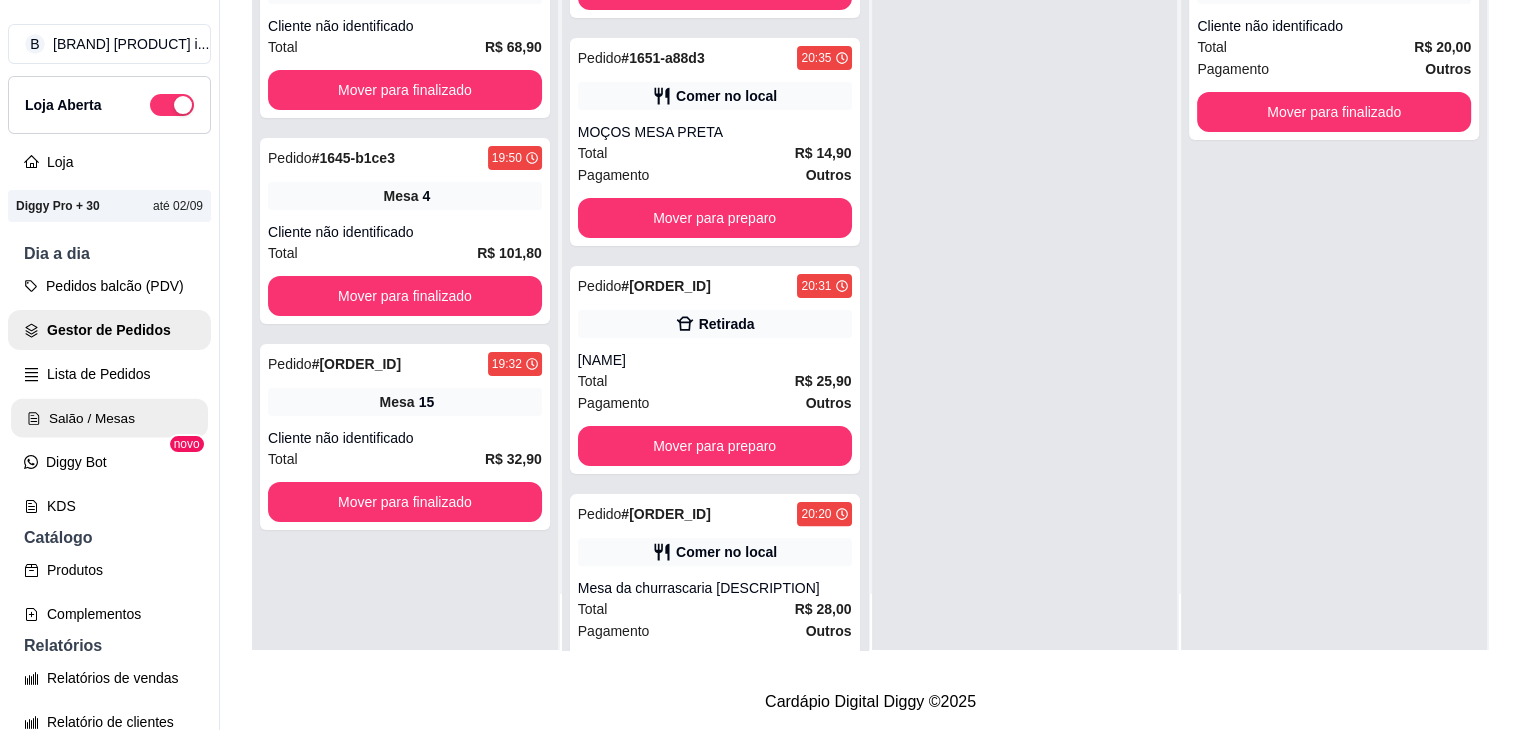 click on "Salão / Mesas" at bounding box center (109, 418) 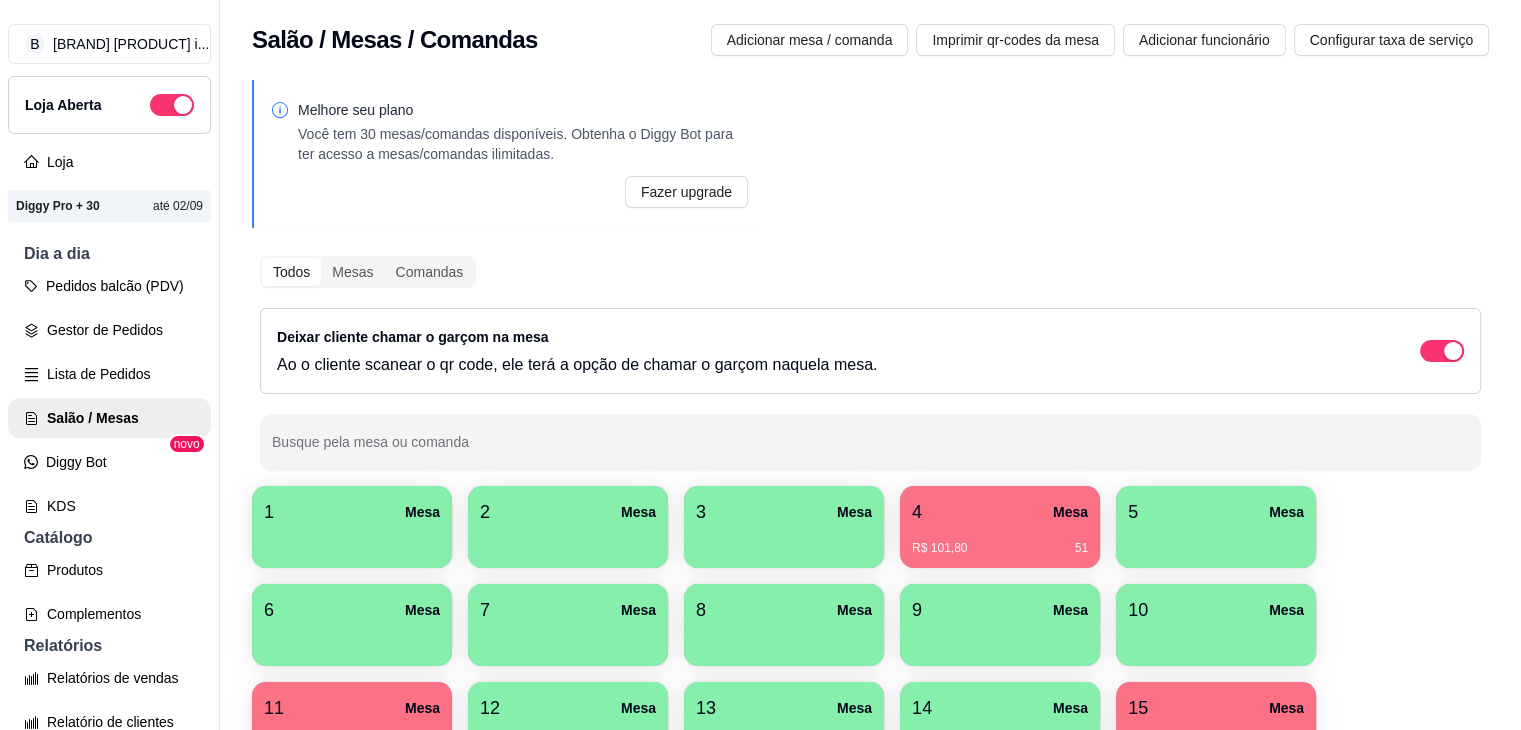 click on "4 Mesa" at bounding box center [1000, 512] 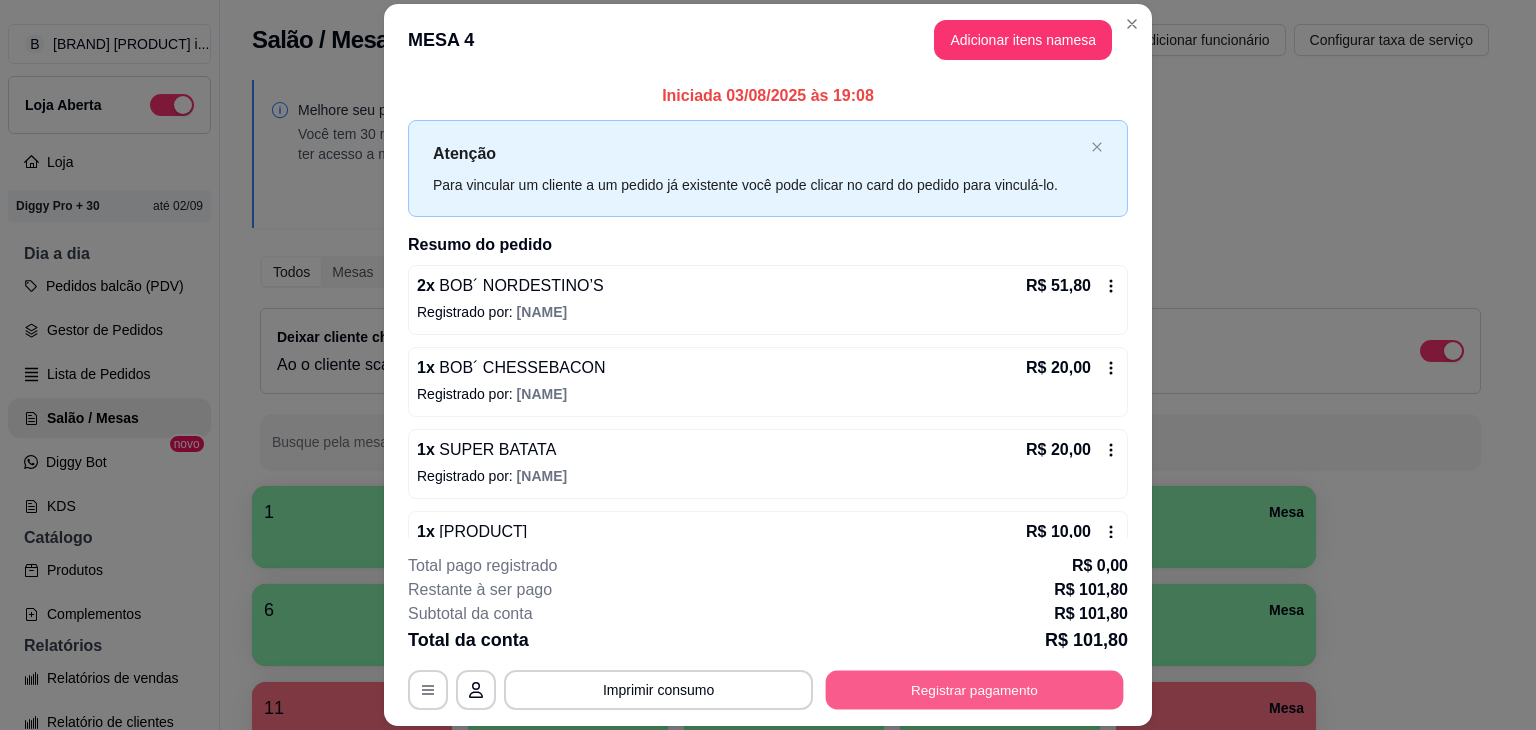 click on "Registrar pagamento" at bounding box center (975, 690) 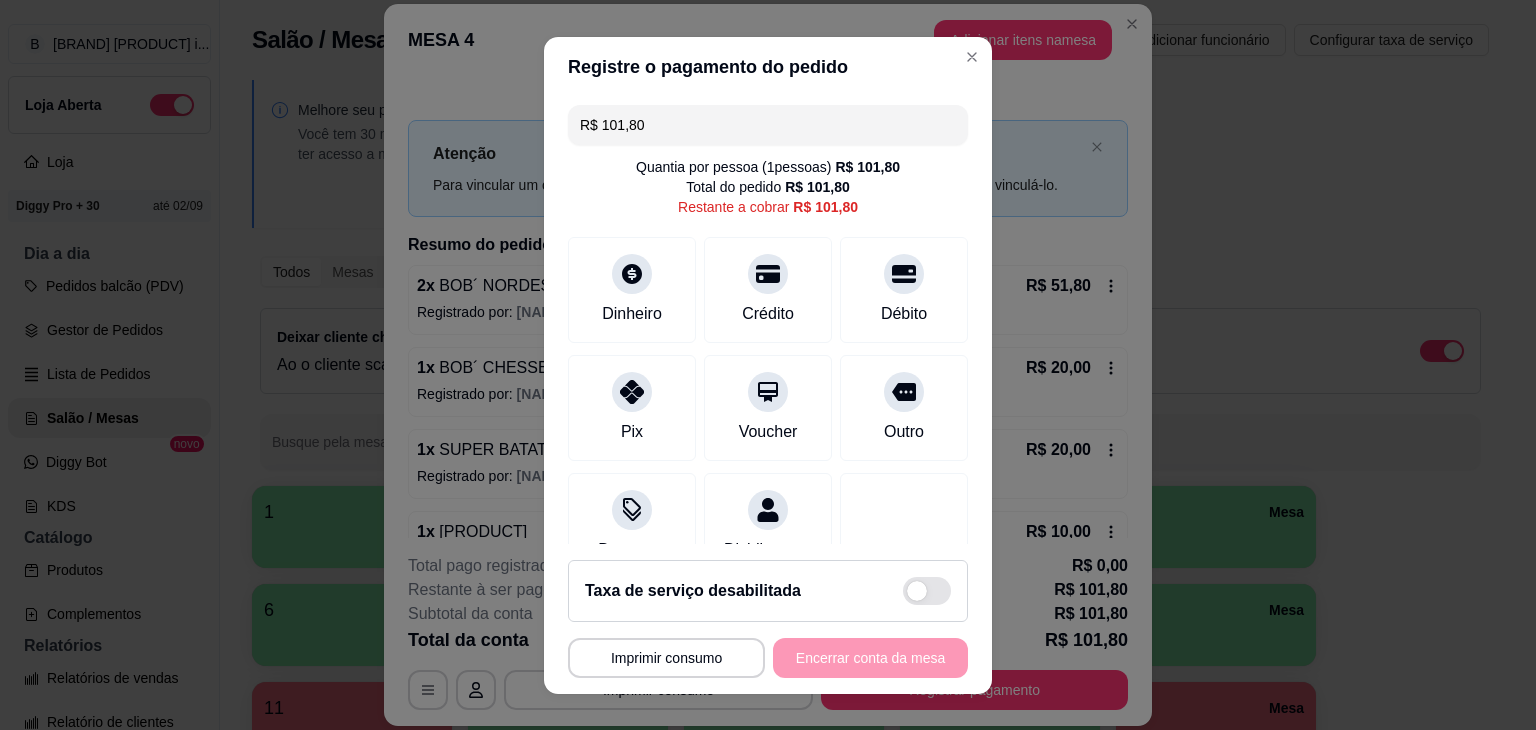 click on "R$ 101,80 Quantia por pessoa ( 1  pessoas)   R$ 101,80 Total do pedido   R$ 101,80 Restante a cobrar   R$ 101,80 Dinheiro Crédito Débito Pix Voucher Outro Desconto Dividir conta" at bounding box center (768, 320) 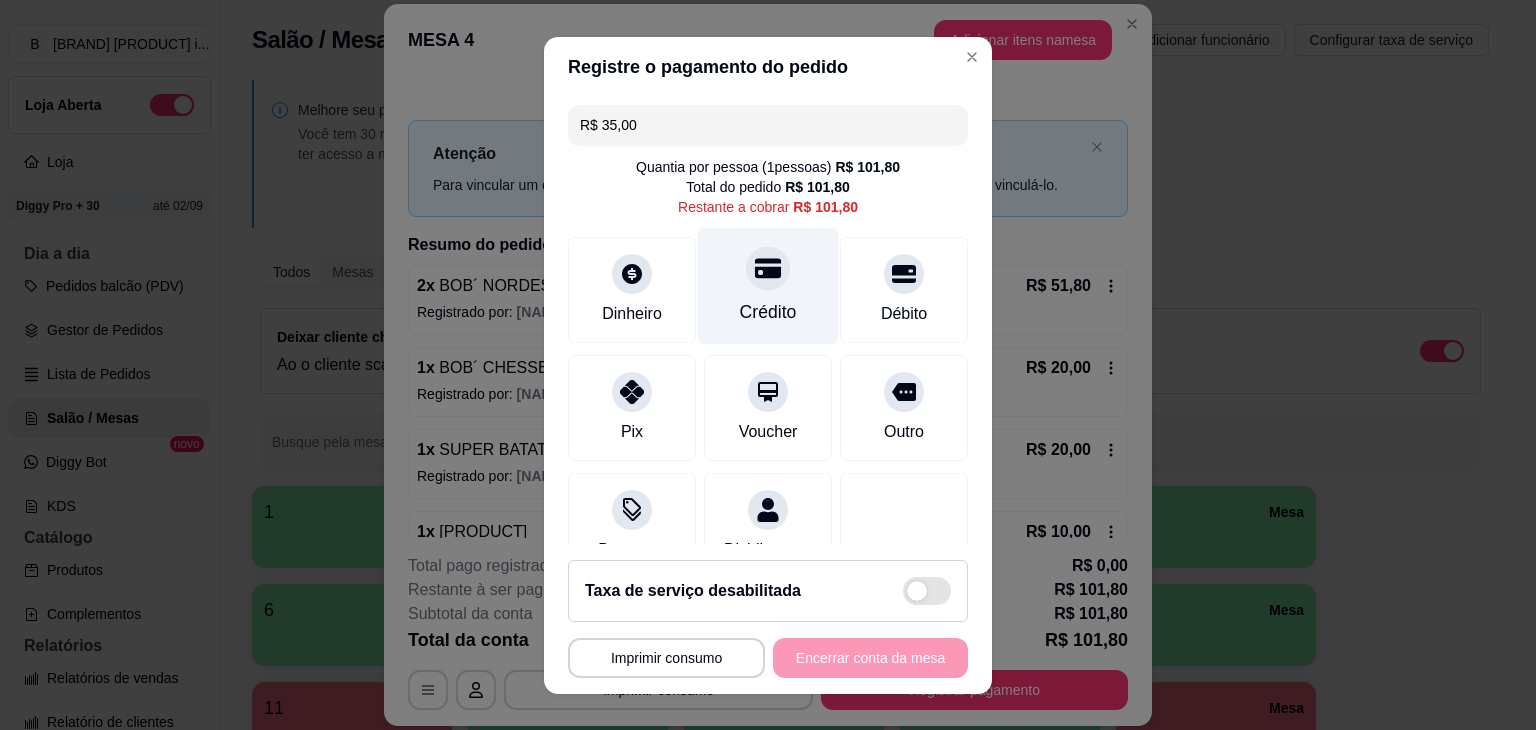 click on "Crédito" at bounding box center (768, 285) 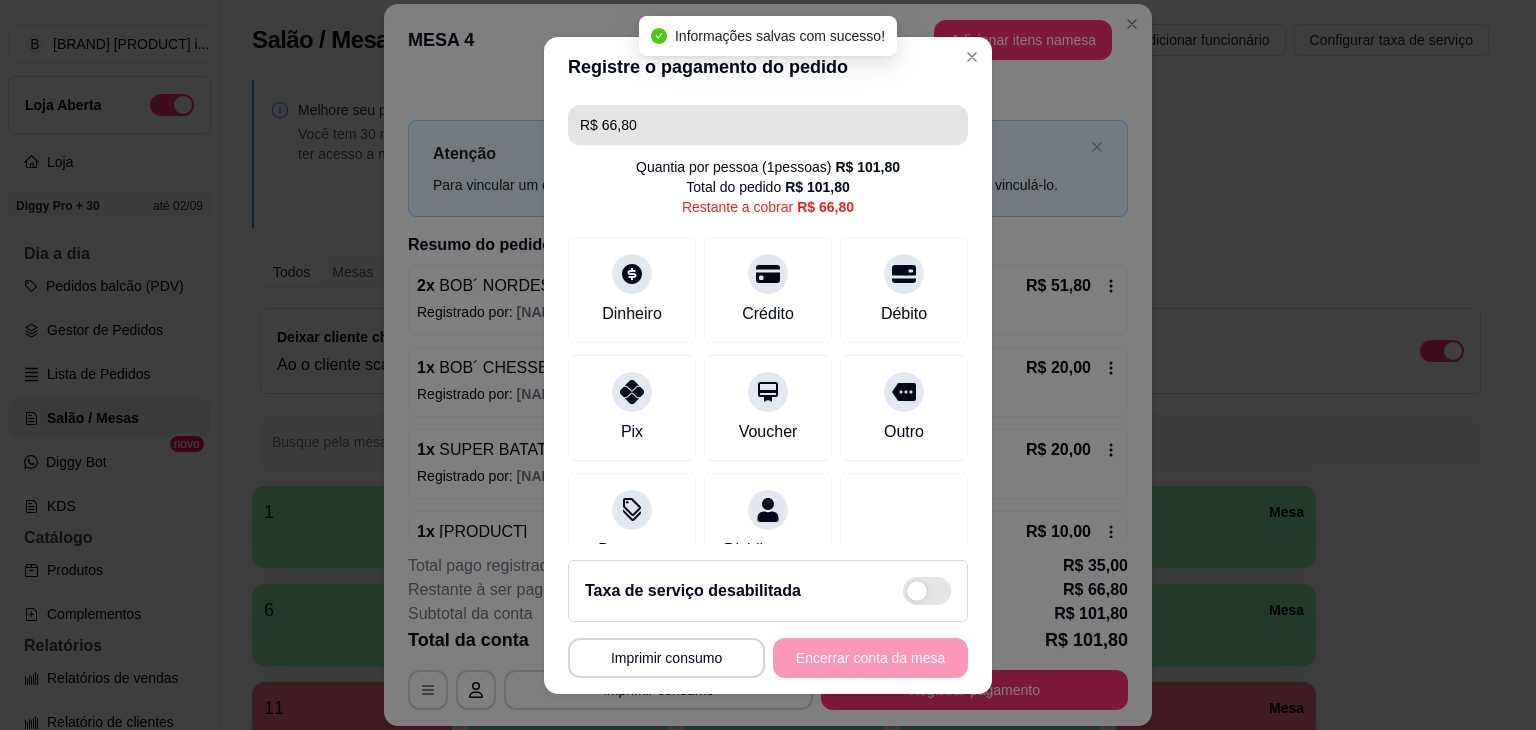 click on "R$ 66,80" at bounding box center [768, 125] 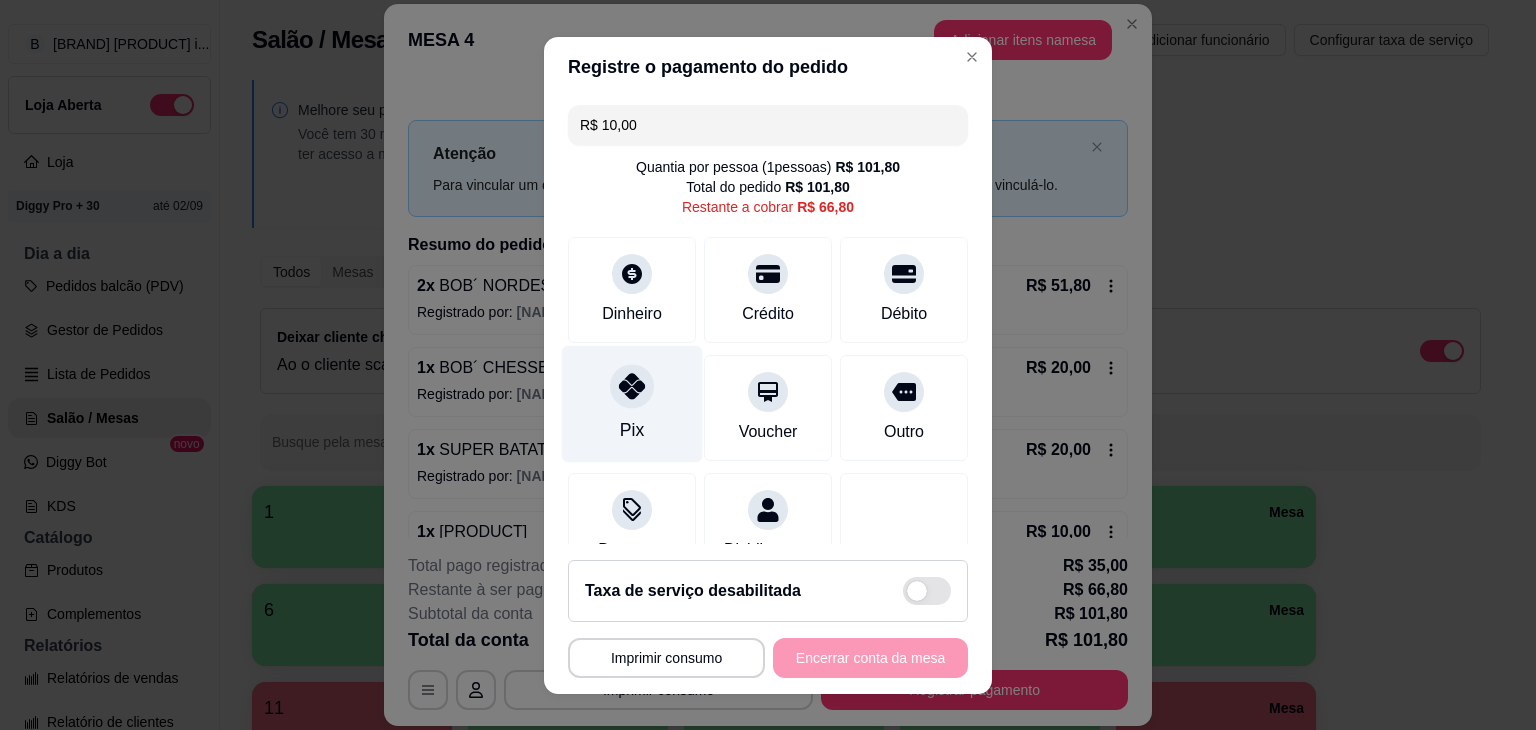 click on "Pix" at bounding box center [632, 403] 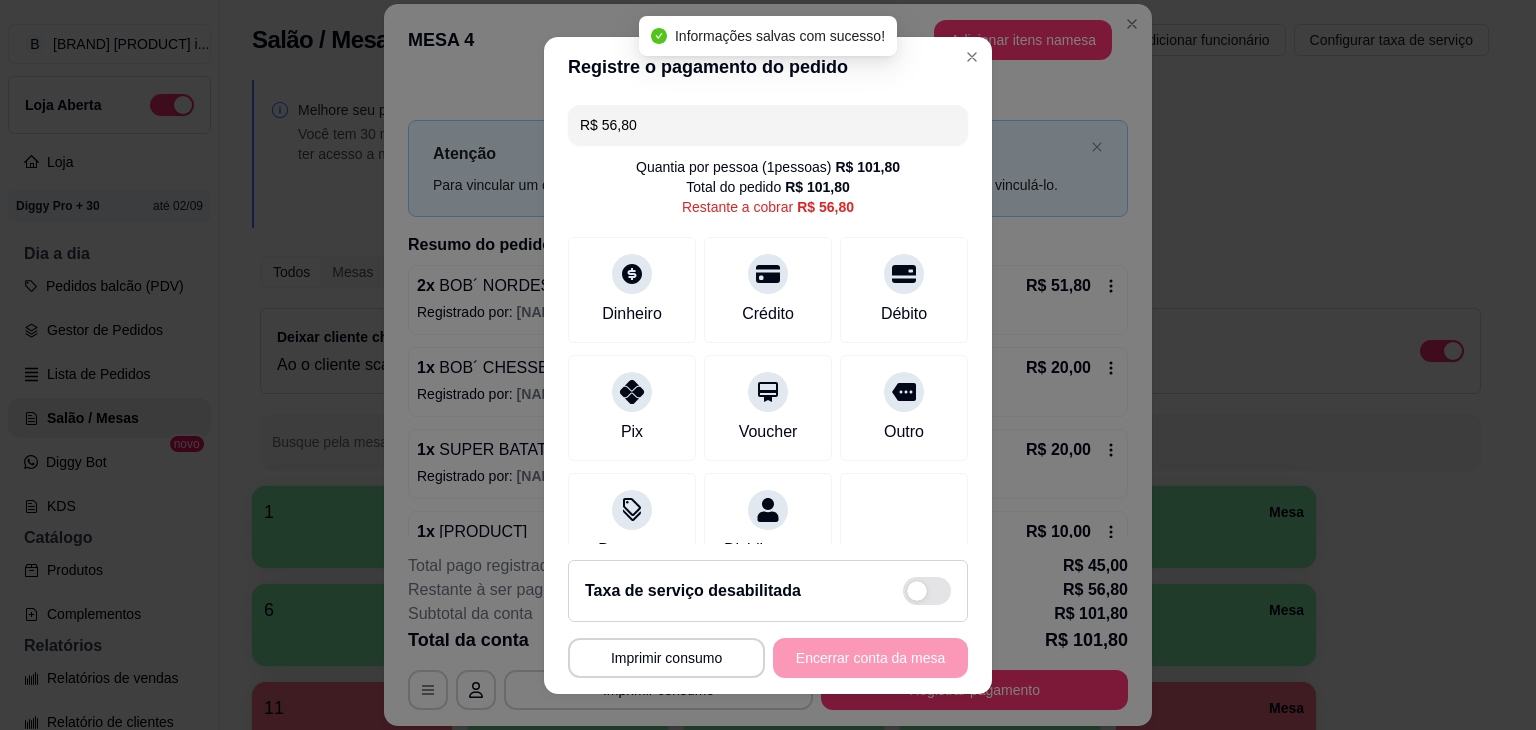 click on "R$ 56,80 Quantia por pessoa ( 1  pessoas)   R$ 101,80 Total do pedido   R$ 101,80 Restante a cobrar   R$ 56,80 Dinheiro Crédito Débito Pix Voucher Outro Desconto Dividir conta Pagamento registrados Cartão de crédito R$ 35,00 Transferência Pix R$ 10,00" at bounding box center (768, 320) 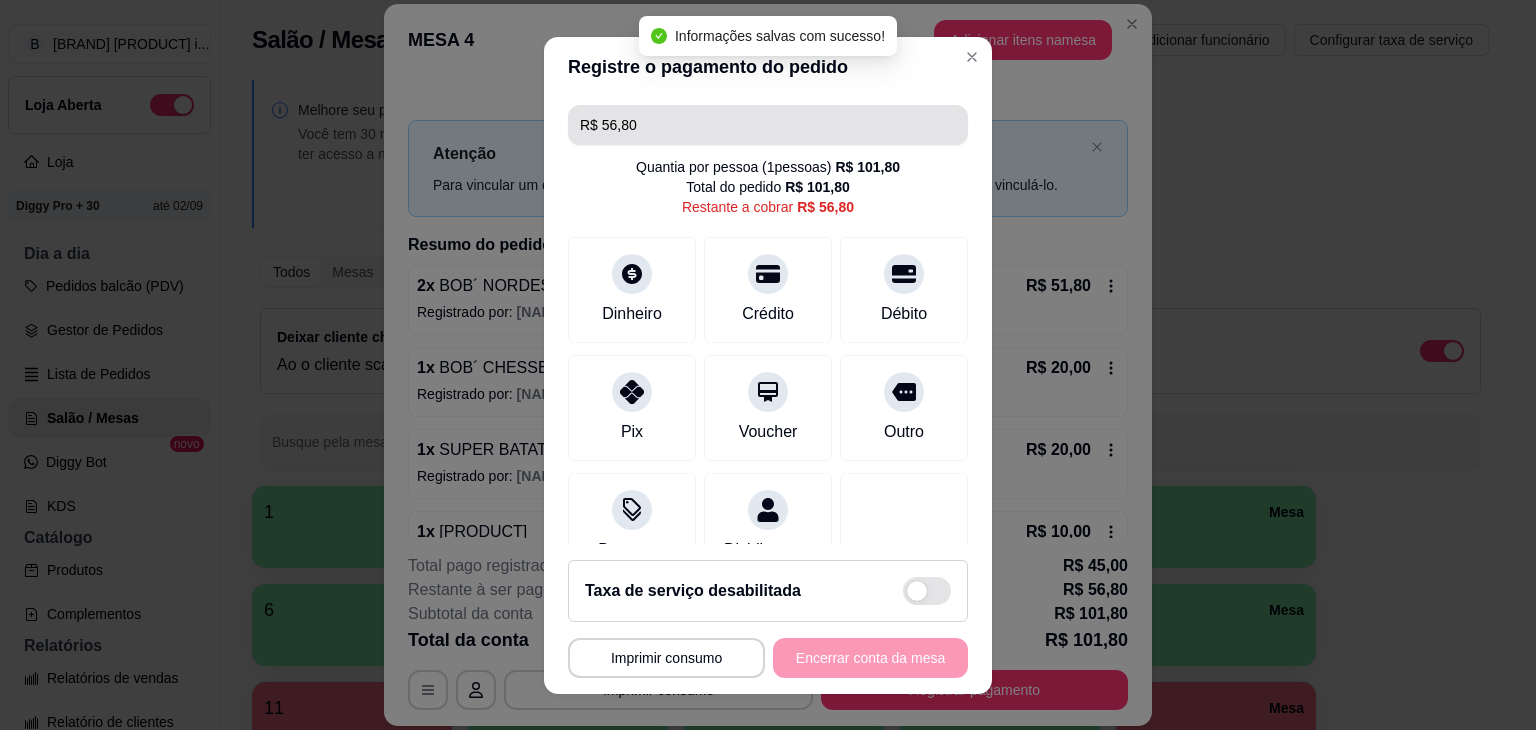 click on "R$ 56,80" at bounding box center [768, 125] 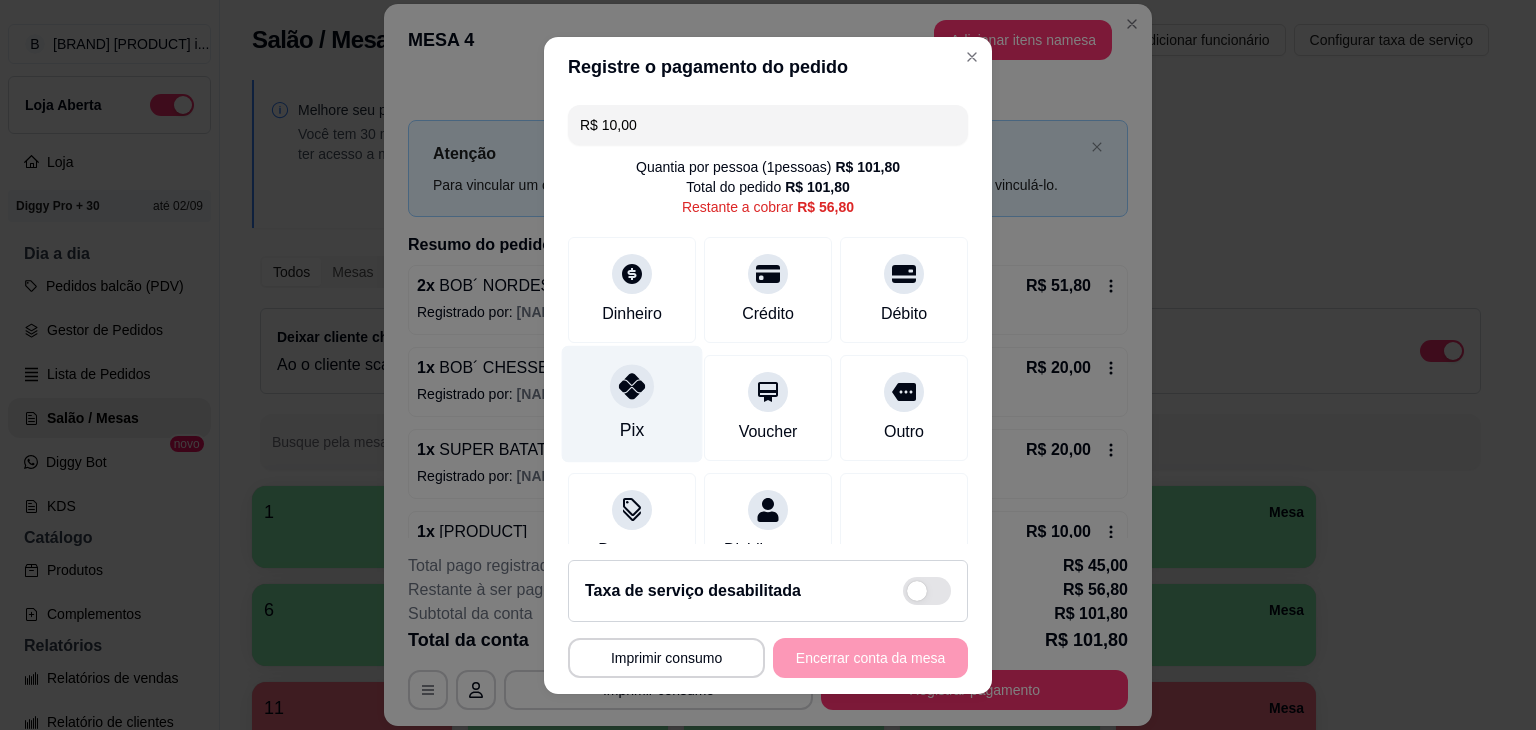 click at bounding box center (632, 386) 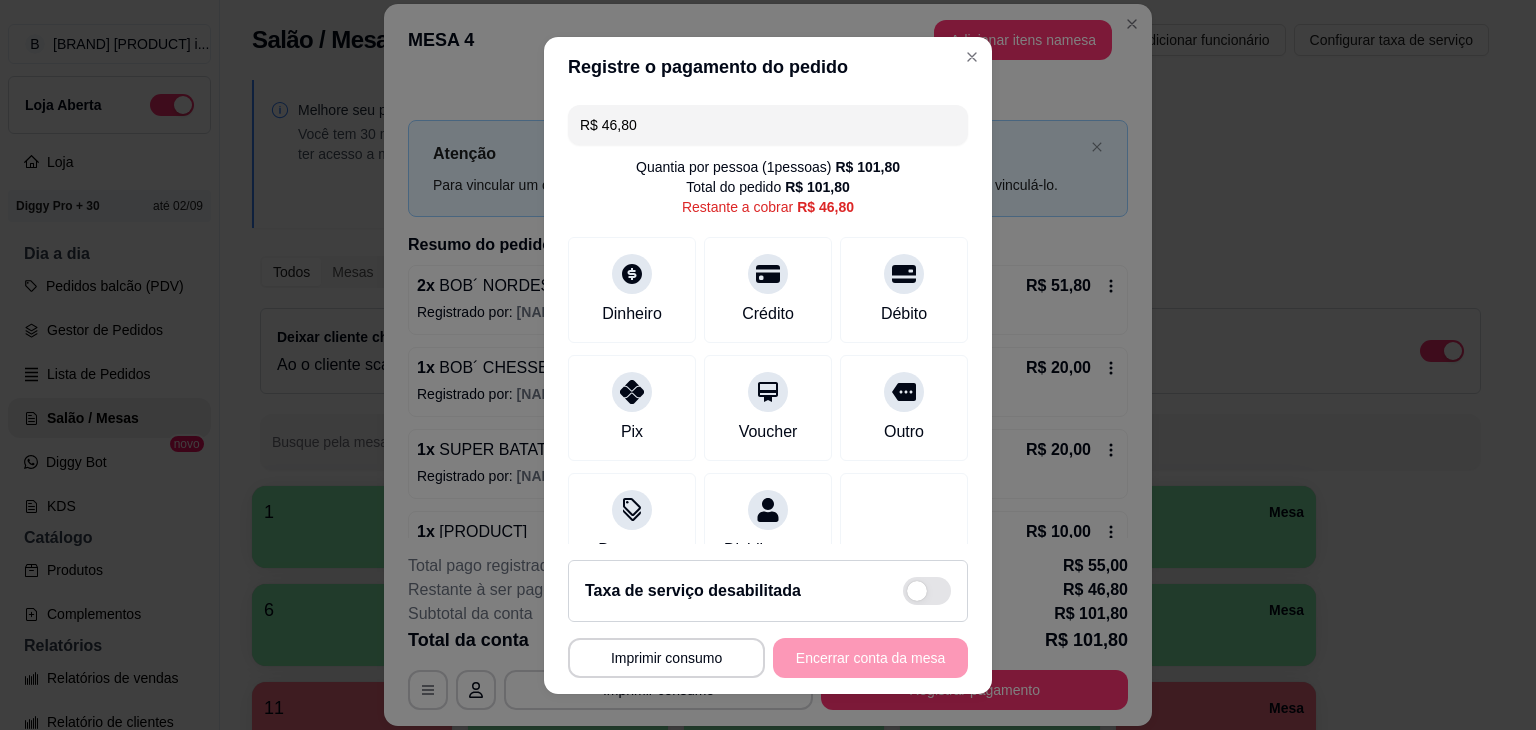 click on "R$ 46,80" at bounding box center [768, 125] 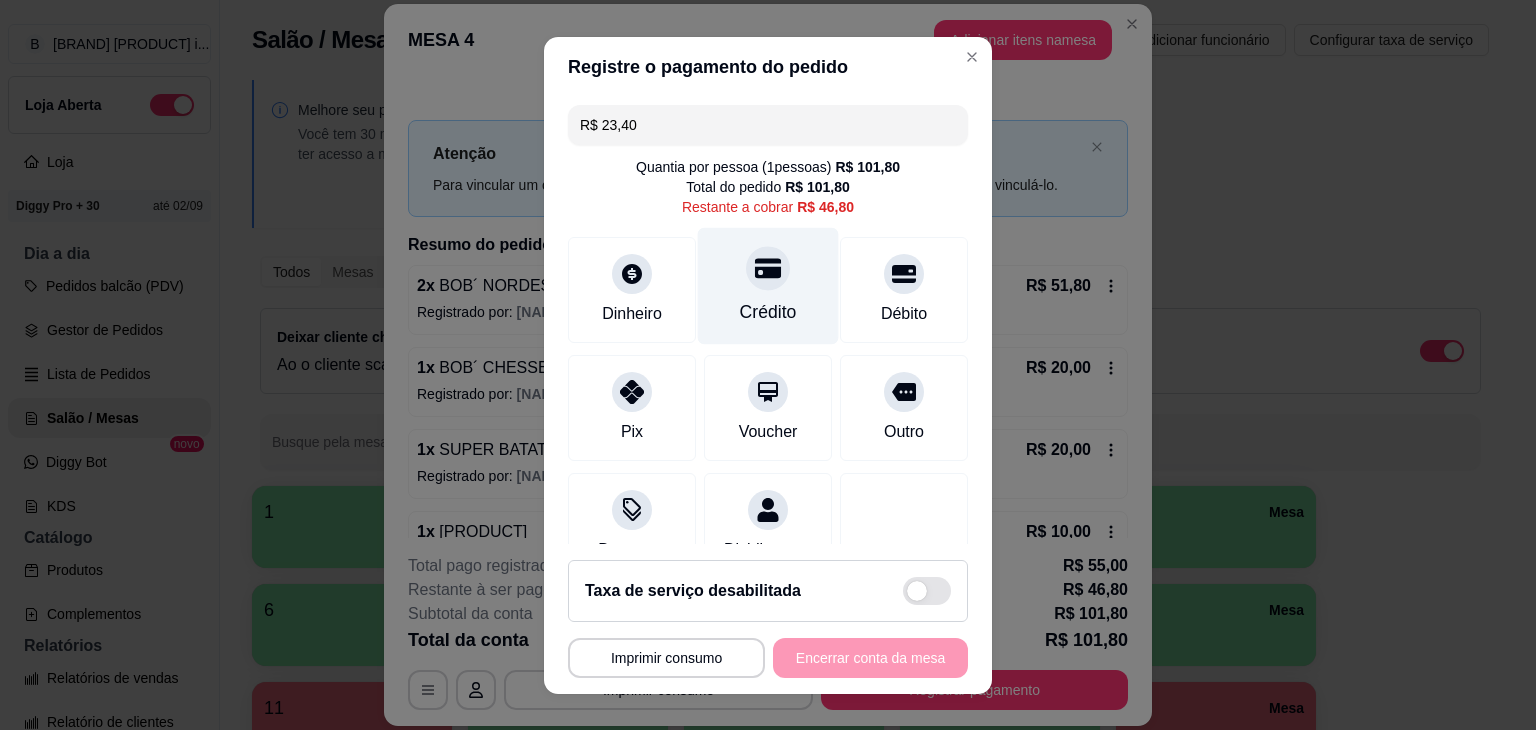 click on "Crédito" at bounding box center (768, 312) 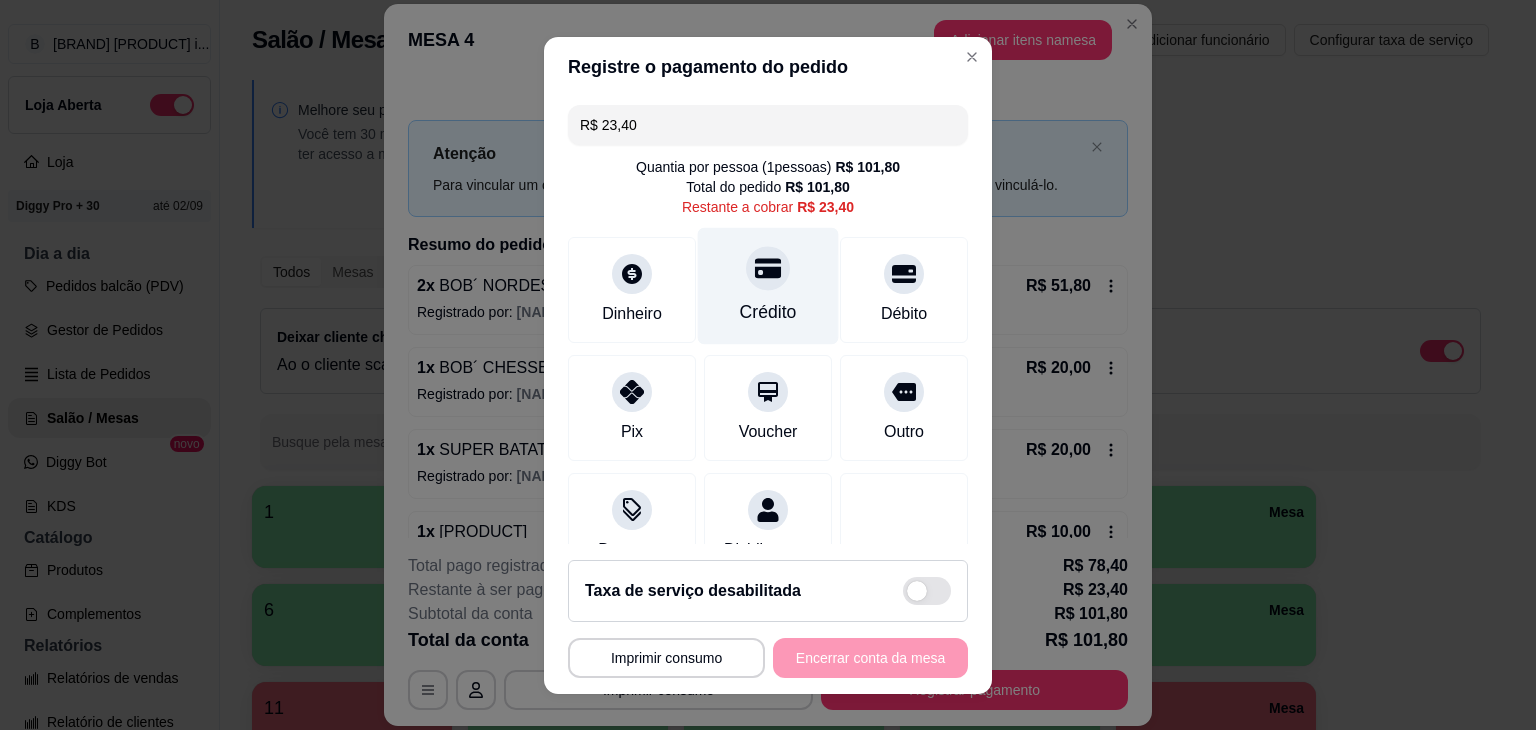 click on "Crédito" at bounding box center (768, 312) 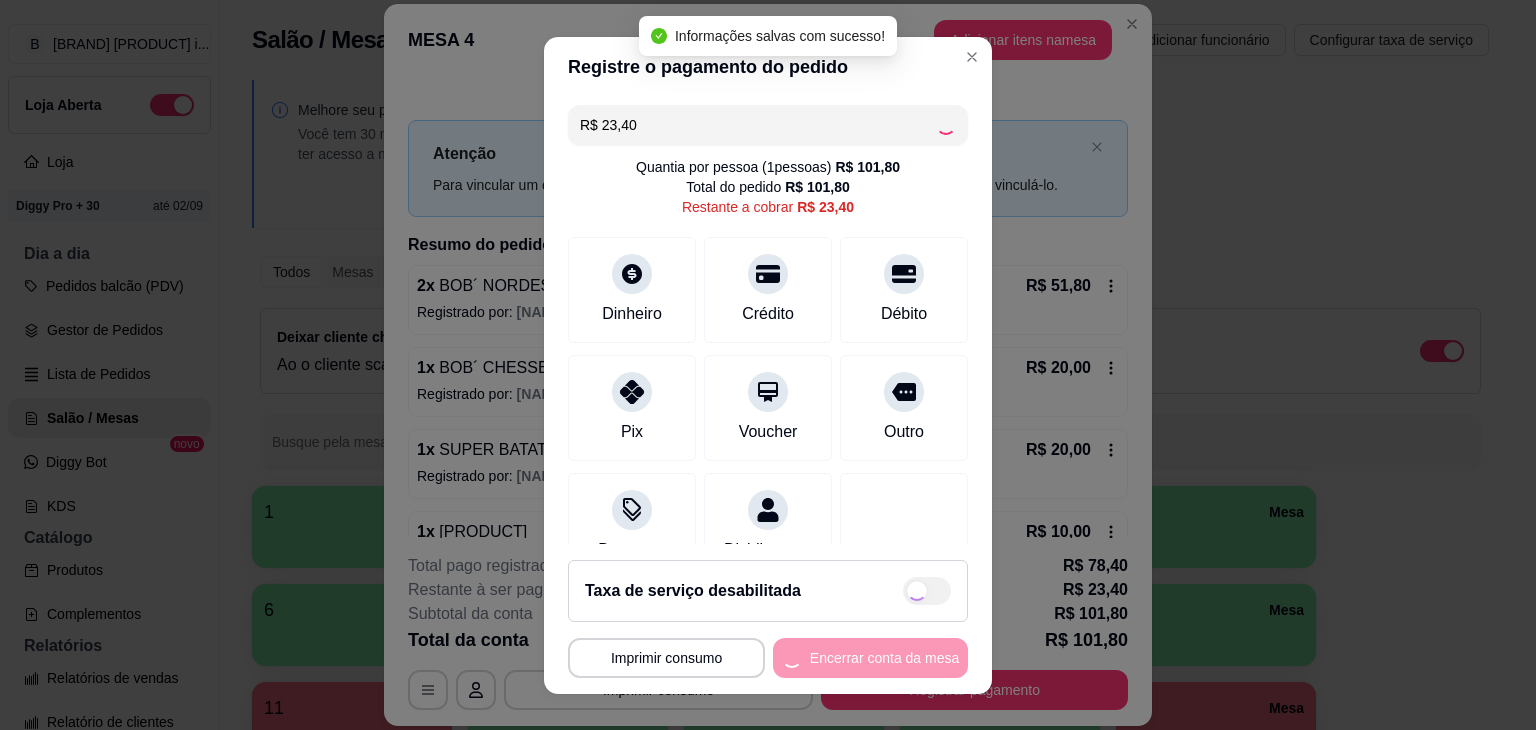 type on "R$ 0,00" 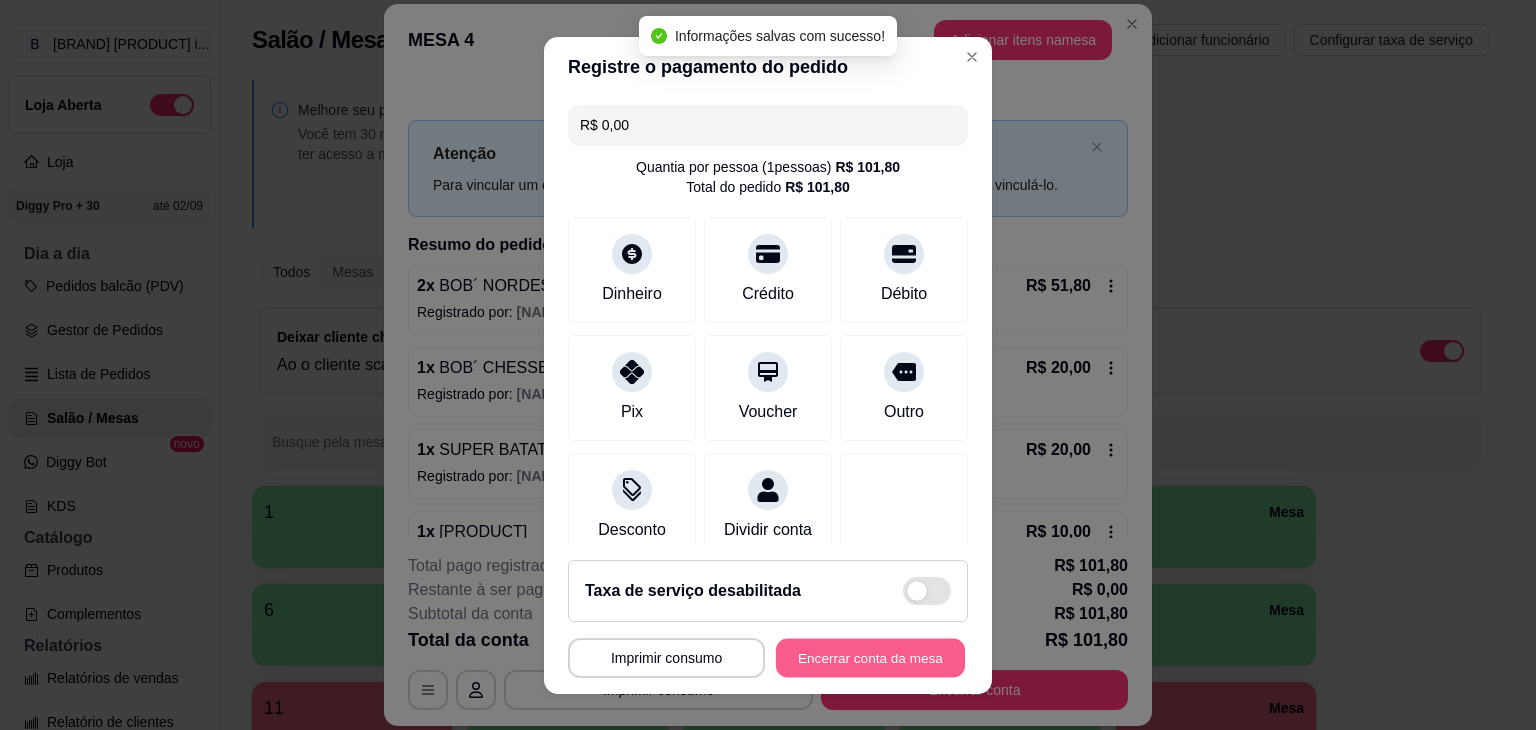 click on "Encerrar conta da mesa" at bounding box center (870, 657) 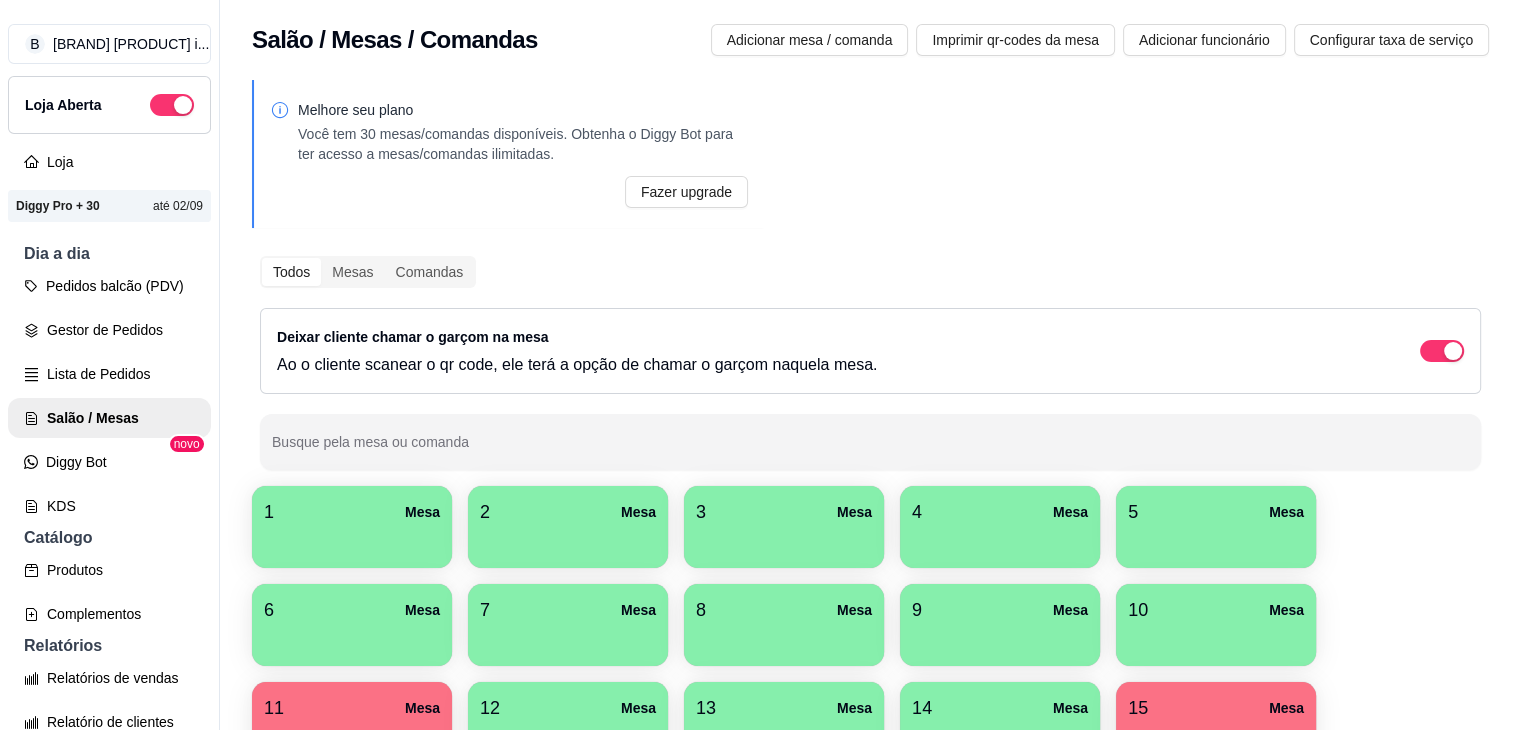 scroll, scrollTop: 200, scrollLeft: 0, axis: vertical 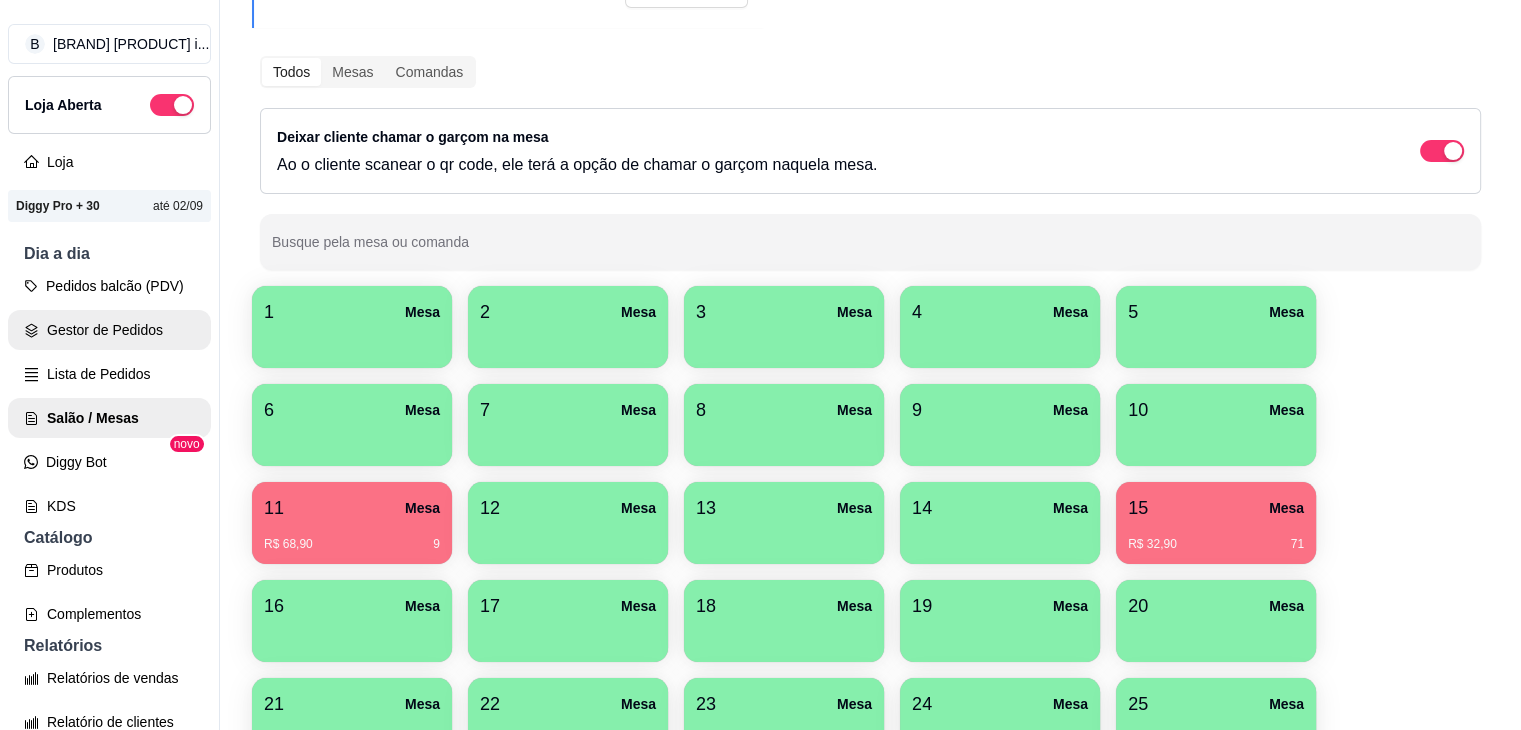 click on "Gestor de Pedidos" at bounding box center [109, 330] 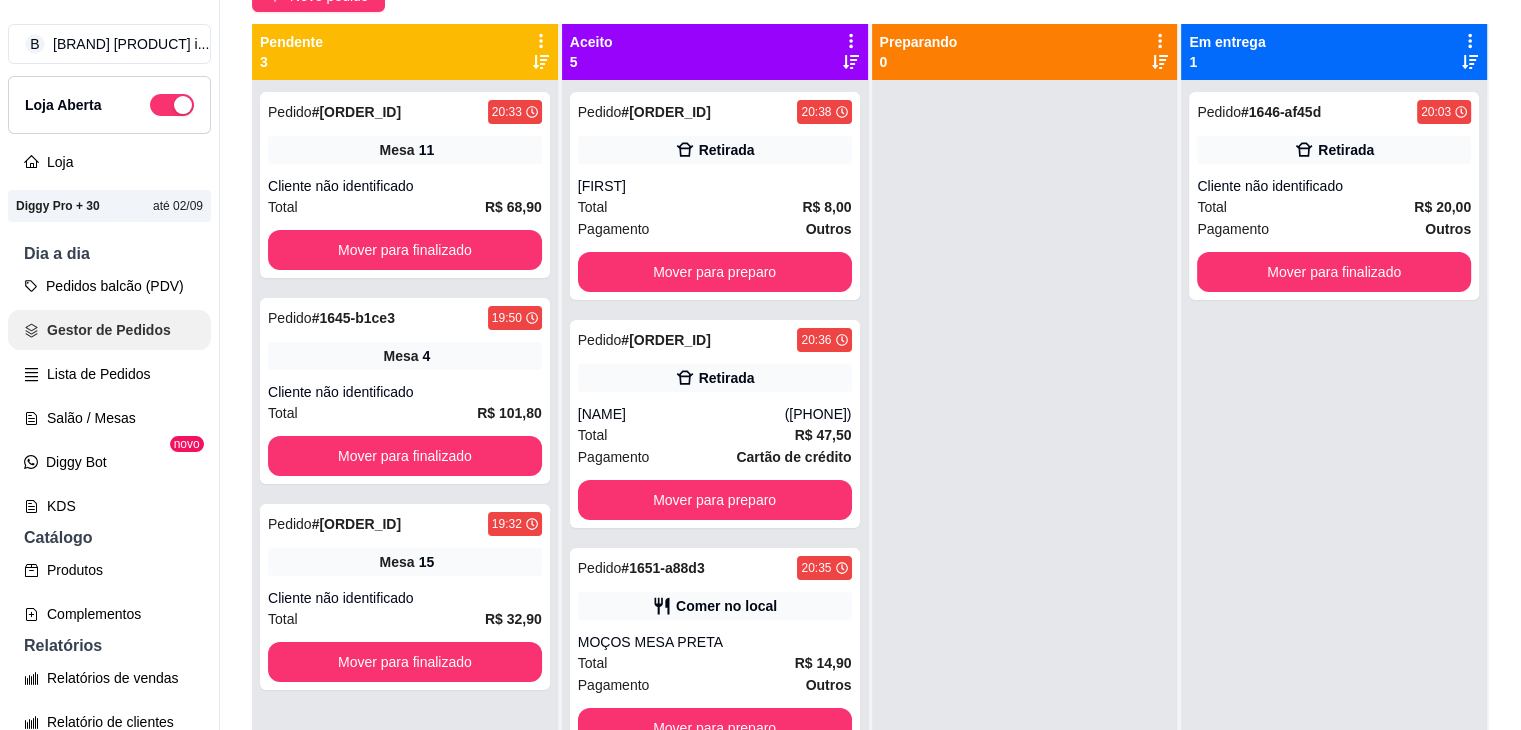 scroll, scrollTop: 0, scrollLeft: 0, axis: both 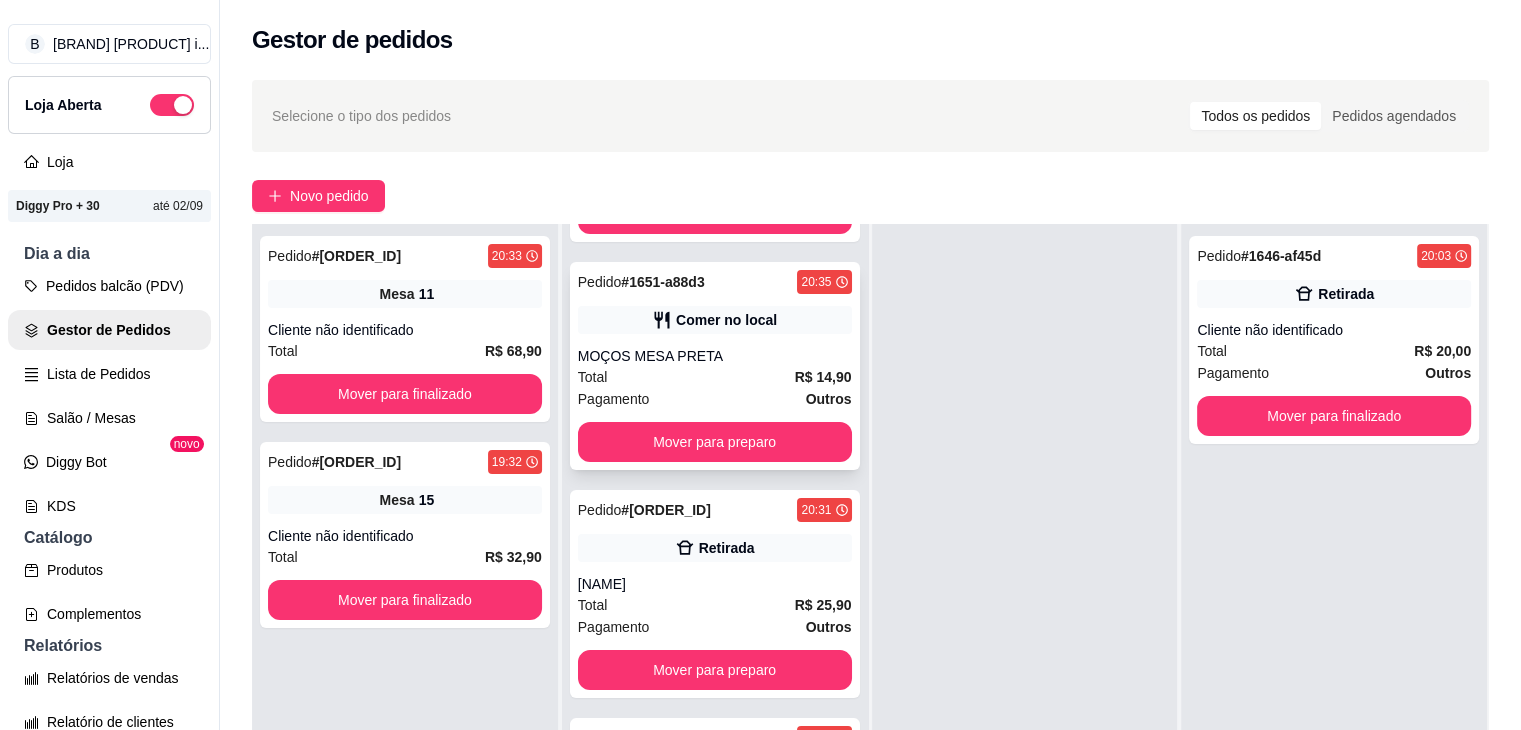 click on "Total R$ 14,90" at bounding box center (715, 377) 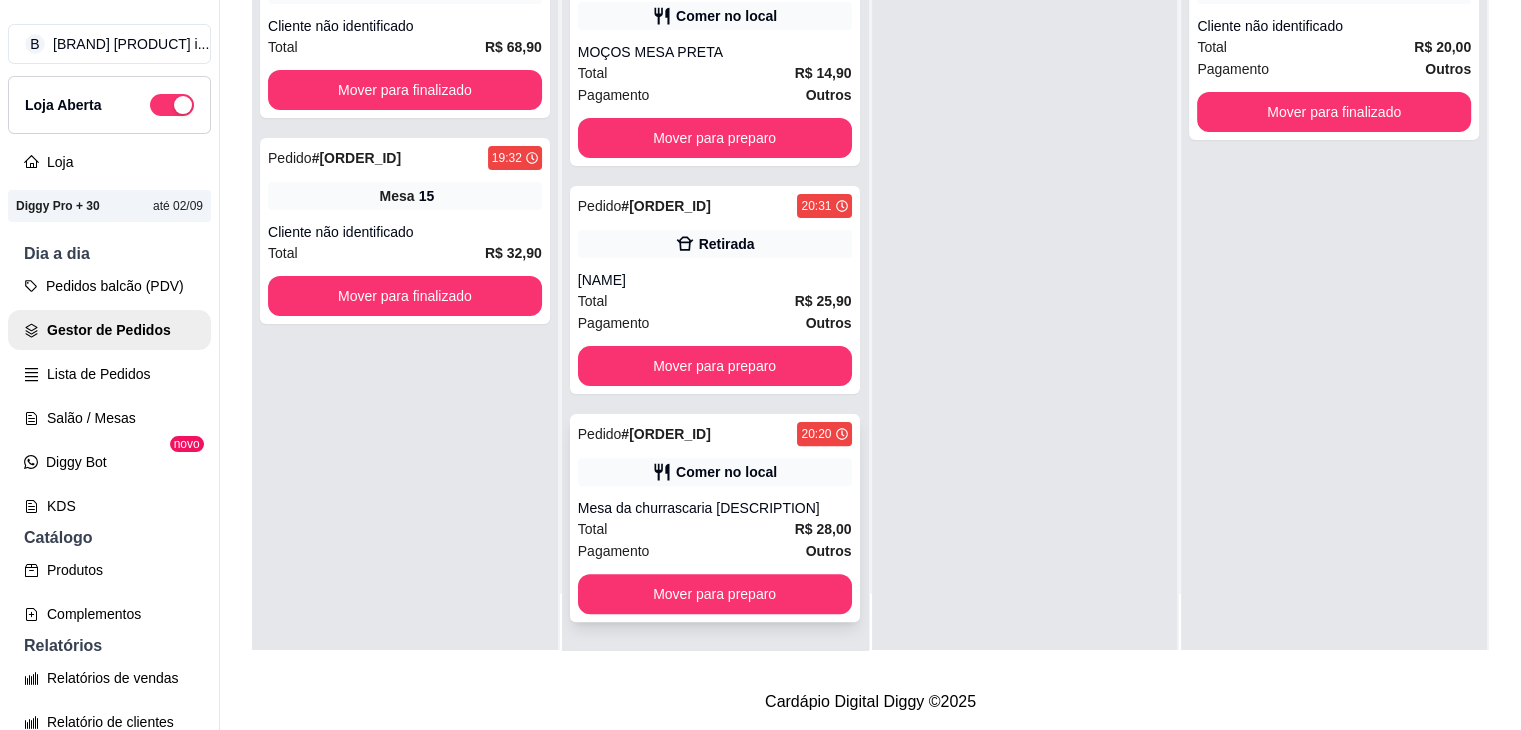 scroll, scrollTop: 319, scrollLeft: 0, axis: vertical 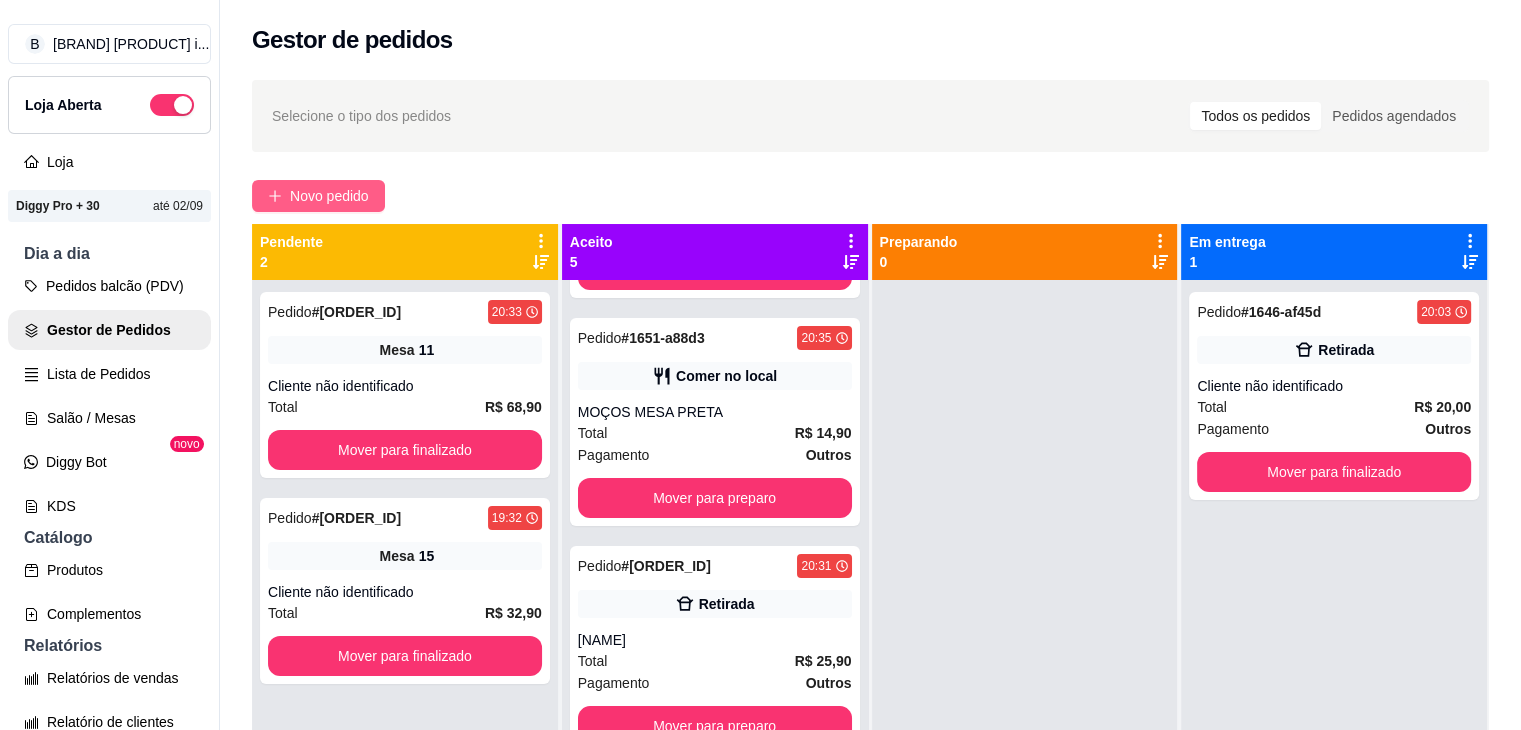 click on "Novo pedido" at bounding box center [329, 196] 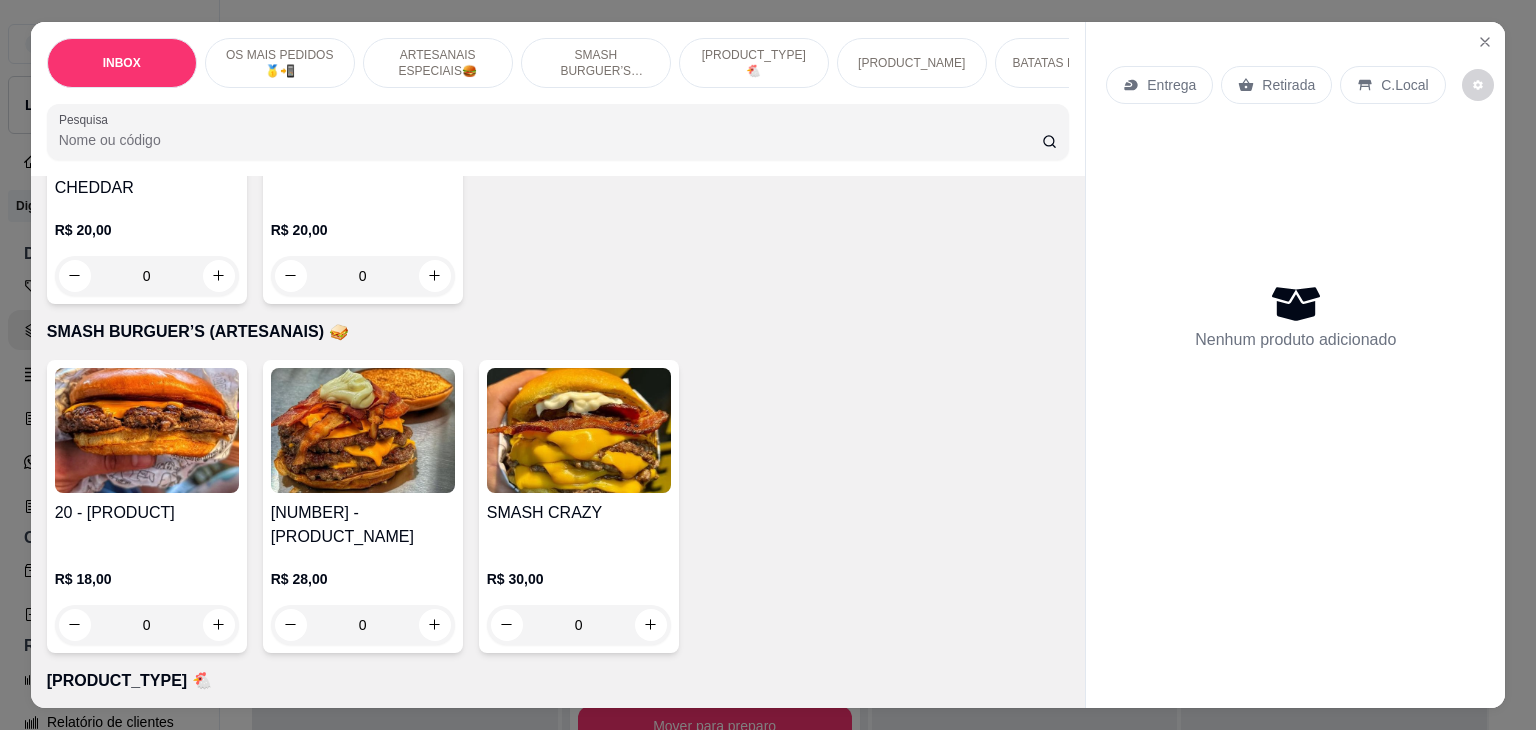 scroll, scrollTop: 2000, scrollLeft: 0, axis: vertical 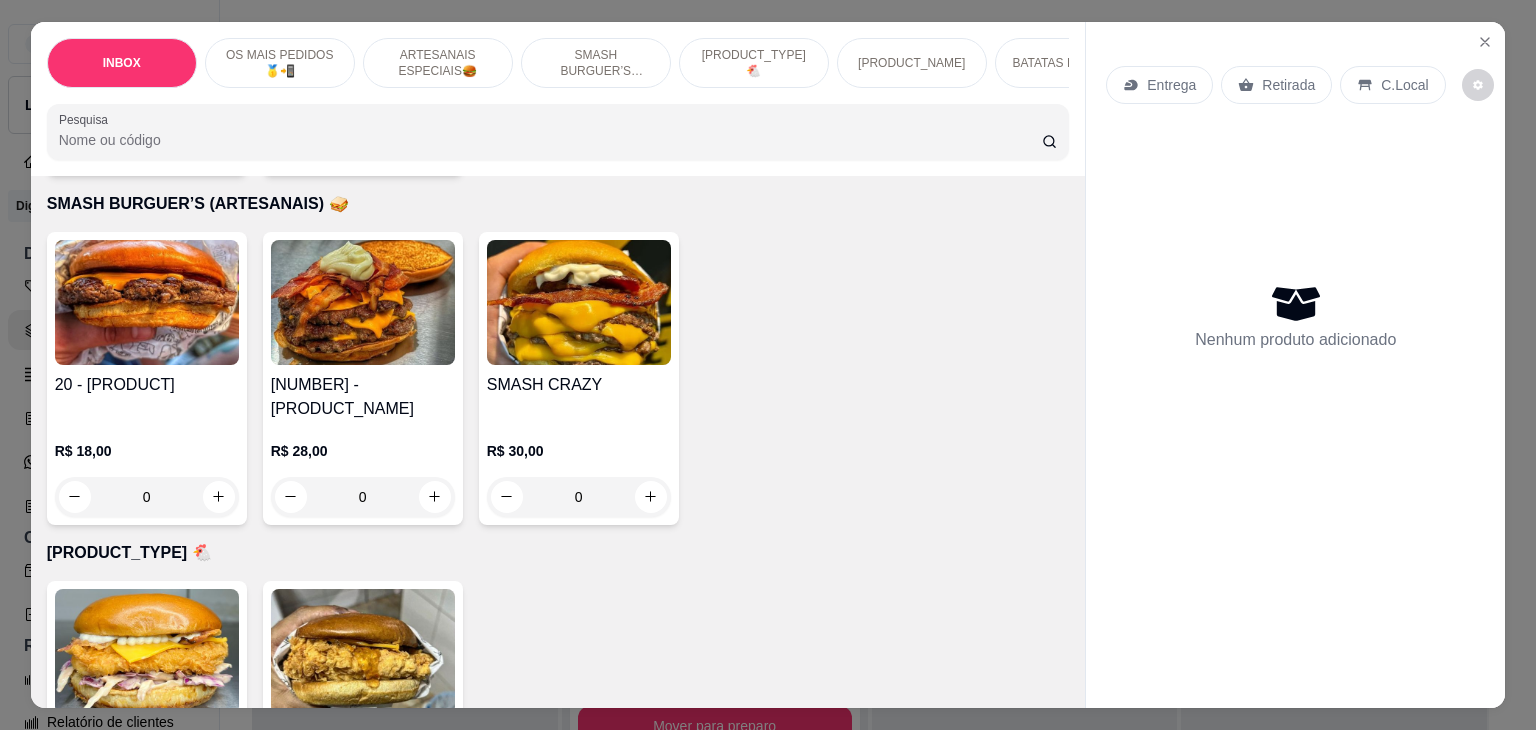 click at bounding box center (147, 651) 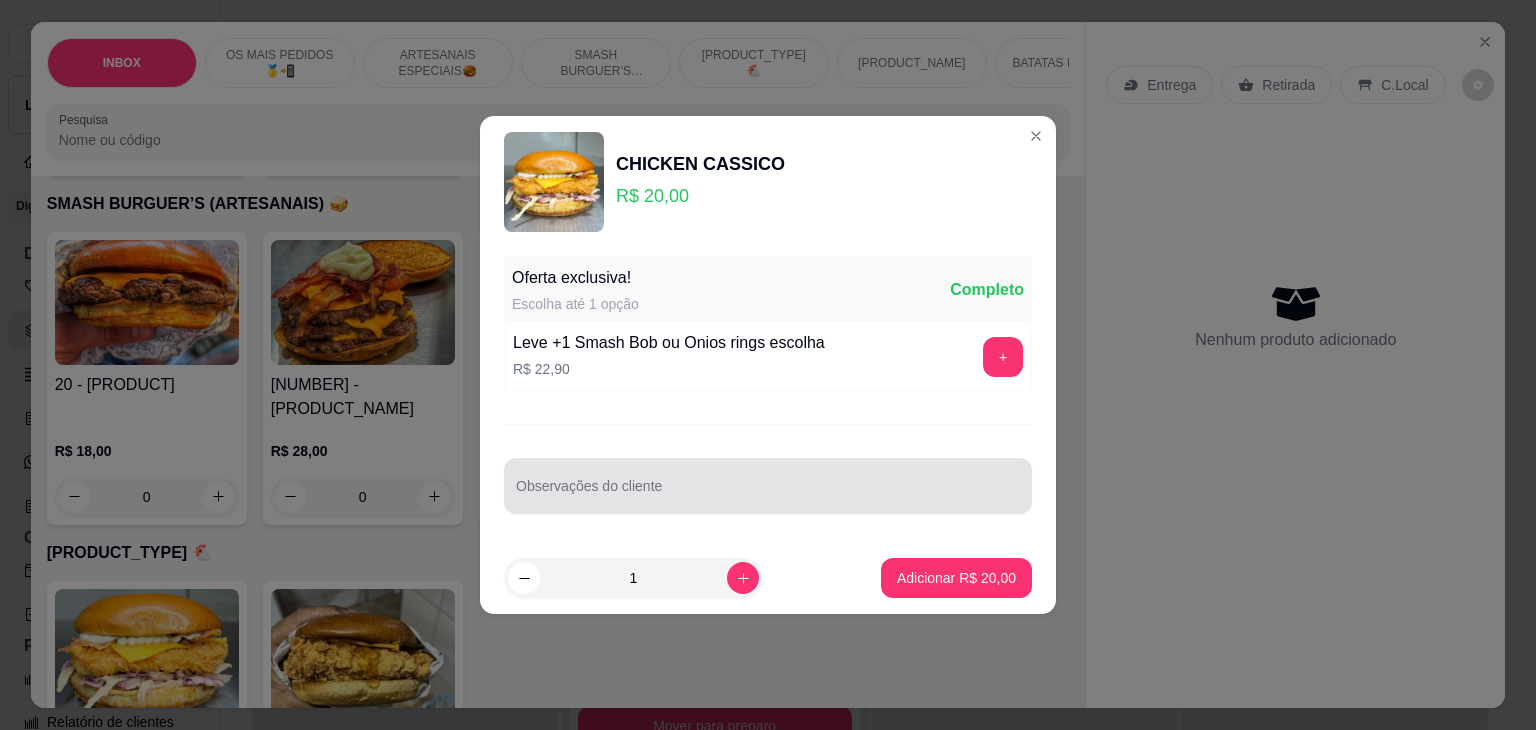 click at bounding box center [768, 486] 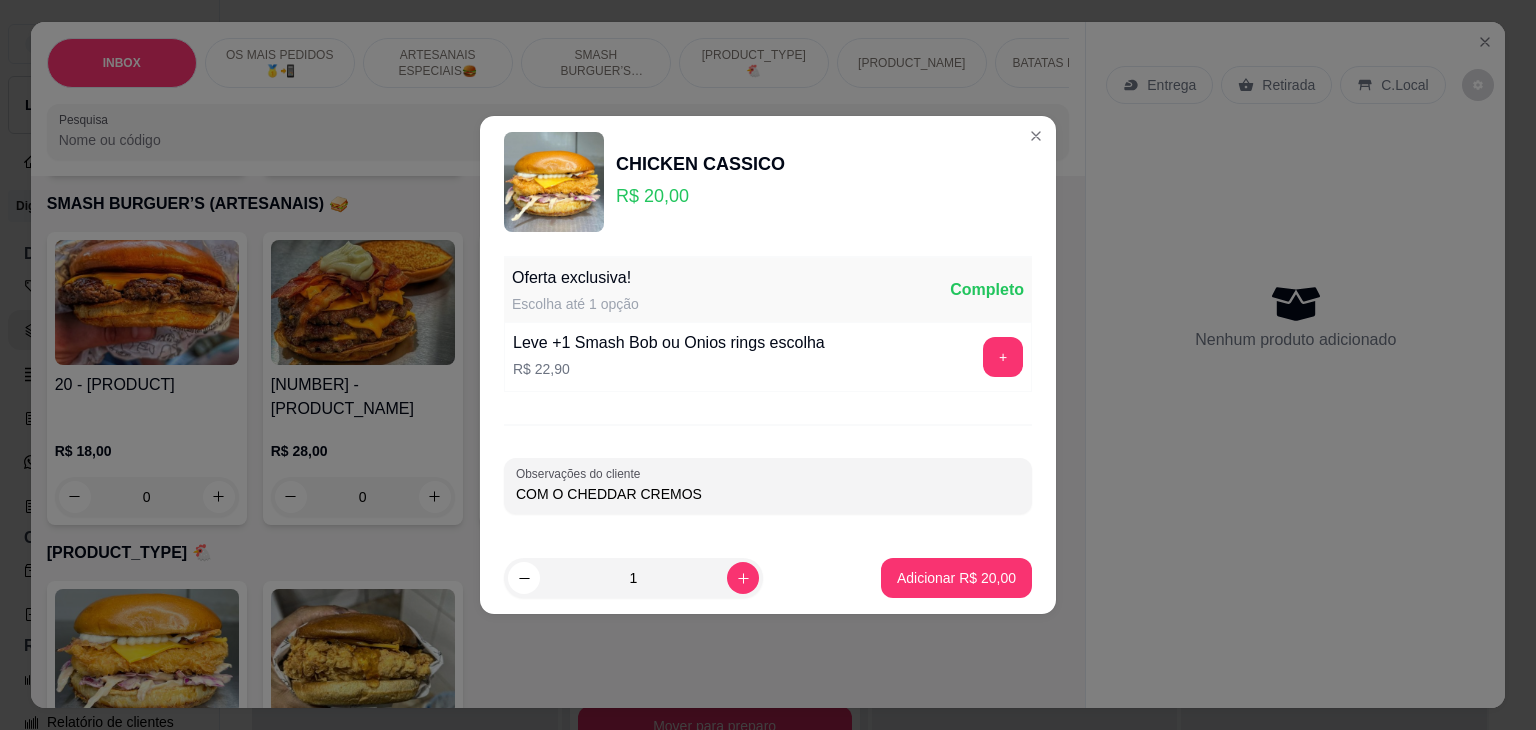 type on "COM O CHEDDAR CREMOSO" 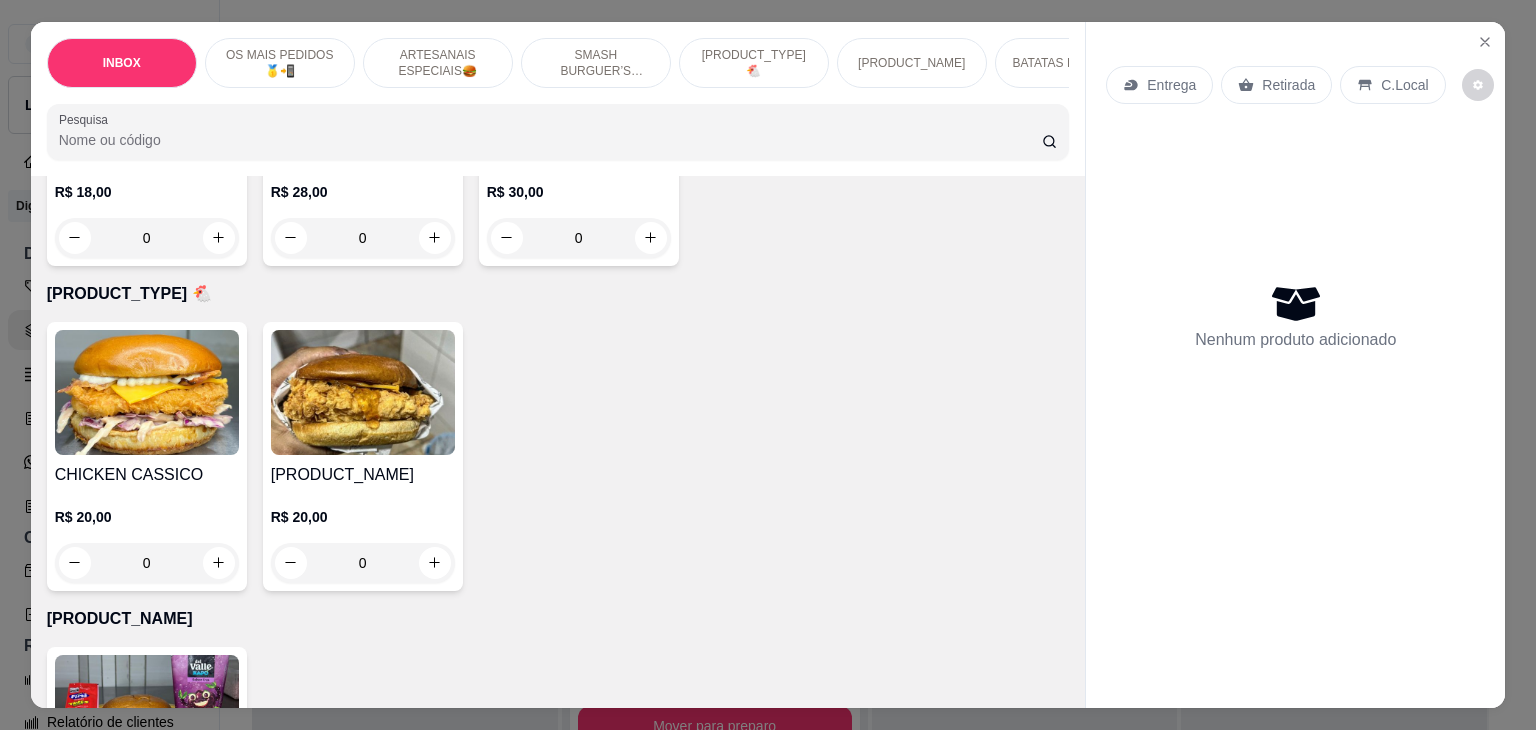 scroll, scrollTop: 2300, scrollLeft: 0, axis: vertical 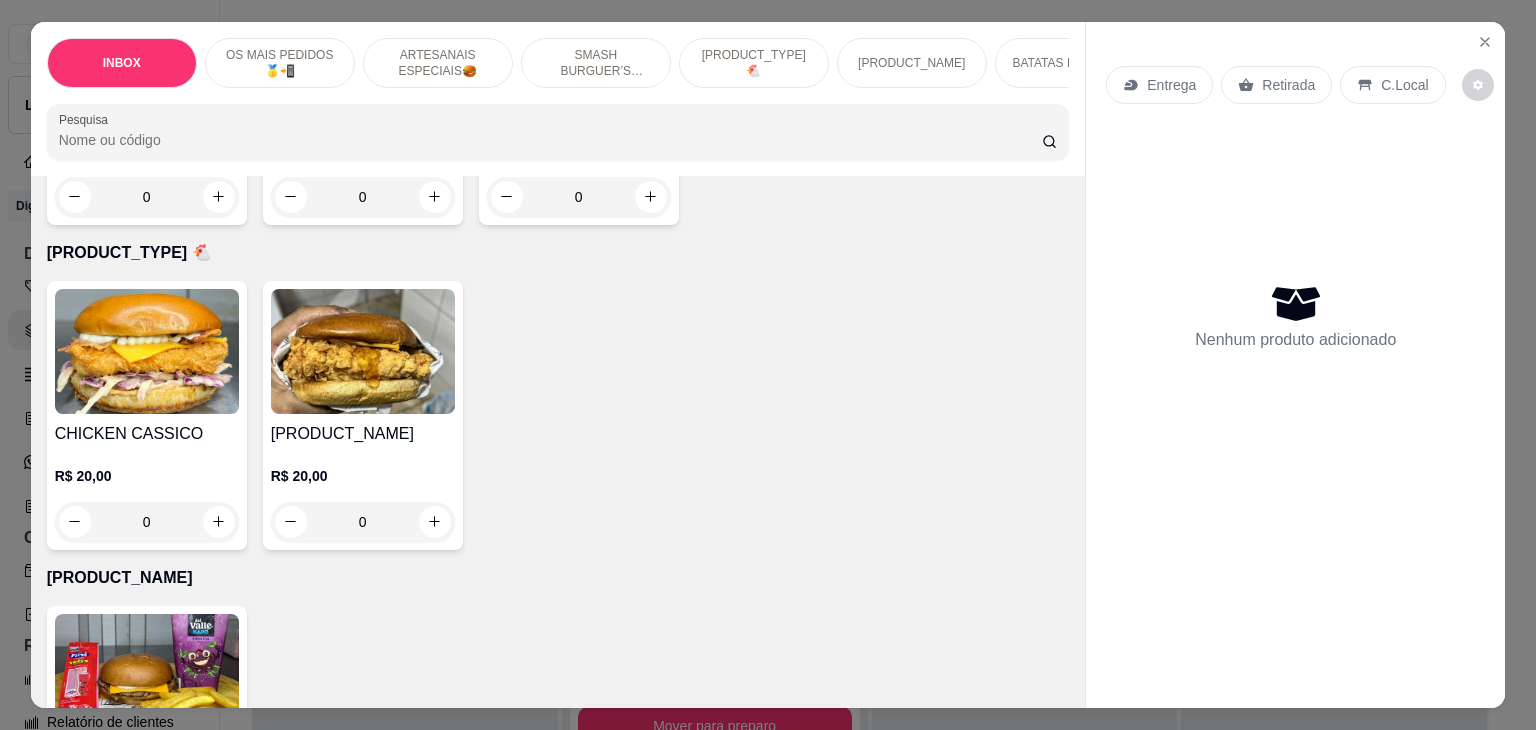 click on "R$ 20,00 0" at bounding box center [147, 494] 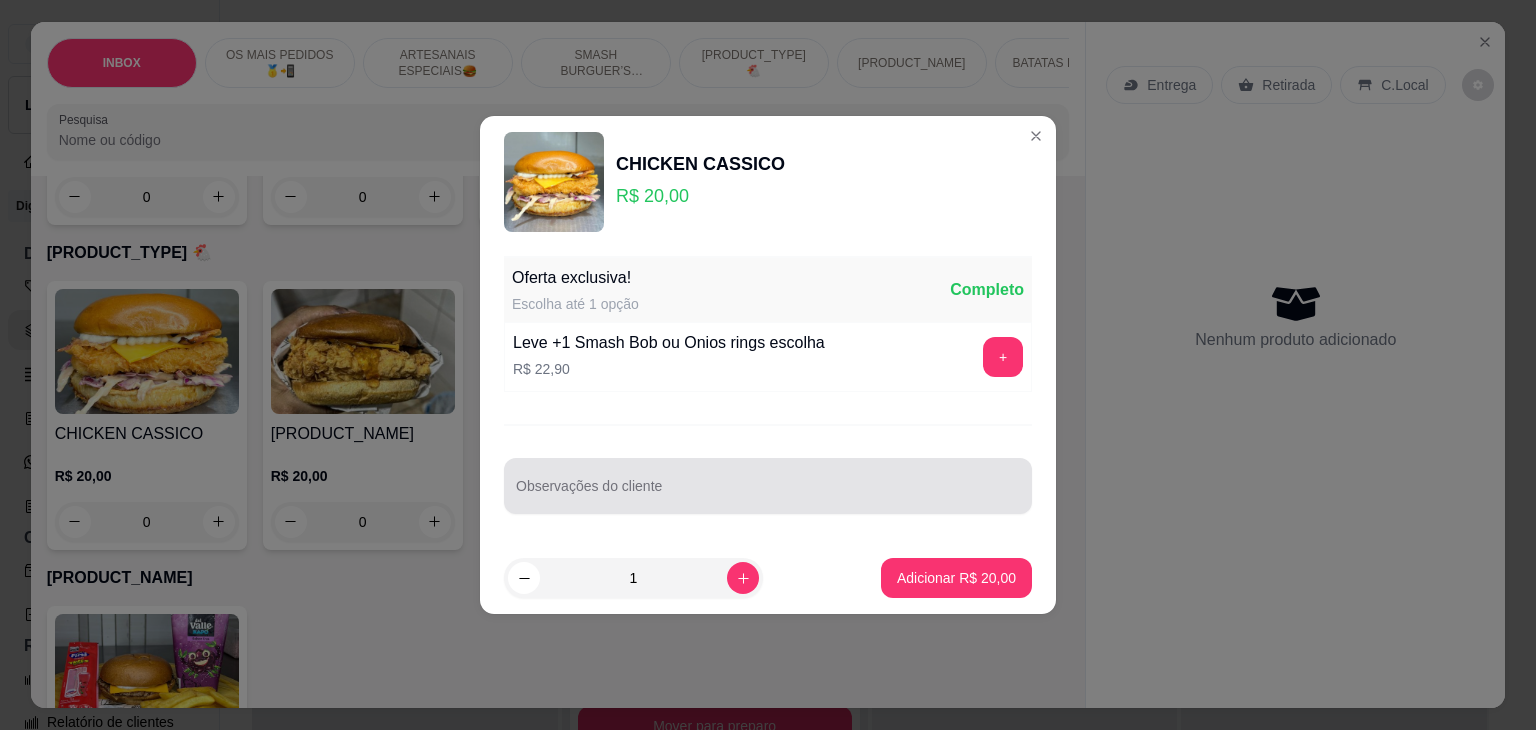 click on "Observações do cliente" at bounding box center [768, 494] 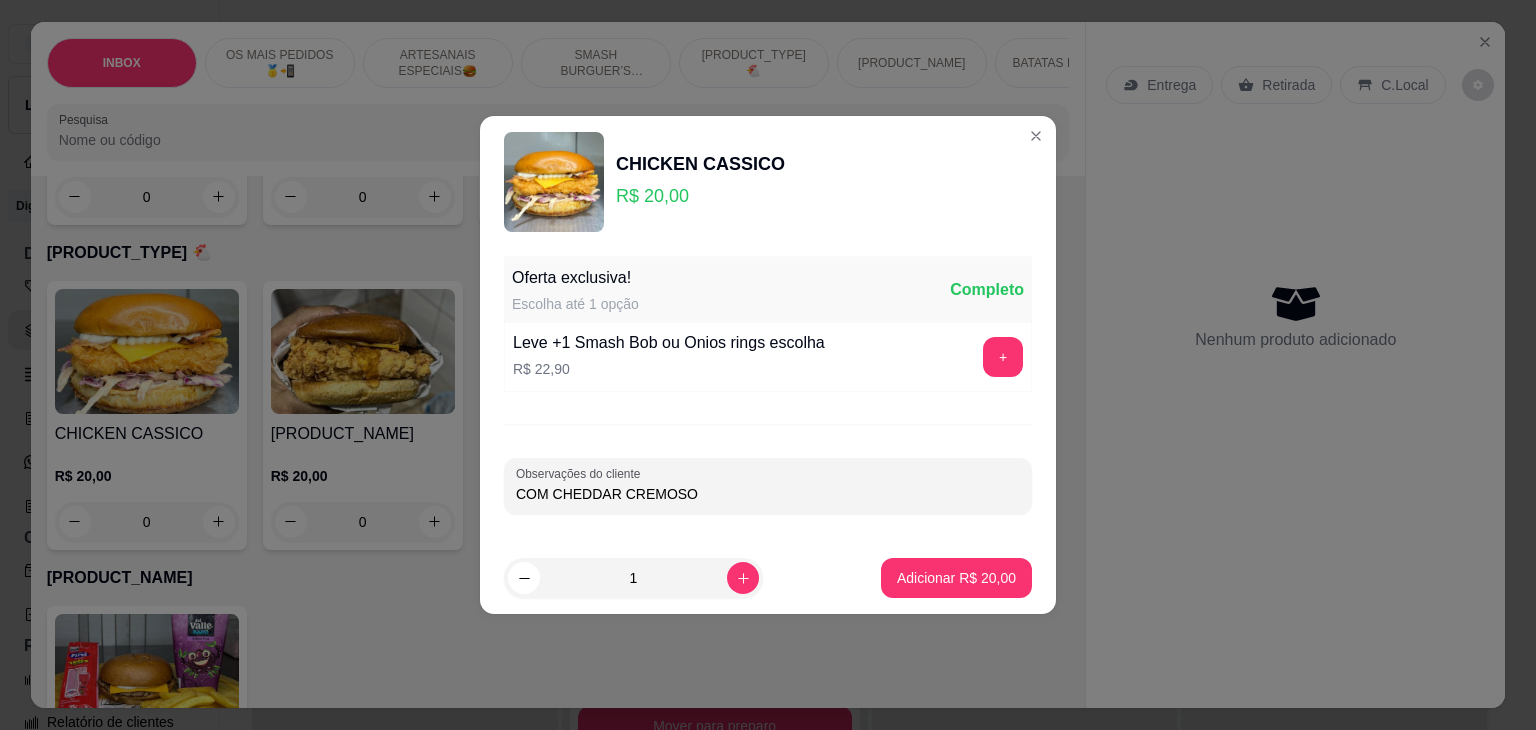 type on "COM CHEDDAR CREMOSO" 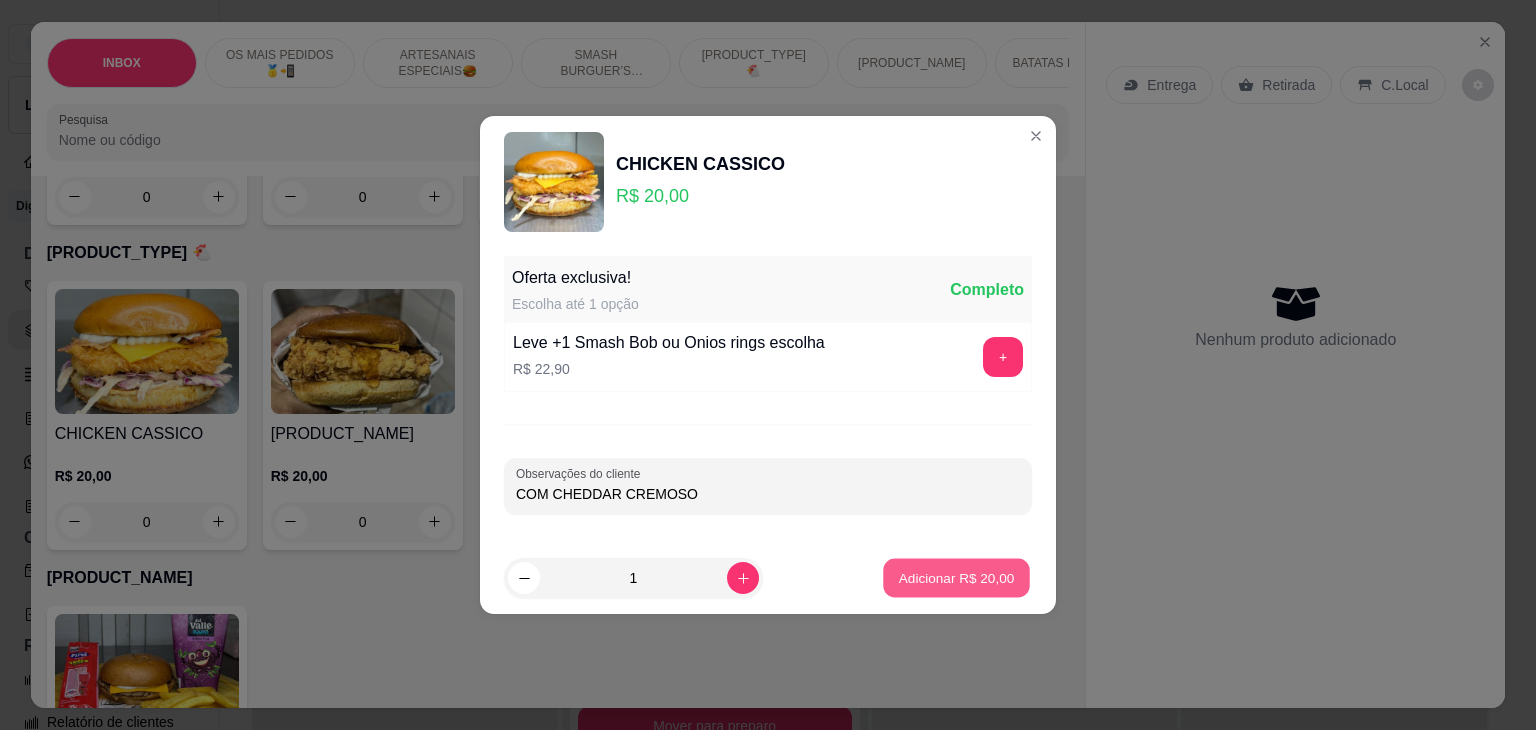 click on "Adicionar   R$ 20,00" at bounding box center (957, 577) 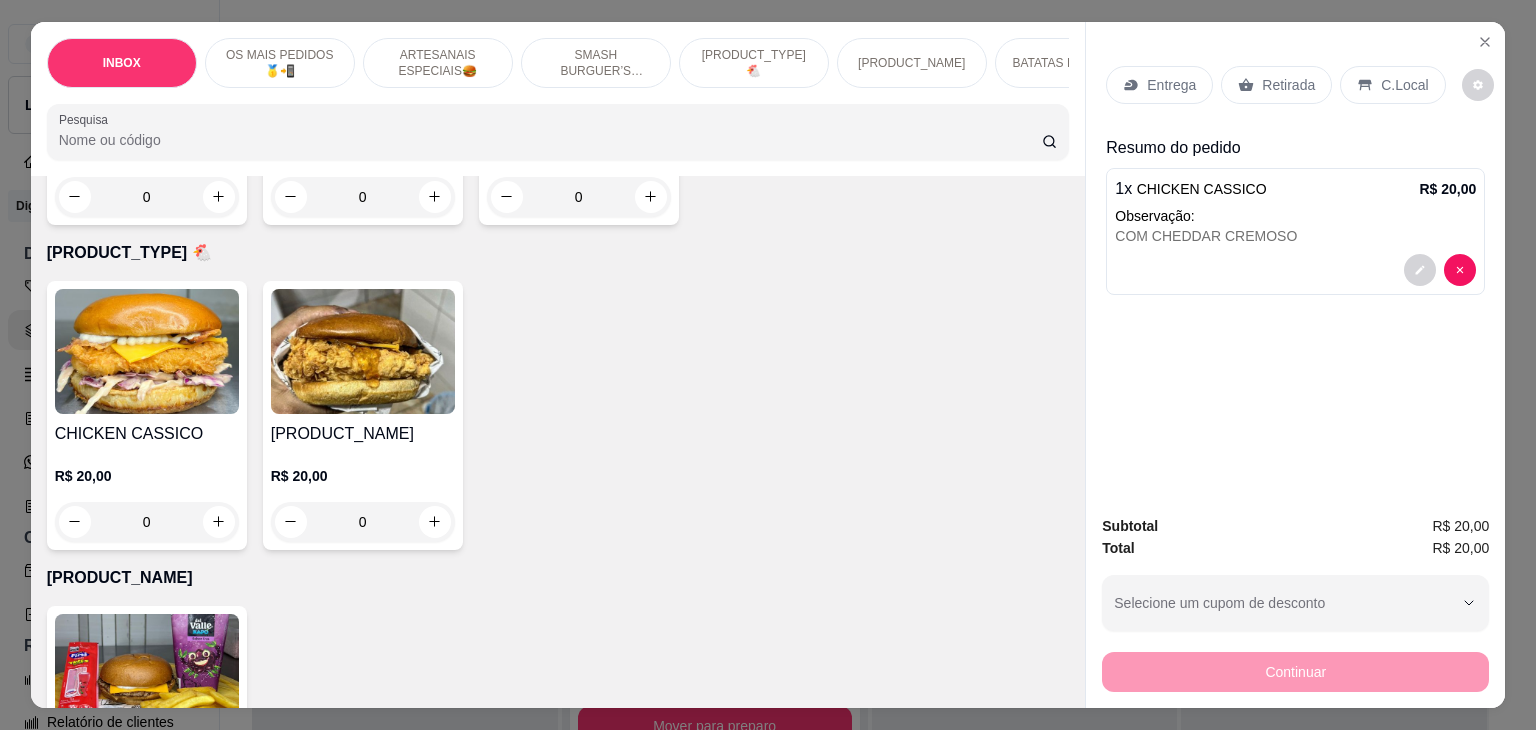 click on "Retirada" at bounding box center (1288, 85) 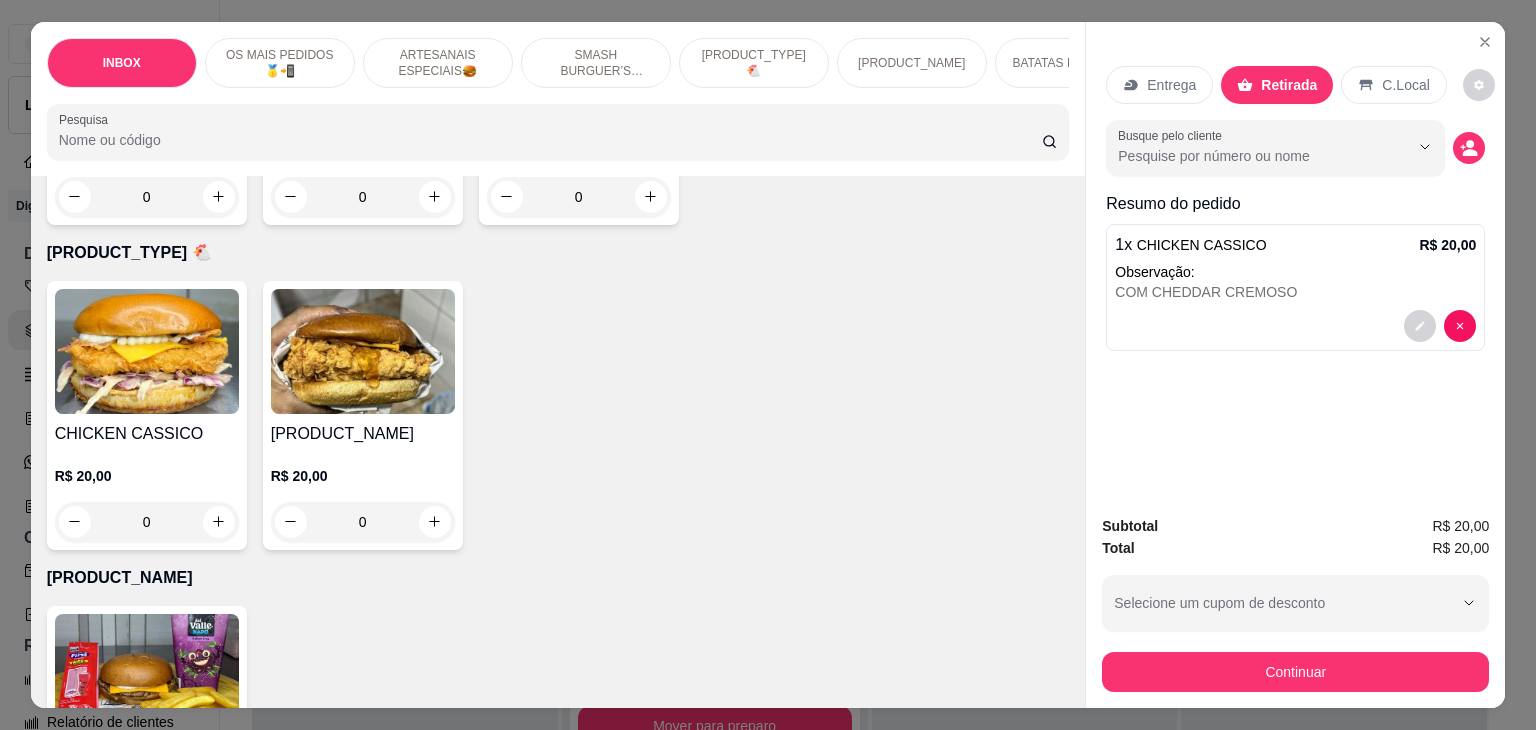 click on "C.Local" at bounding box center [1405, 85] 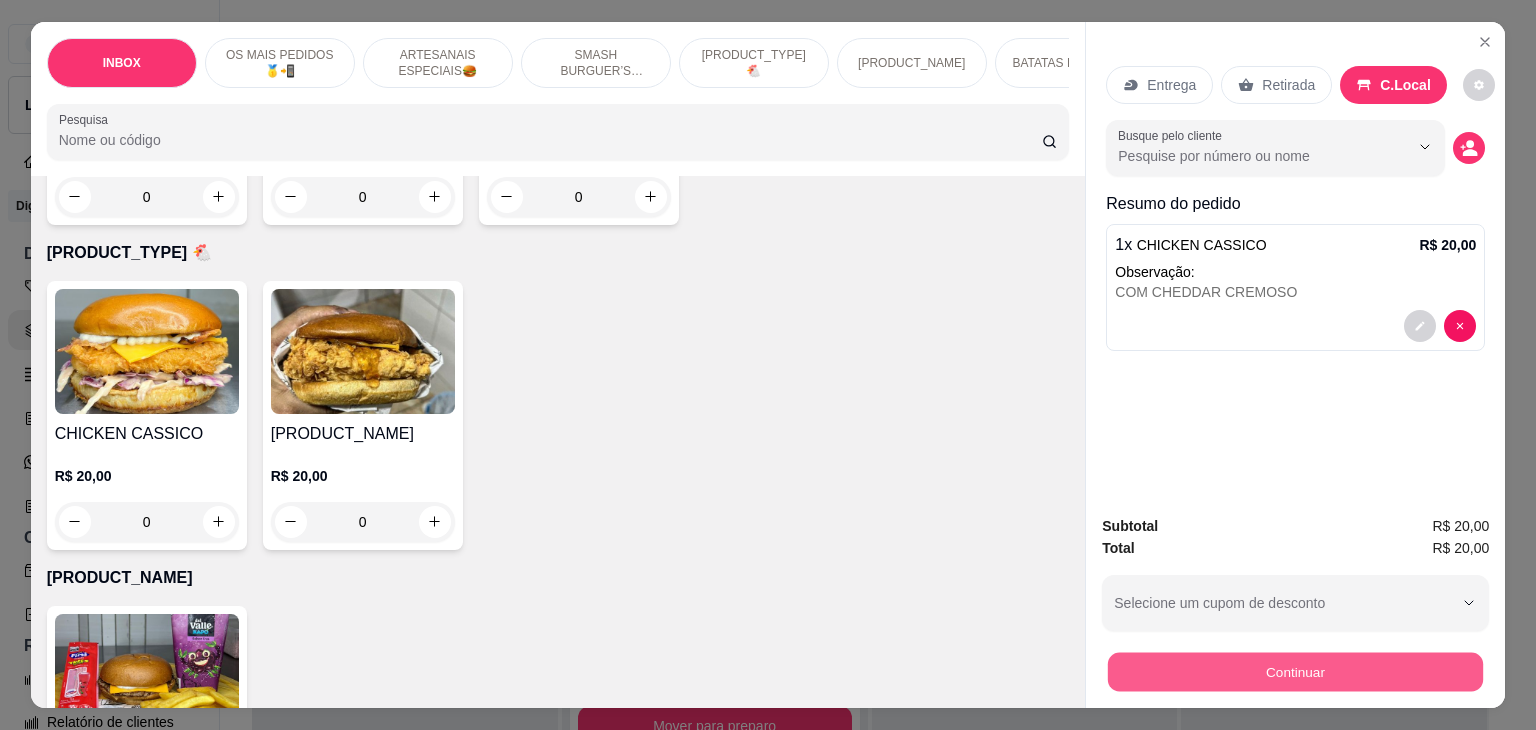 click on "Continuar" at bounding box center (1295, 672) 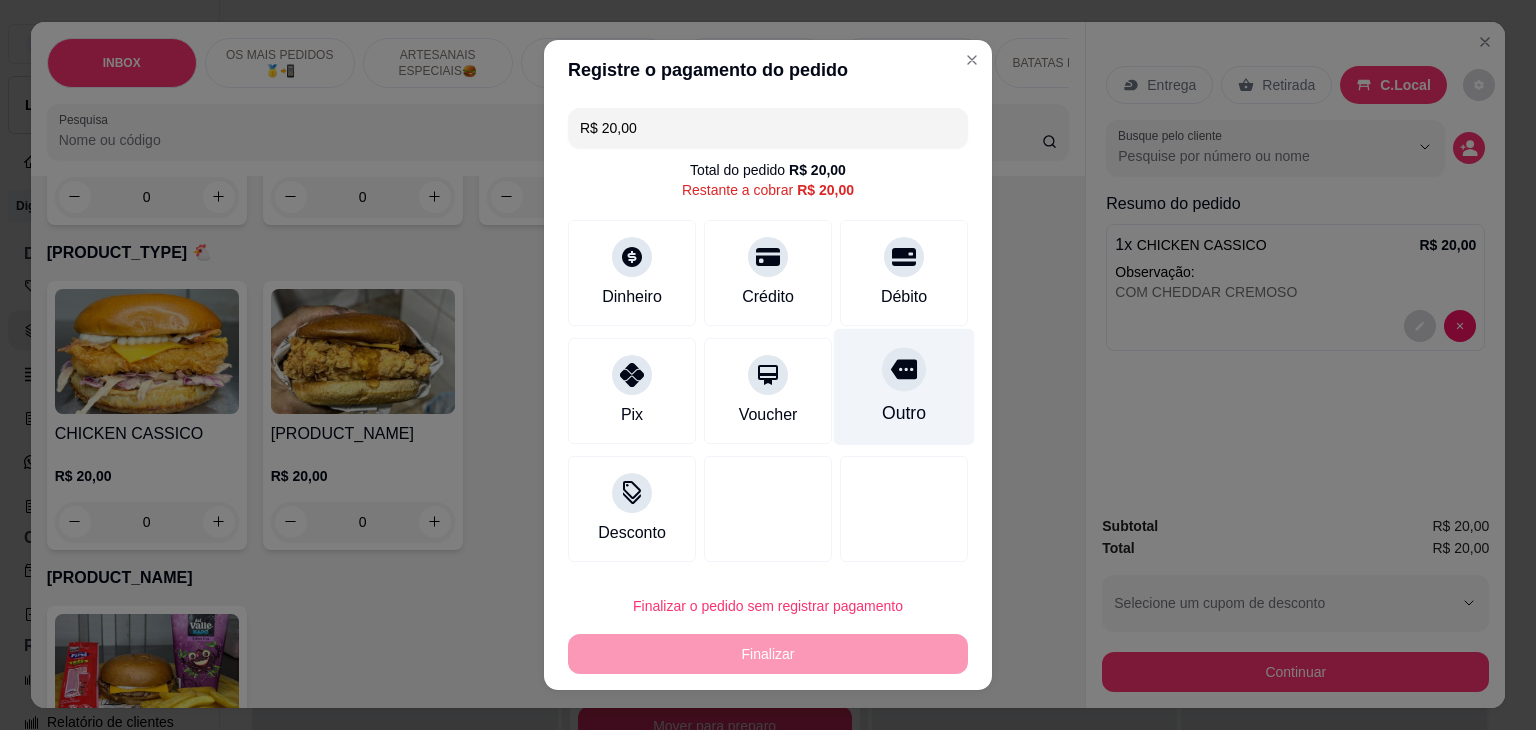 click 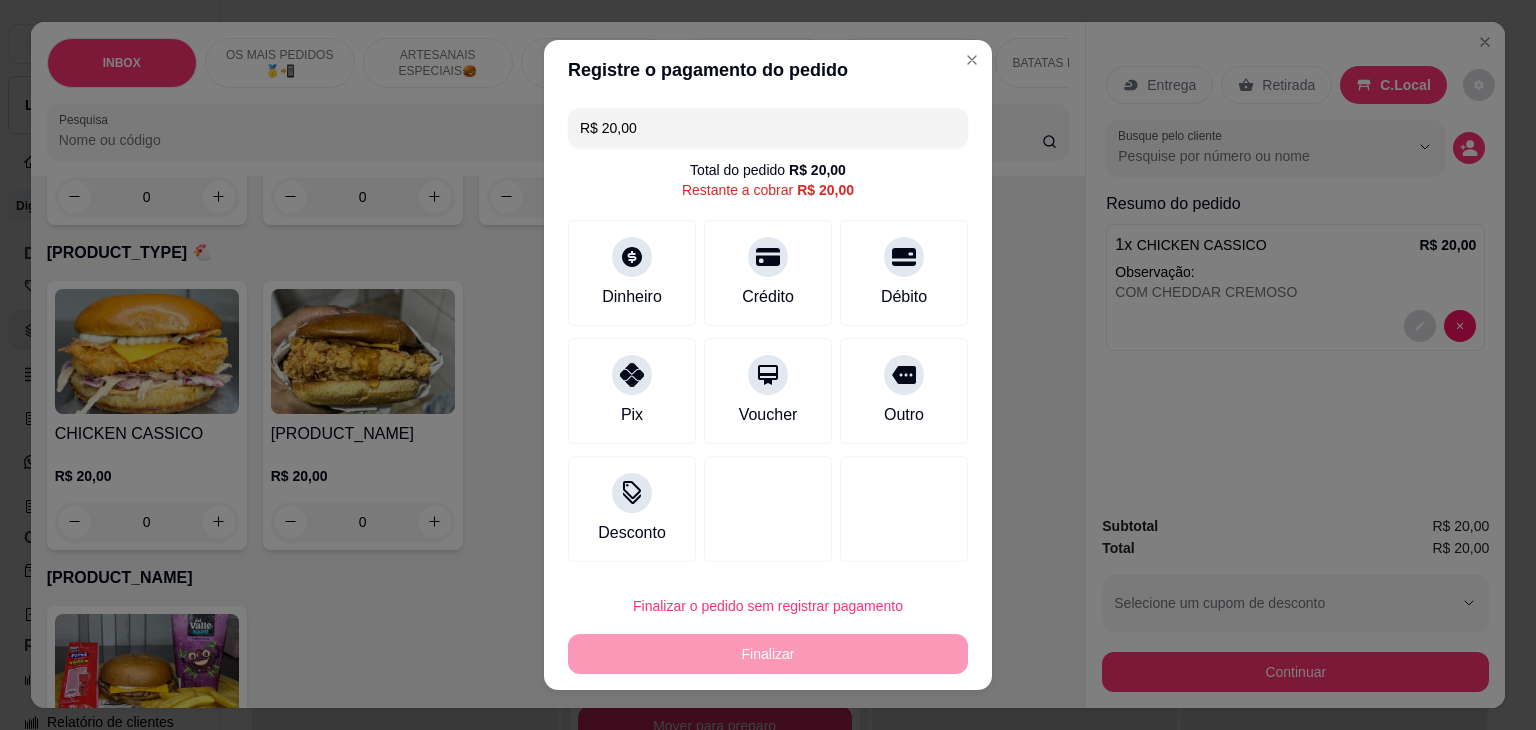 type on "R$ 0,00" 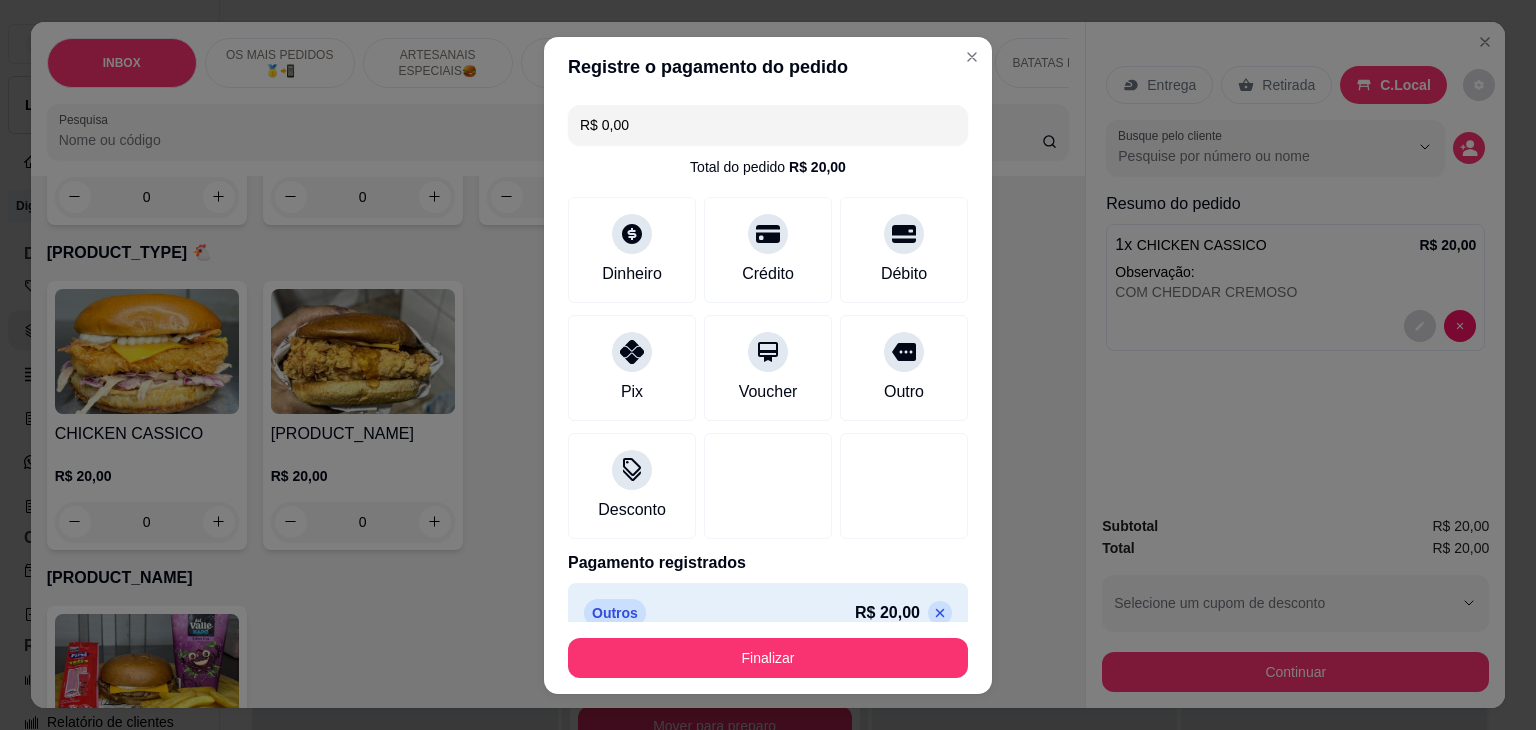 drag, startPoint x: 799, startPoint y: 633, endPoint x: 801, endPoint y: 644, distance: 11.18034 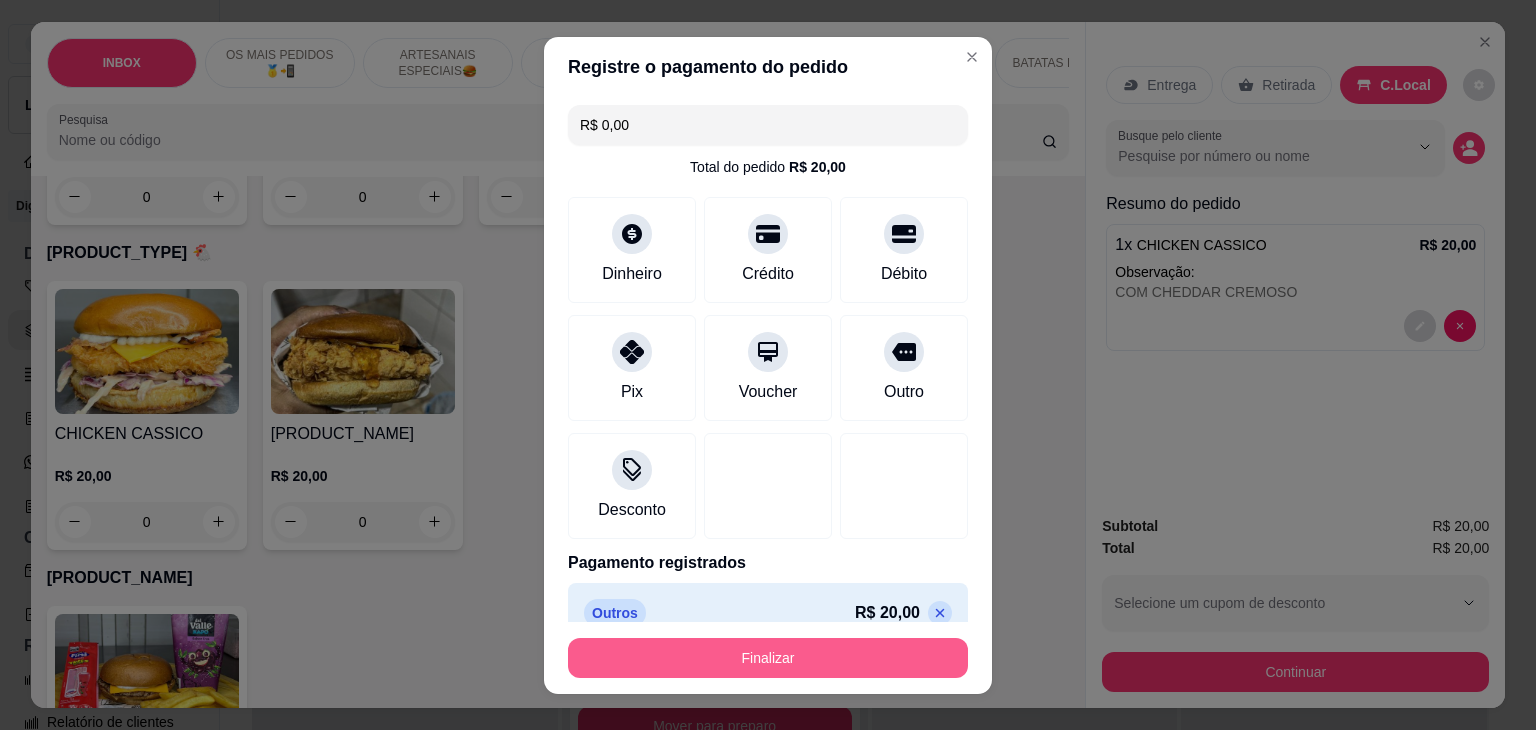 click on "Finalizar" at bounding box center (768, 658) 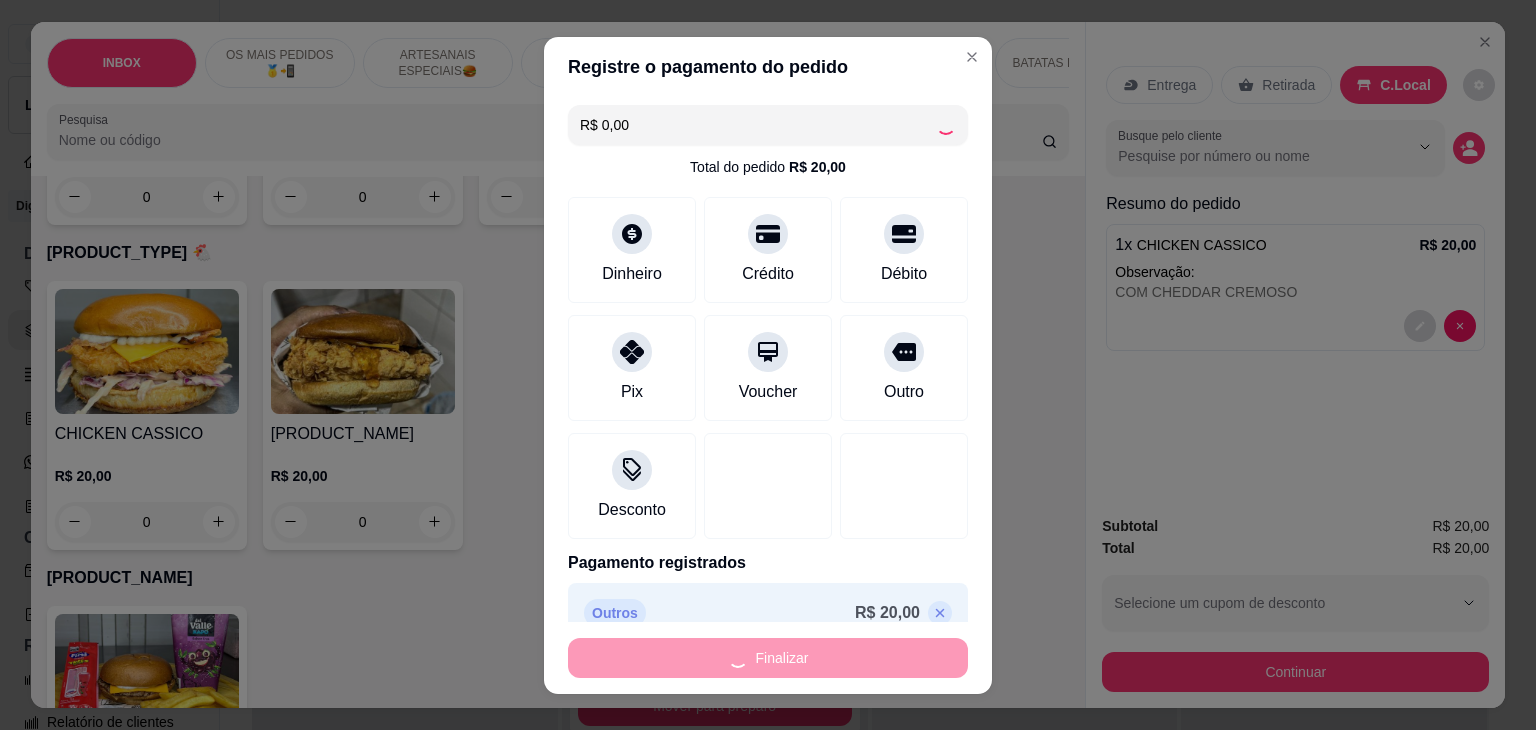 scroll, scrollTop: 678, scrollLeft: 0, axis: vertical 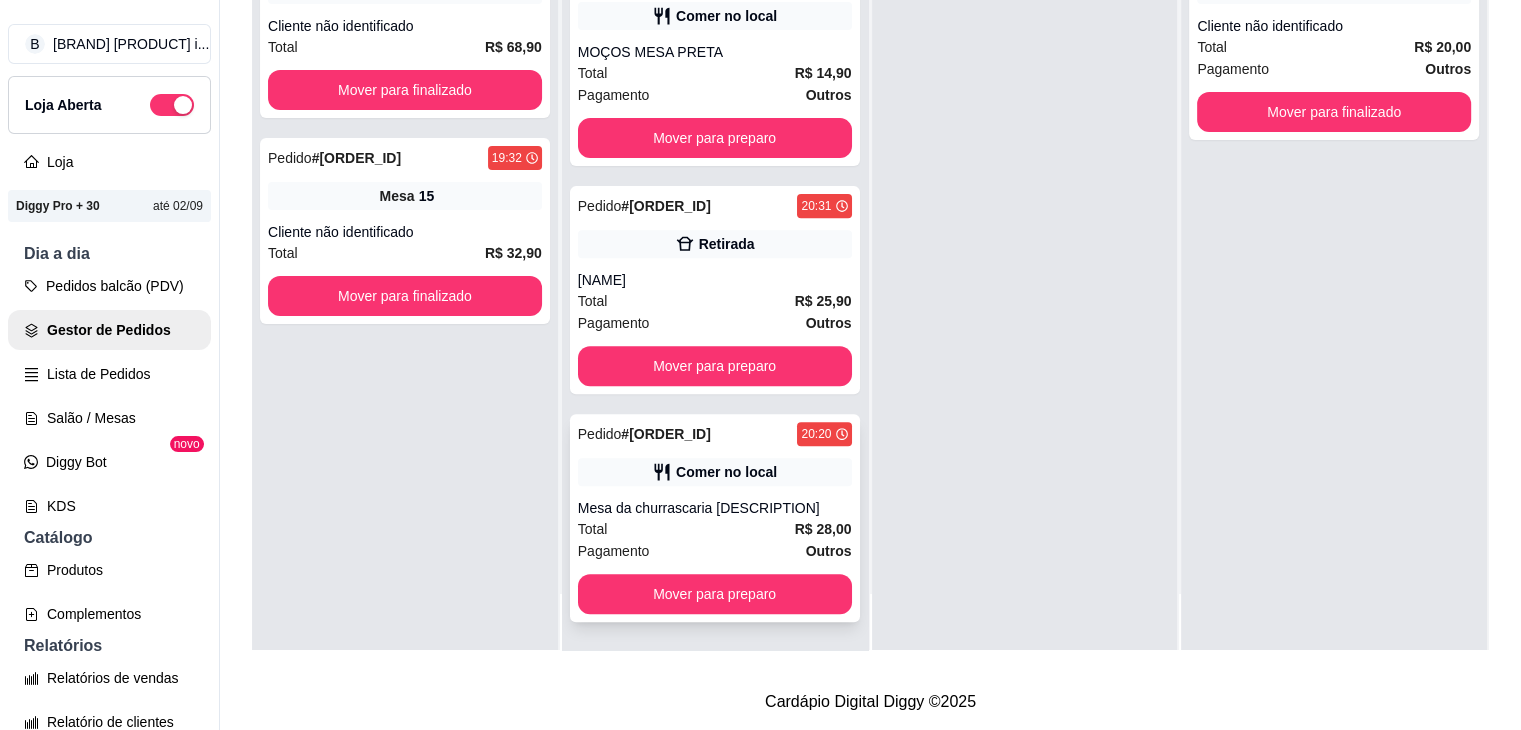 click on "Mesa da churrascaria [DESCRIPTION]" at bounding box center (715, 508) 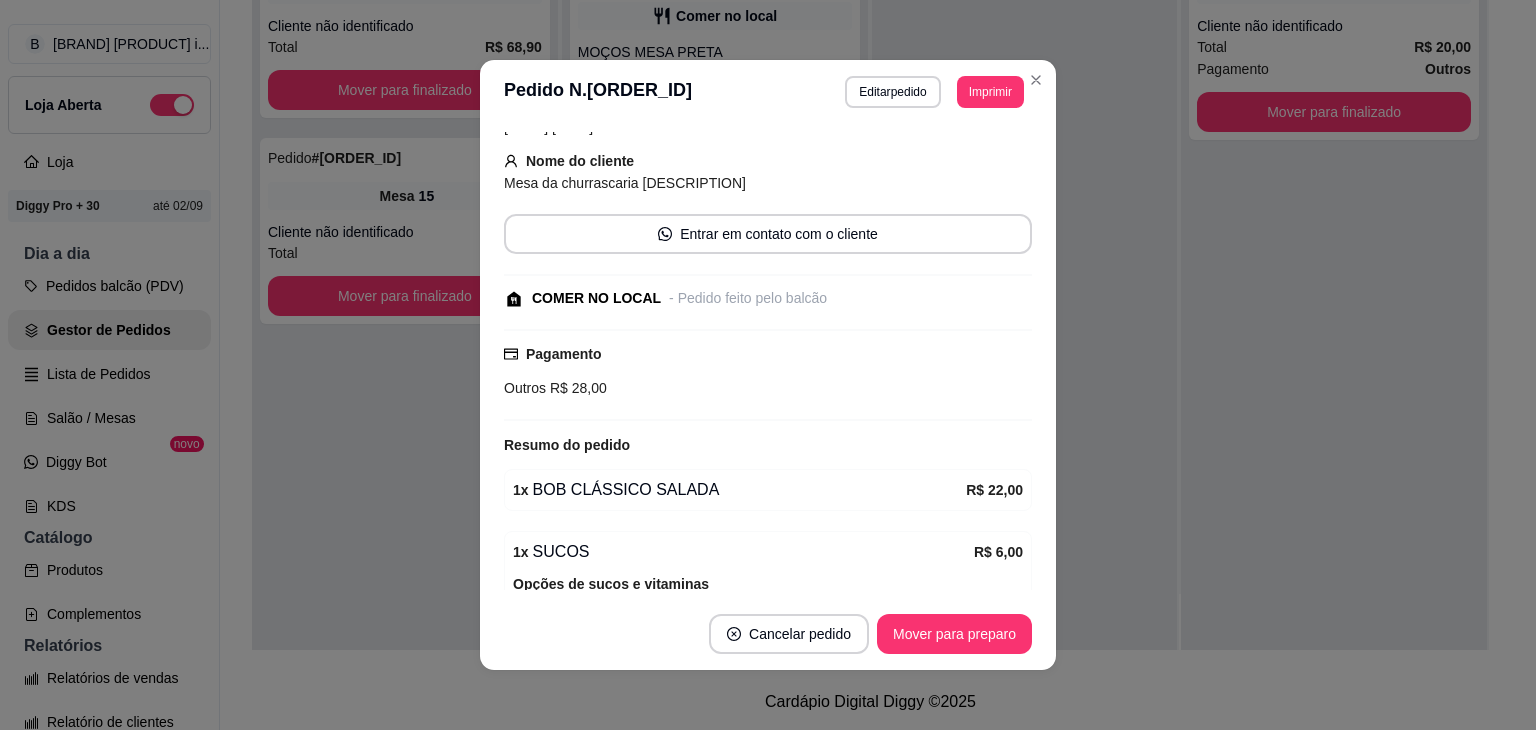 scroll, scrollTop: 242, scrollLeft: 0, axis: vertical 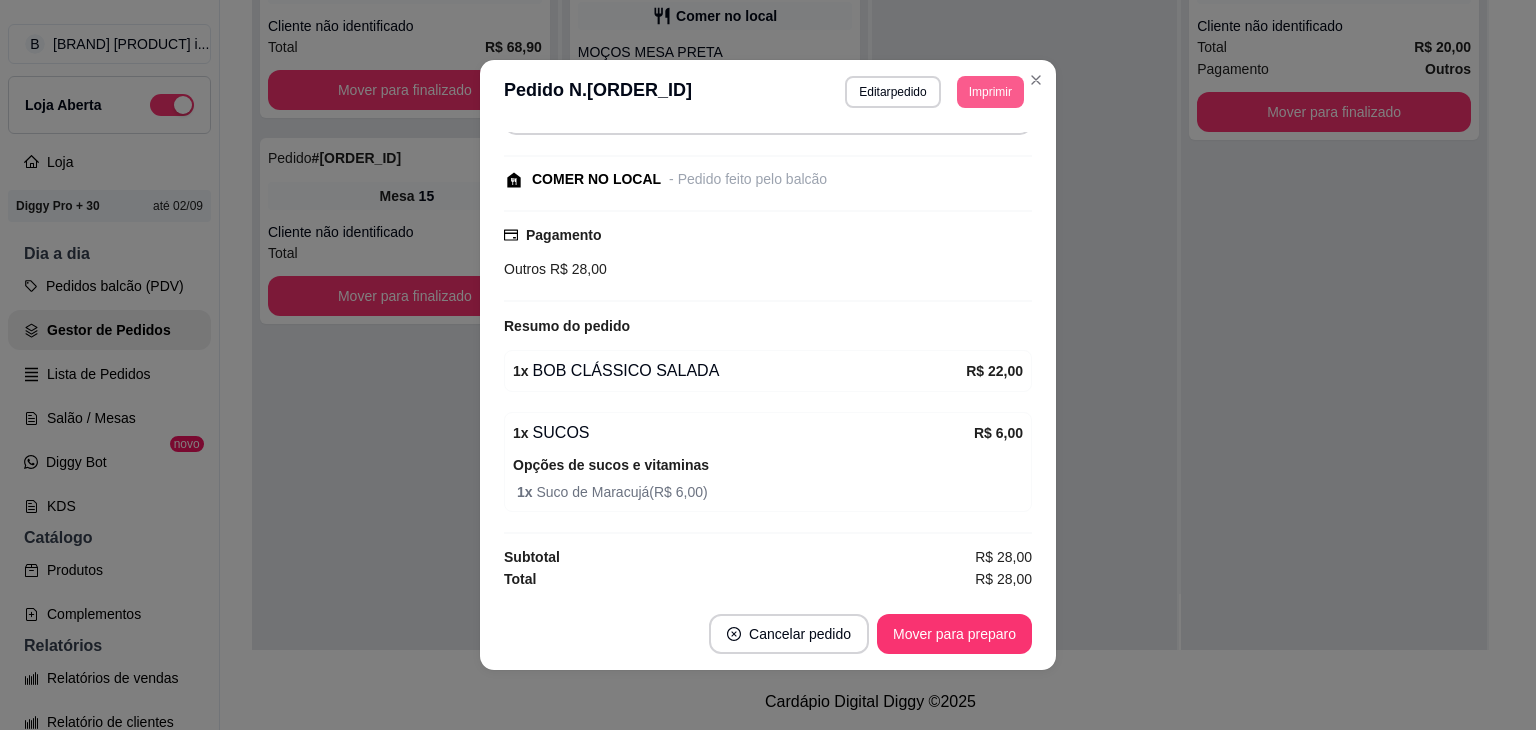click on "Imprimir" at bounding box center [990, 92] 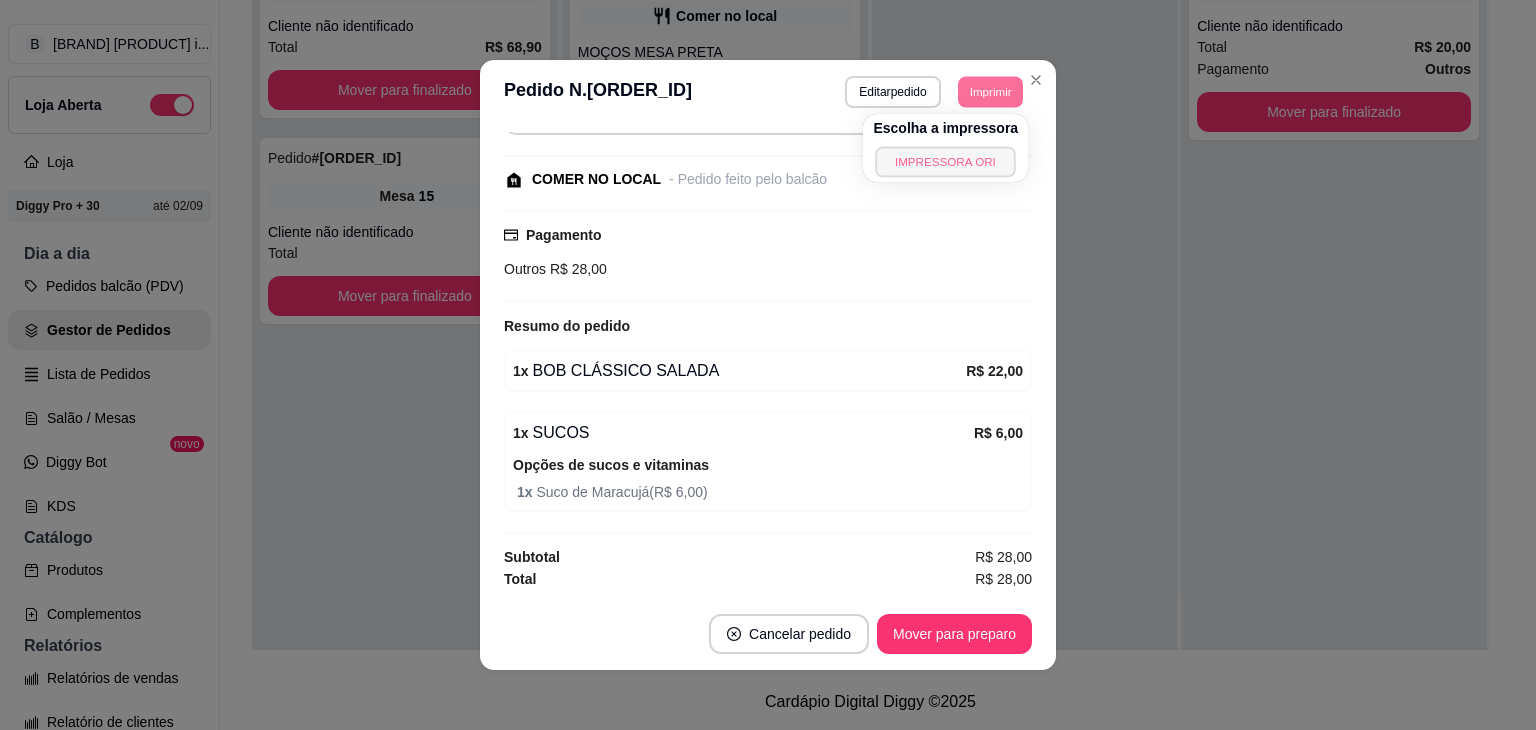 click on "IMPRESSORA ORI" at bounding box center (946, 161) 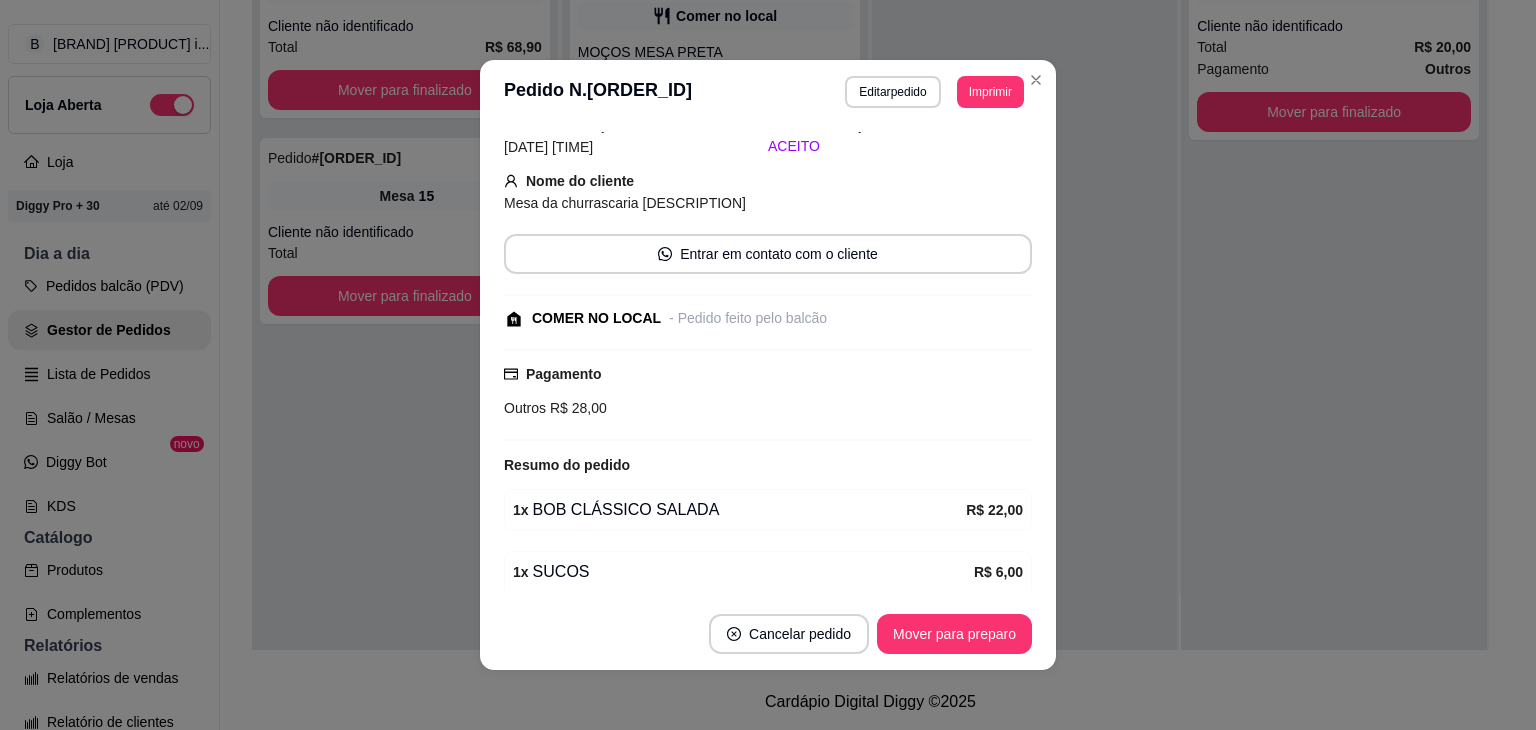 scroll, scrollTop: 0, scrollLeft: 0, axis: both 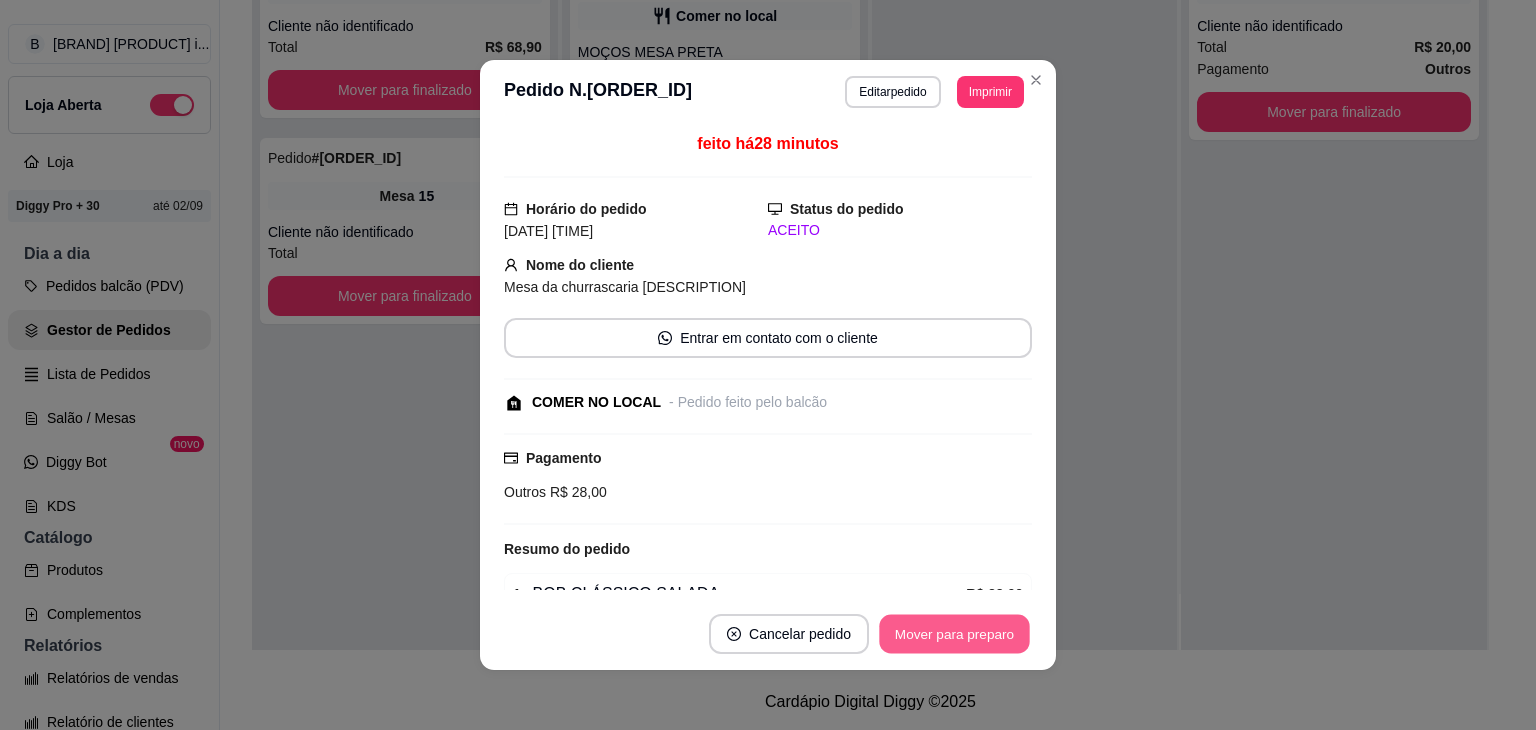 click on "Mover para preparo" at bounding box center [954, 634] 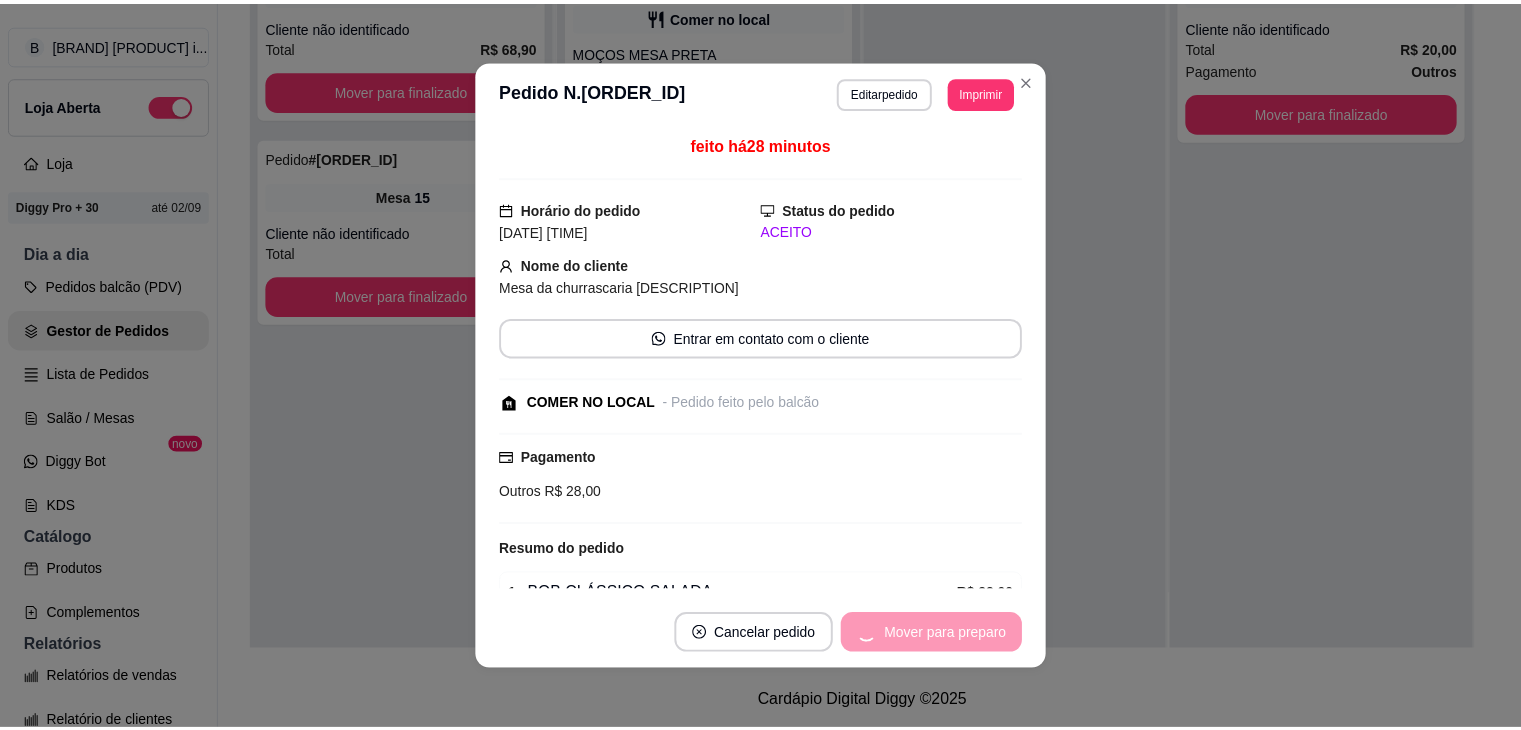 scroll, scrollTop: 430, scrollLeft: 0, axis: vertical 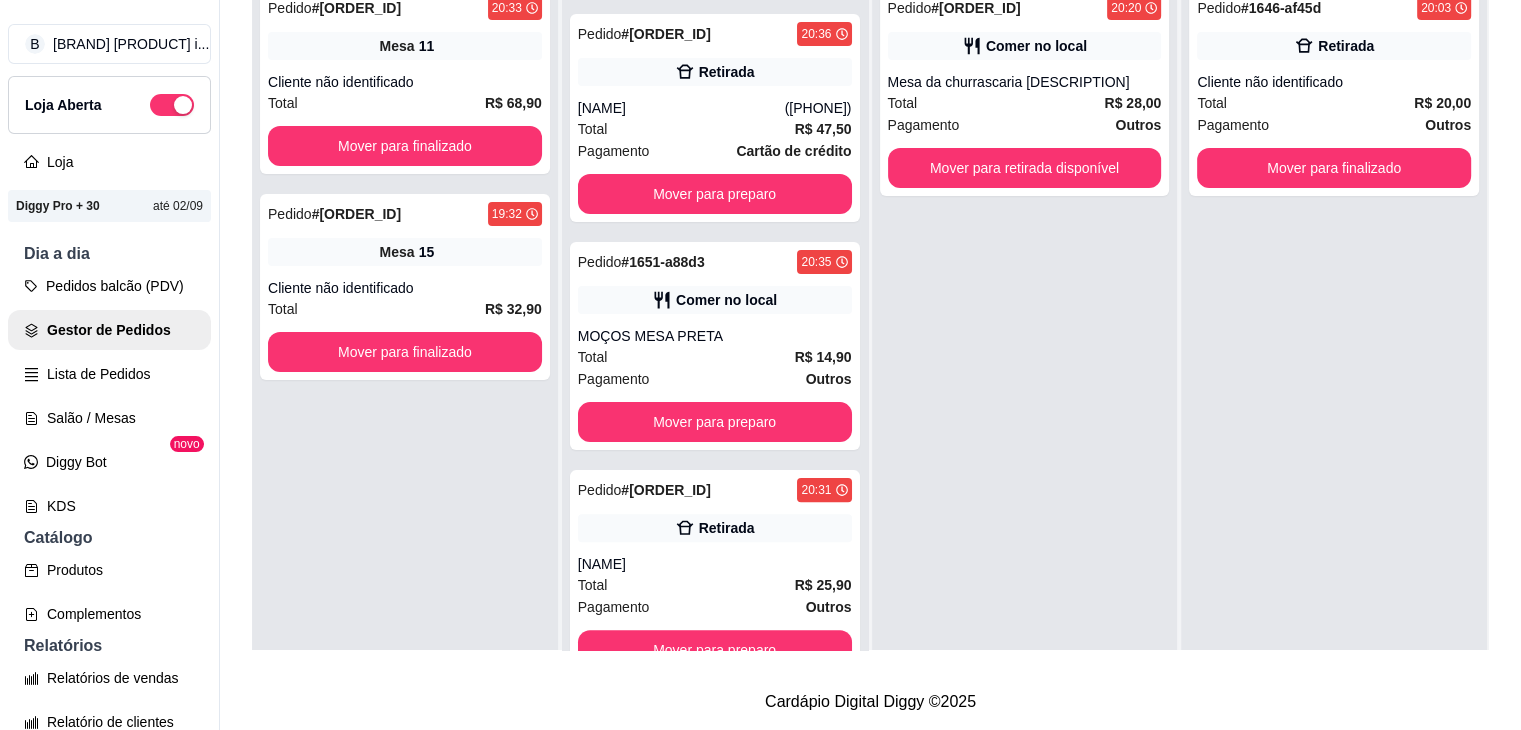 click on "Pedido  # 1648-606eb 20:20 Comer no local Mesa da churrascaria [DESCRIPTION]  Total R$ 28,00 Pagamento Outros Mover para retirada disponível" at bounding box center [1025, 341] 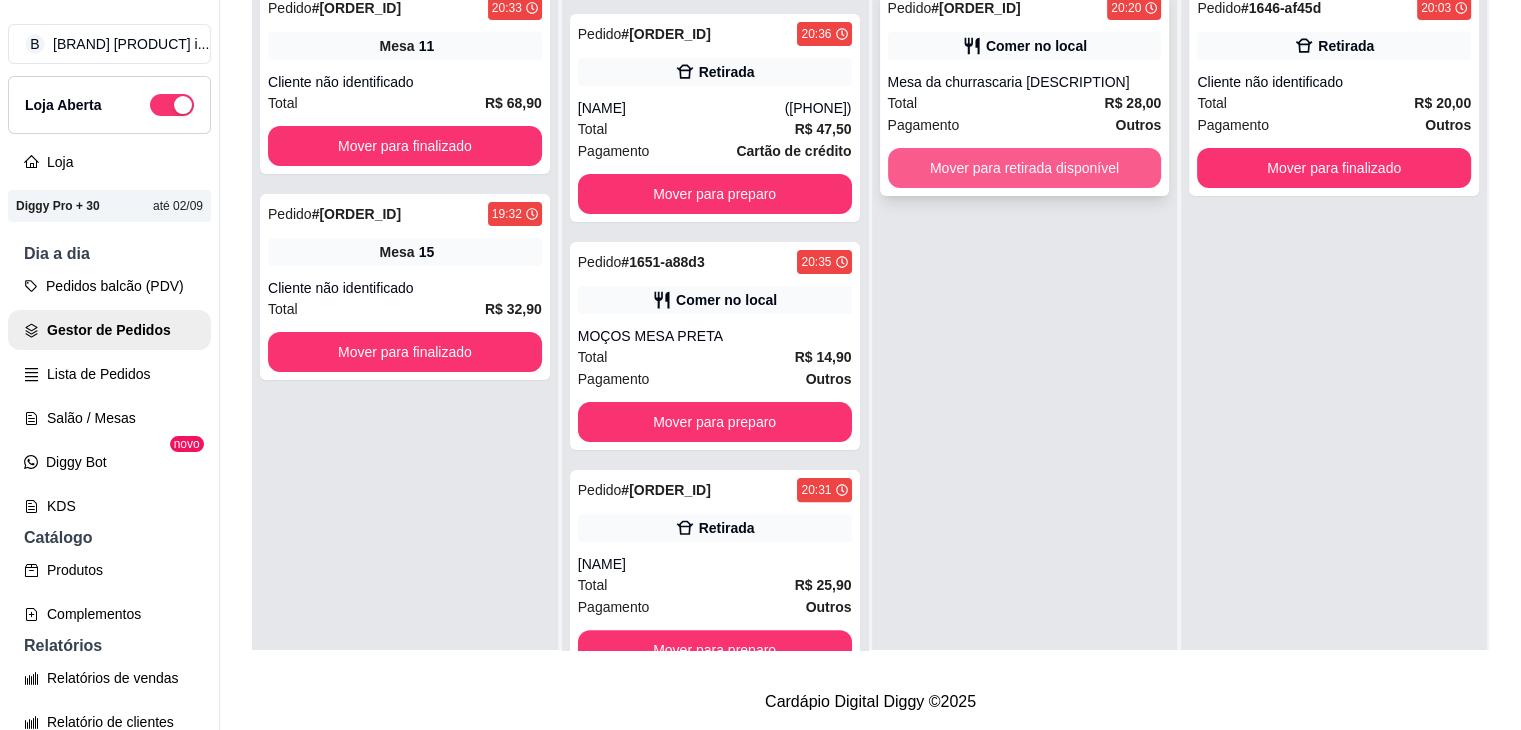click on "Mover para retirada disponível" at bounding box center (1025, 168) 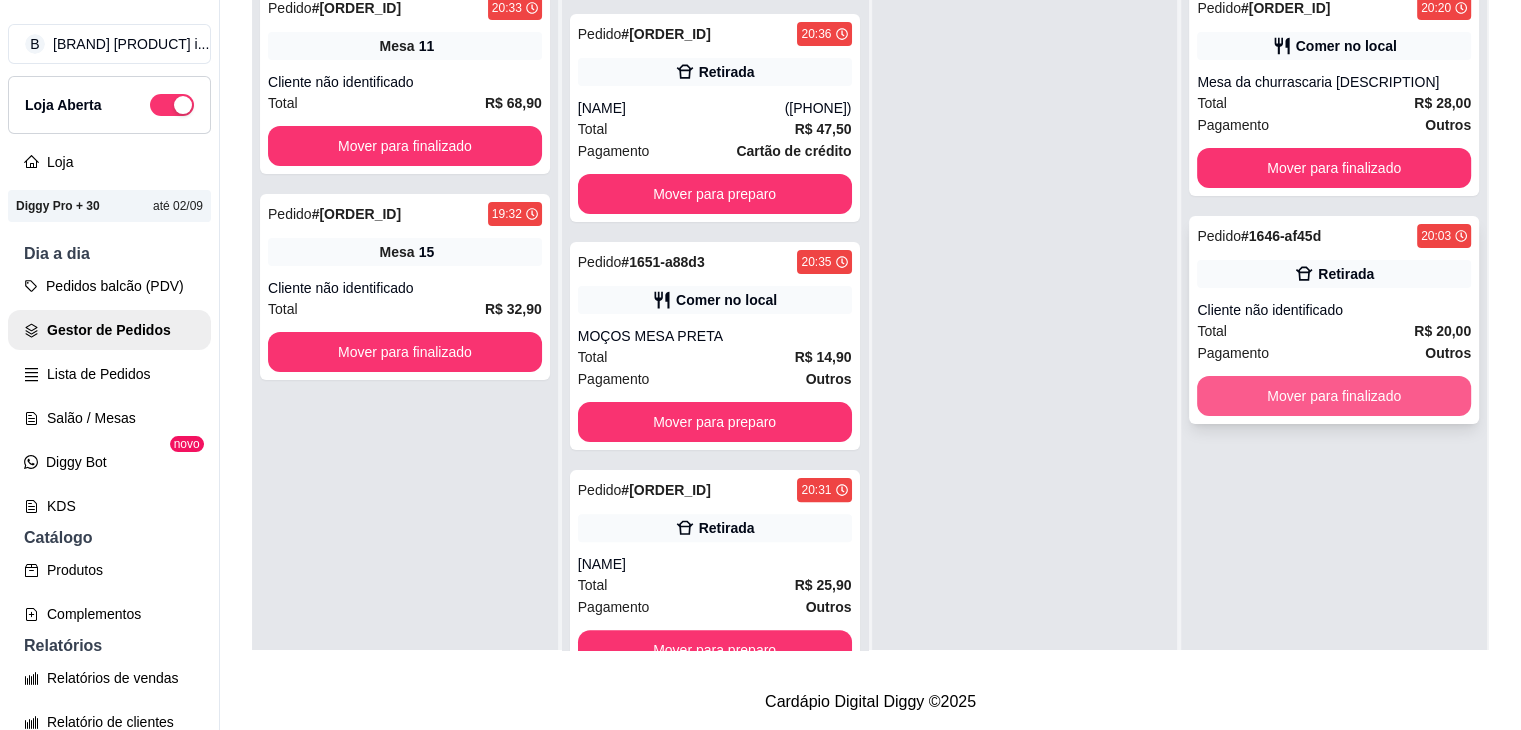 click on "Mover para finalizado" at bounding box center (1334, 396) 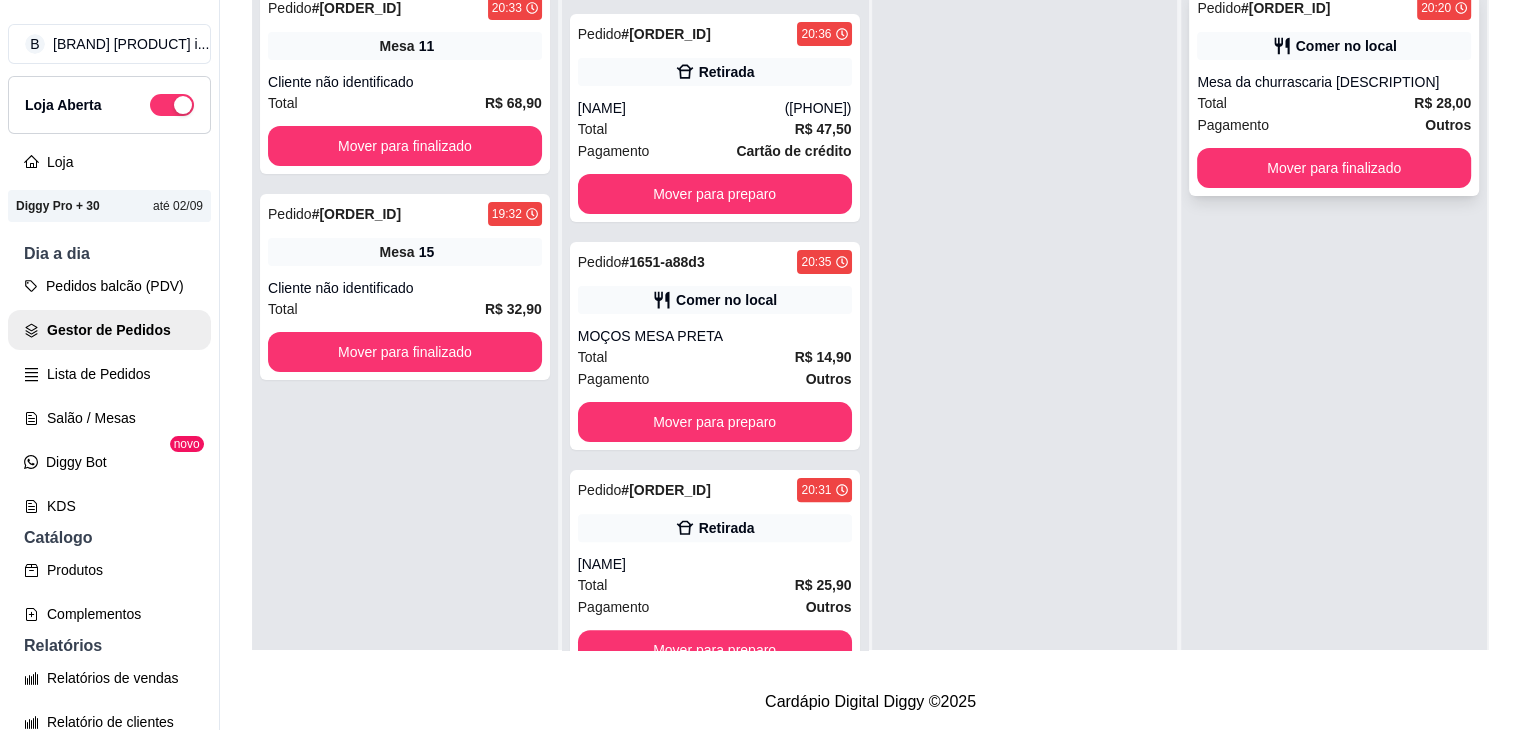 click on "Pedido  # 1648-606eb 20:20 Comer no local Mesa da churrascaria [DESCRIPTION]  Total R$ 28,00 Pagamento Outros Mover para finalizado" at bounding box center [1334, 92] 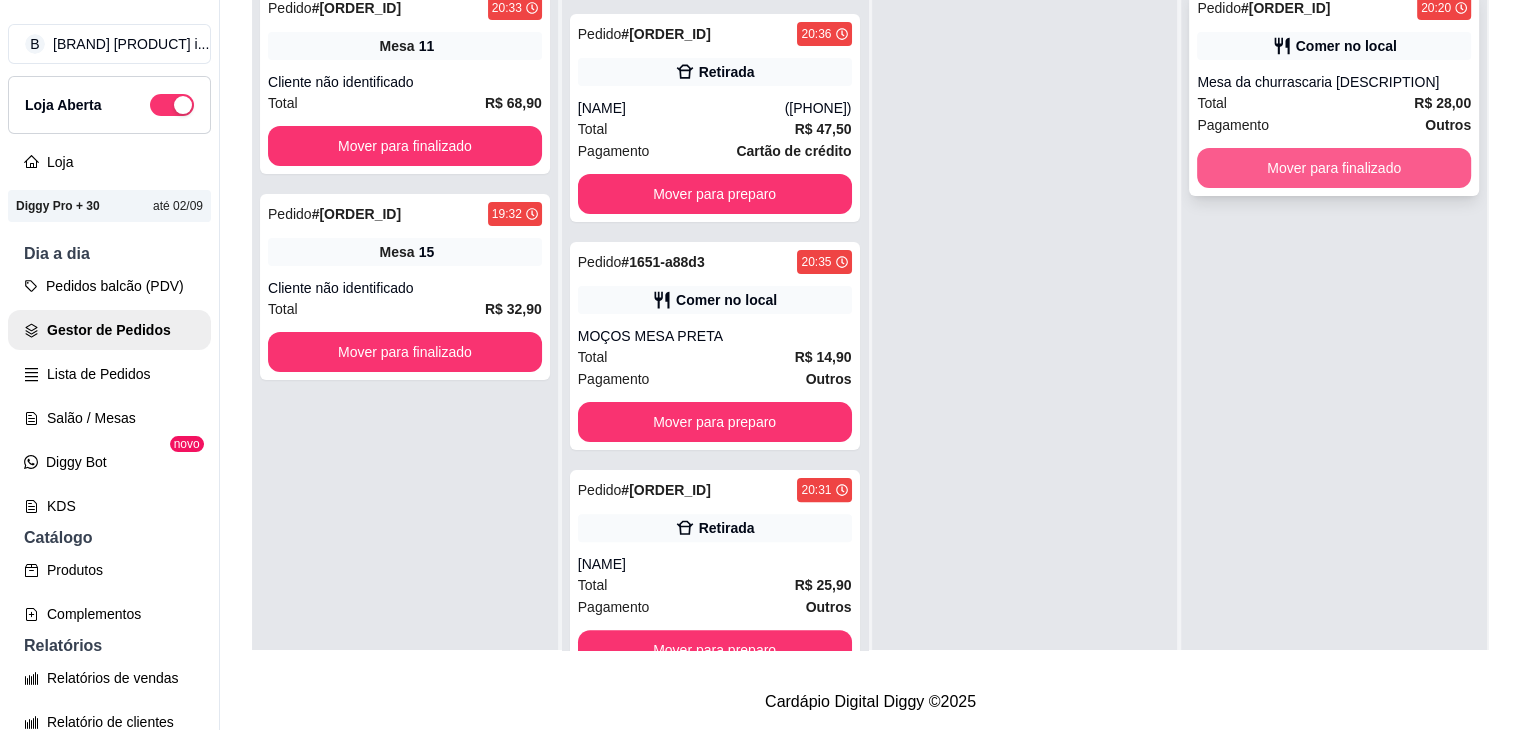 click on "Mover para finalizado" at bounding box center (1334, 168) 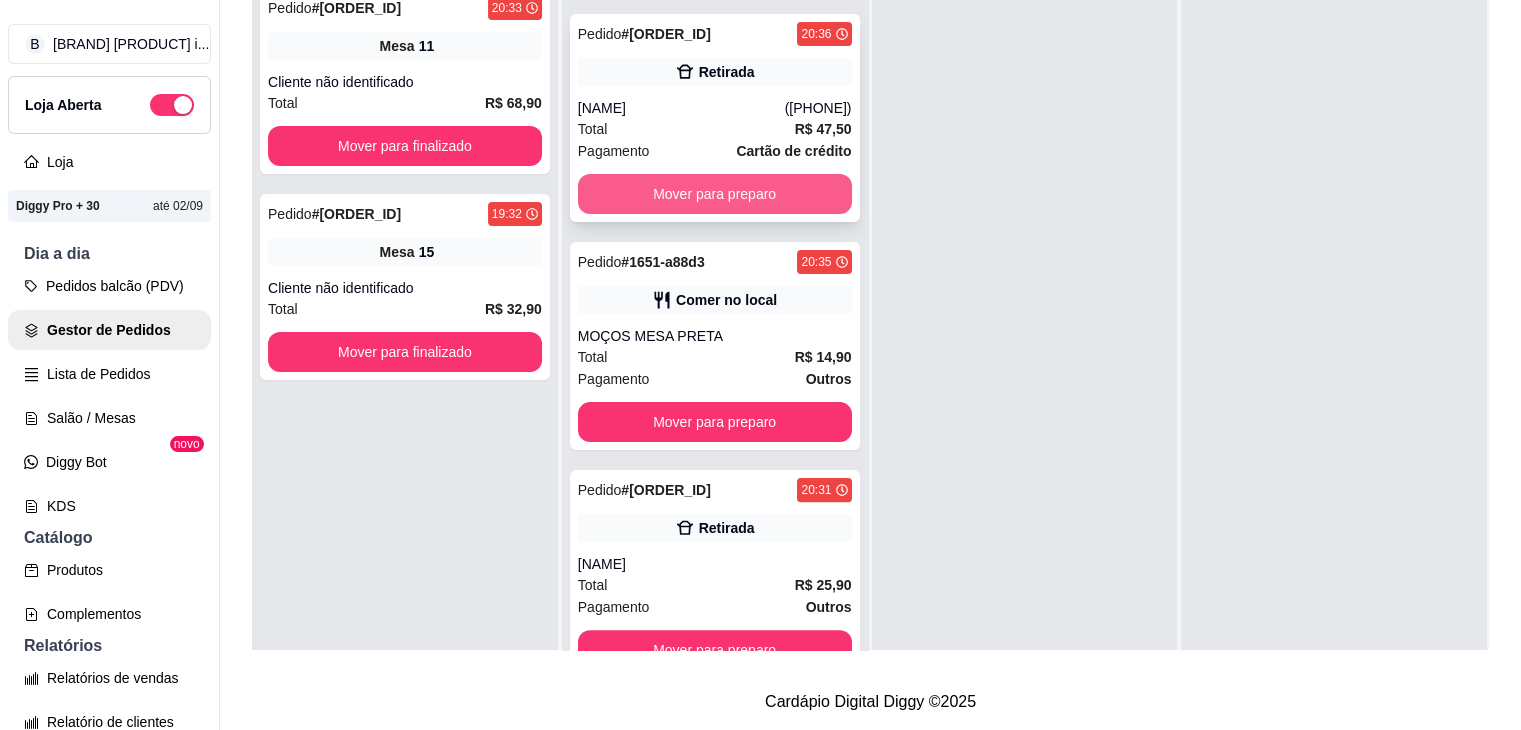 click on "Mover para preparo" at bounding box center [715, 194] 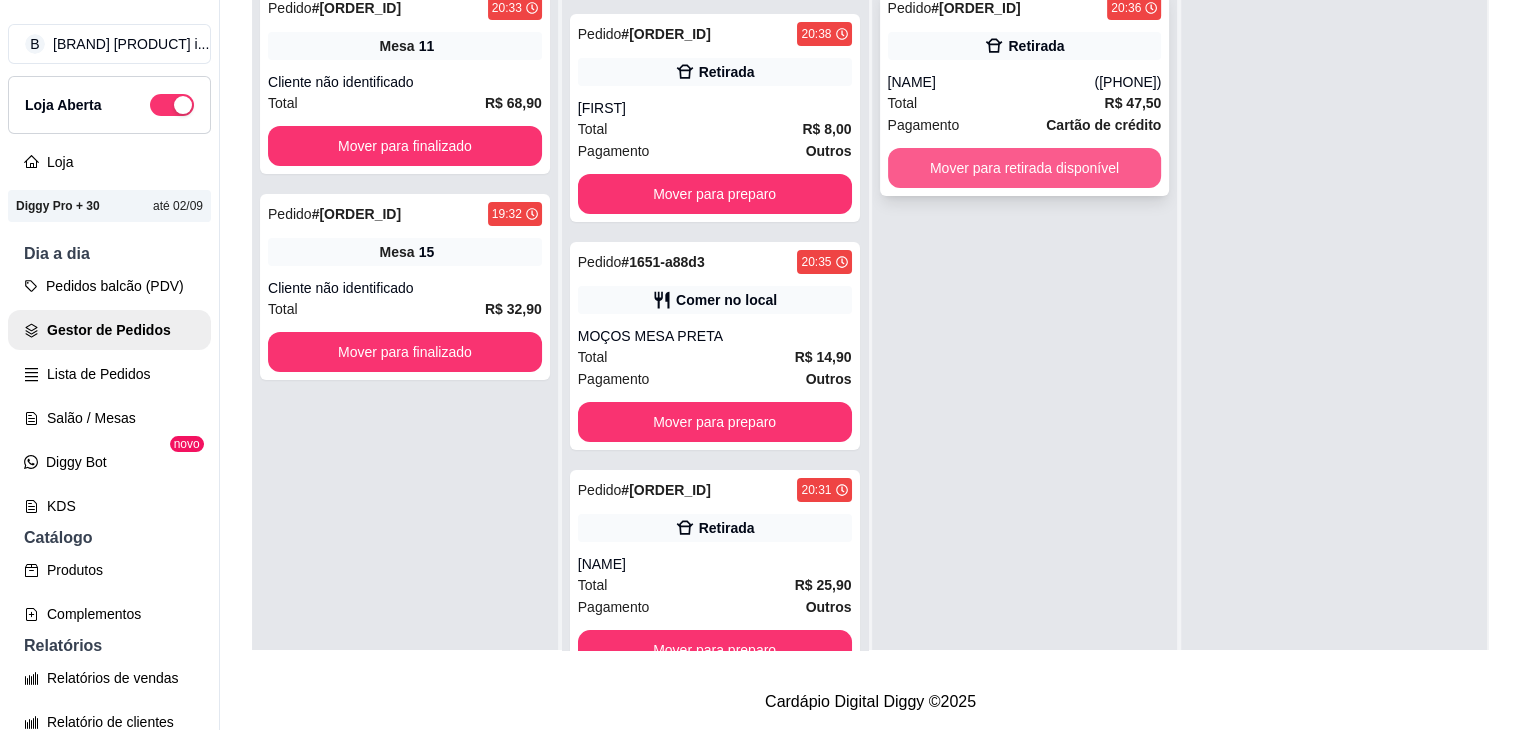 scroll, scrollTop: 202, scrollLeft: 0, axis: vertical 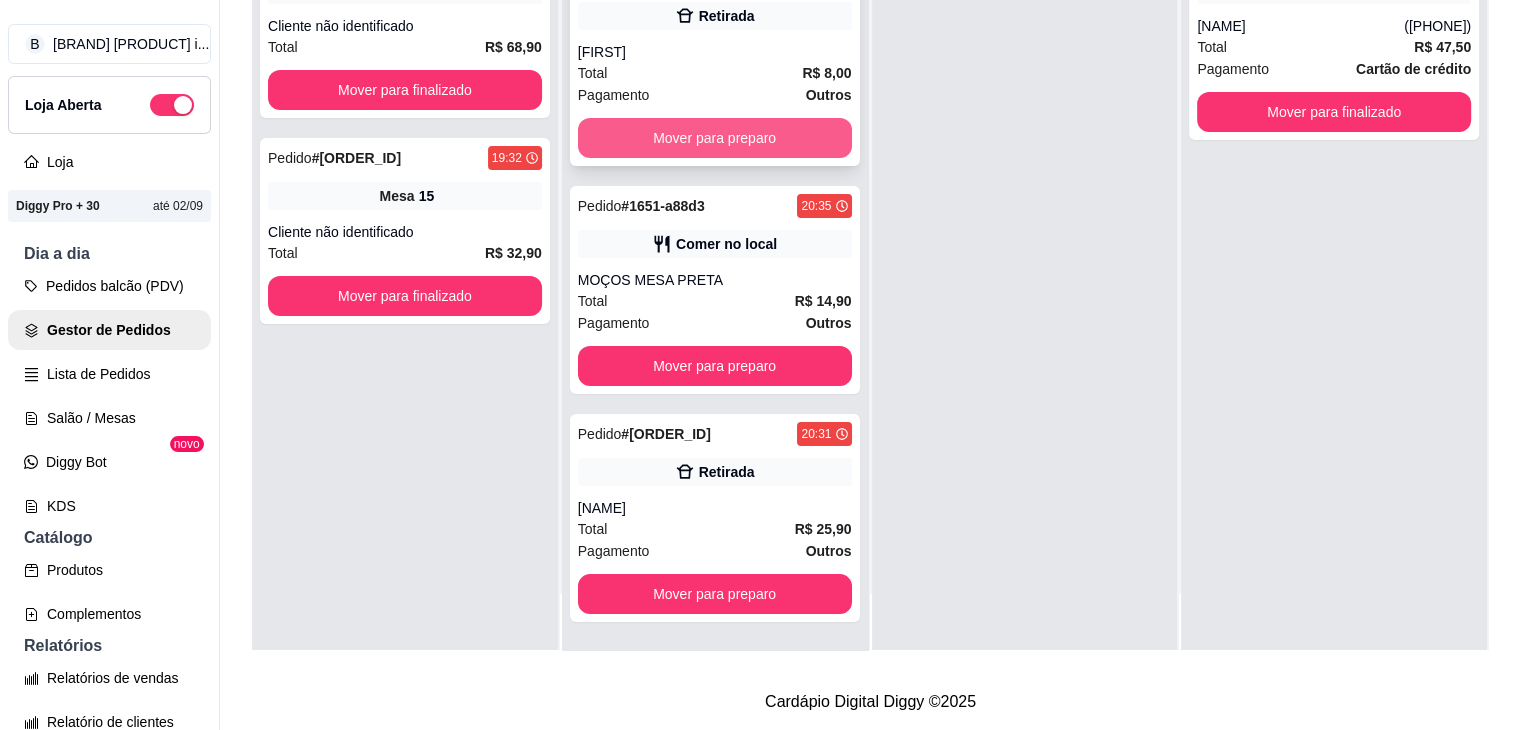 click on "Mover para preparo" at bounding box center [715, 138] 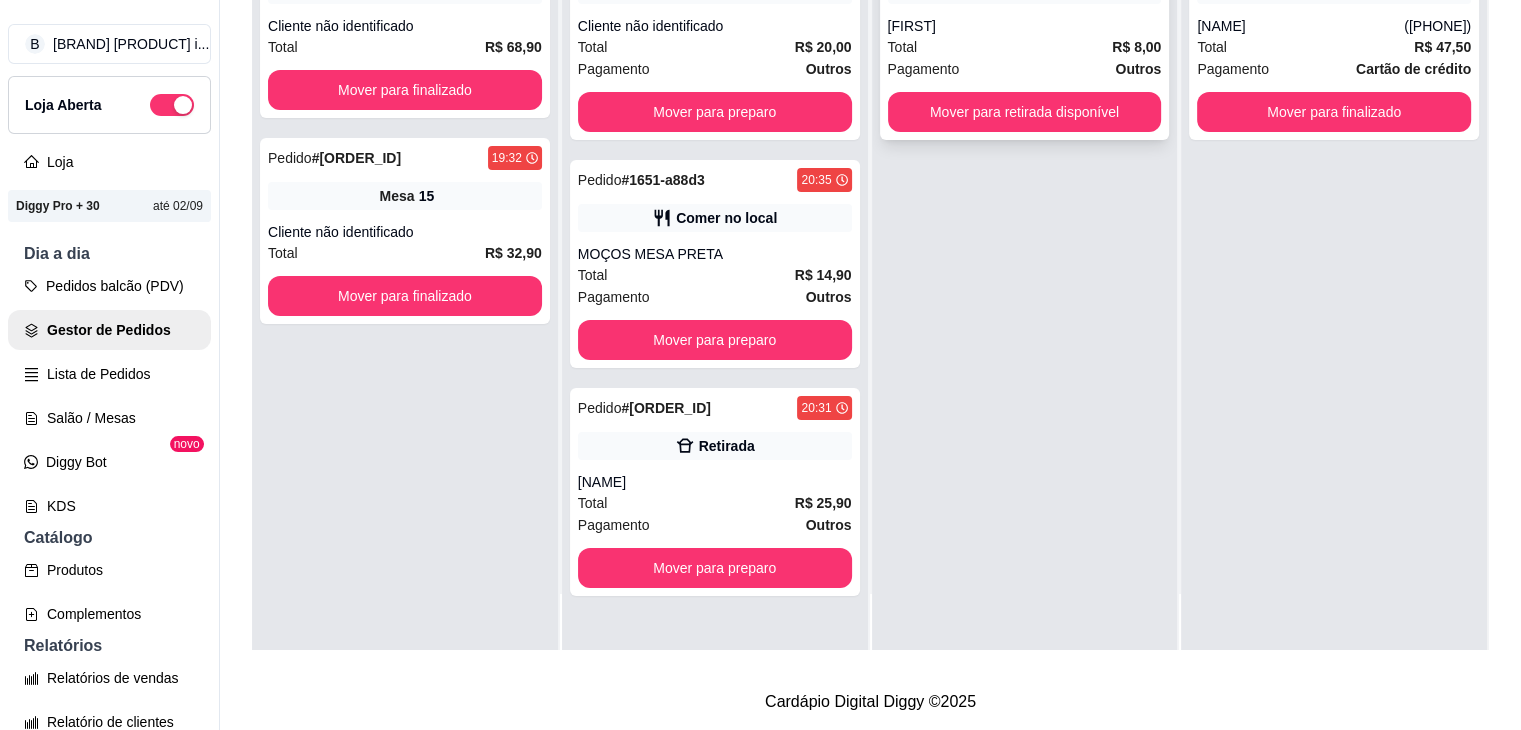 scroll, scrollTop: 0, scrollLeft: 0, axis: both 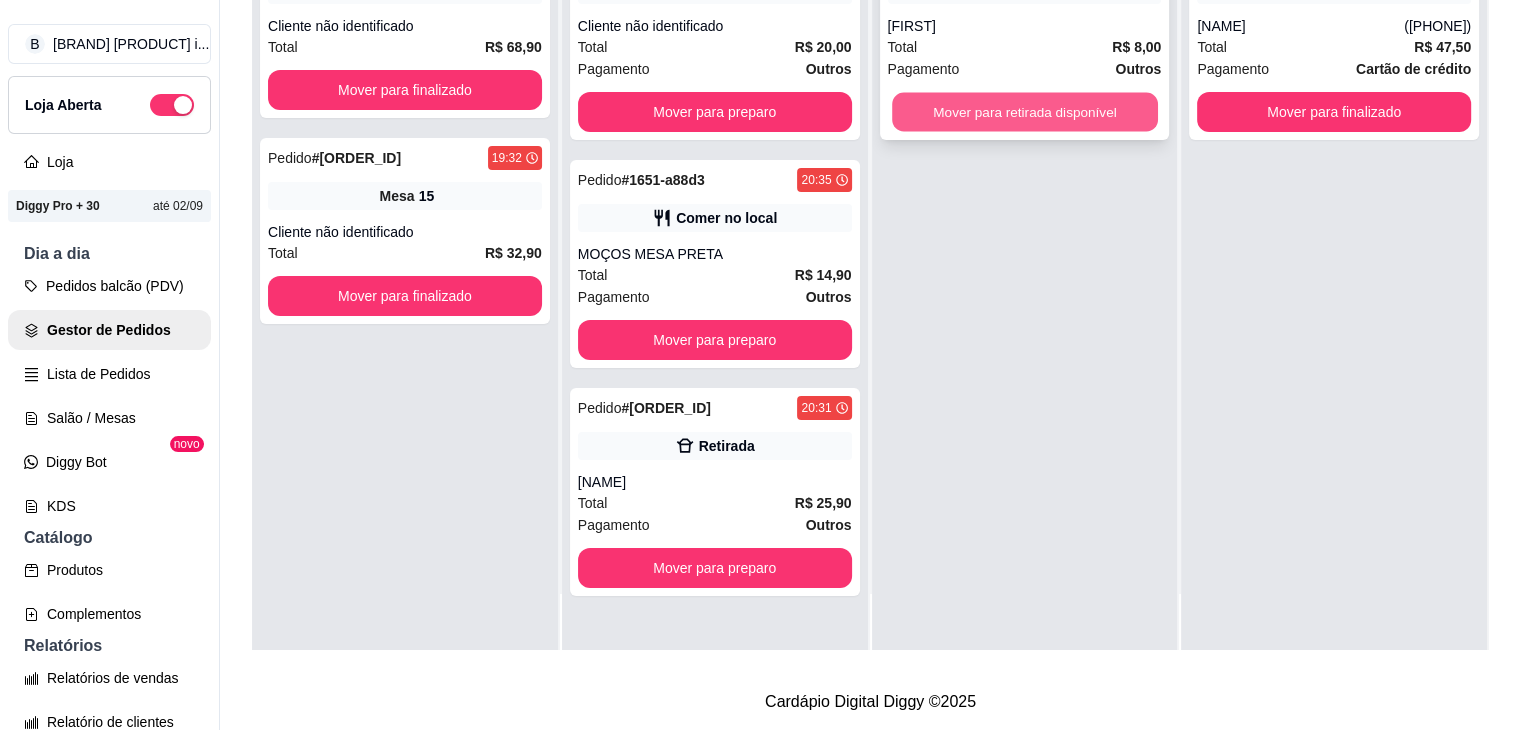 click on "Mover para retirada disponível" at bounding box center [1025, 112] 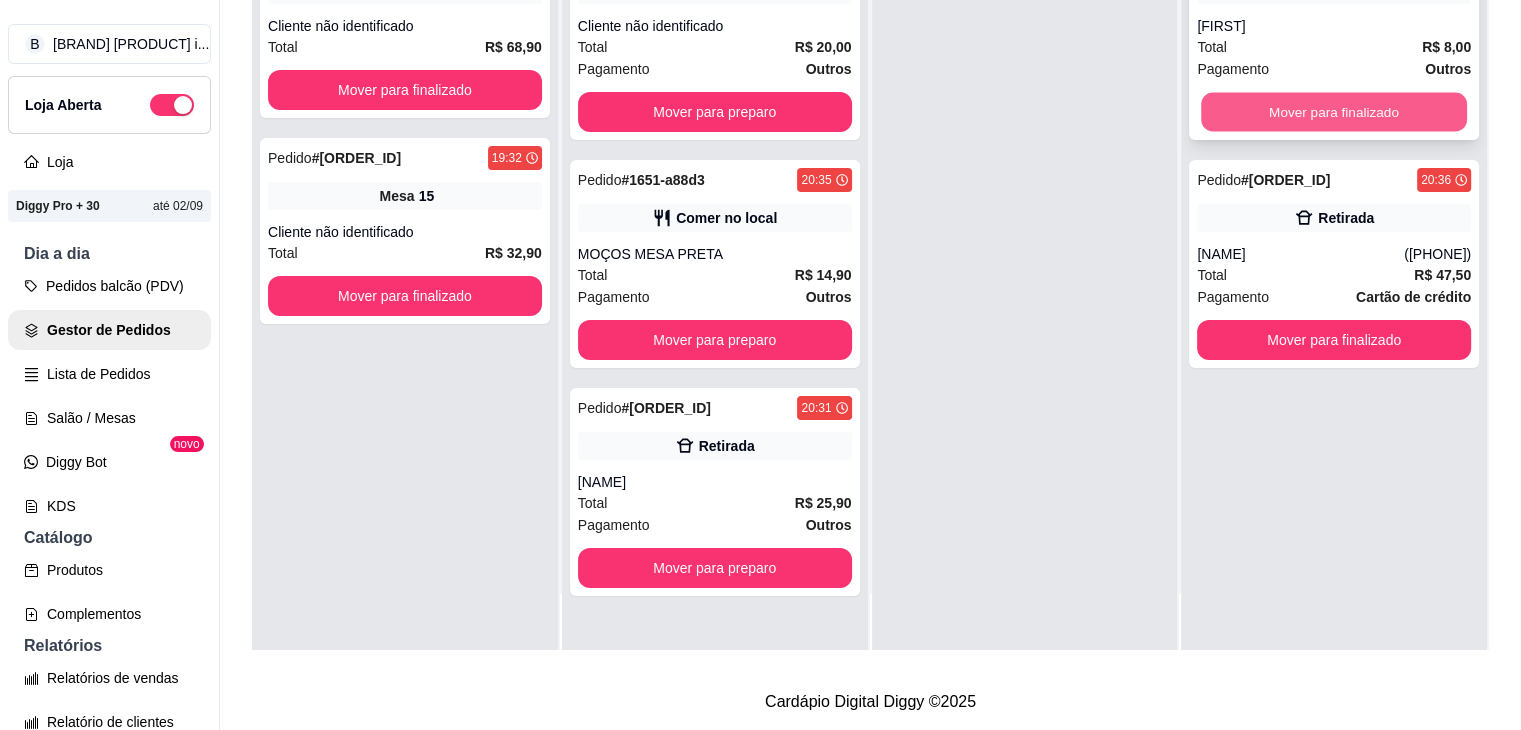 click on "Mover para finalizado" at bounding box center (1334, 112) 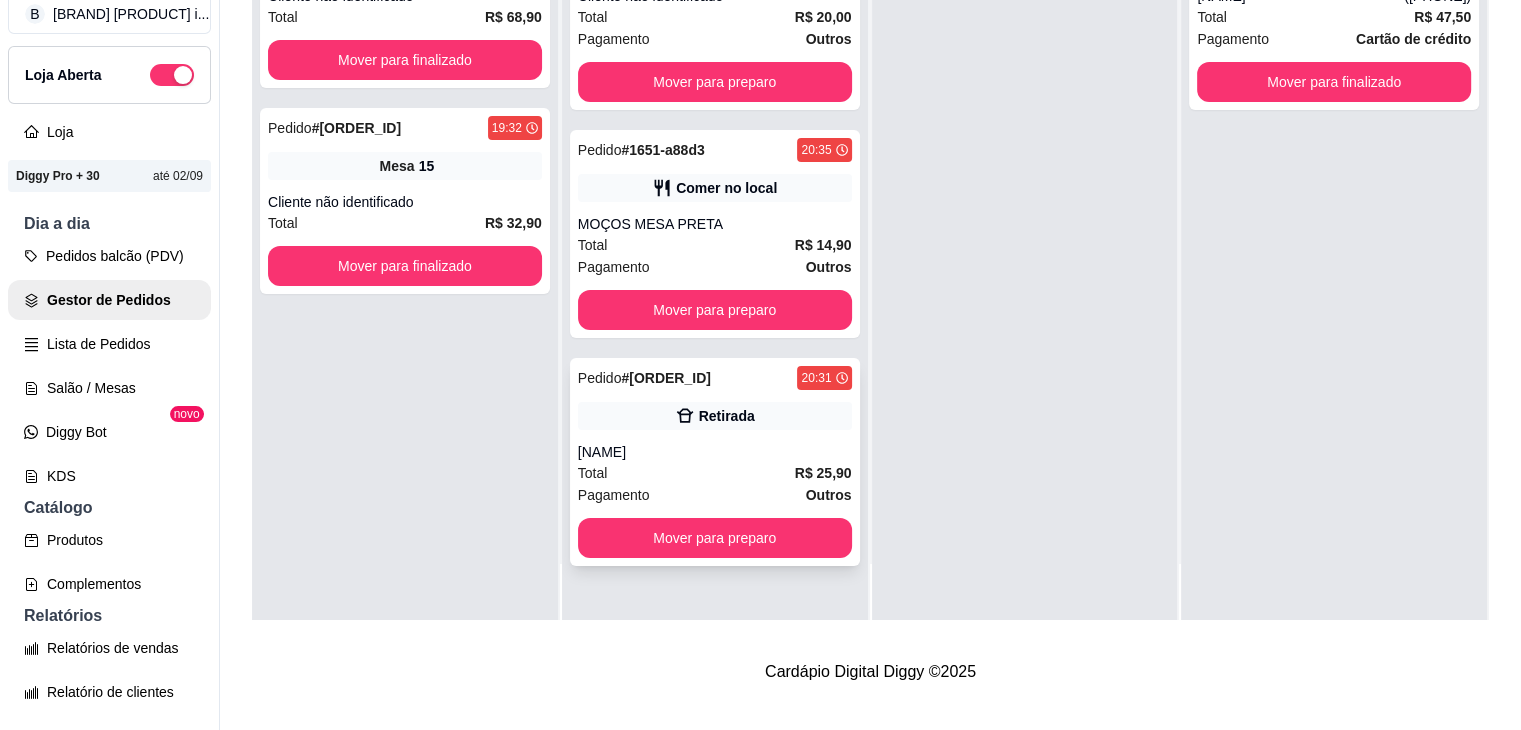 scroll, scrollTop: 32, scrollLeft: 0, axis: vertical 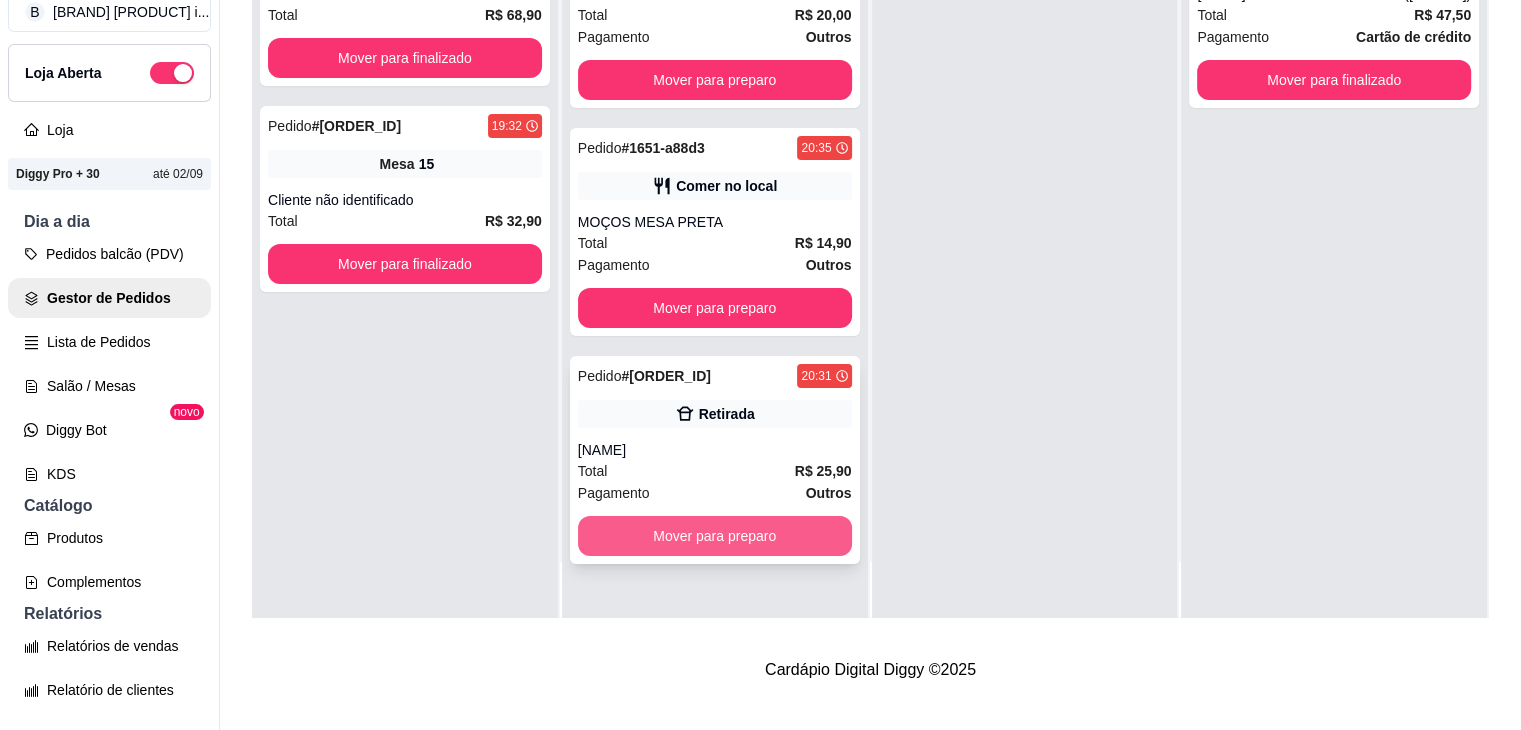 click on "Mover para preparo" at bounding box center [715, 536] 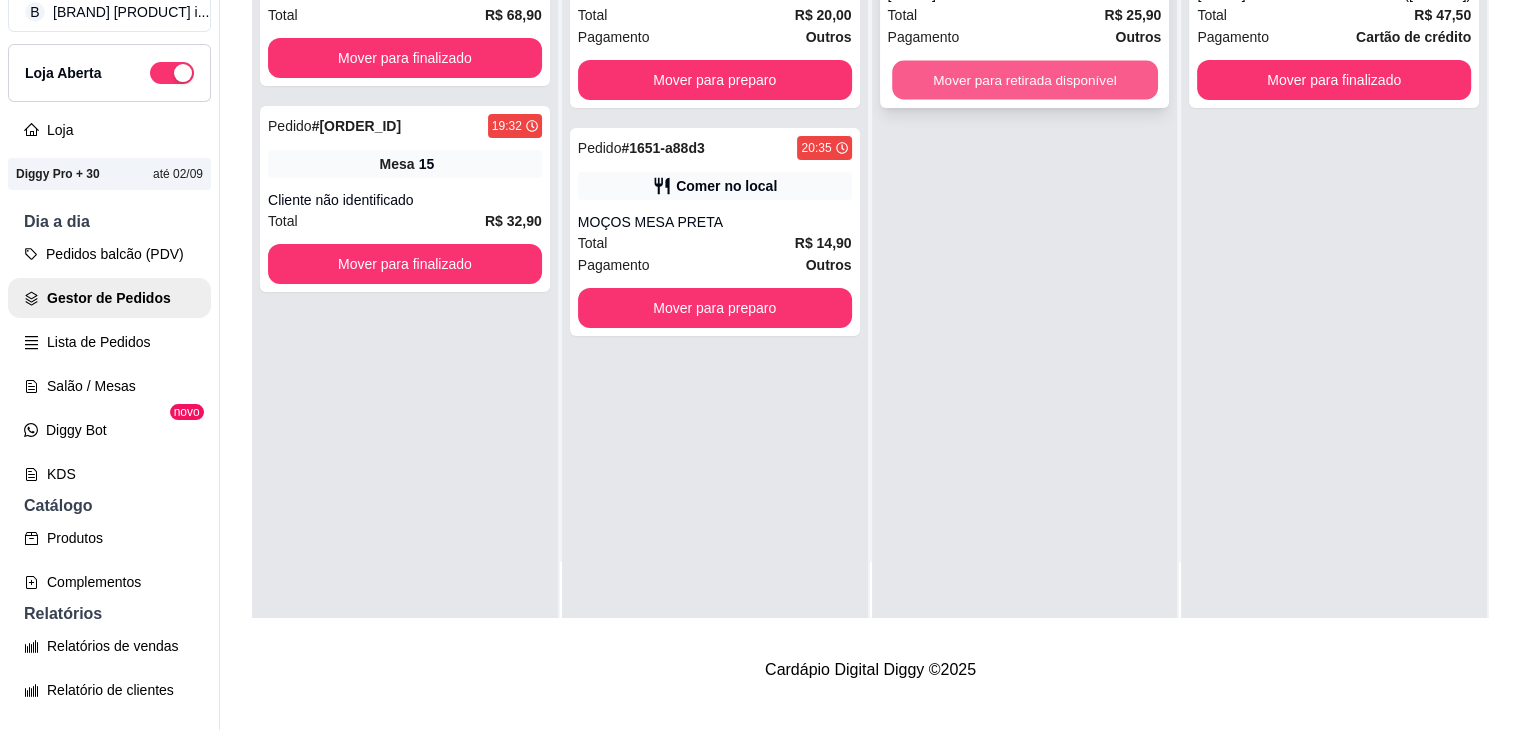 click on "Mover para retirada disponível" at bounding box center (1025, 80) 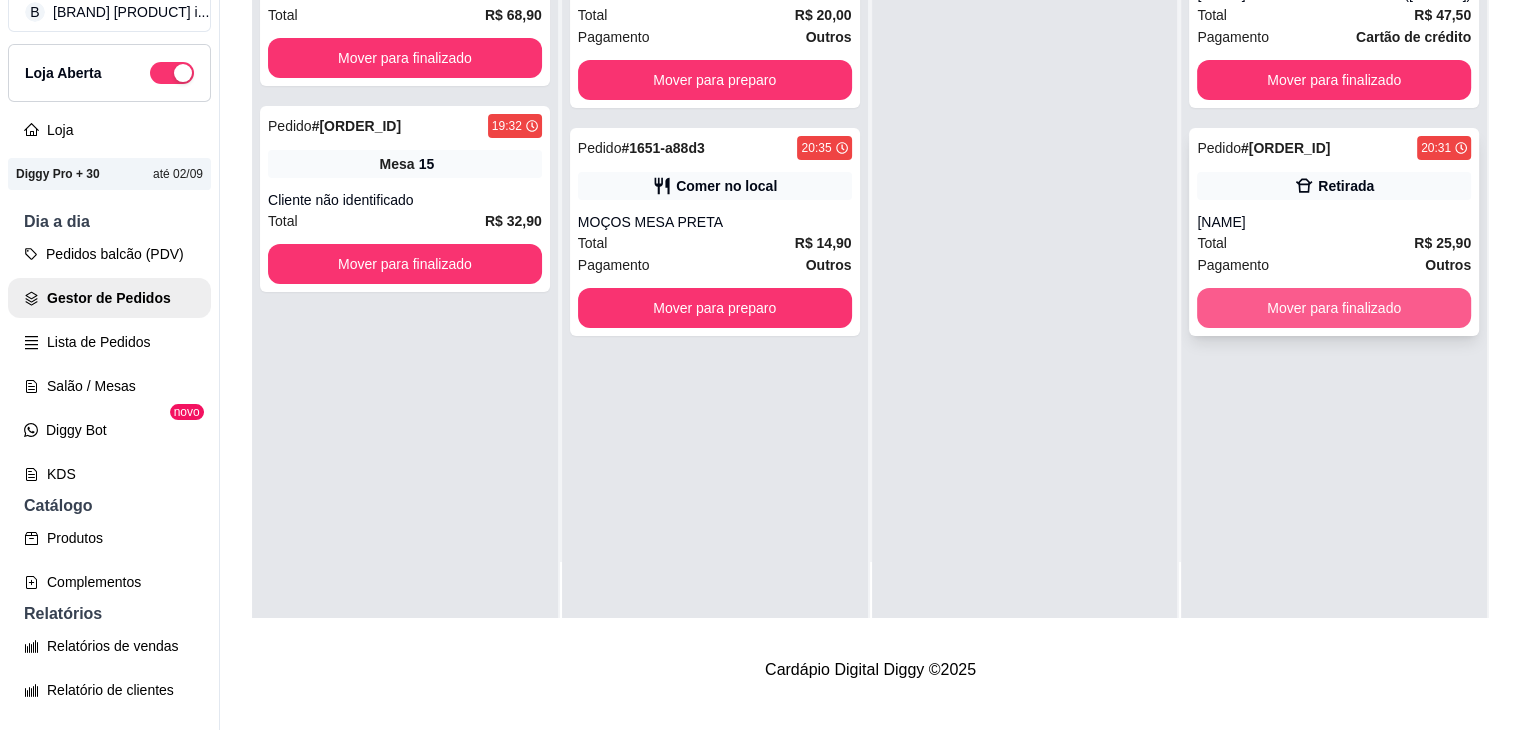click on "Mover para finalizado" at bounding box center (1334, 308) 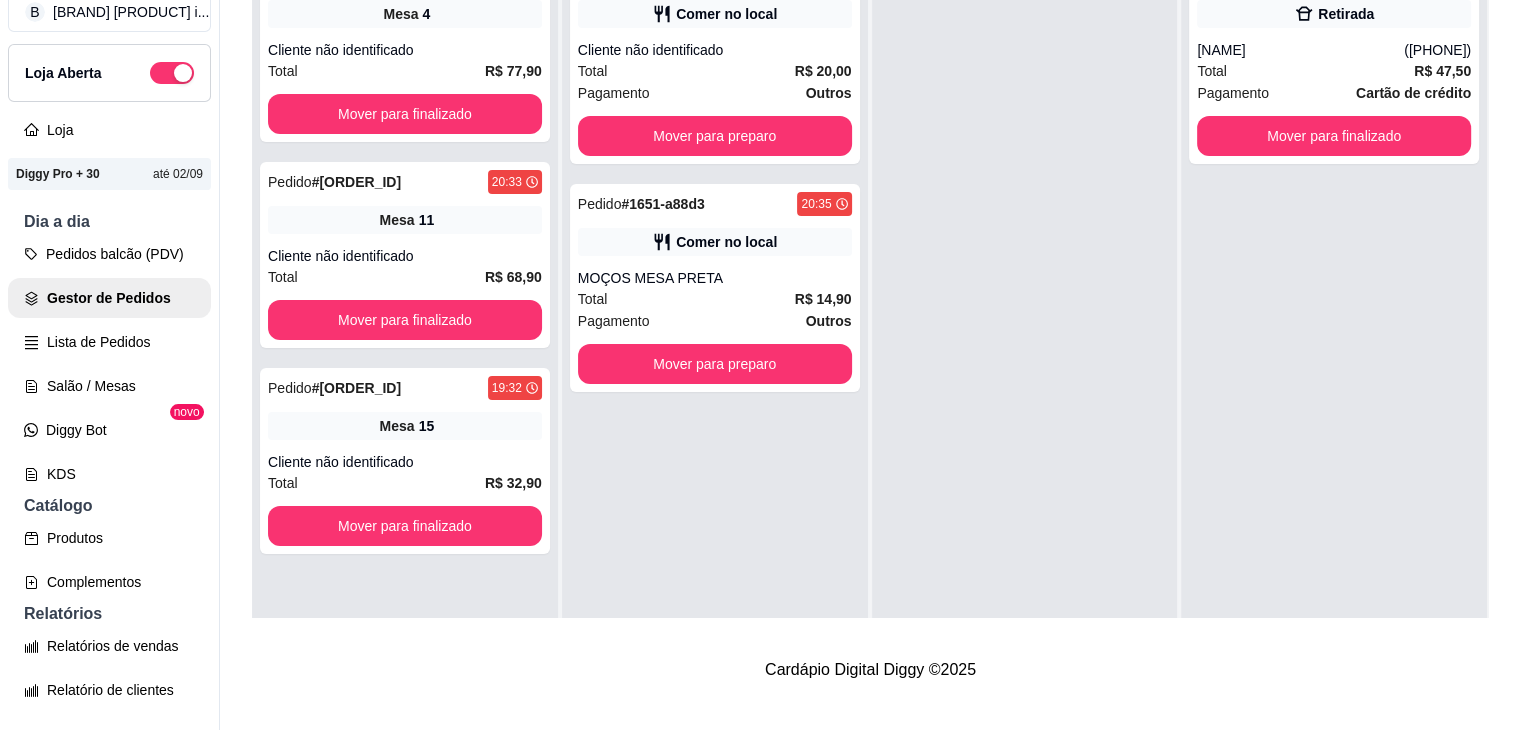 scroll, scrollTop: 0, scrollLeft: 0, axis: both 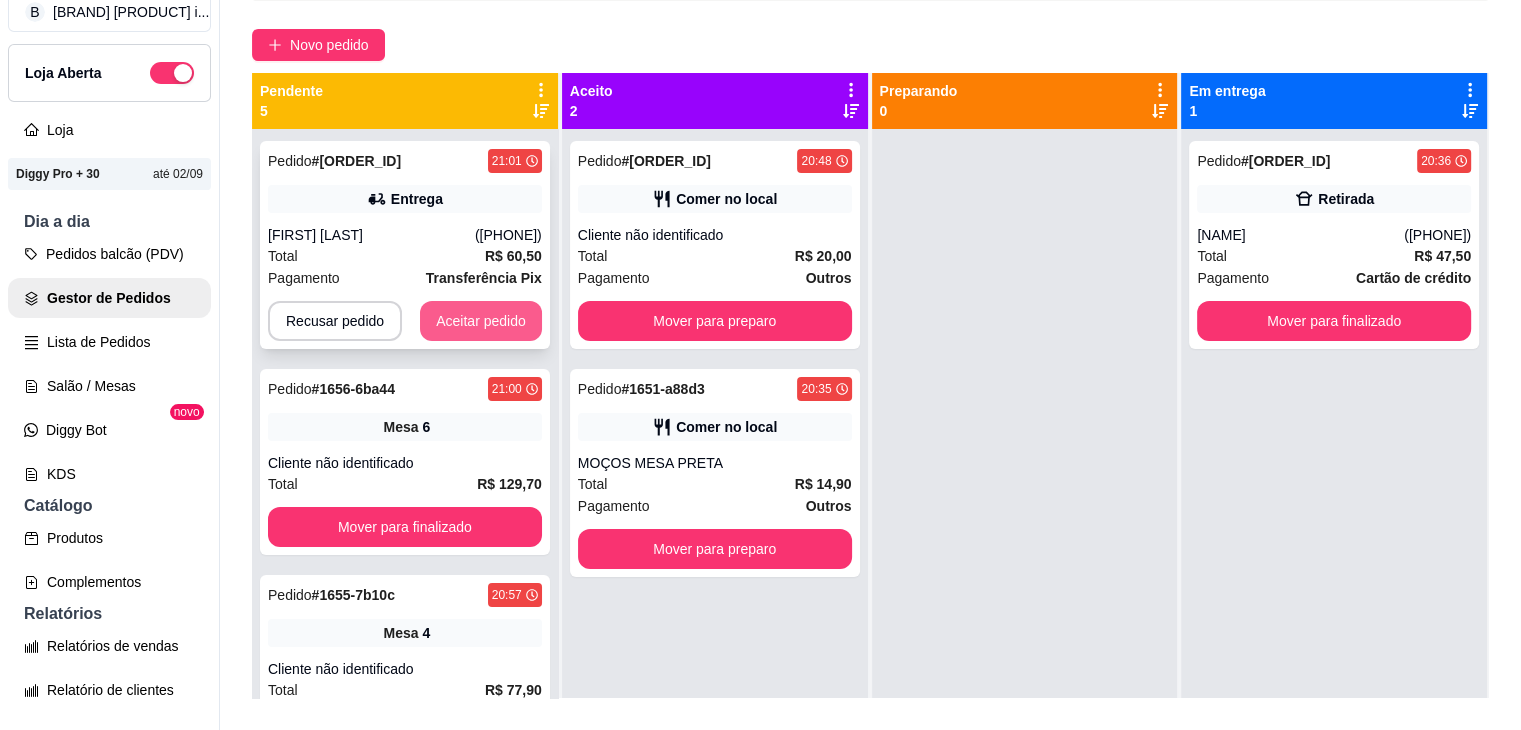 click on "Aceitar pedido" at bounding box center [481, 321] 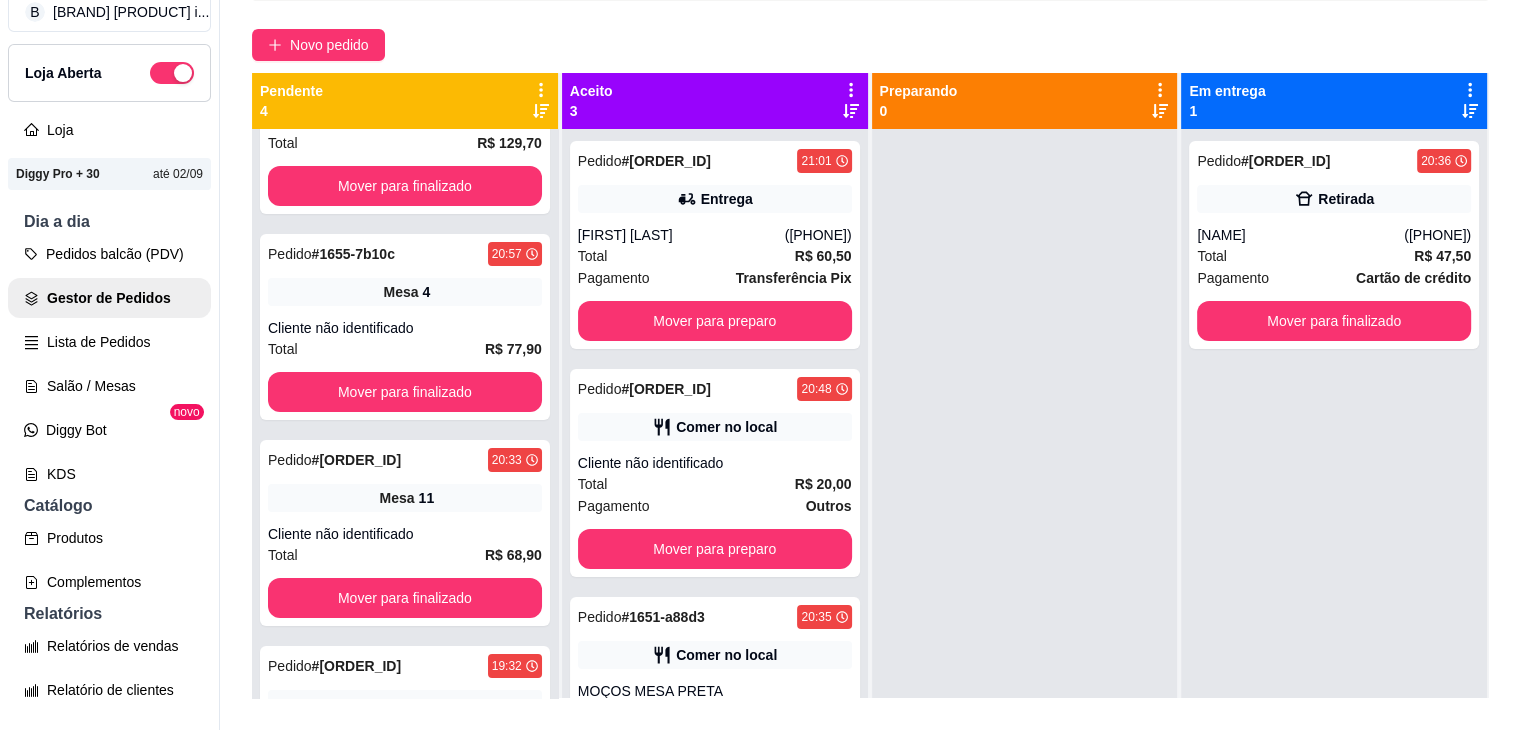 scroll, scrollTop: 114, scrollLeft: 0, axis: vertical 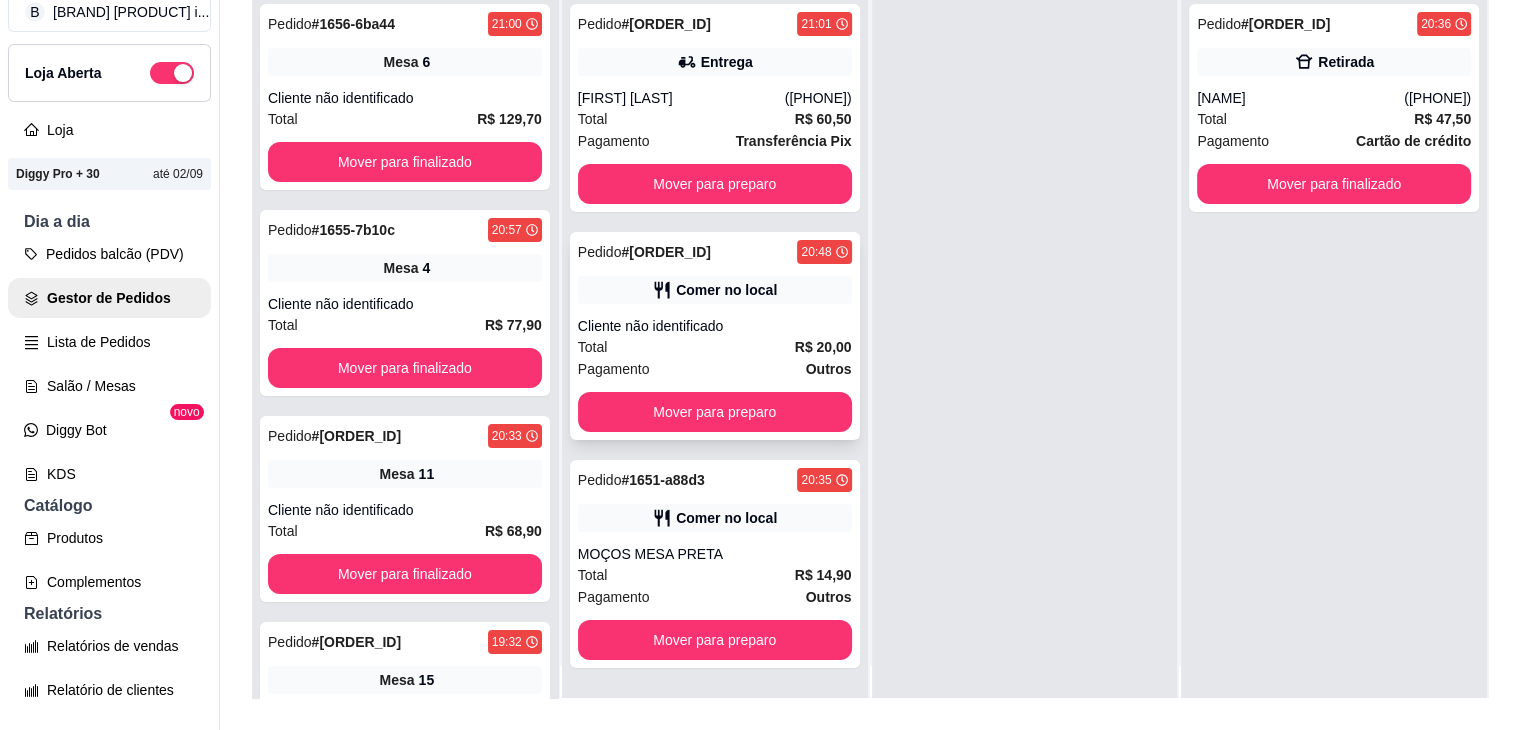 click on "Cliente não identificado" at bounding box center [715, 326] 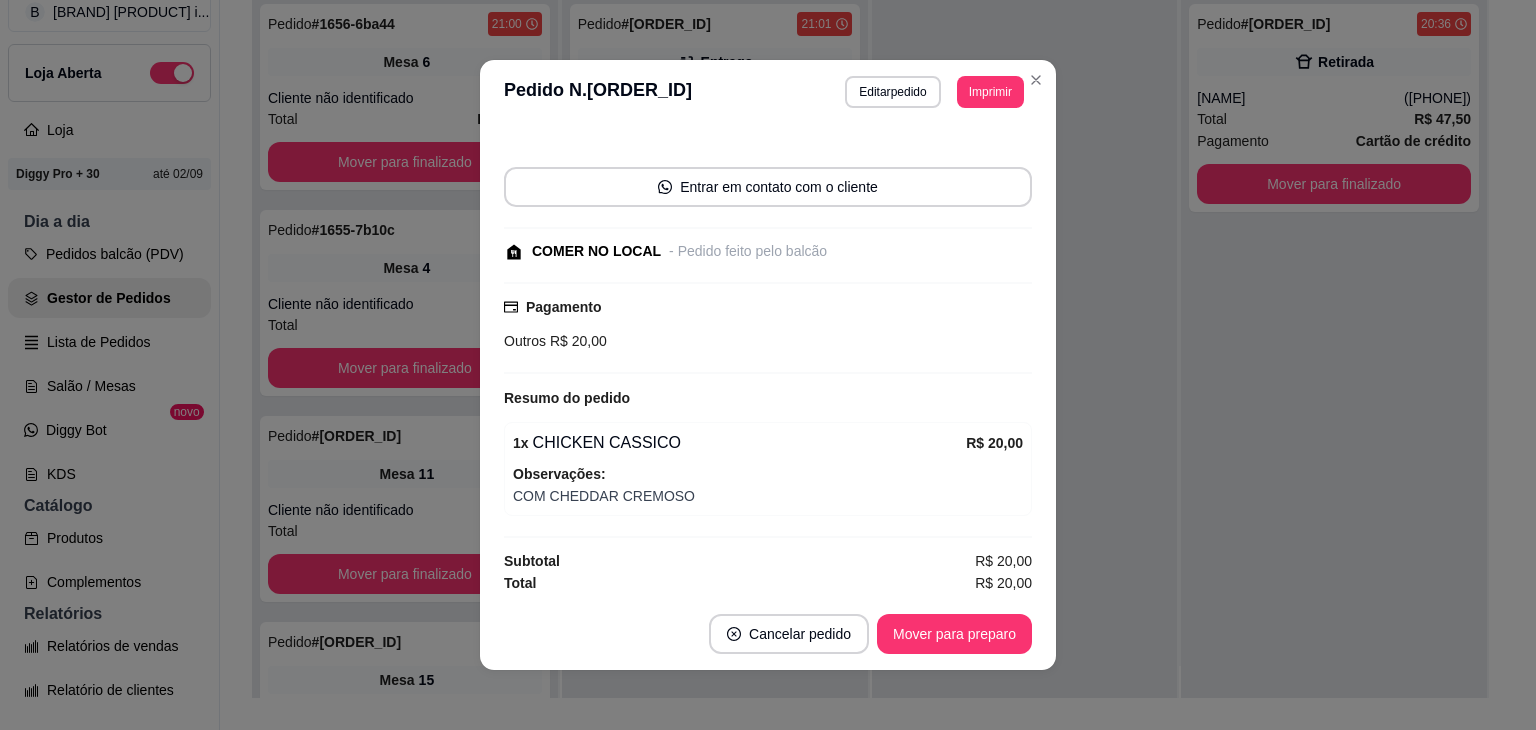 scroll, scrollTop: 108, scrollLeft: 0, axis: vertical 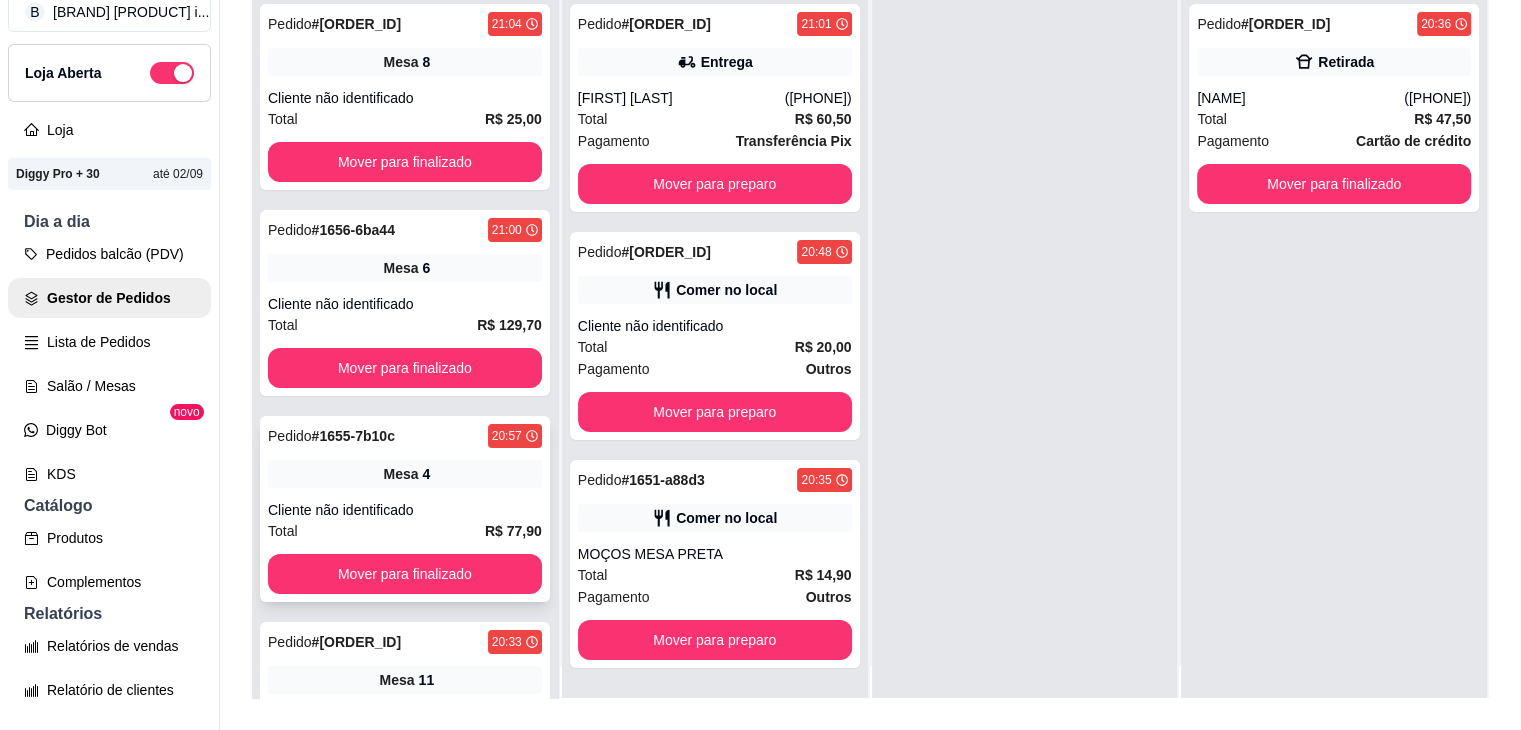 click on "R$ 77,90" at bounding box center (513, 531) 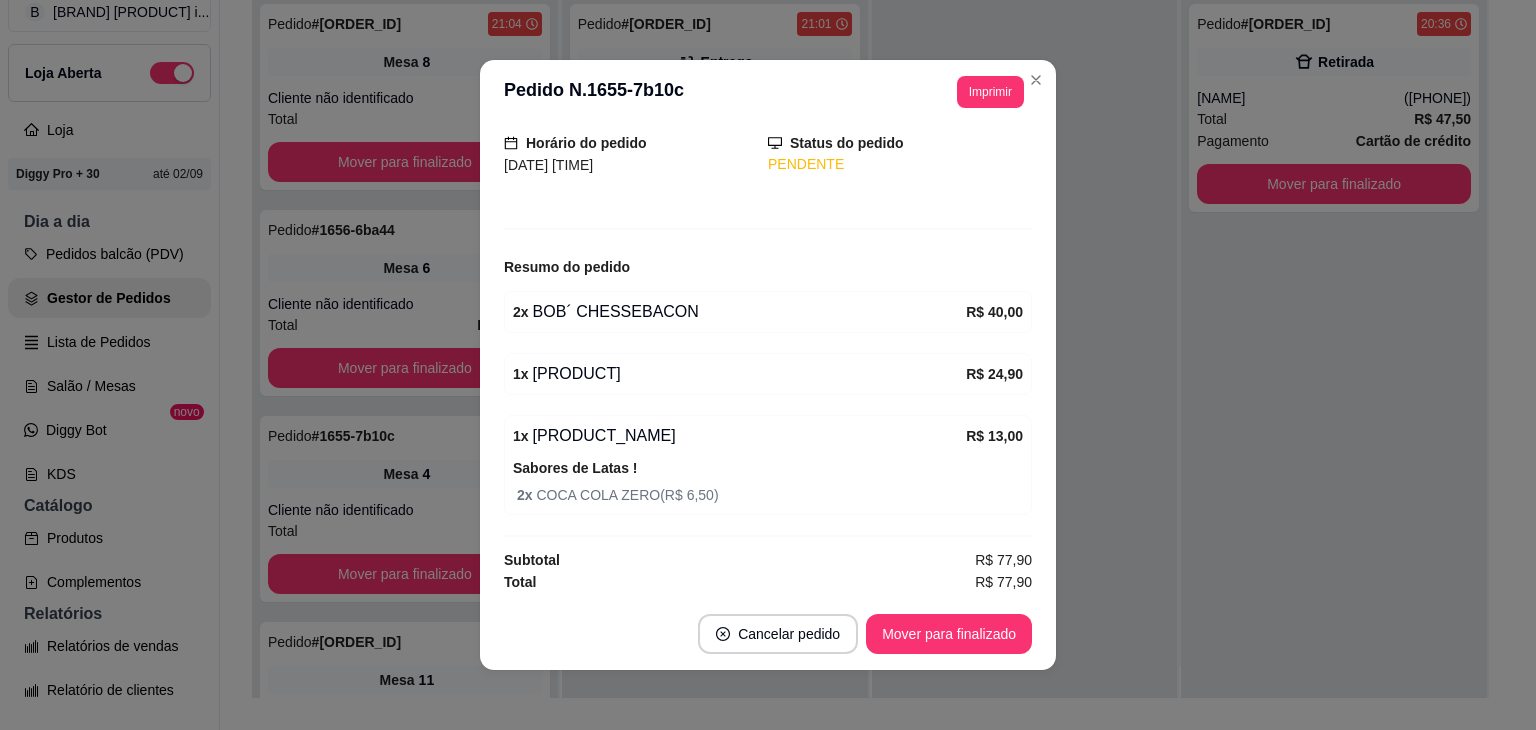 scroll, scrollTop: 131, scrollLeft: 0, axis: vertical 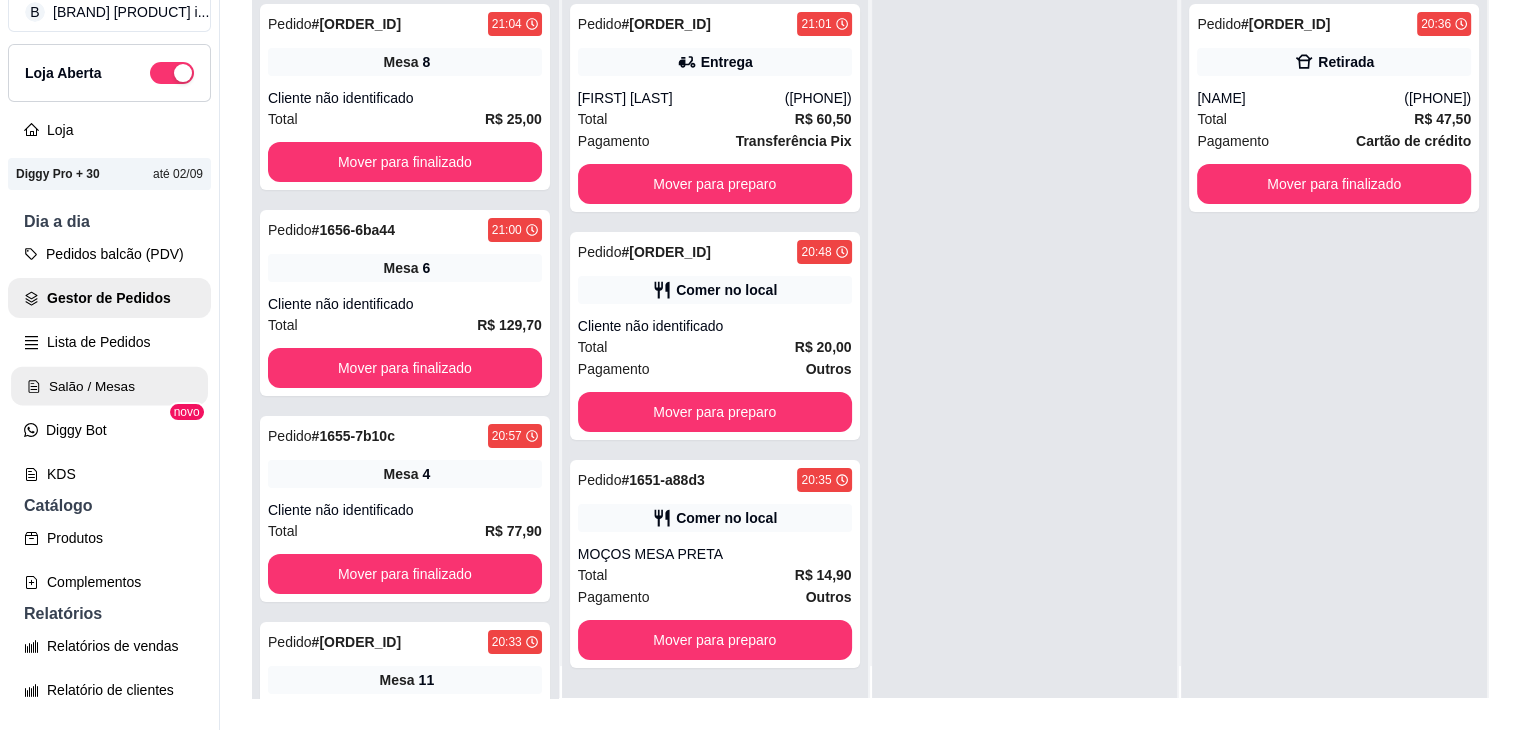 click on "Salão / Mesas" at bounding box center [109, 386] 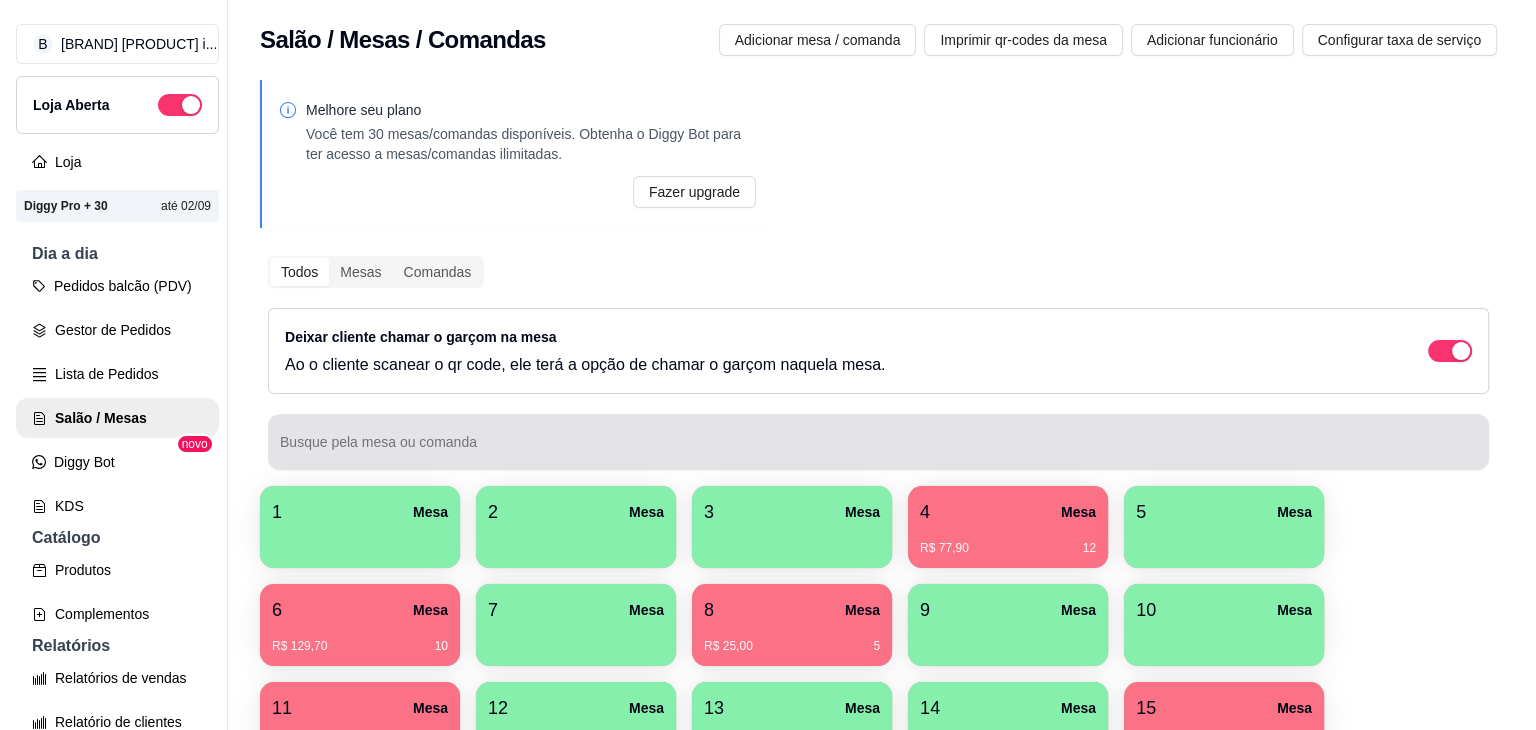 scroll, scrollTop: 200, scrollLeft: 0, axis: vertical 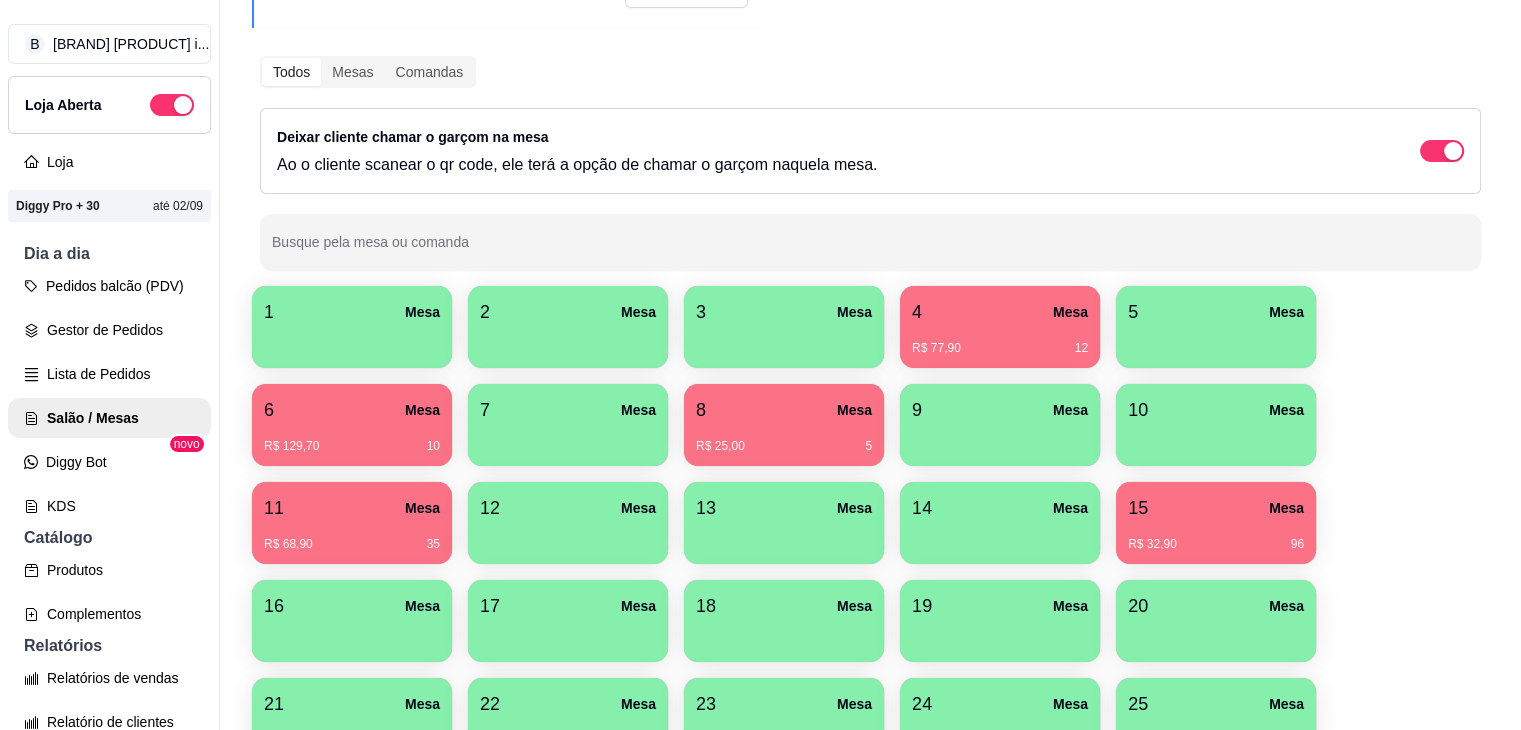 click on "4 Mesa" at bounding box center [1000, 312] 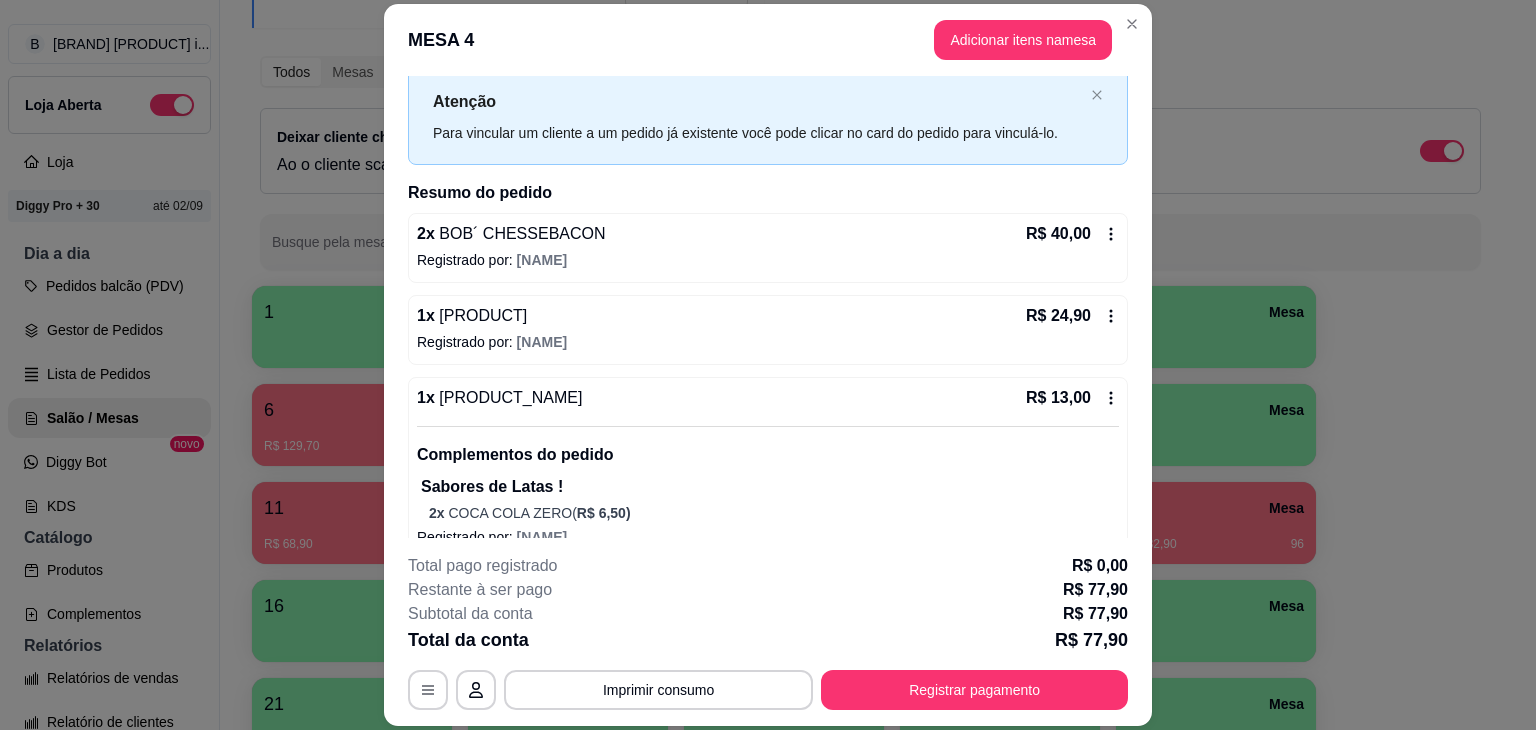 scroll, scrollTop: 80, scrollLeft: 0, axis: vertical 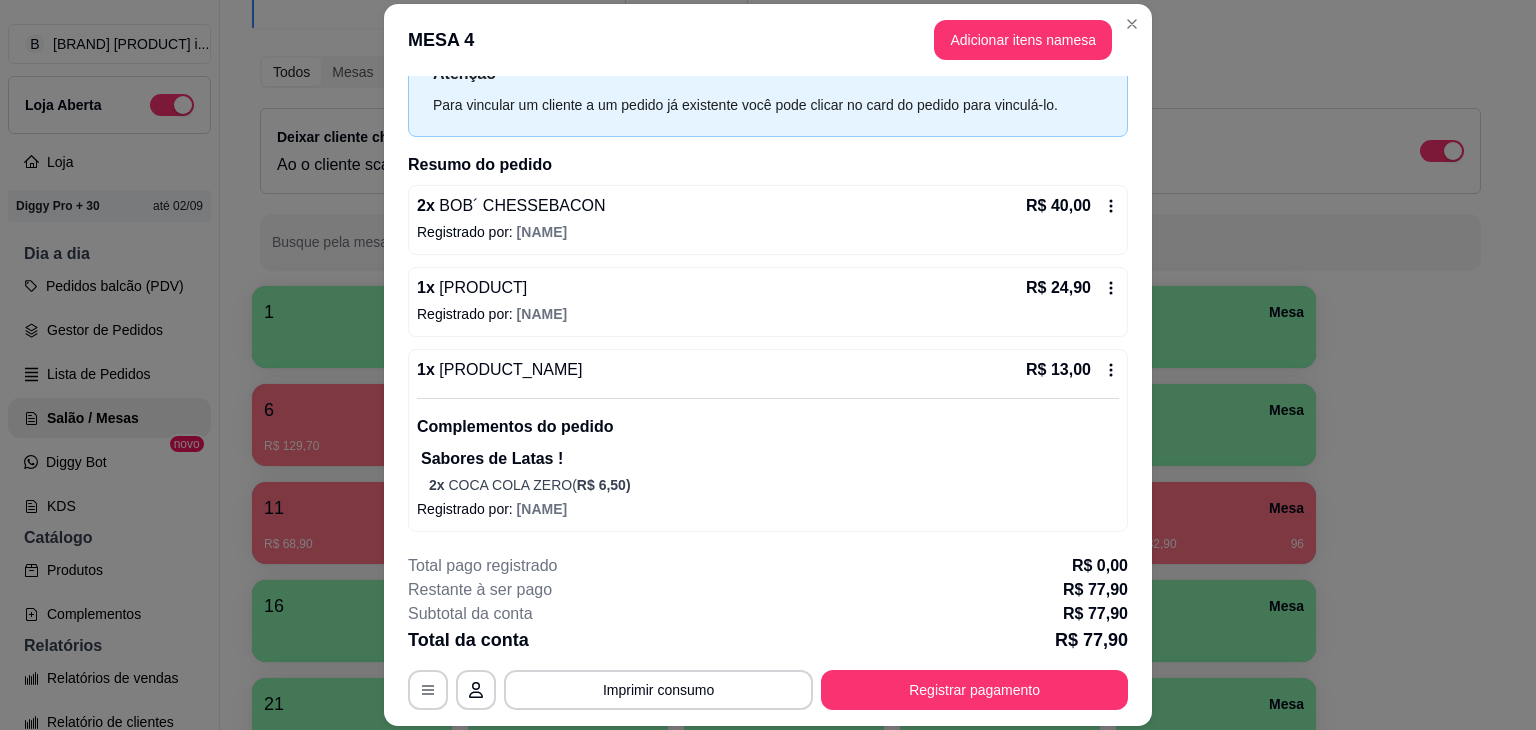 click 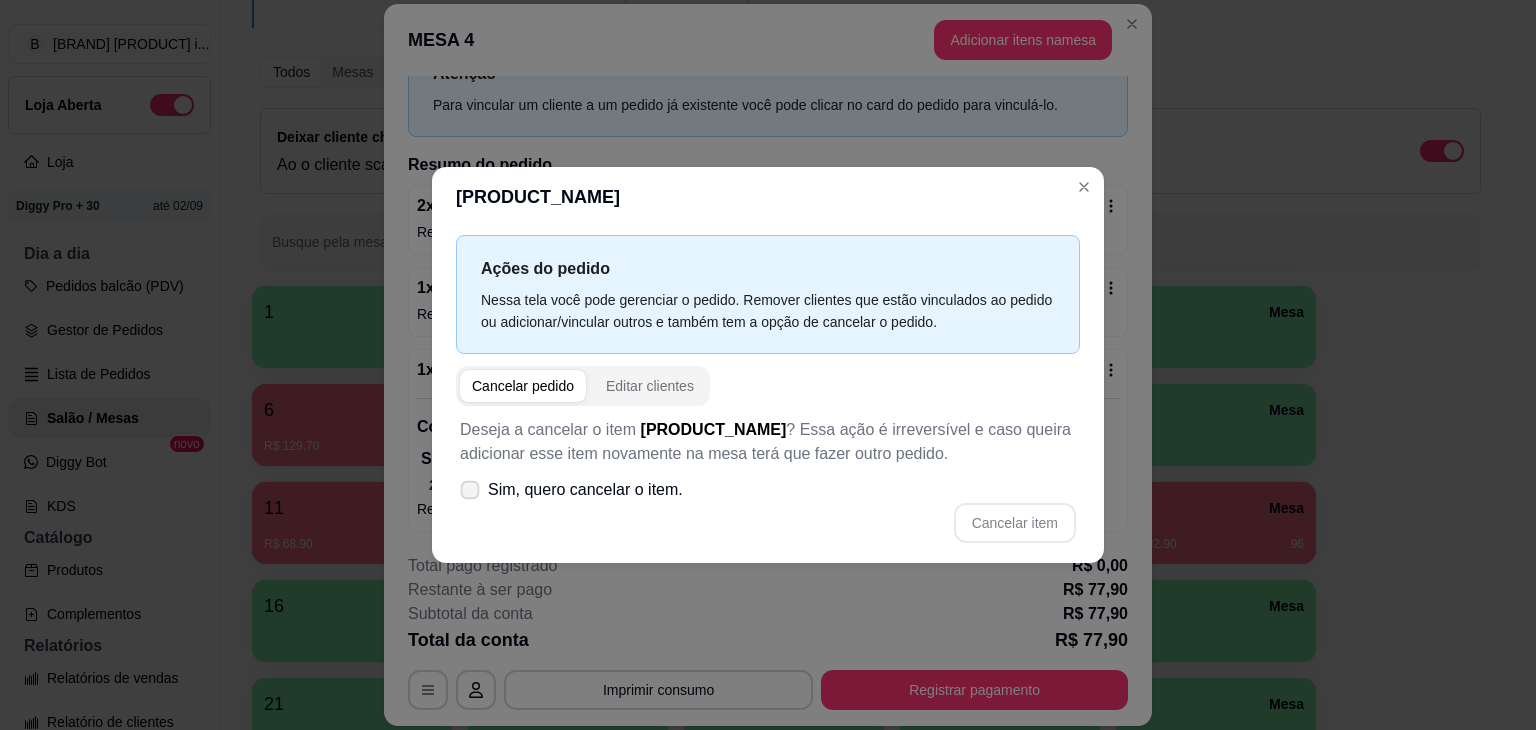 click on "Sim, quero cancelar o item." at bounding box center (585, 490) 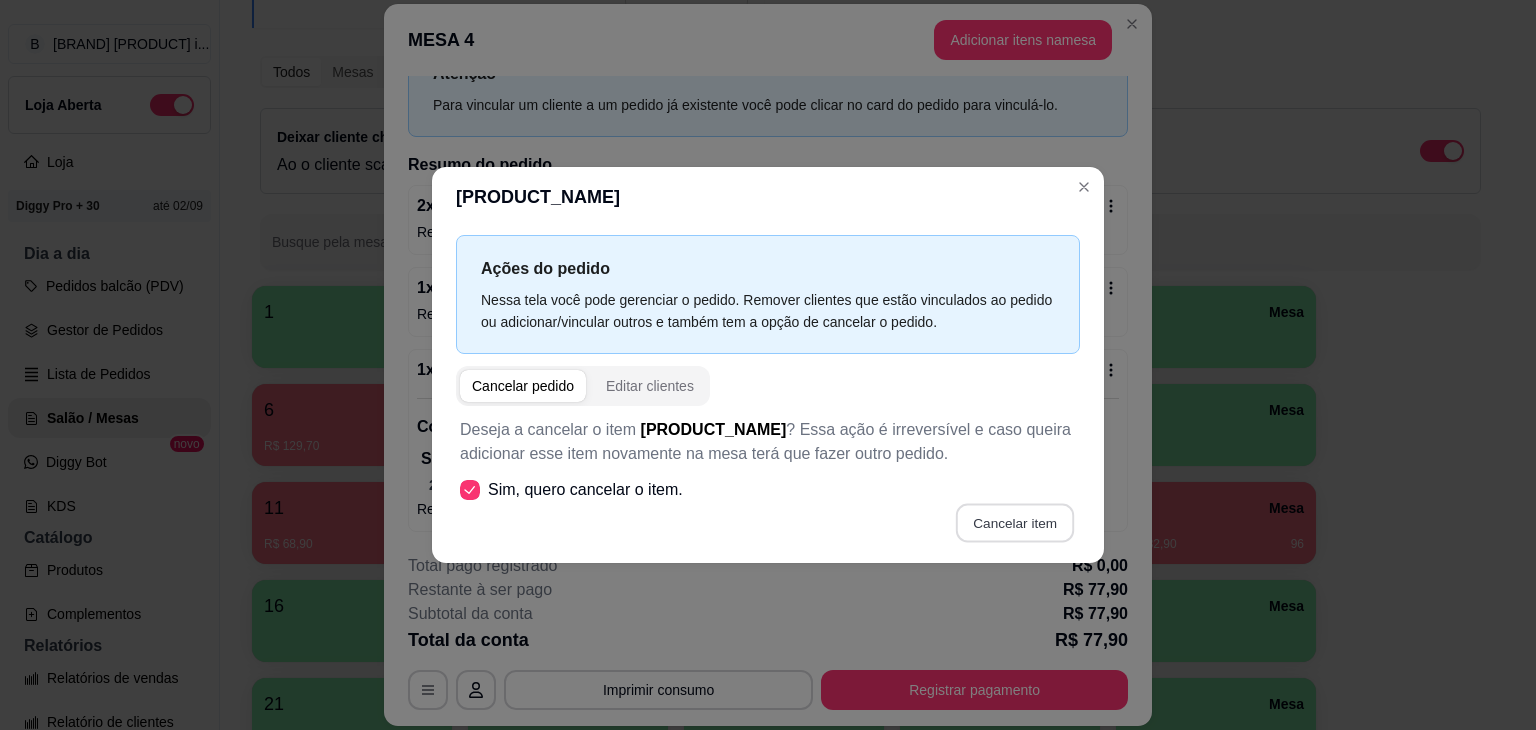 click on "Cancelar item" at bounding box center (1014, 523) 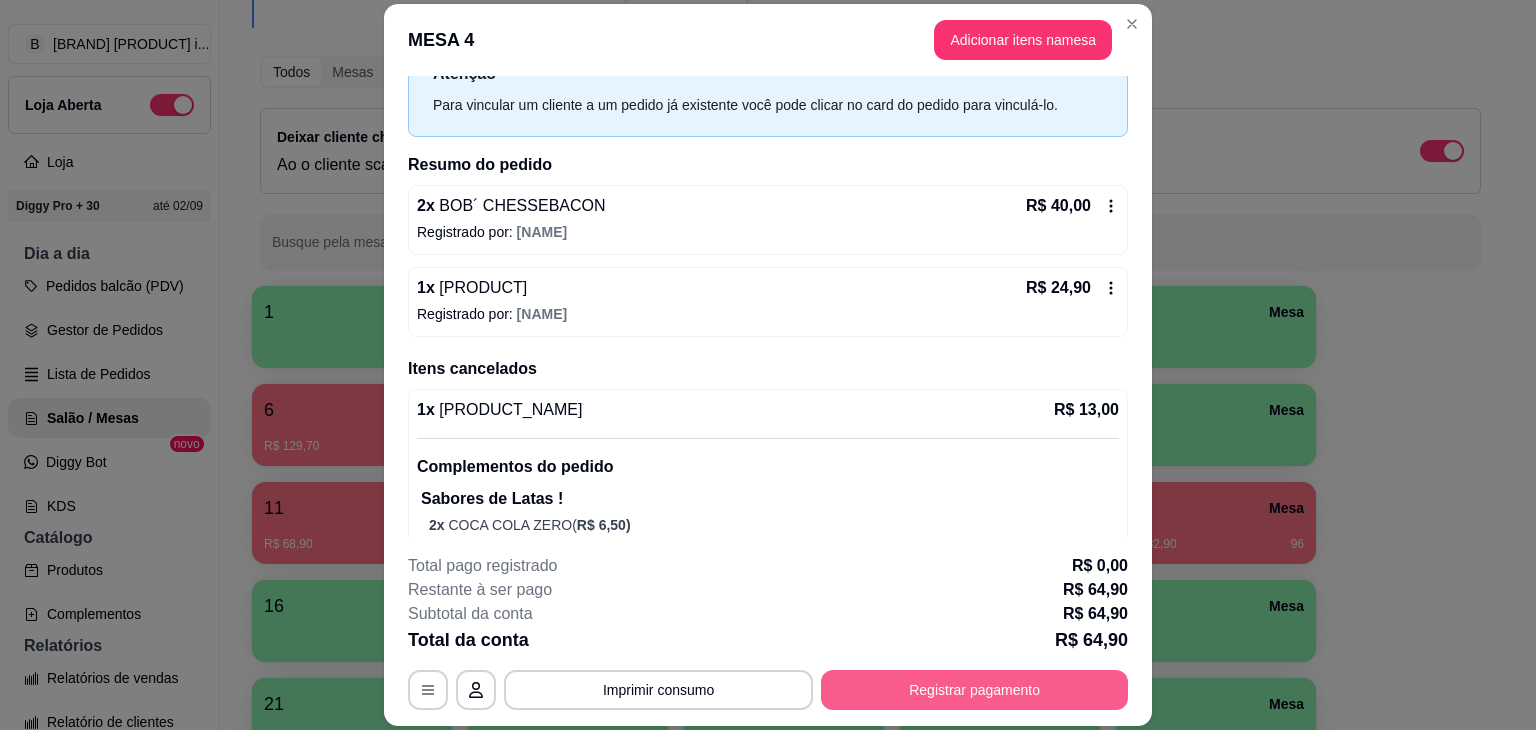 click on "Registrar pagamento" at bounding box center (974, 690) 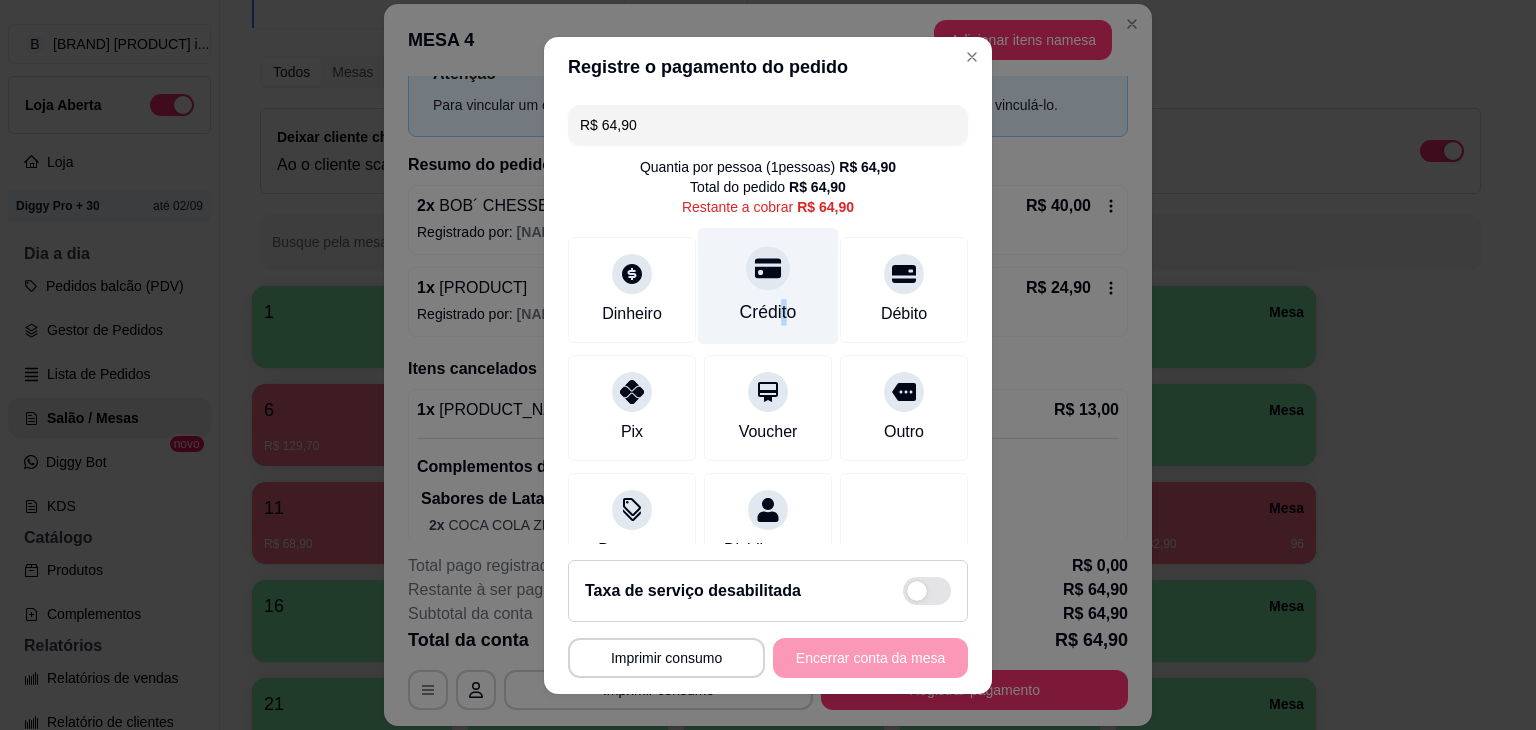 click on "Crédito" at bounding box center [768, 312] 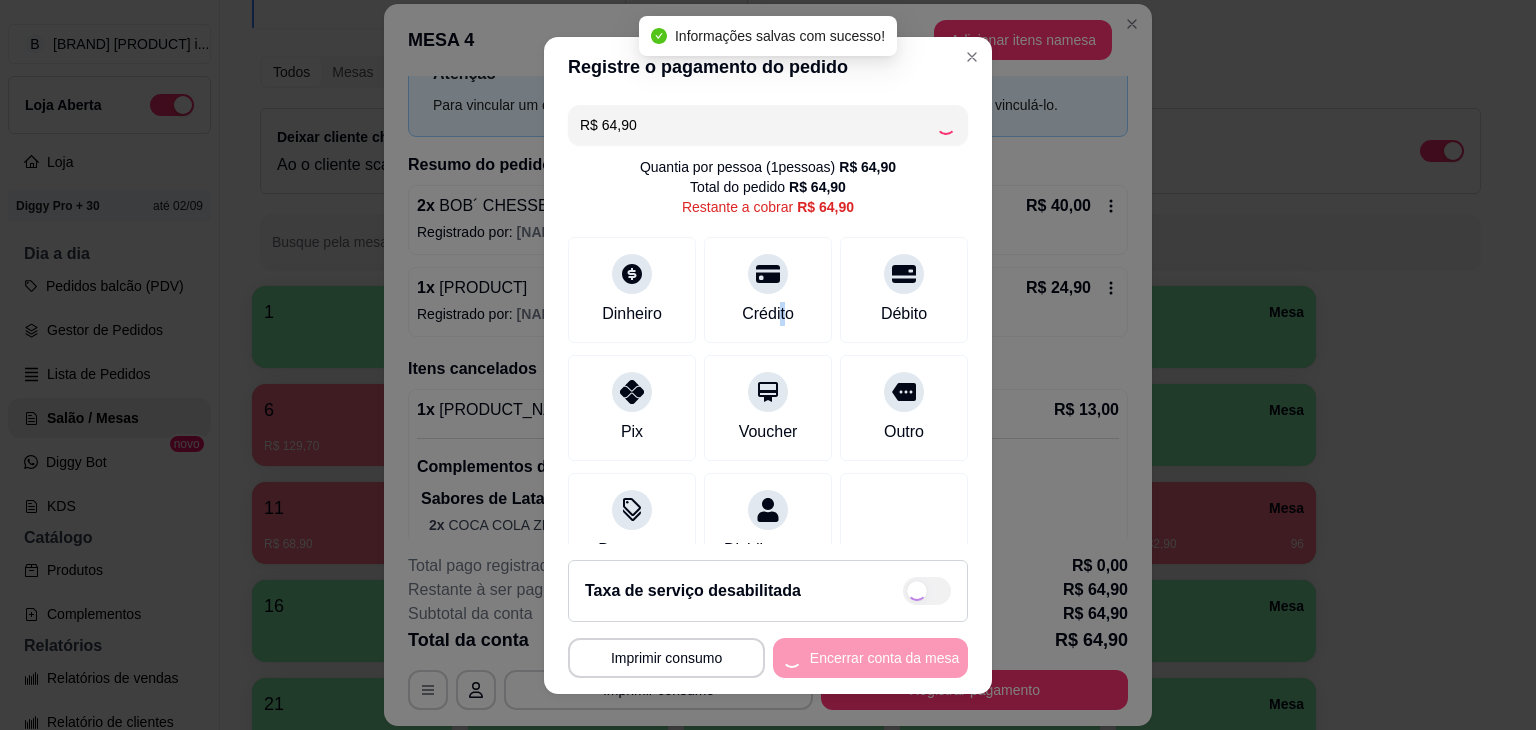 type on "R$ 0,00" 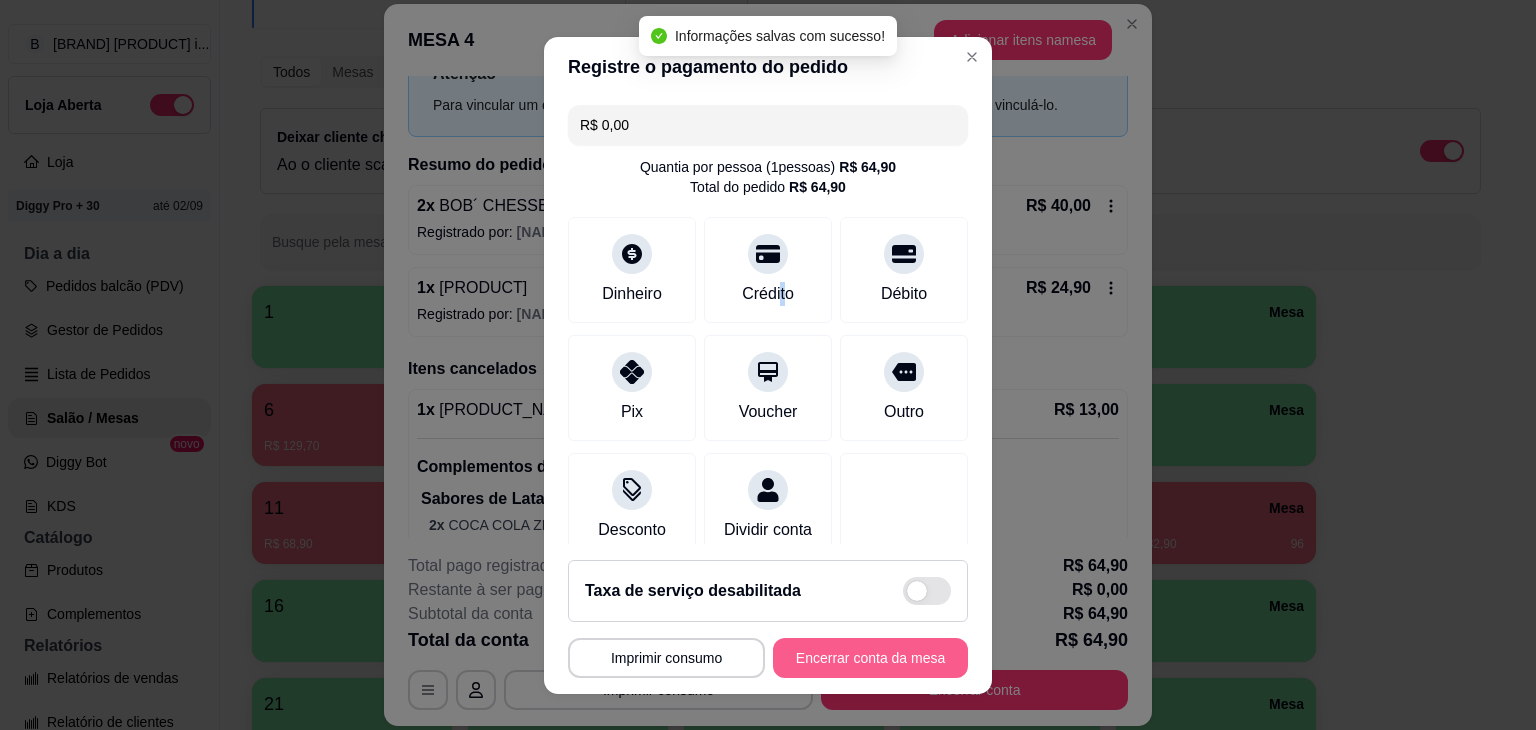click on "Encerrar conta da mesa" at bounding box center [870, 658] 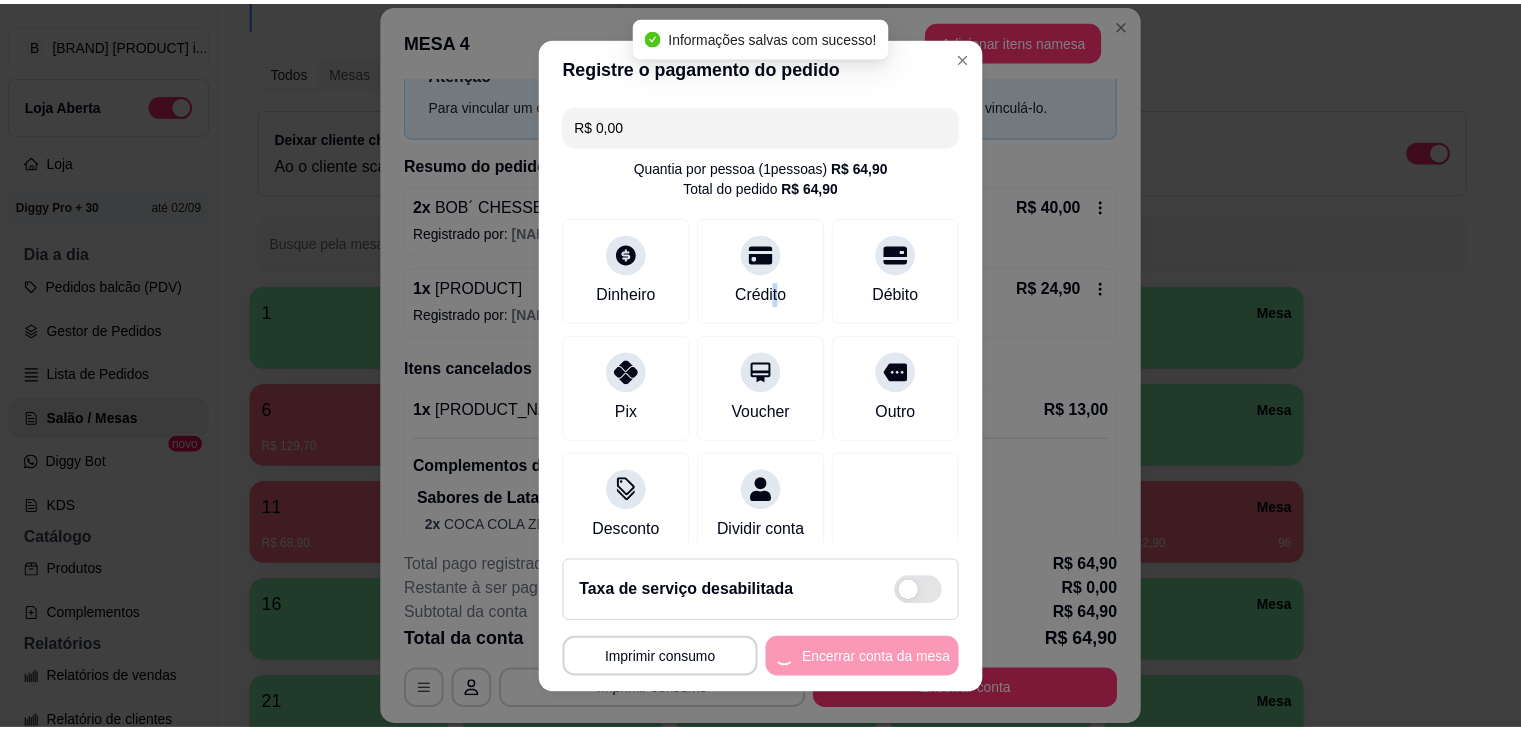 scroll, scrollTop: 0, scrollLeft: 0, axis: both 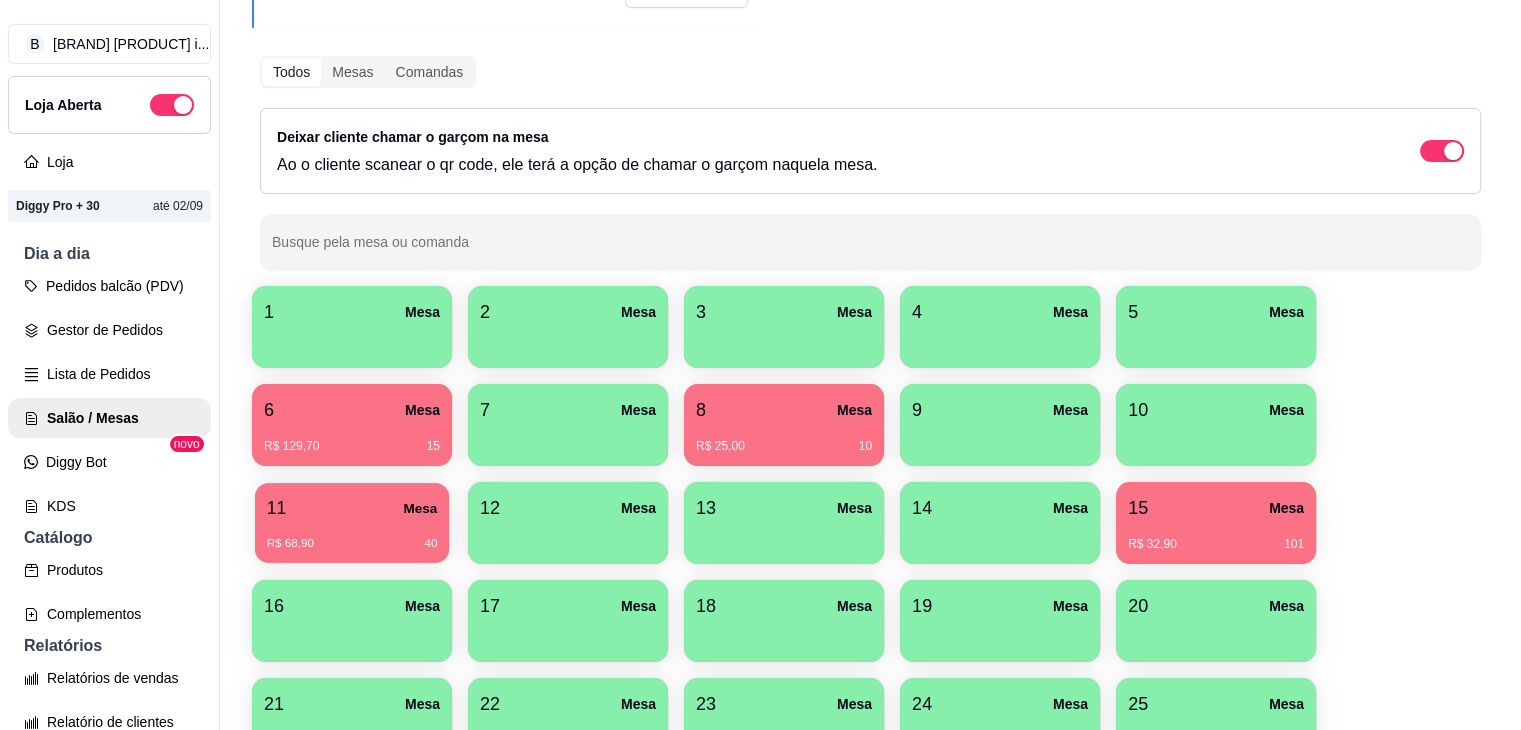 click on "R$ 68,90 40" at bounding box center (352, 544) 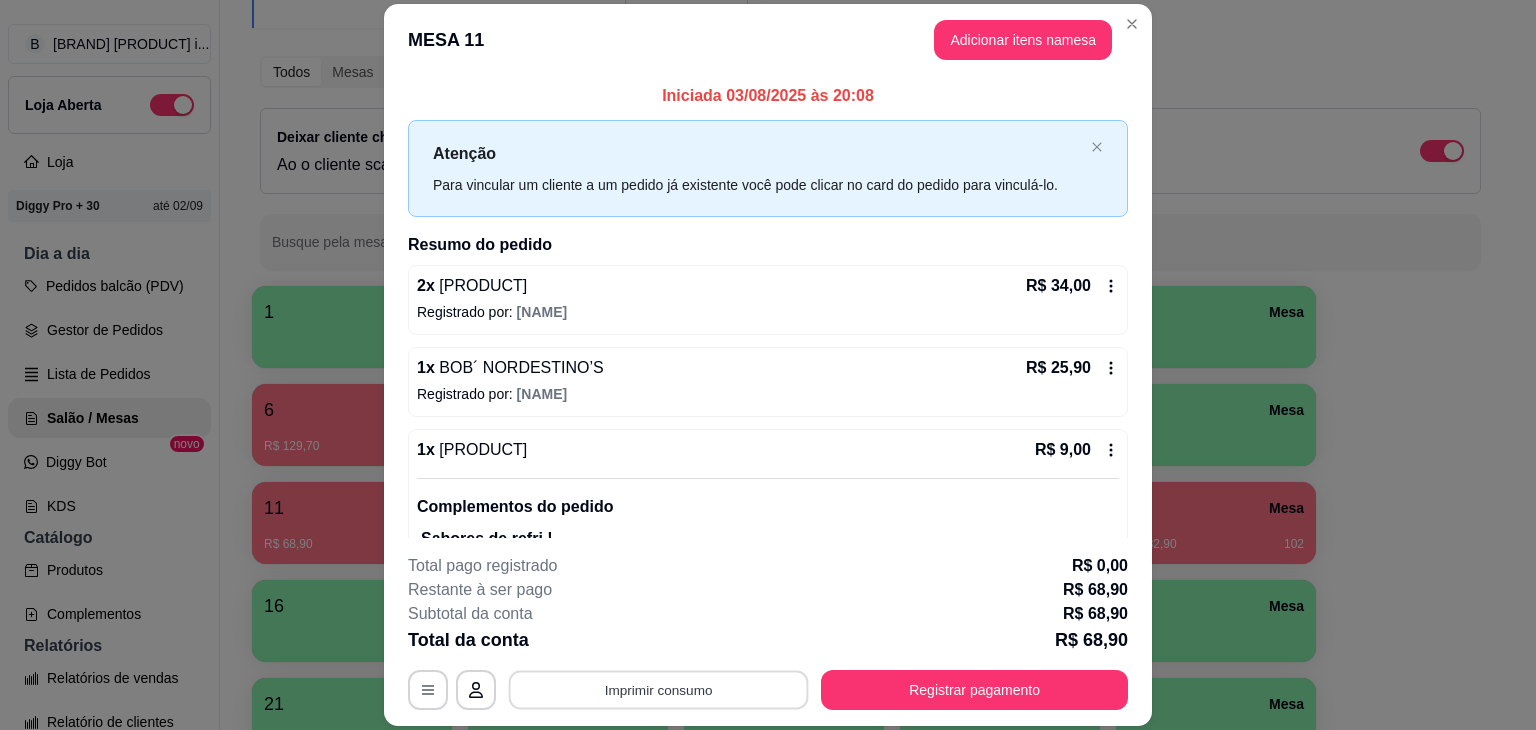 click on "Imprimir consumo" at bounding box center [659, 690] 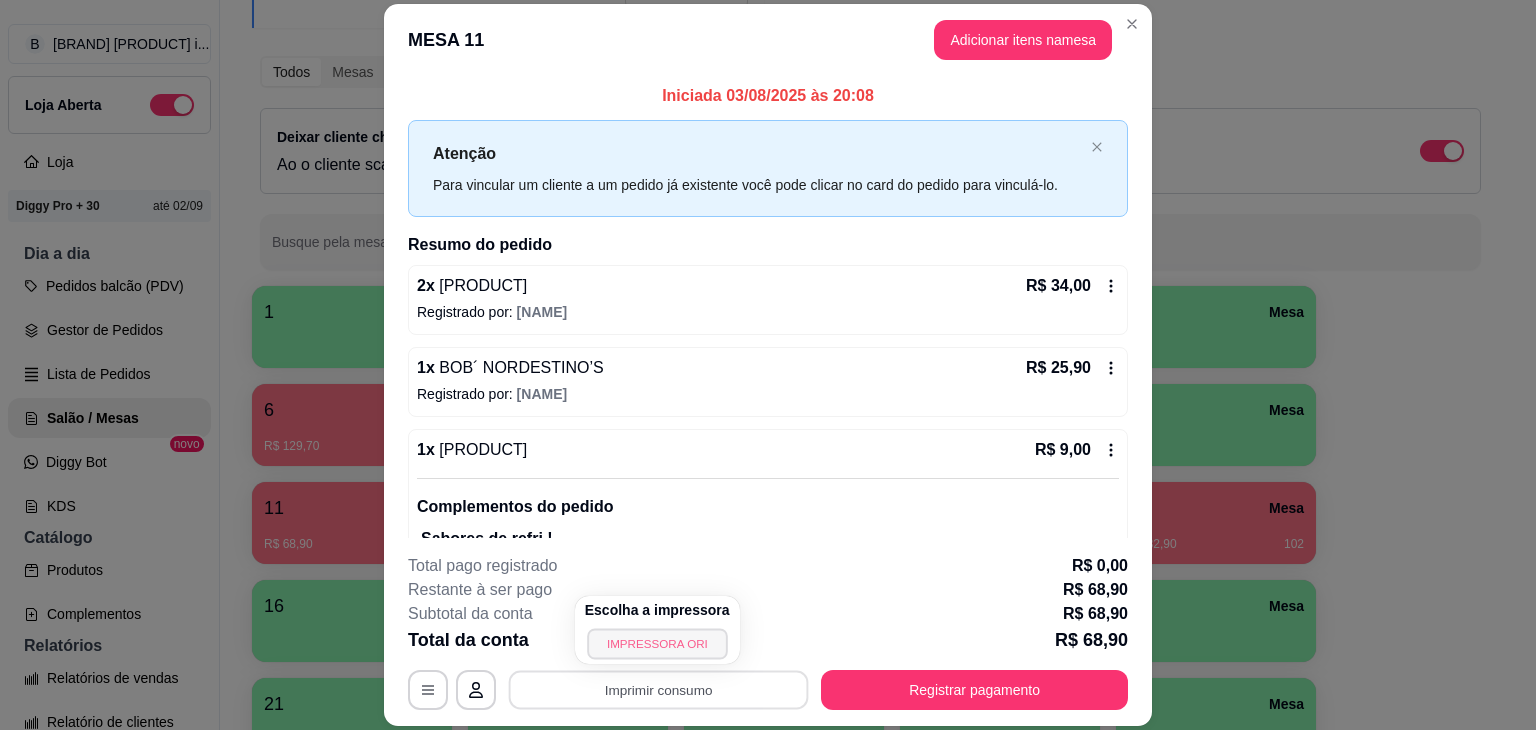 click on "IMPRESSORA ORI" at bounding box center [657, 643] 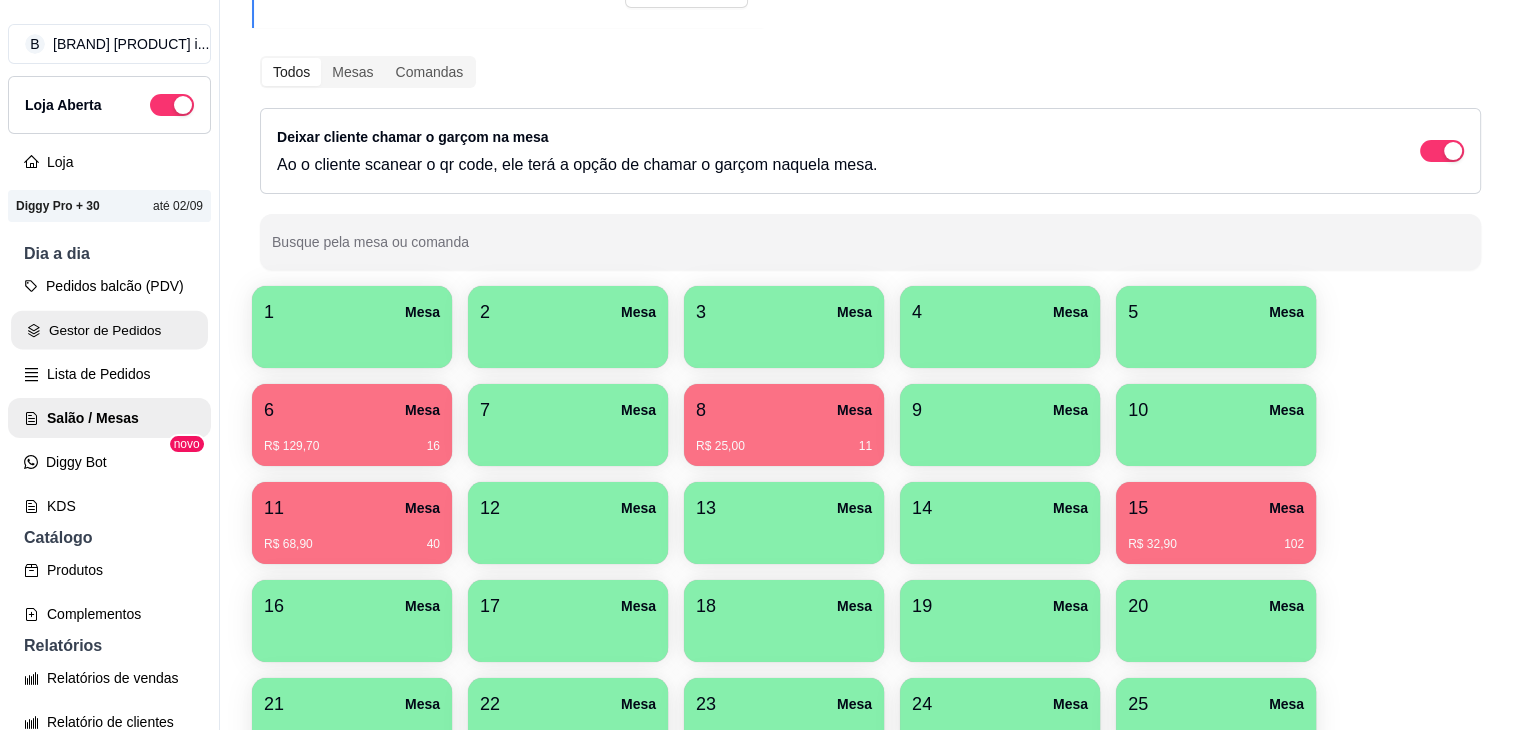 click on "Gestor de Pedidos" at bounding box center (109, 330) 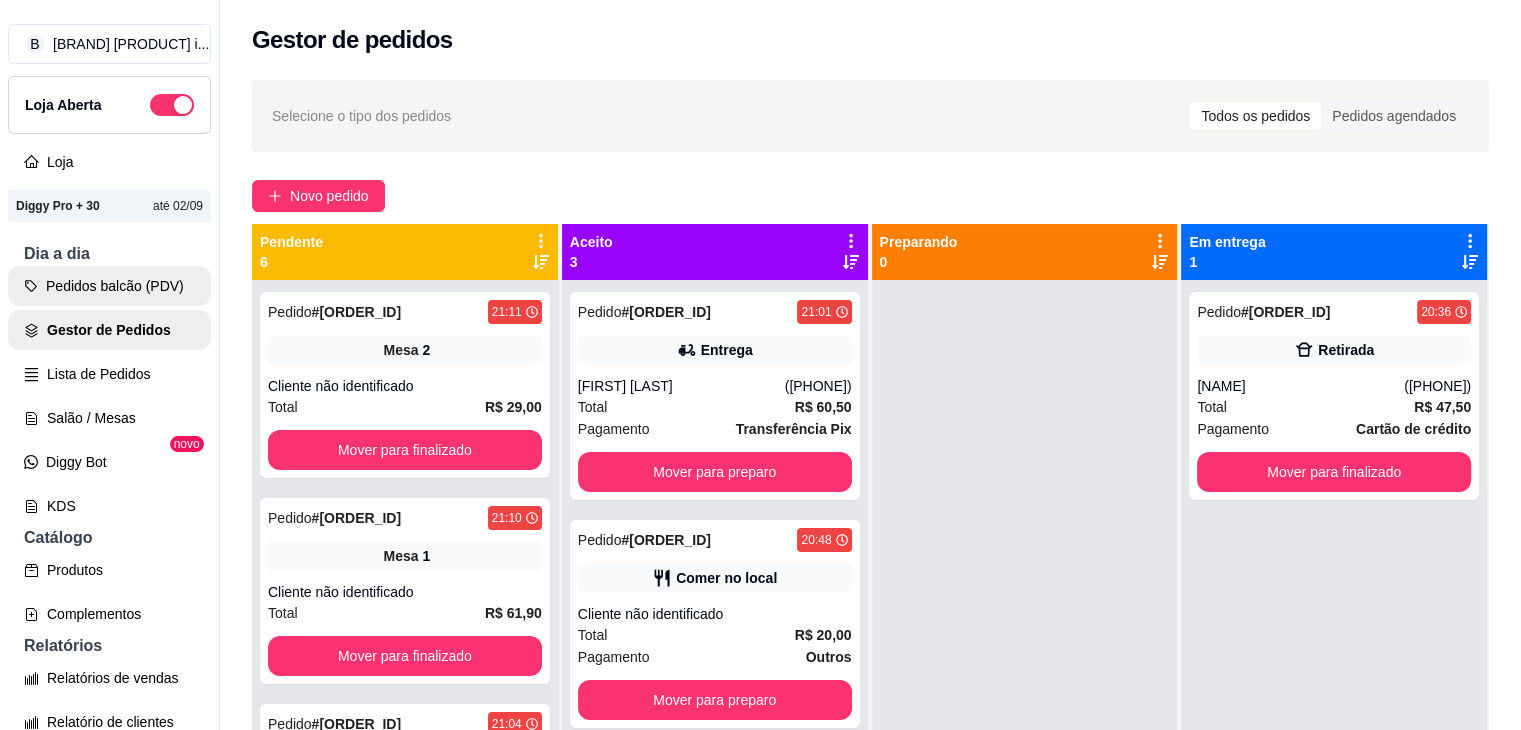 click on "Pedidos balcão (PDV)" at bounding box center (109, 286) 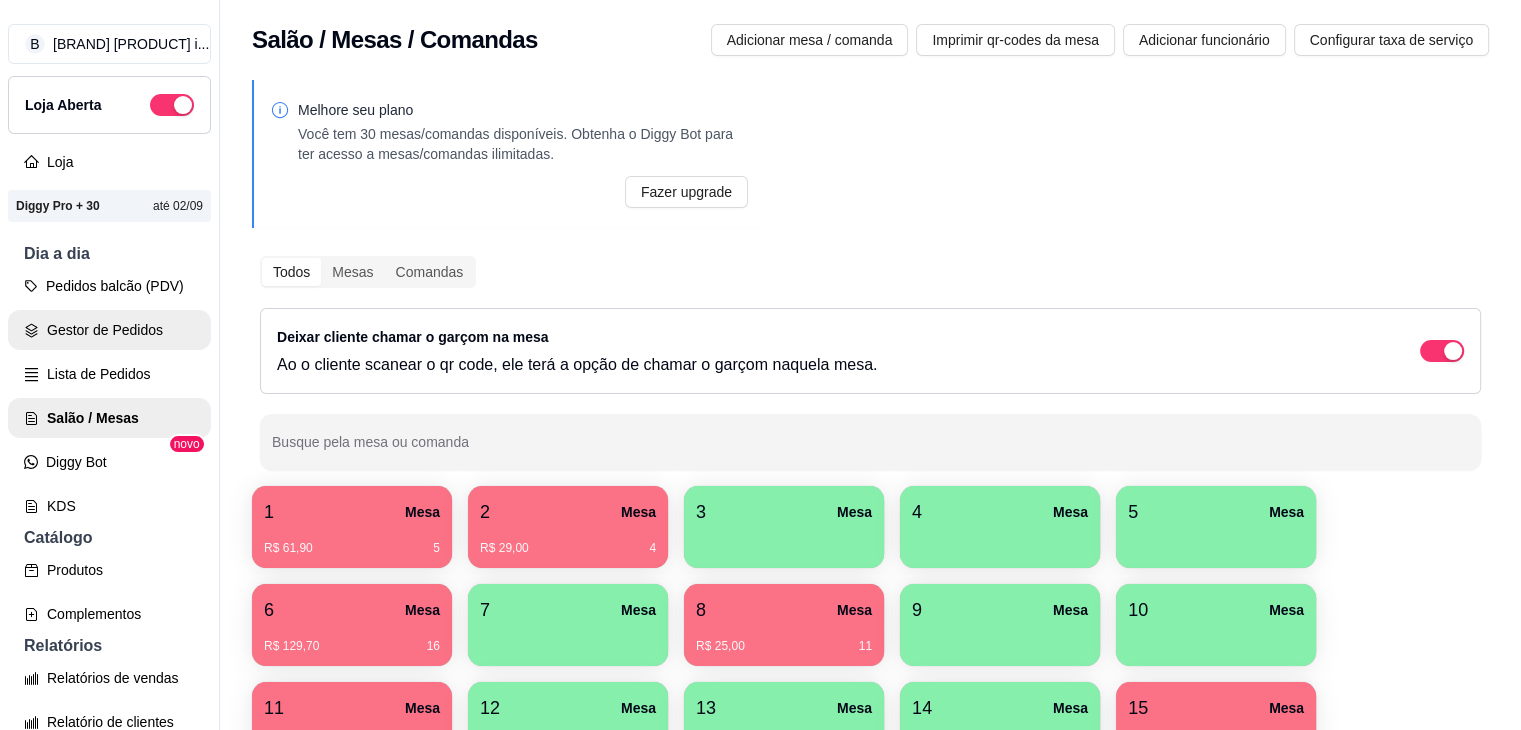 click on "Gestor de Pedidos" at bounding box center (109, 330) 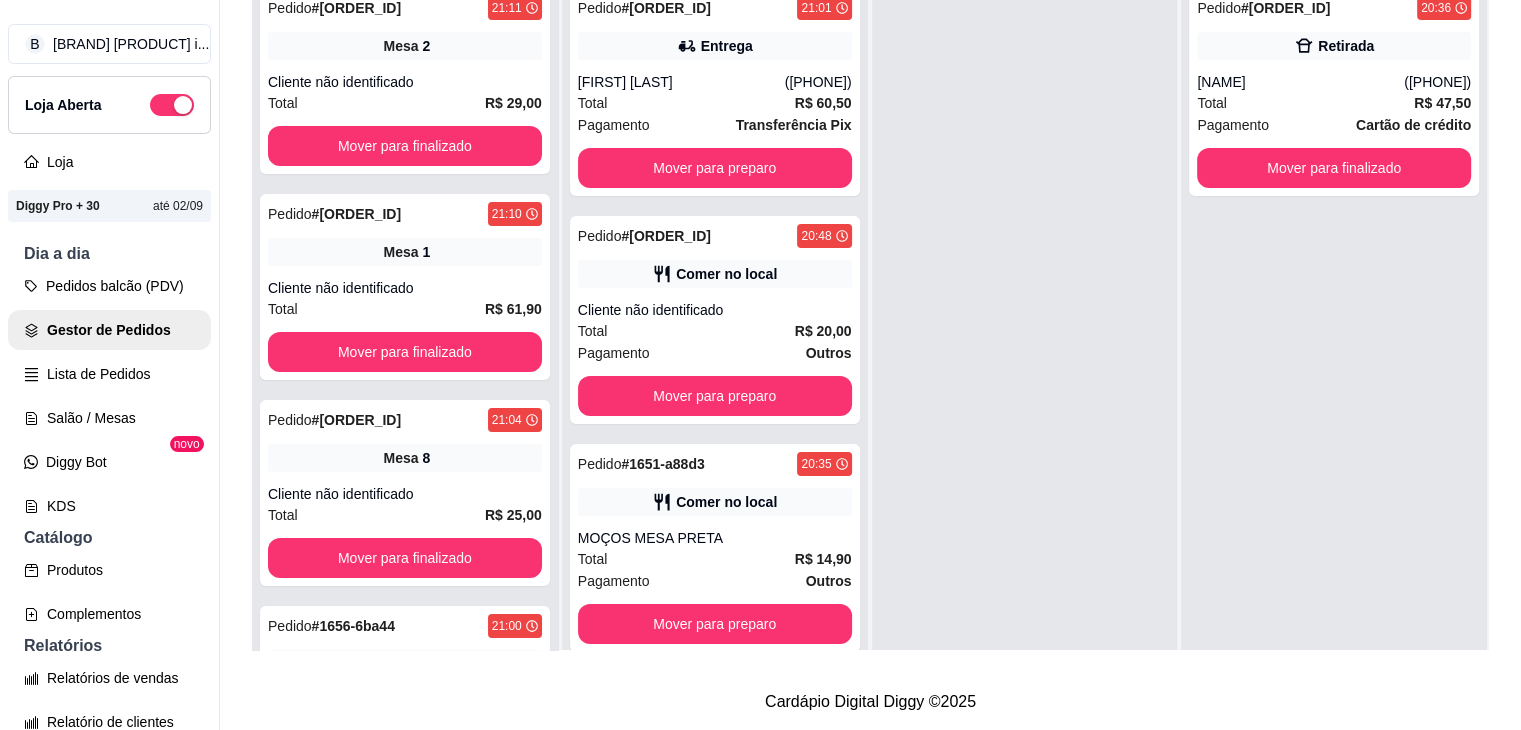 scroll, scrollTop: 319, scrollLeft: 0, axis: vertical 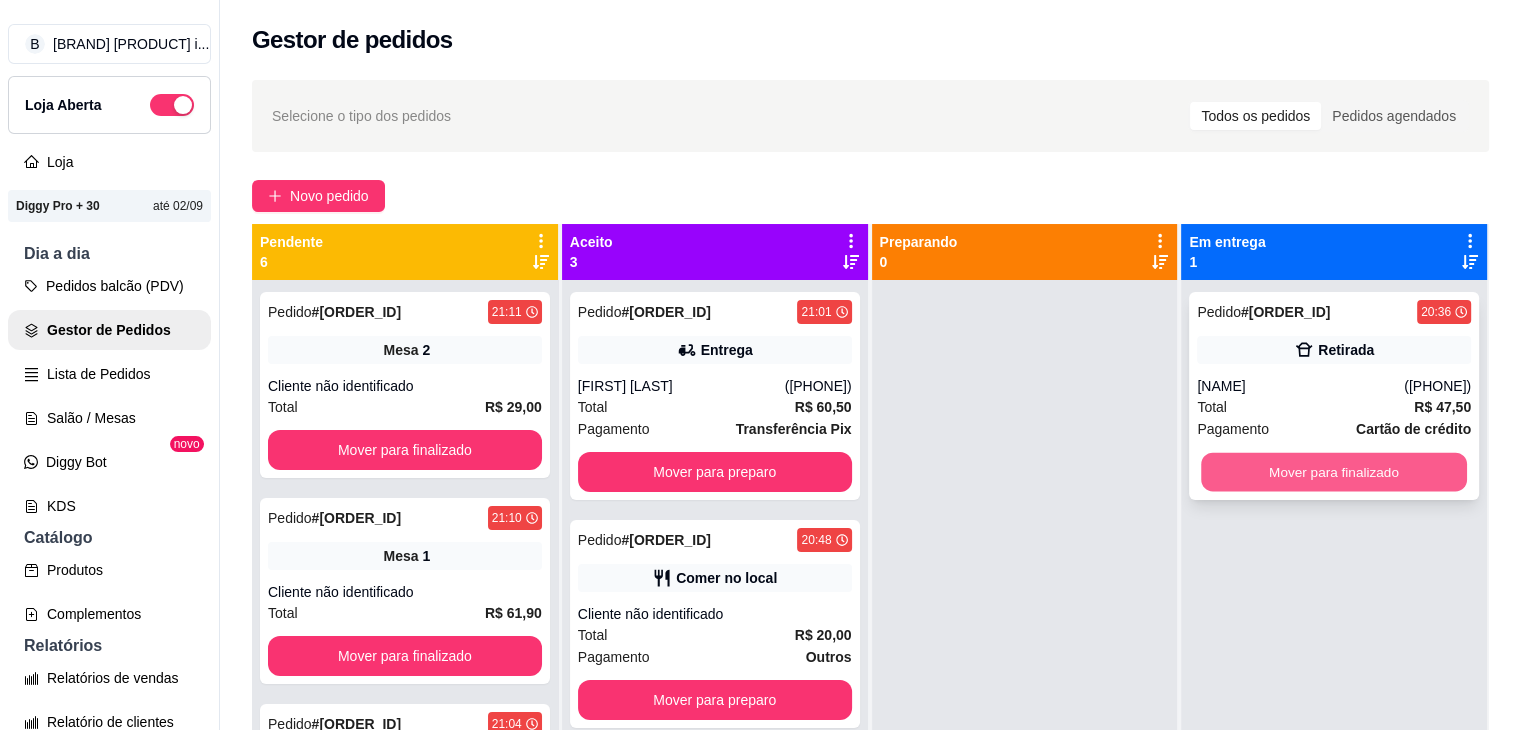 click on "Mover para finalizado" at bounding box center [1334, 472] 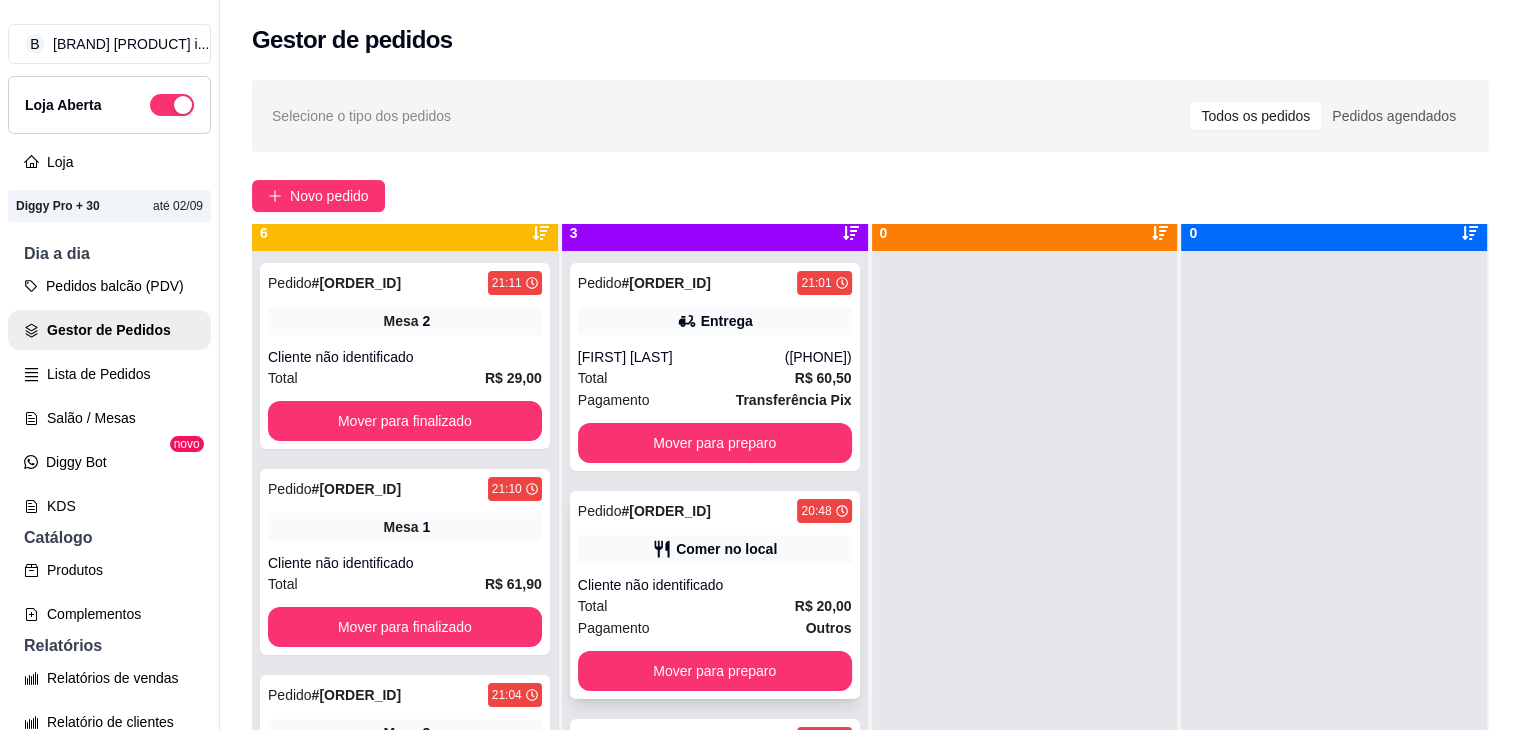 scroll, scrollTop: 56, scrollLeft: 0, axis: vertical 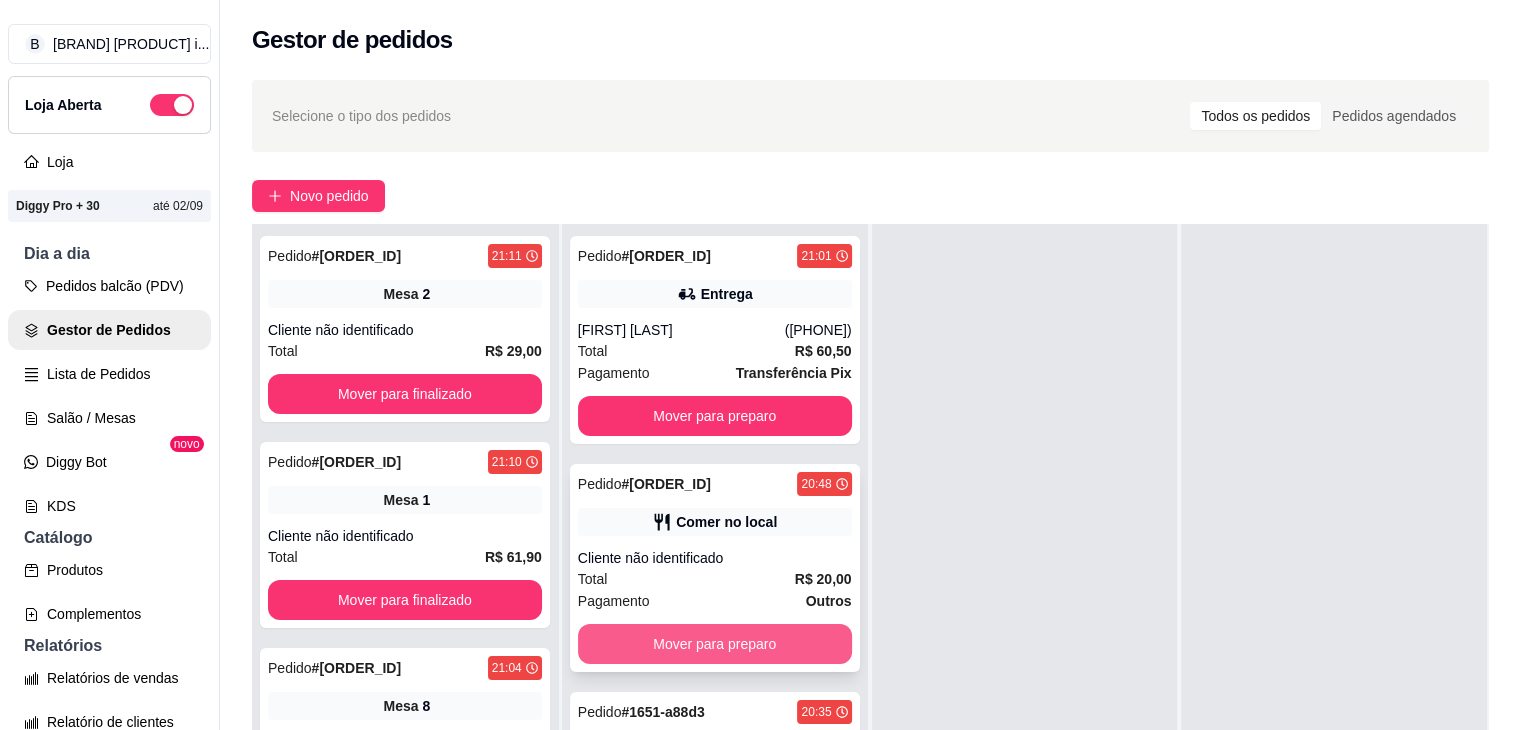 click on "Mover para preparo" at bounding box center [715, 644] 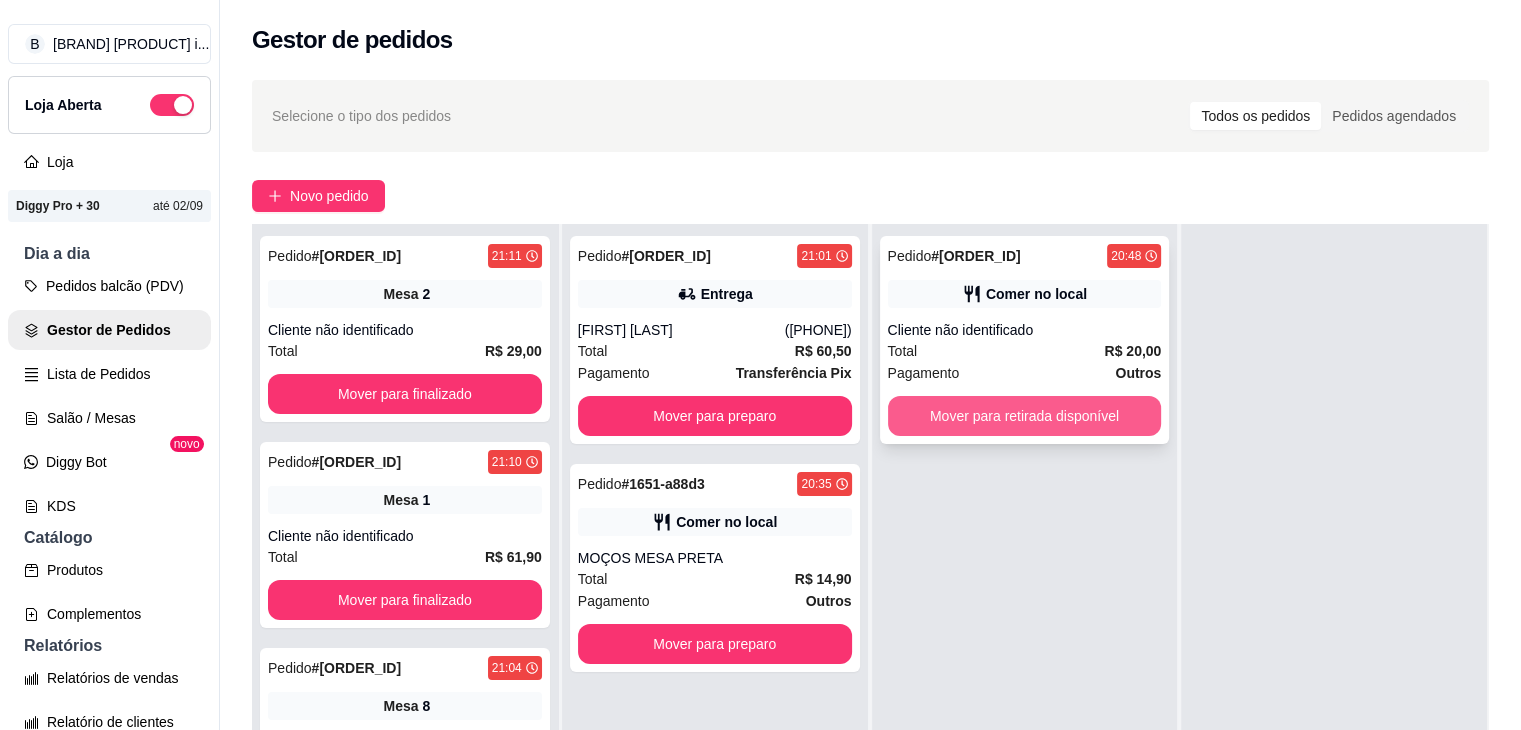 click on "Mover para retirada disponível" at bounding box center (1025, 416) 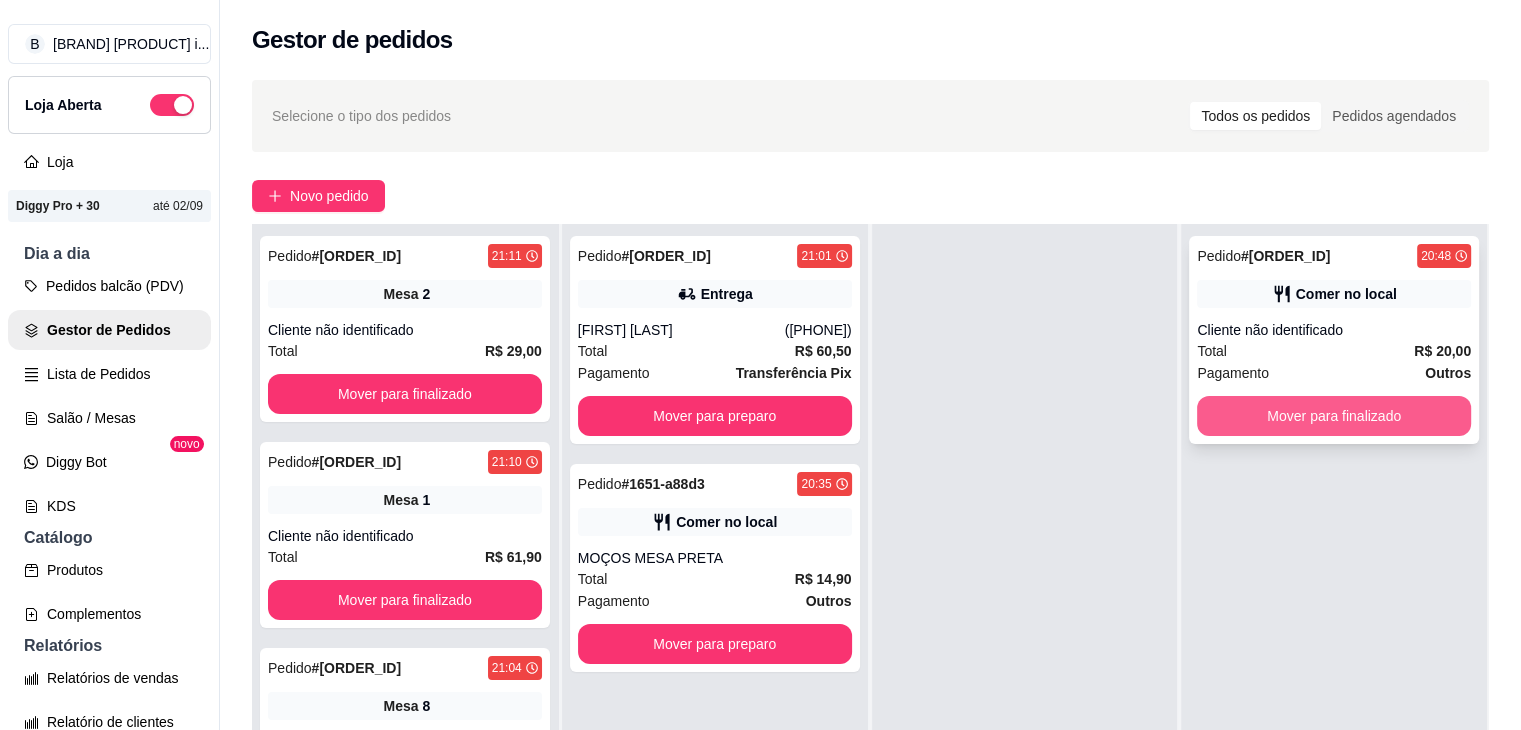 click on "Mover para finalizado" at bounding box center [1334, 416] 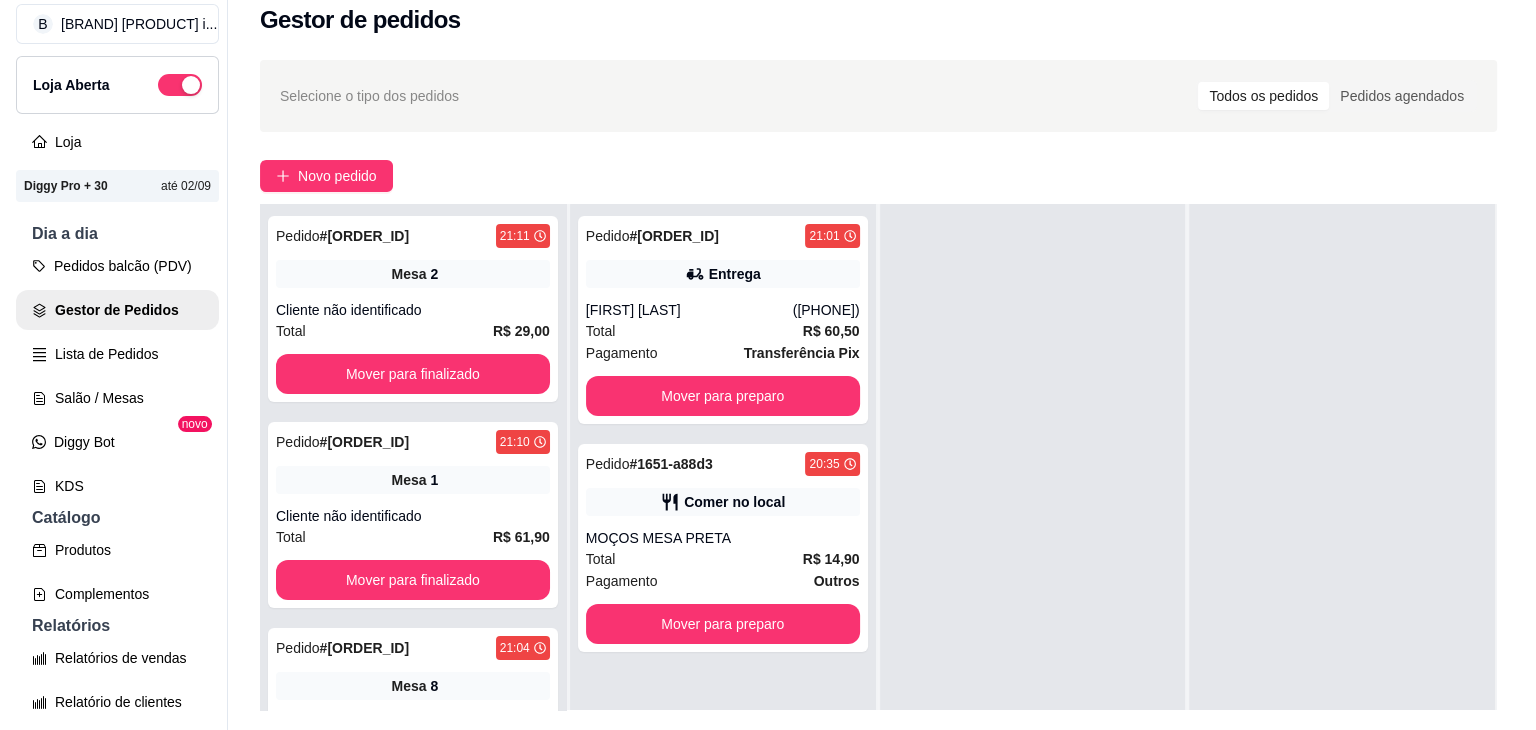 scroll, scrollTop: 32, scrollLeft: 0, axis: vertical 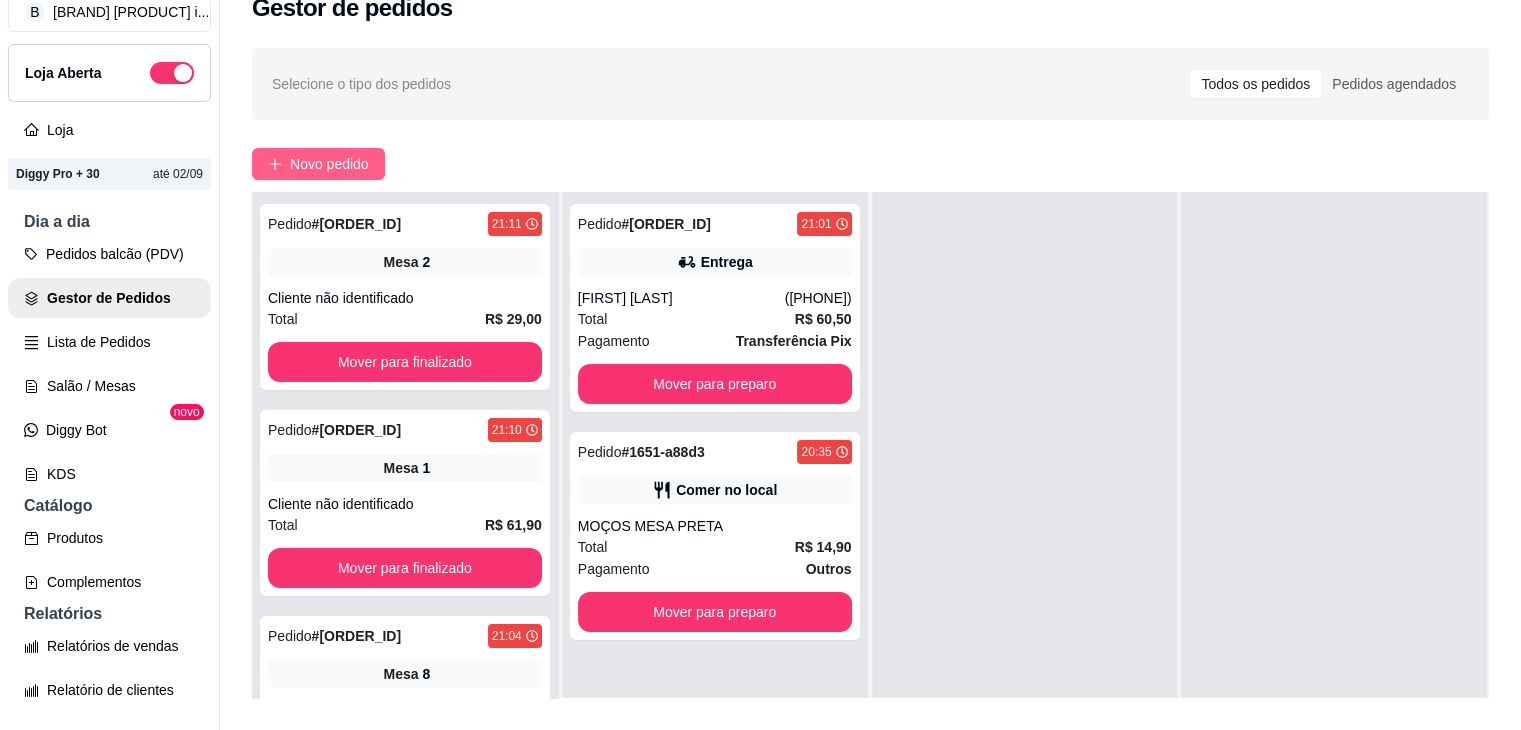 click on "Novo pedido" at bounding box center (329, 164) 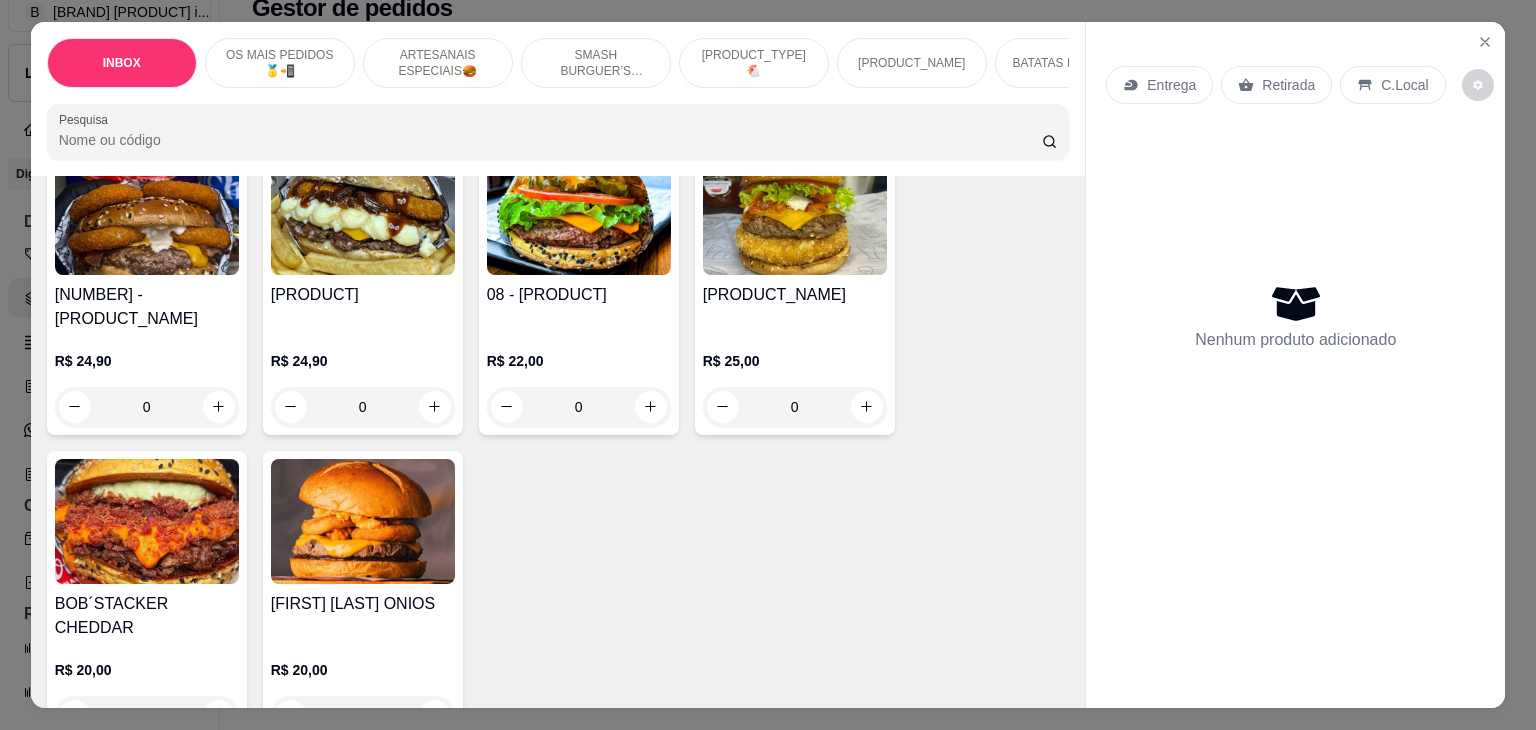 scroll, scrollTop: 1400, scrollLeft: 0, axis: vertical 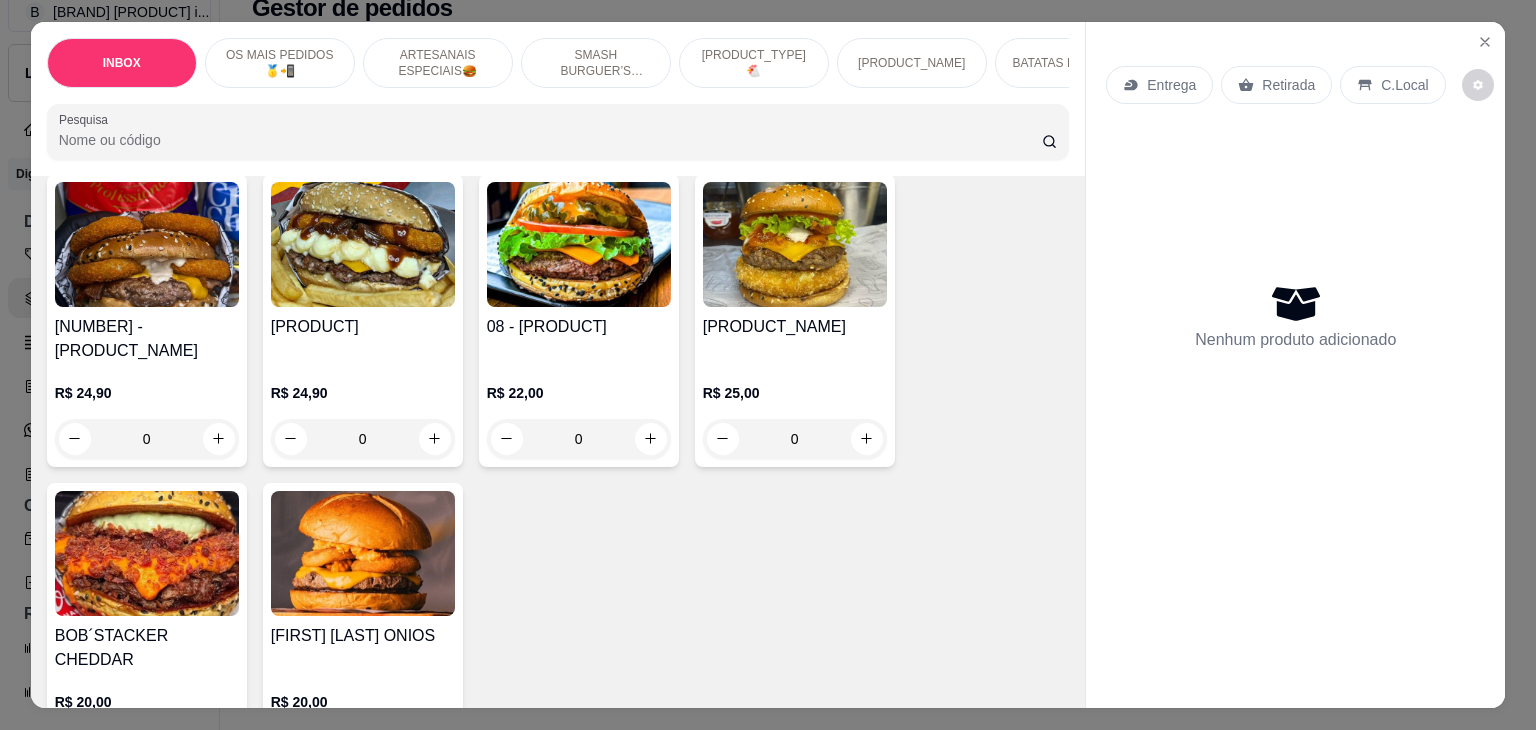 click on "[PRODUCT_NAME]" at bounding box center [795, 327] 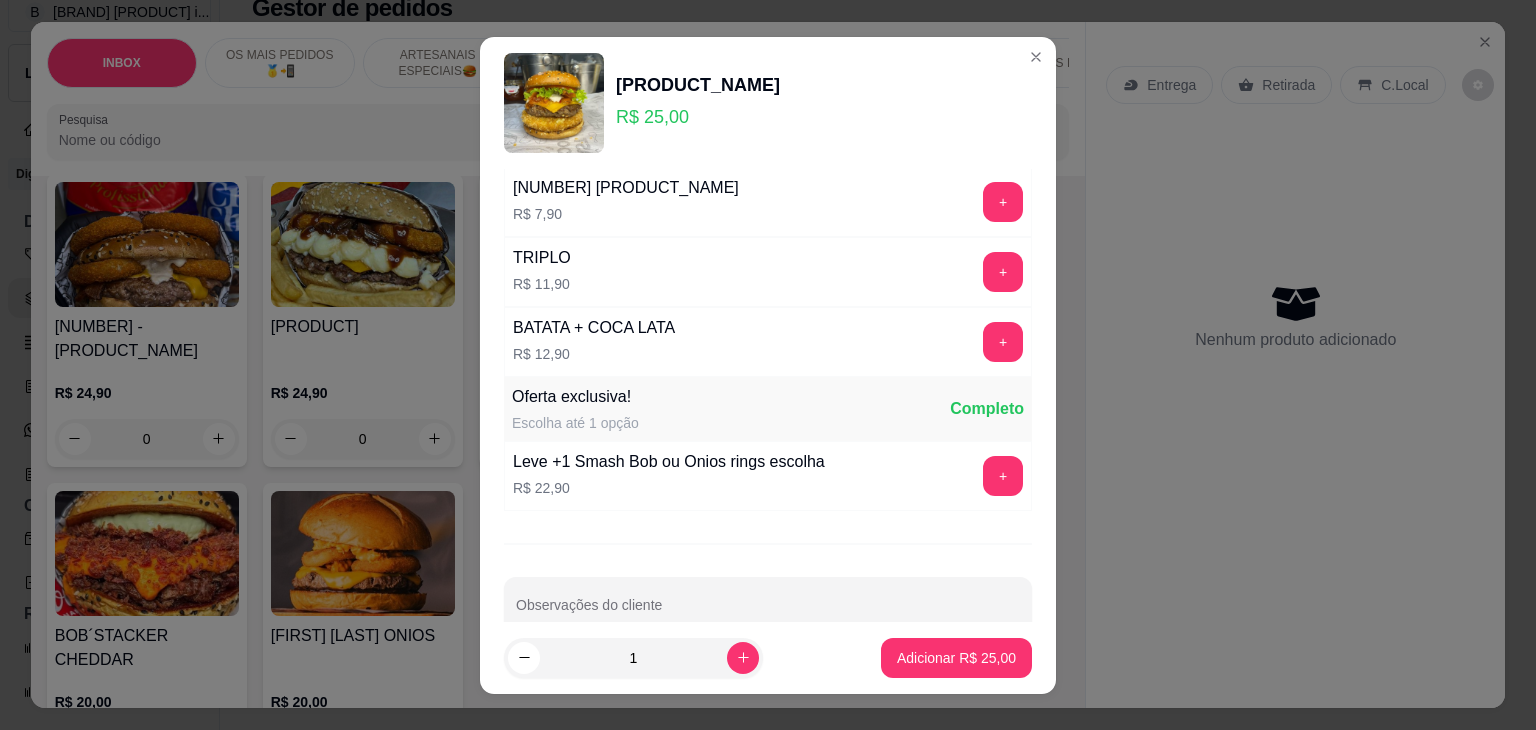 scroll, scrollTop: 600, scrollLeft: 0, axis: vertical 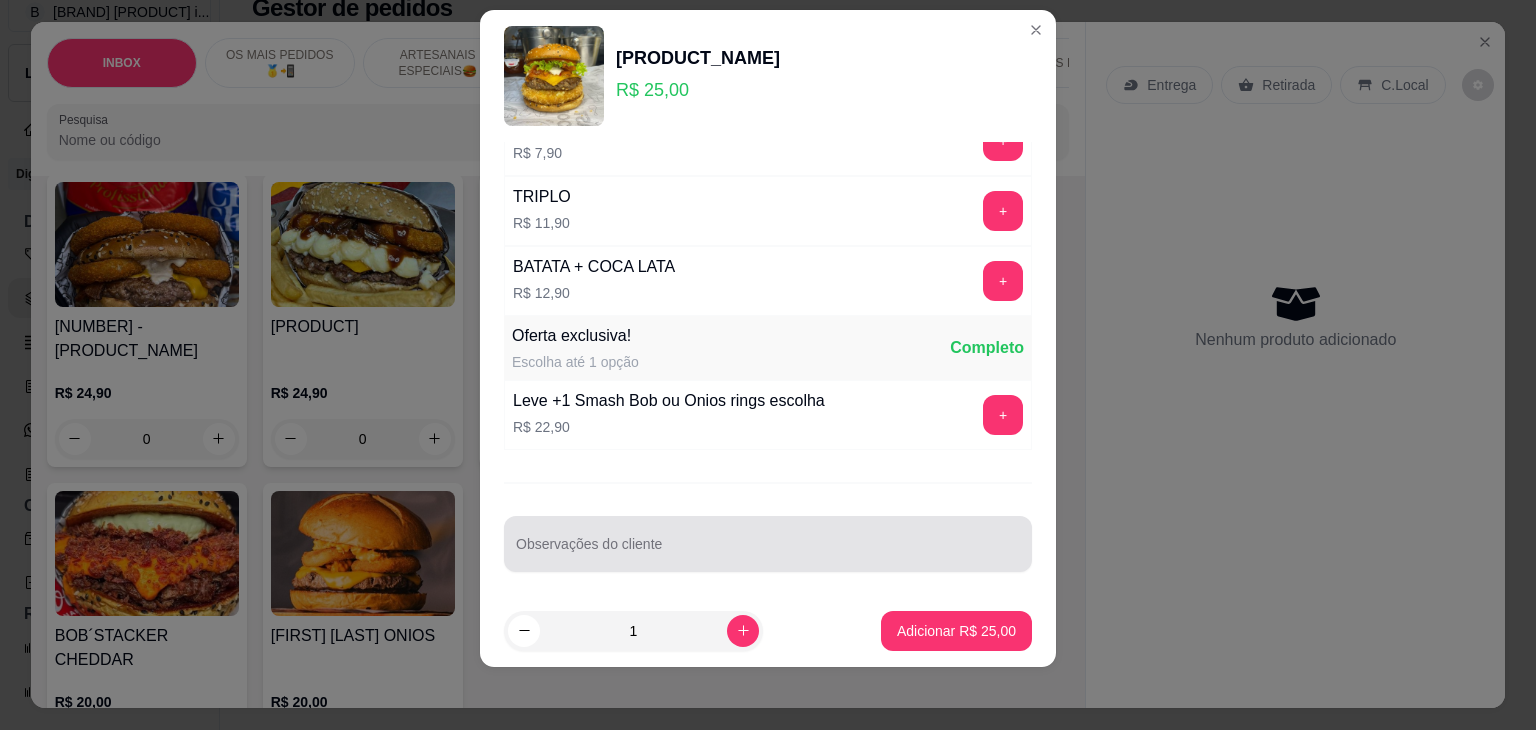 click at bounding box center [768, 544] 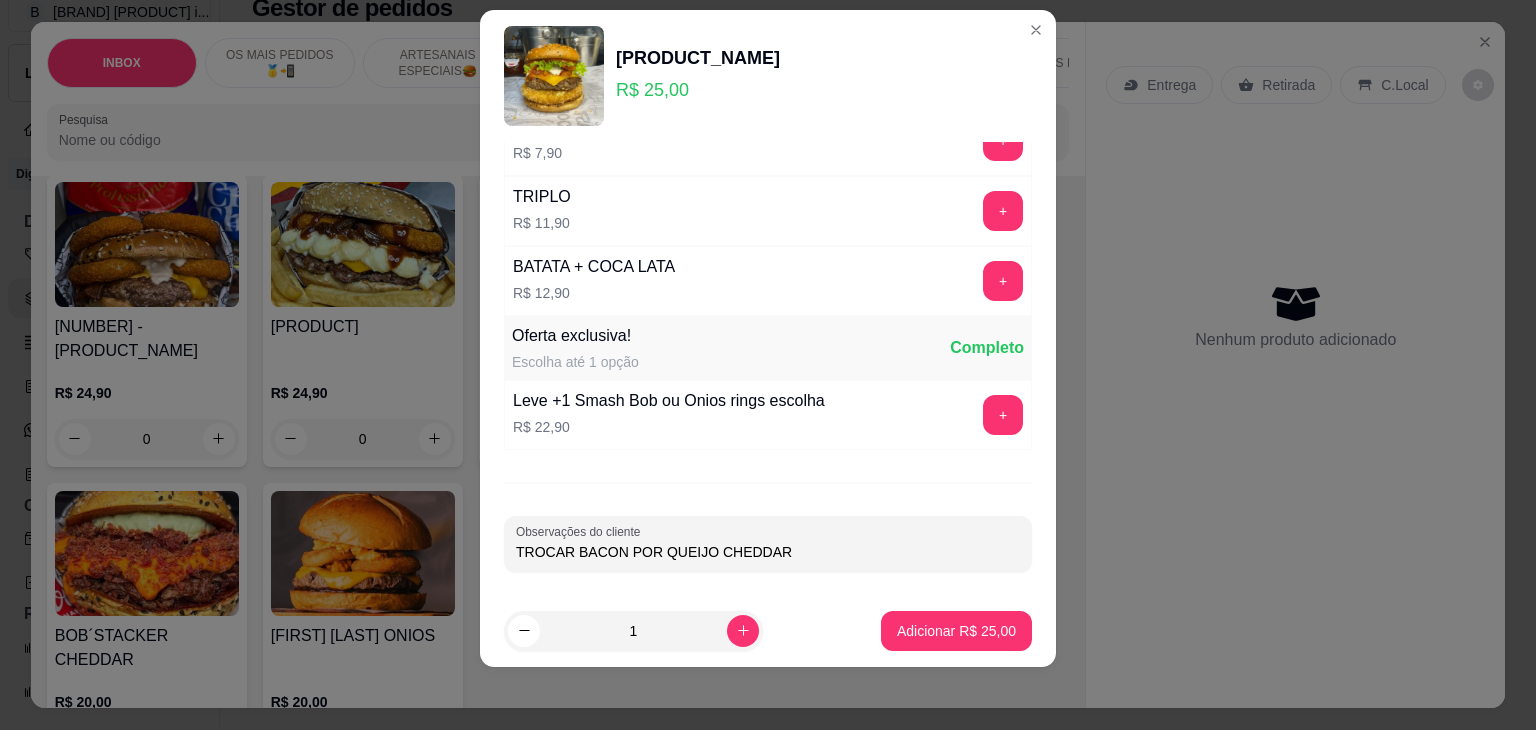 type on "TROCAR BACON POR QUEIJO CHEDDAR" 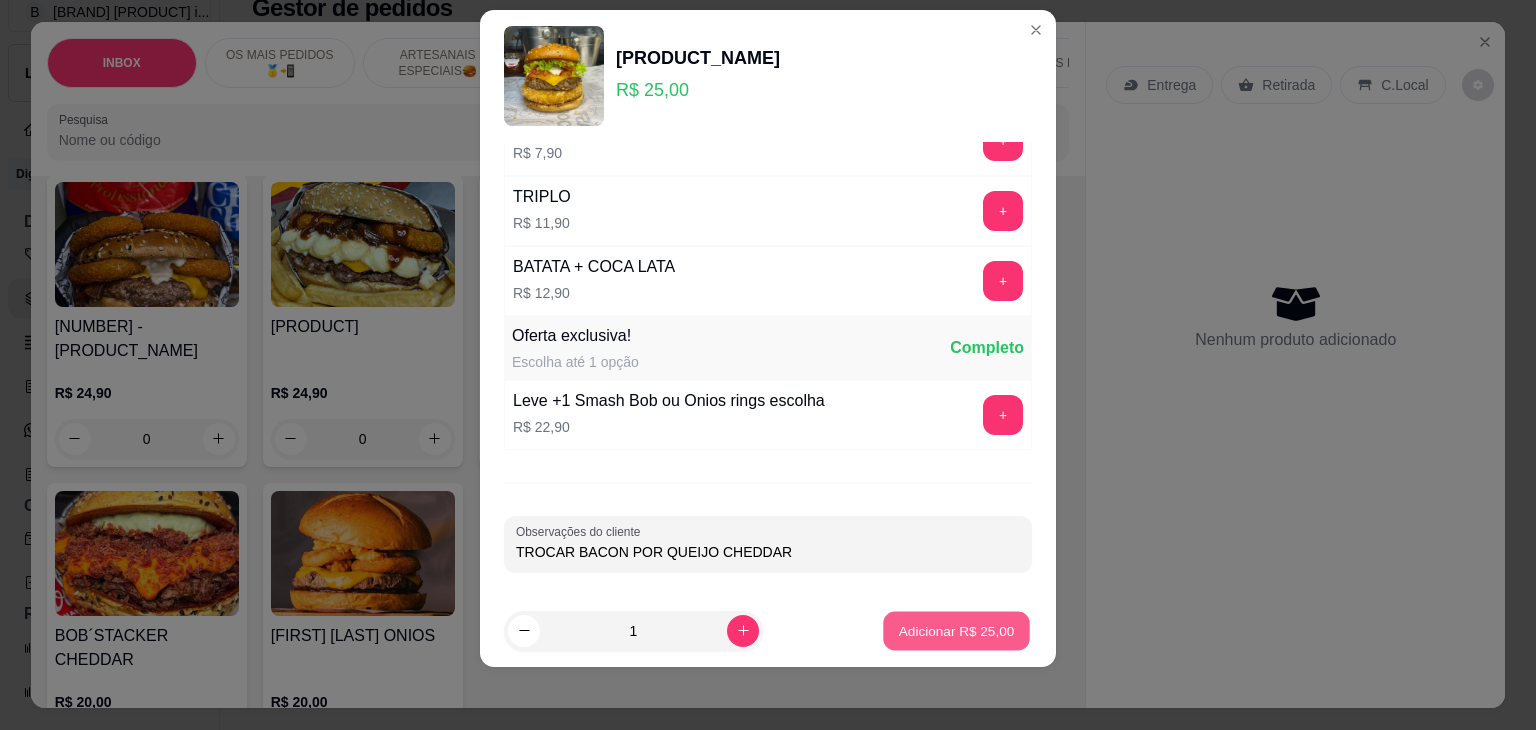 click on "Adicionar   R$ 25,00" at bounding box center (956, 630) 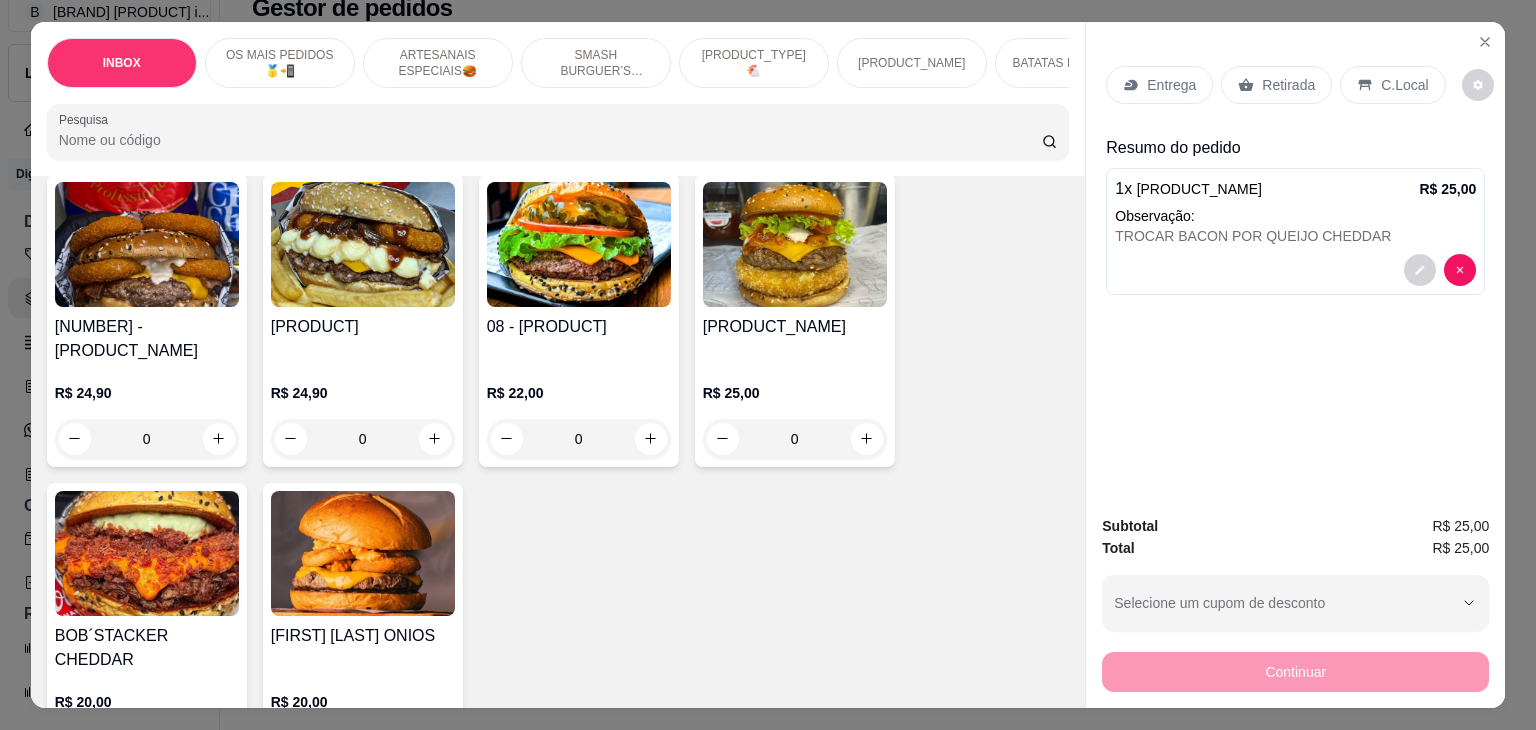click on "Retirada" at bounding box center [1288, 85] 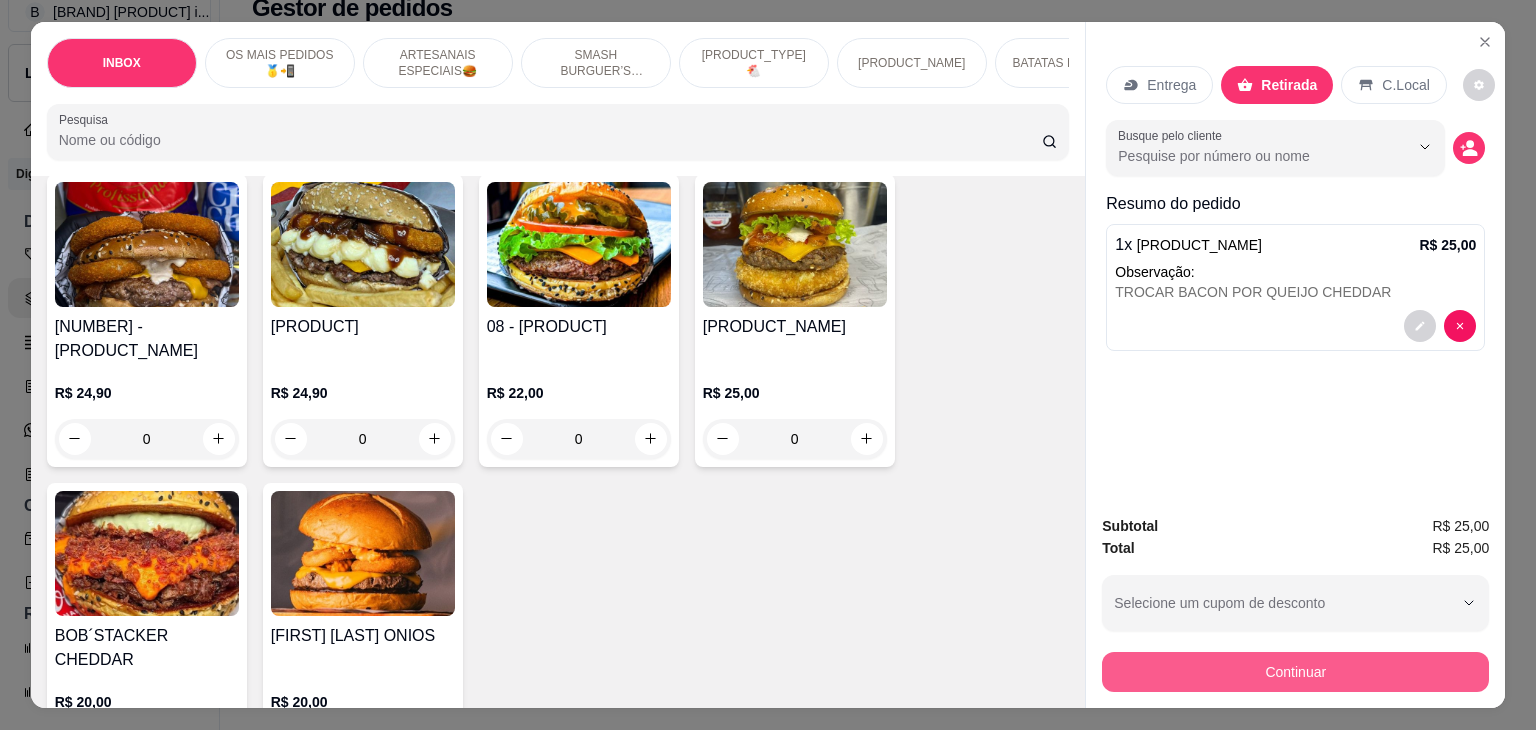 click on "Continuar" at bounding box center [1295, 672] 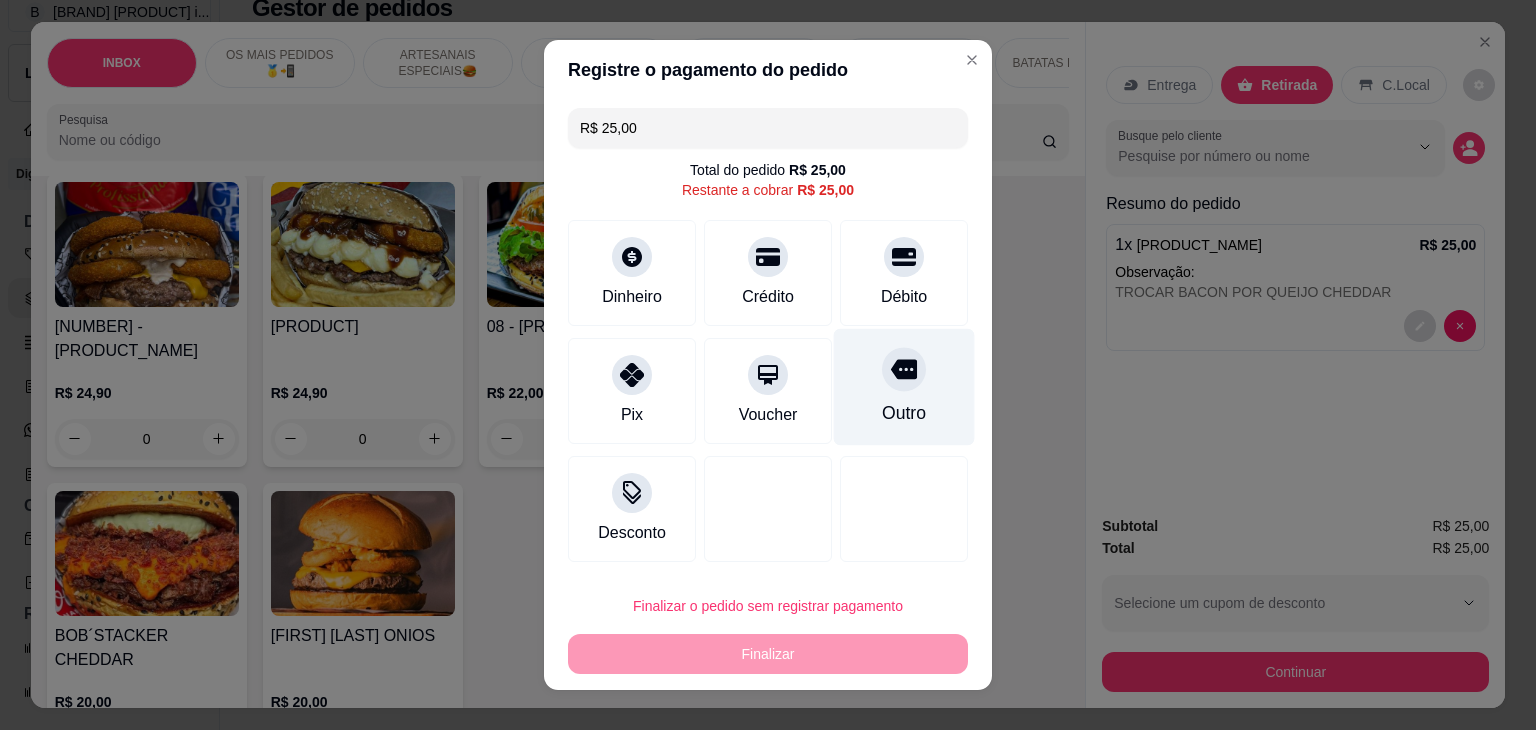 click on "Outro" at bounding box center (904, 413) 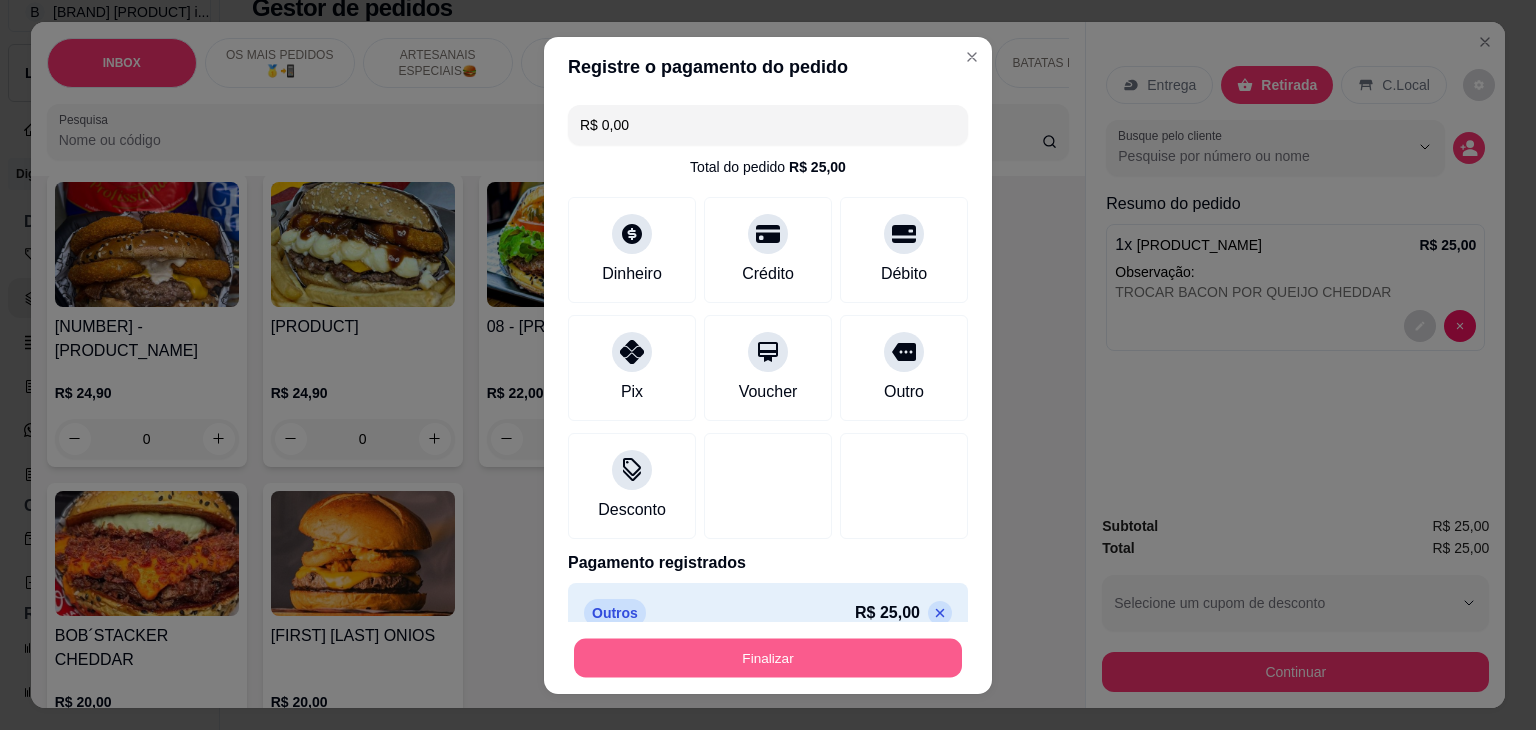 click on "Finalizar" at bounding box center (768, 657) 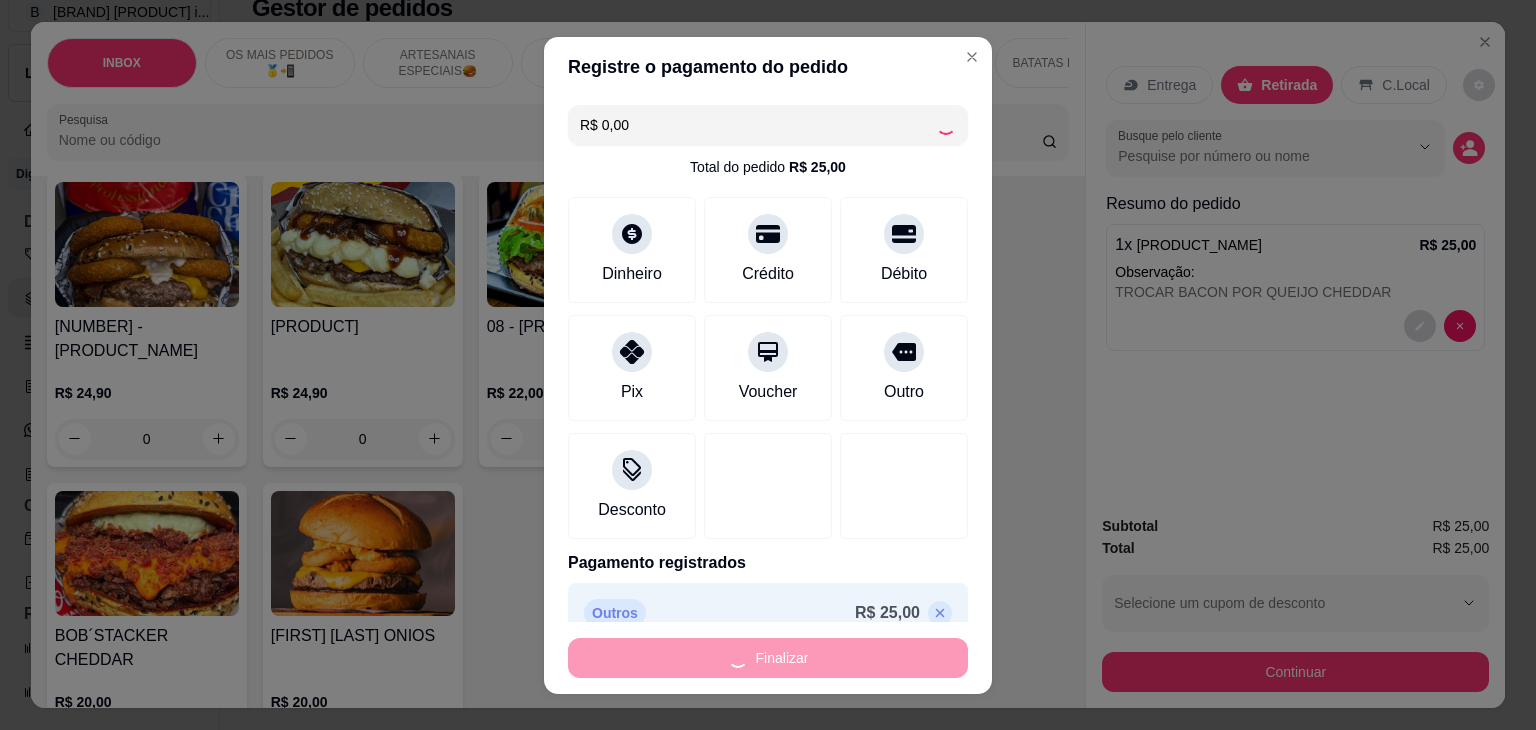 type on "-R$ 25,00" 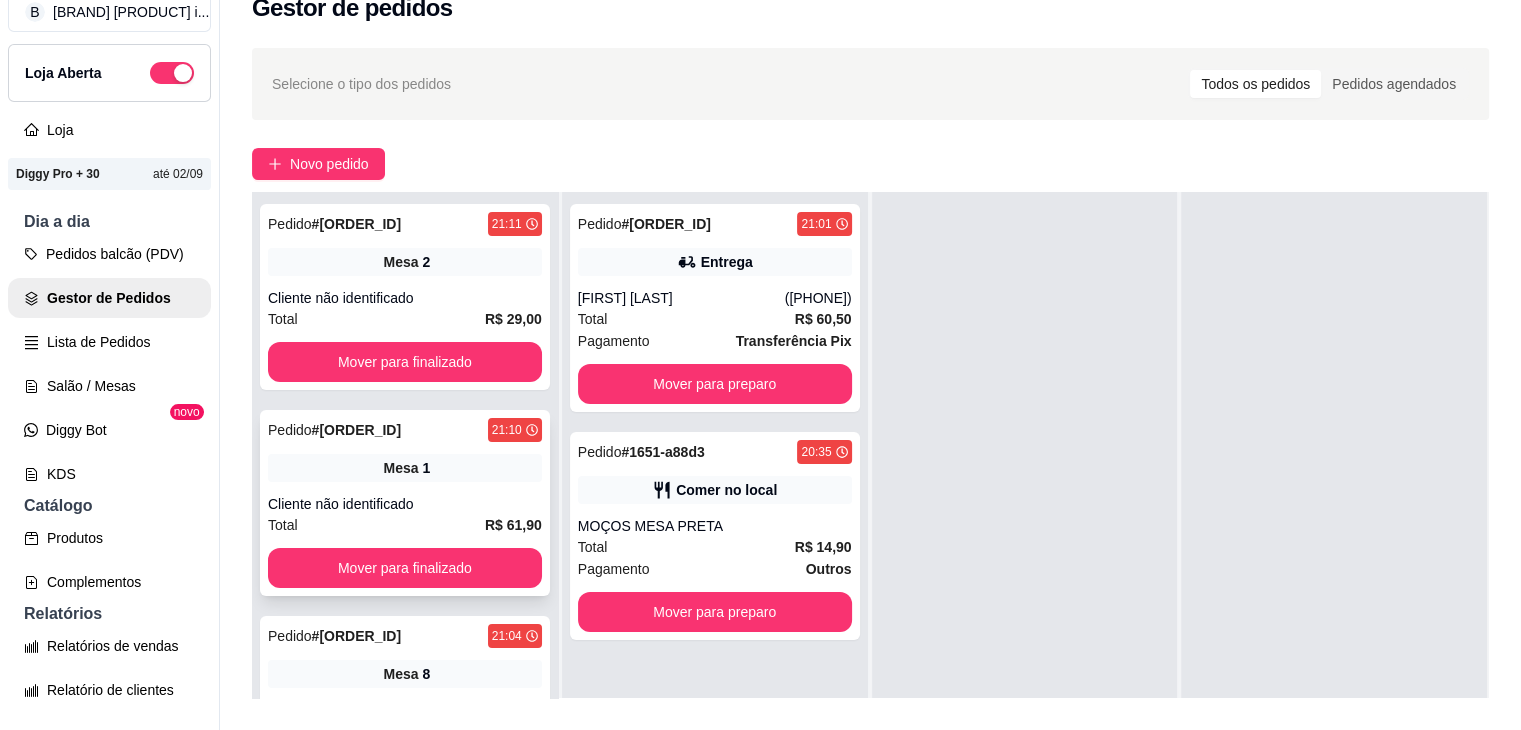 click on "Pedido  # [ORDER_ID] [TIME] Mesa 1 Cliente não identificado Total R$ 61,90 Mover para finalizado" at bounding box center [405, 503] 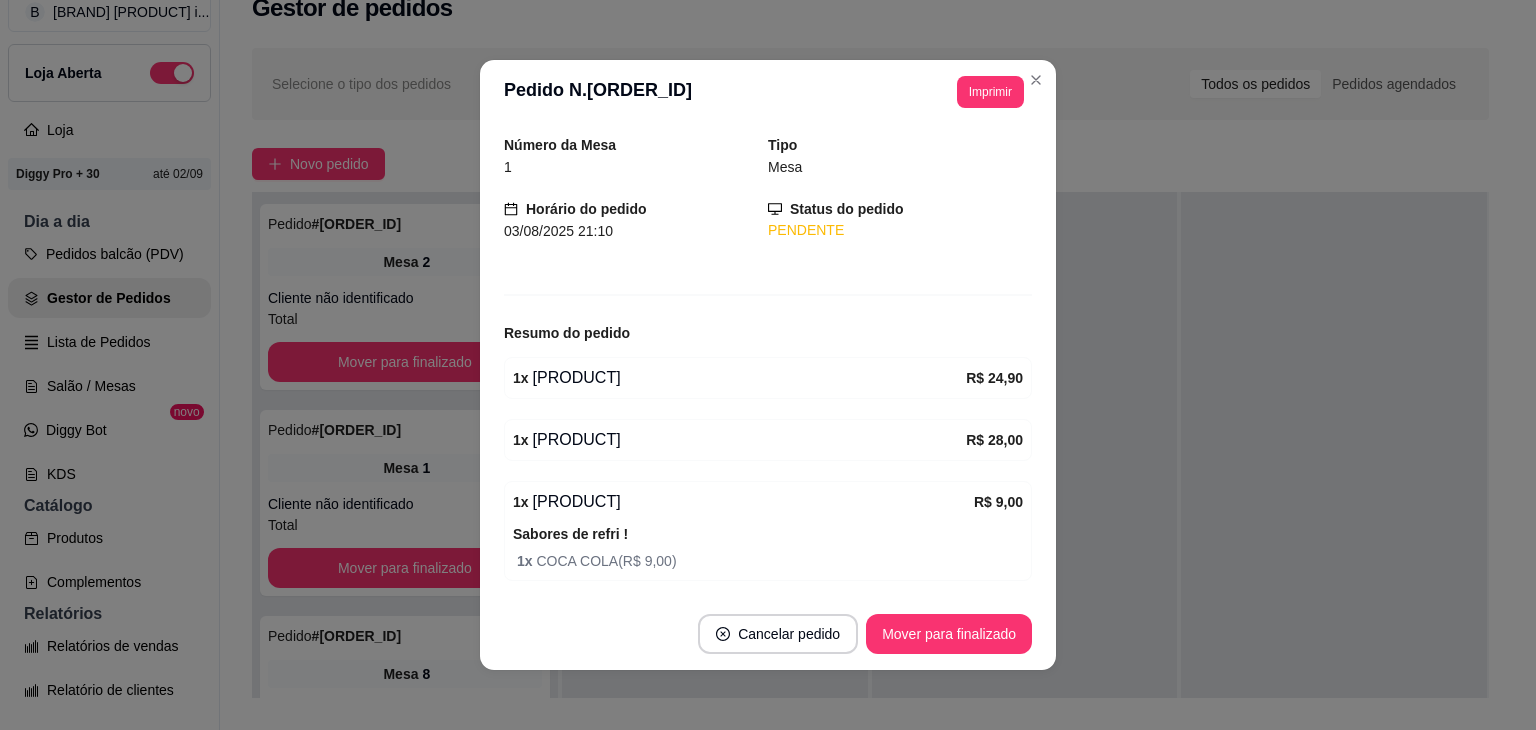 scroll, scrollTop: 131, scrollLeft: 0, axis: vertical 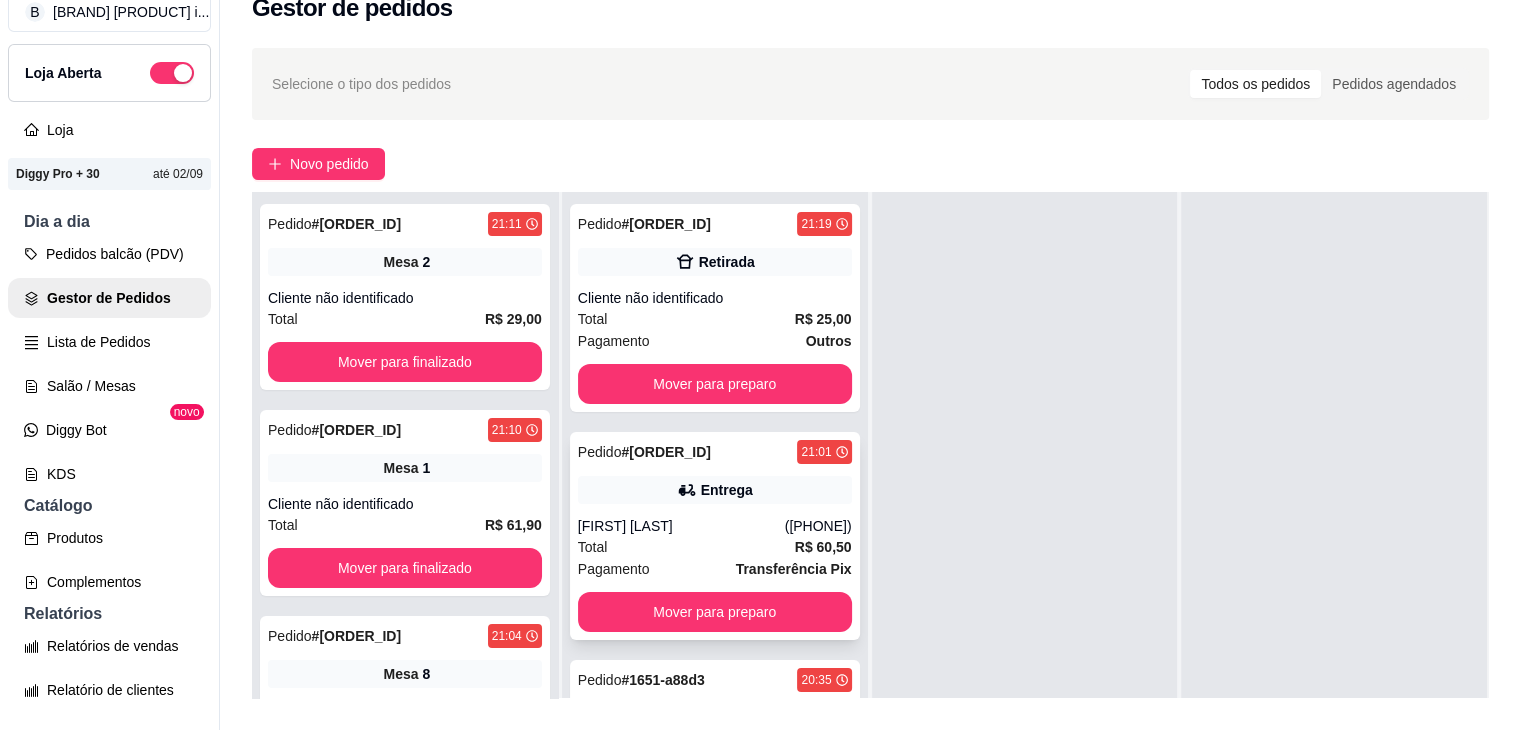 click on "Pedido  # [ORDER_ID] [TIME] Entrega [FIRST] [LAST] ([PHONE]) Total R$ 60,50 Pagamento Transferência Pix Mover para preparo" at bounding box center [715, 536] 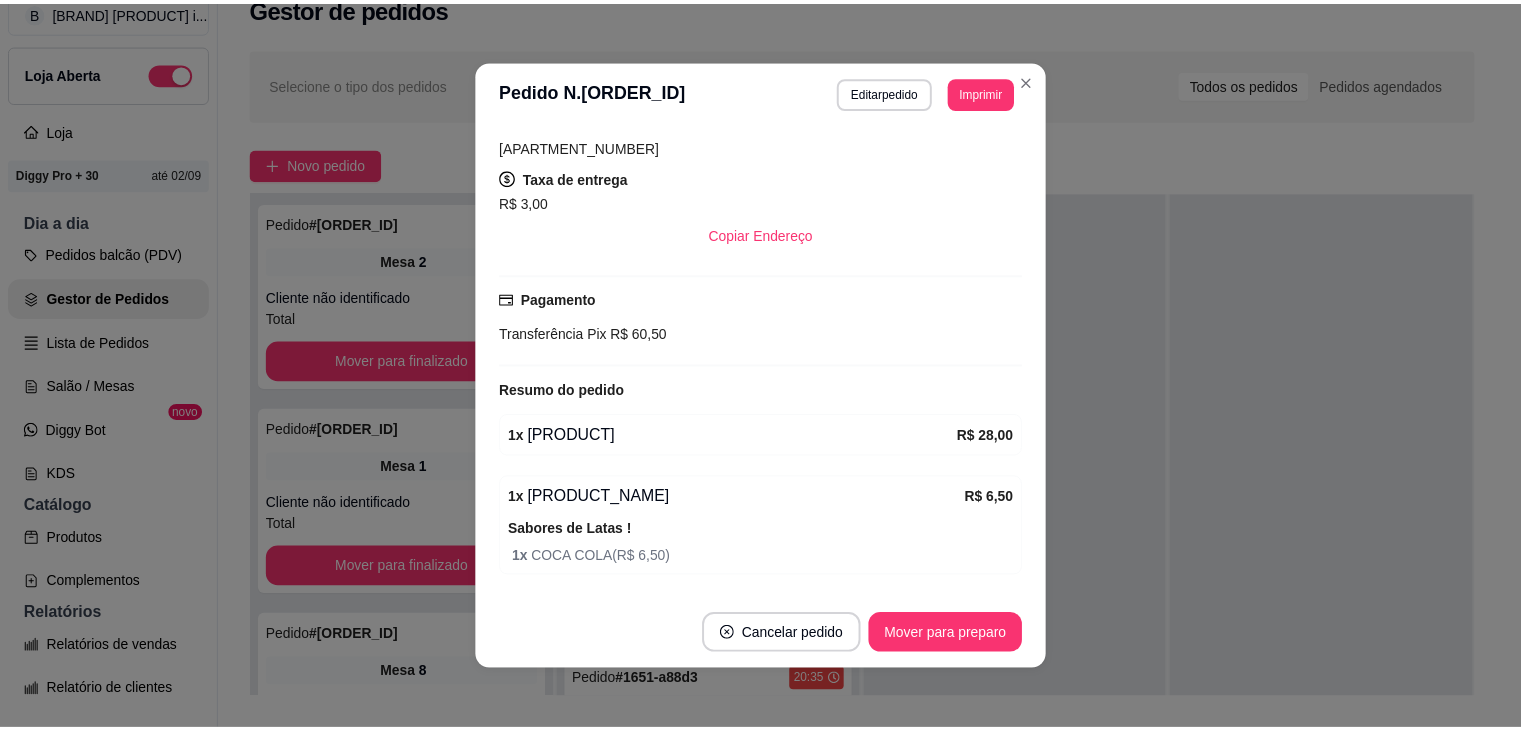 scroll, scrollTop: 500, scrollLeft: 0, axis: vertical 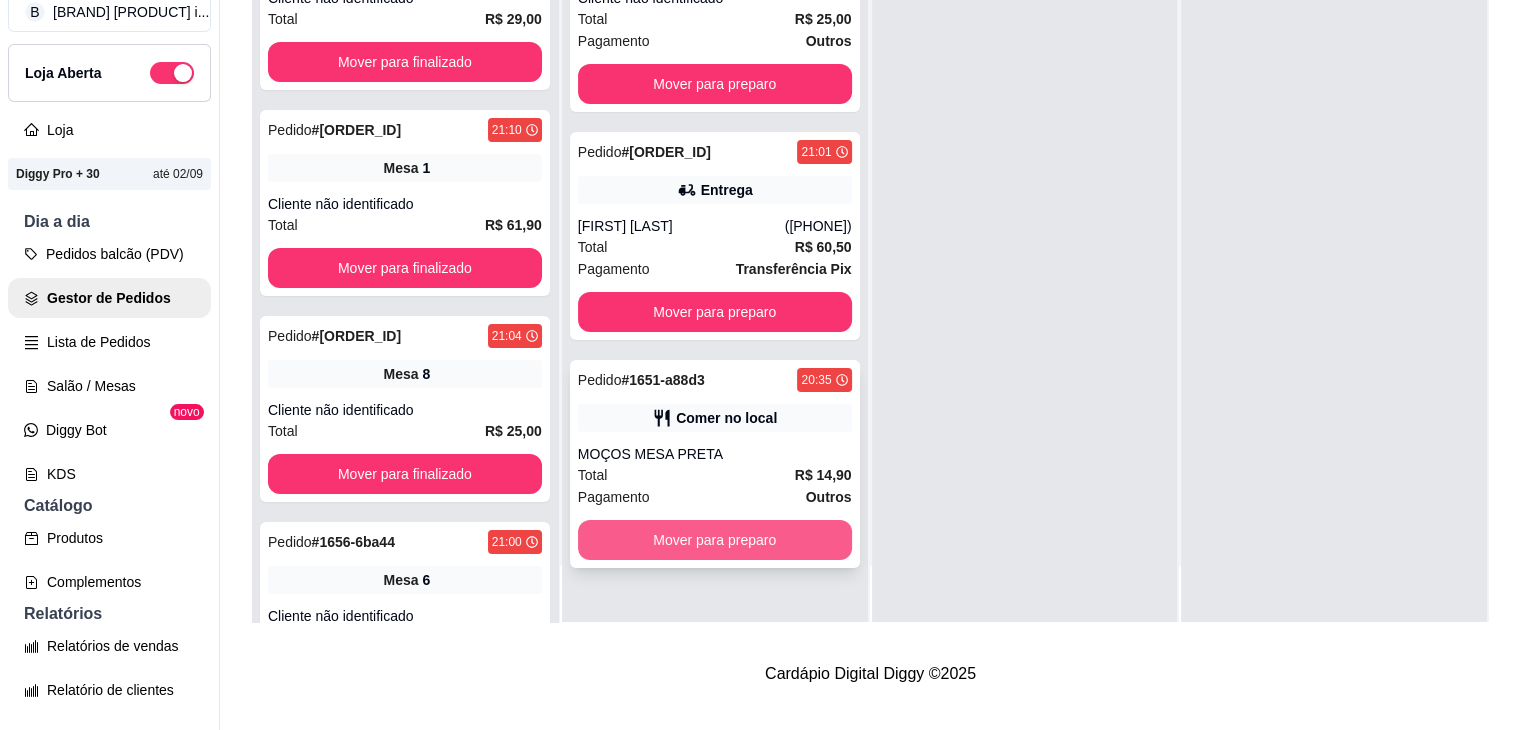 click on "Mover para preparo" at bounding box center [715, 540] 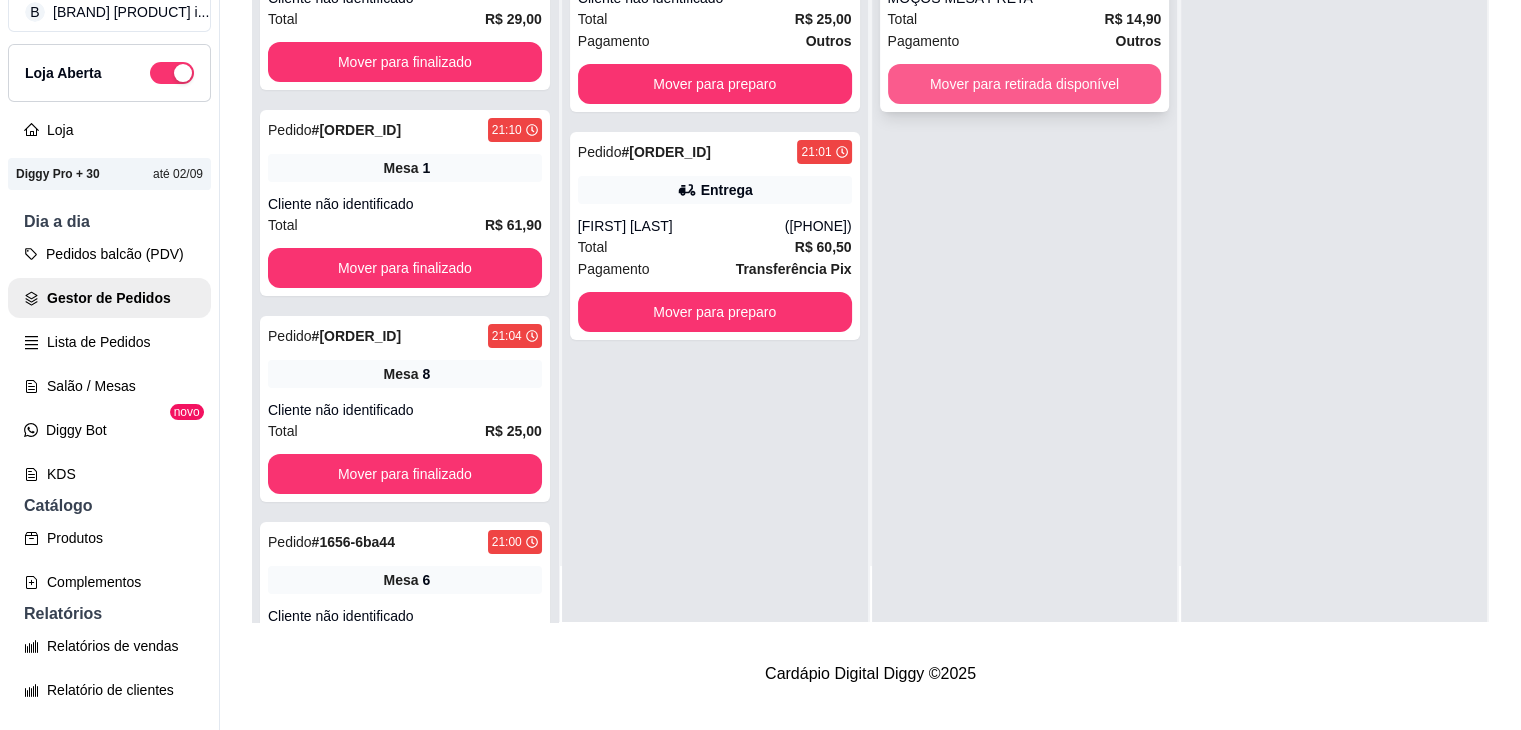 click on "Mover para retirada disponível" at bounding box center (1025, 84) 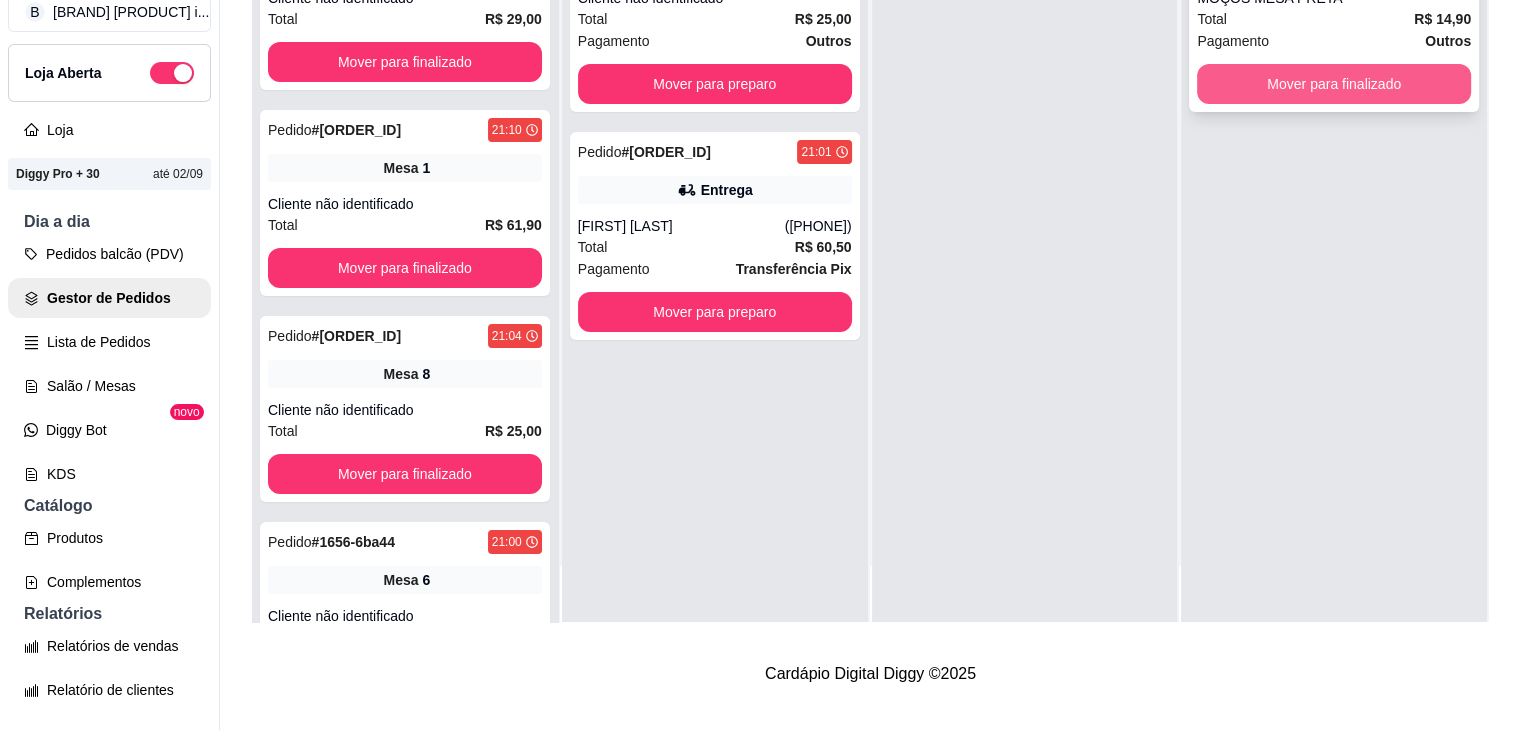 click on "Mover para finalizado" at bounding box center [1334, 84] 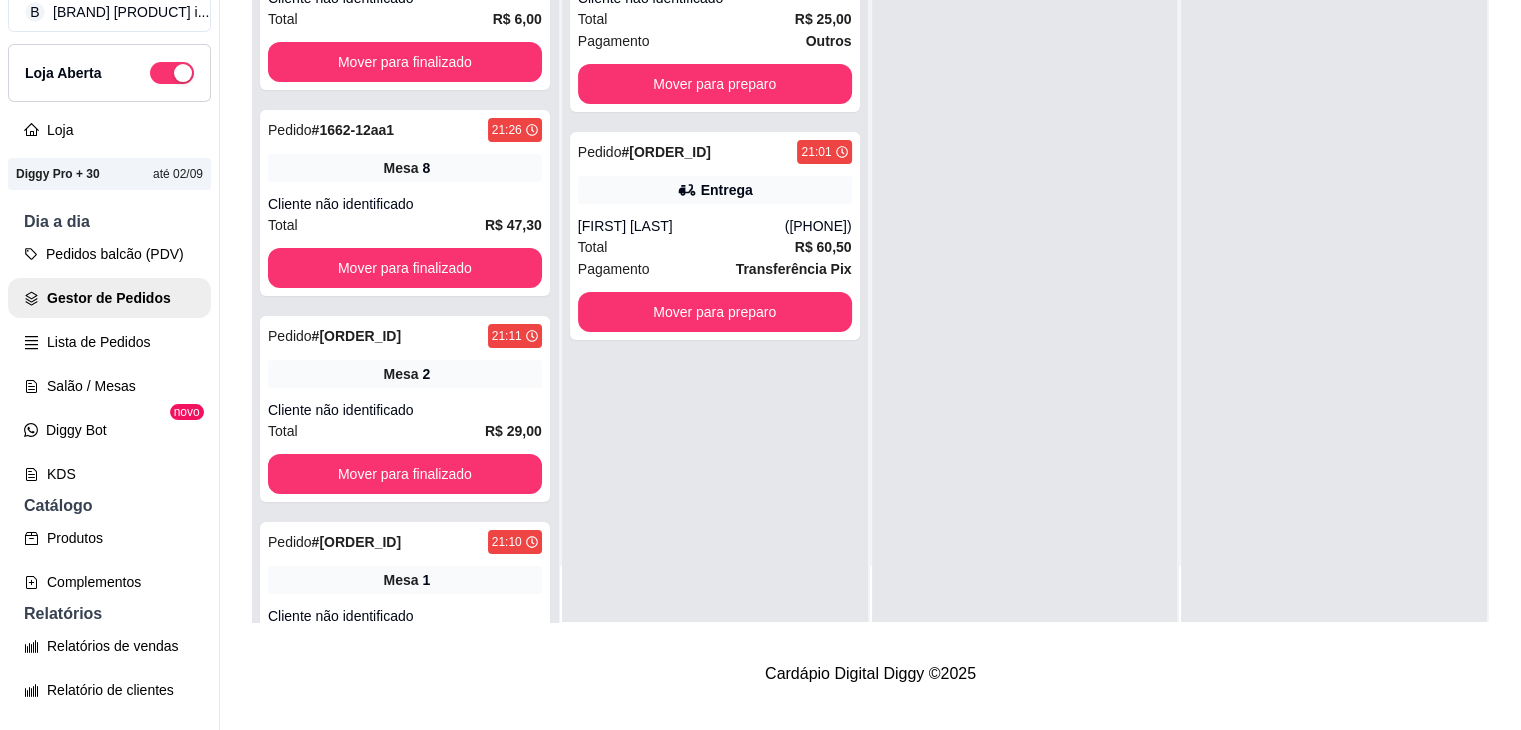 scroll, scrollTop: 319, scrollLeft: 0, axis: vertical 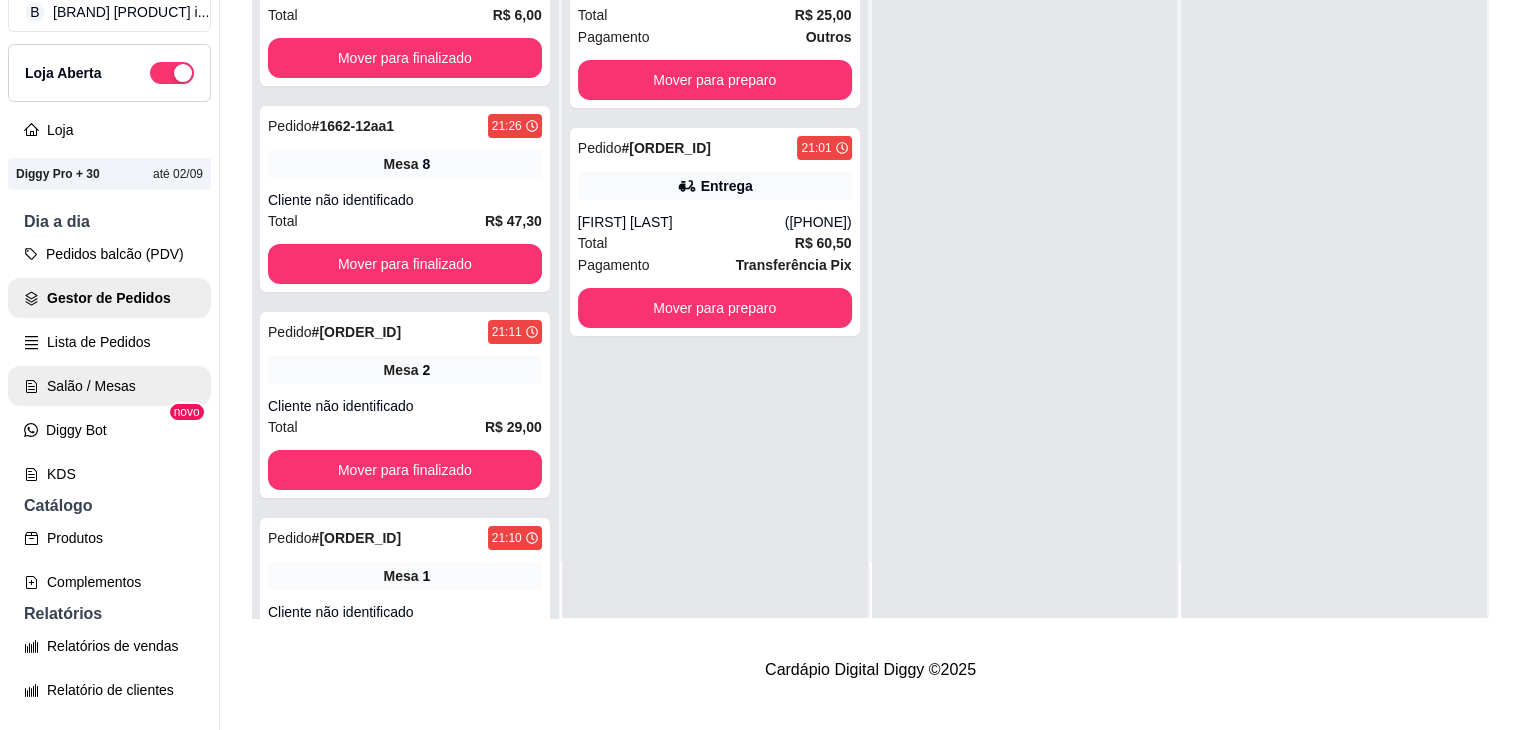 click on "Salão / Mesas" at bounding box center [109, 386] 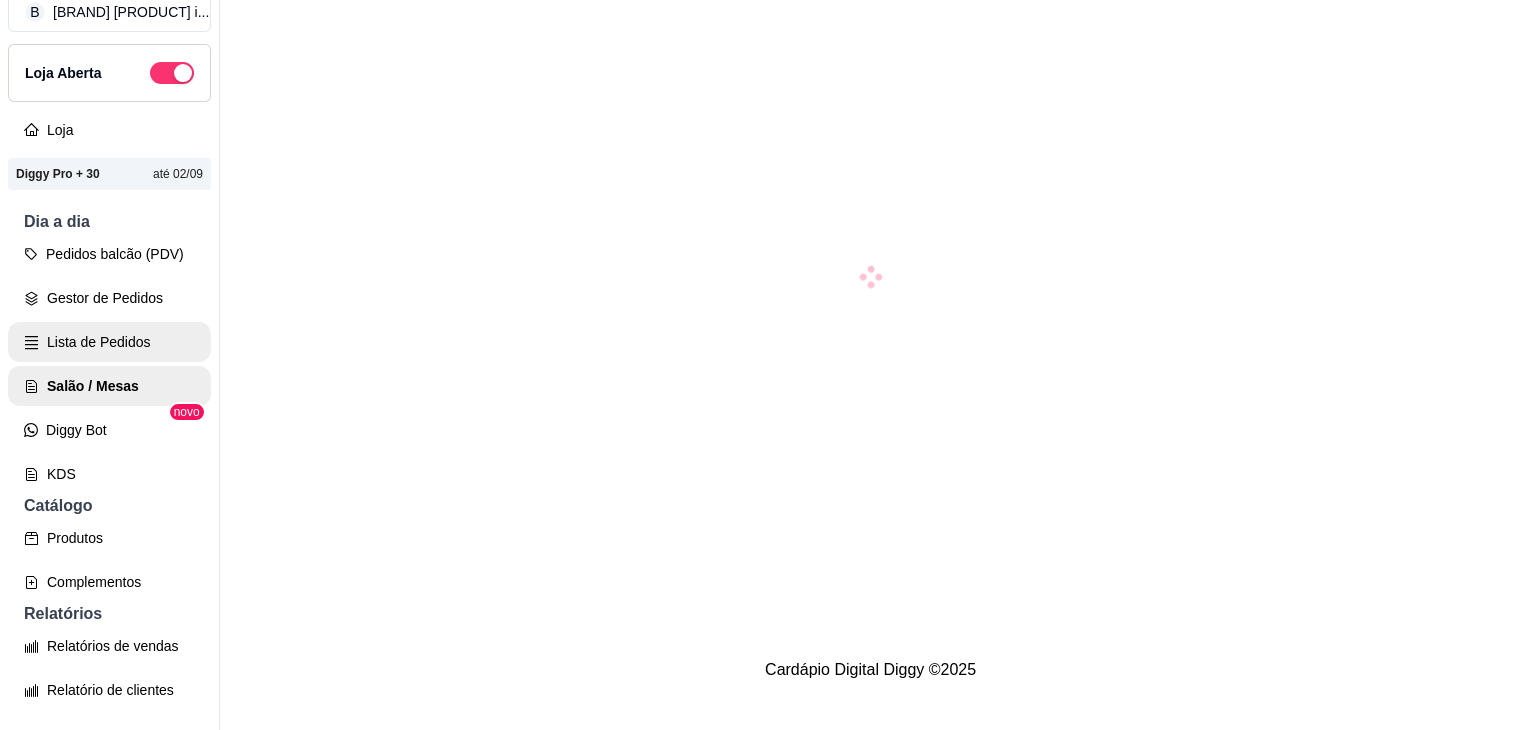 scroll, scrollTop: 0, scrollLeft: 0, axis: both 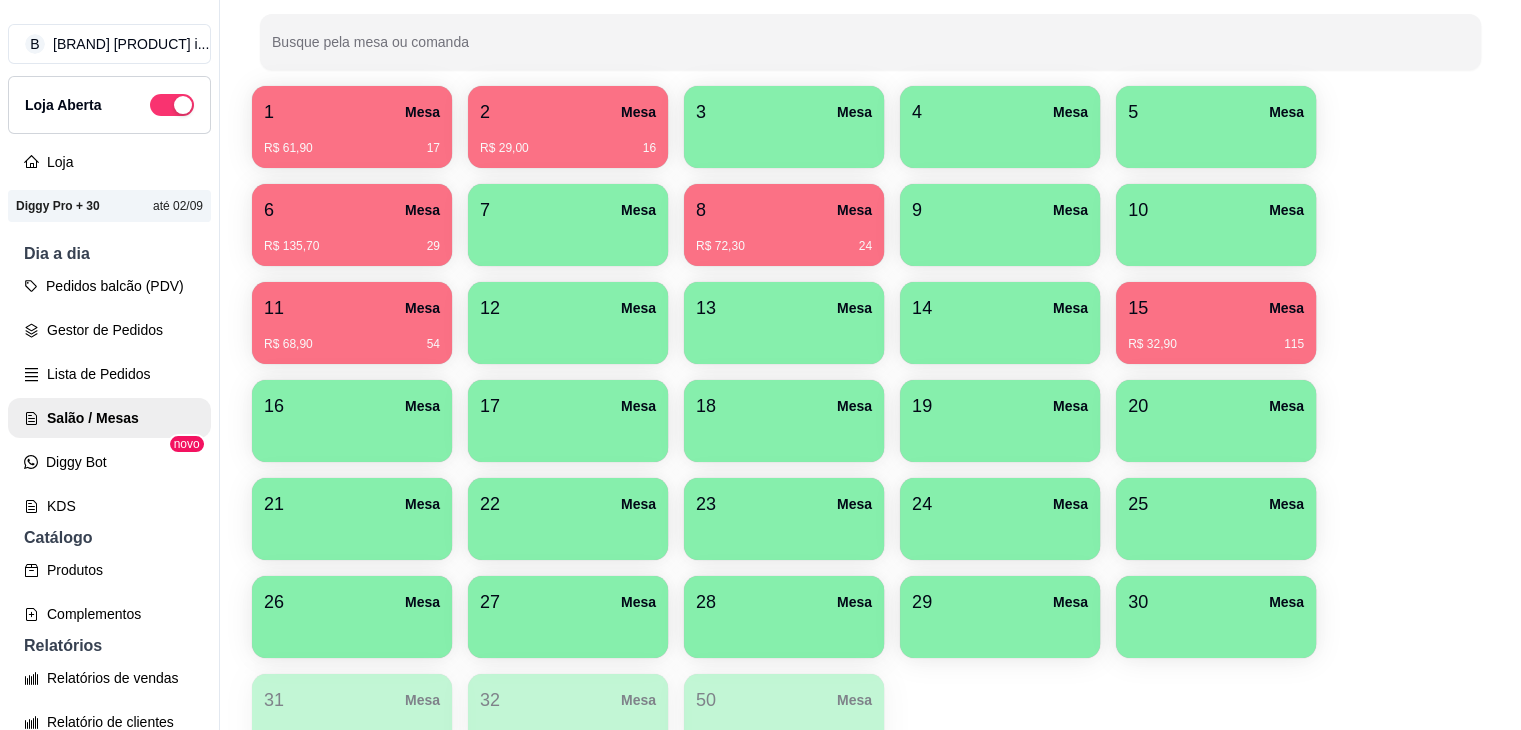 click on "R$ 72,30 24" at bounding box center (784, 246) 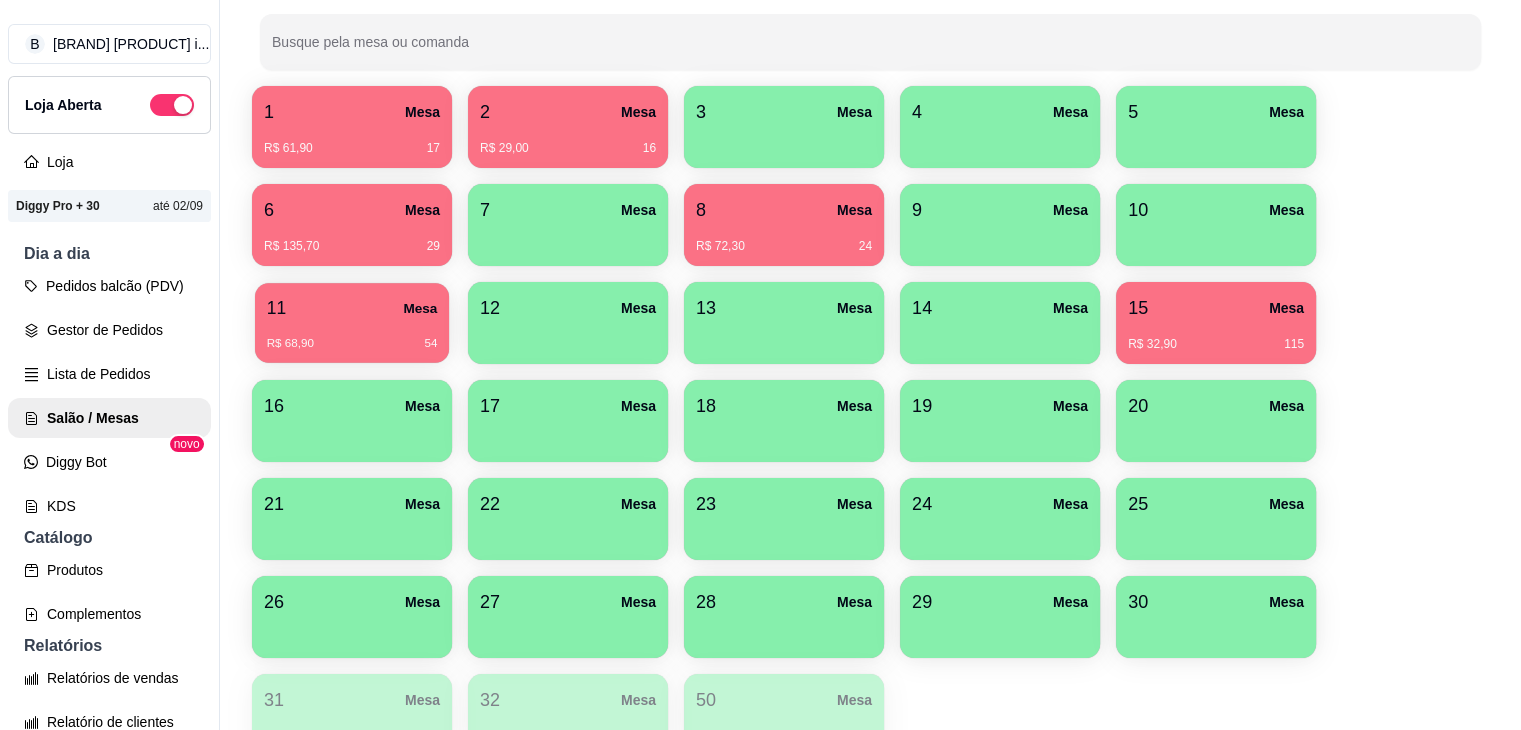 click on "11 Mesa" at bounding box center (352, 308) 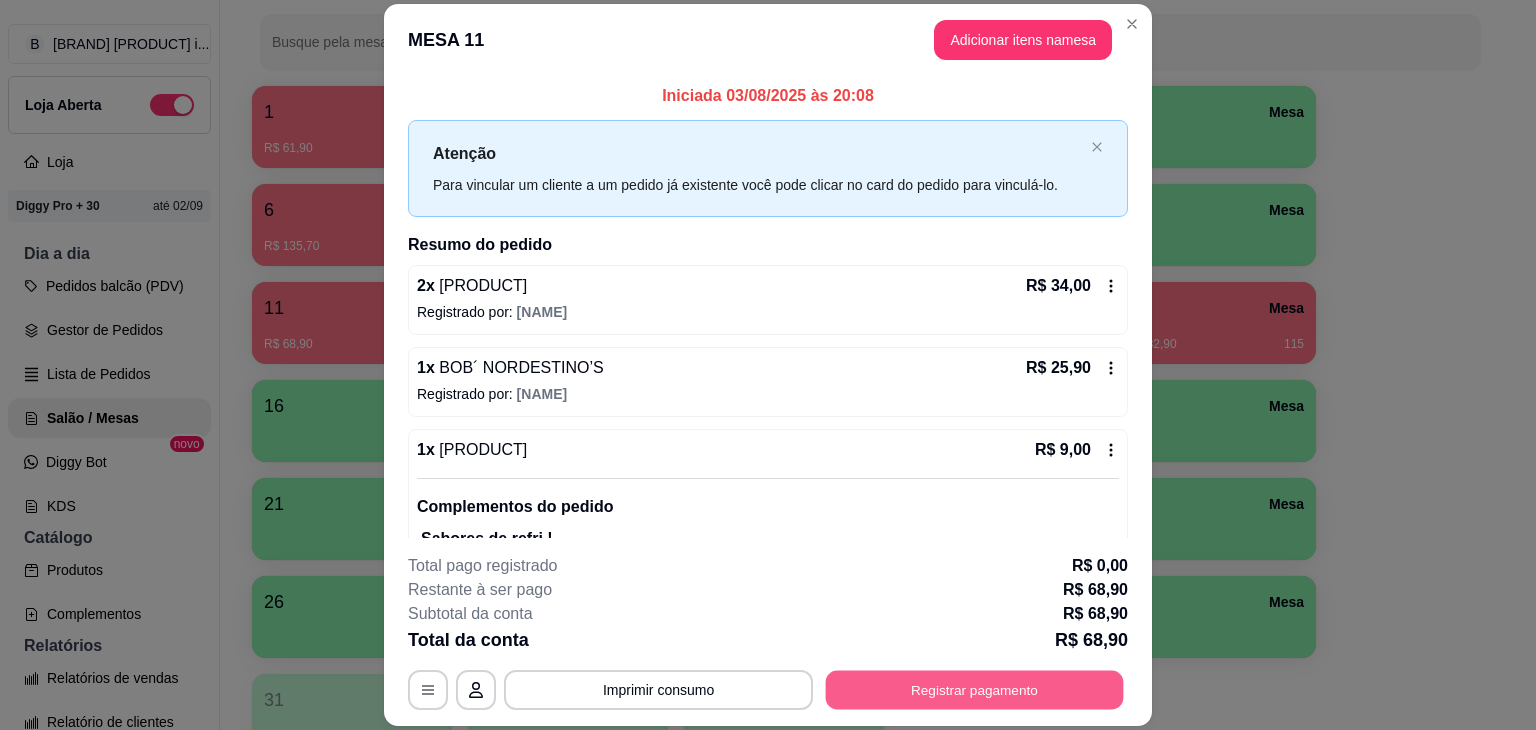 click on "Registrar pagamento" at bounding box center (975, 690) 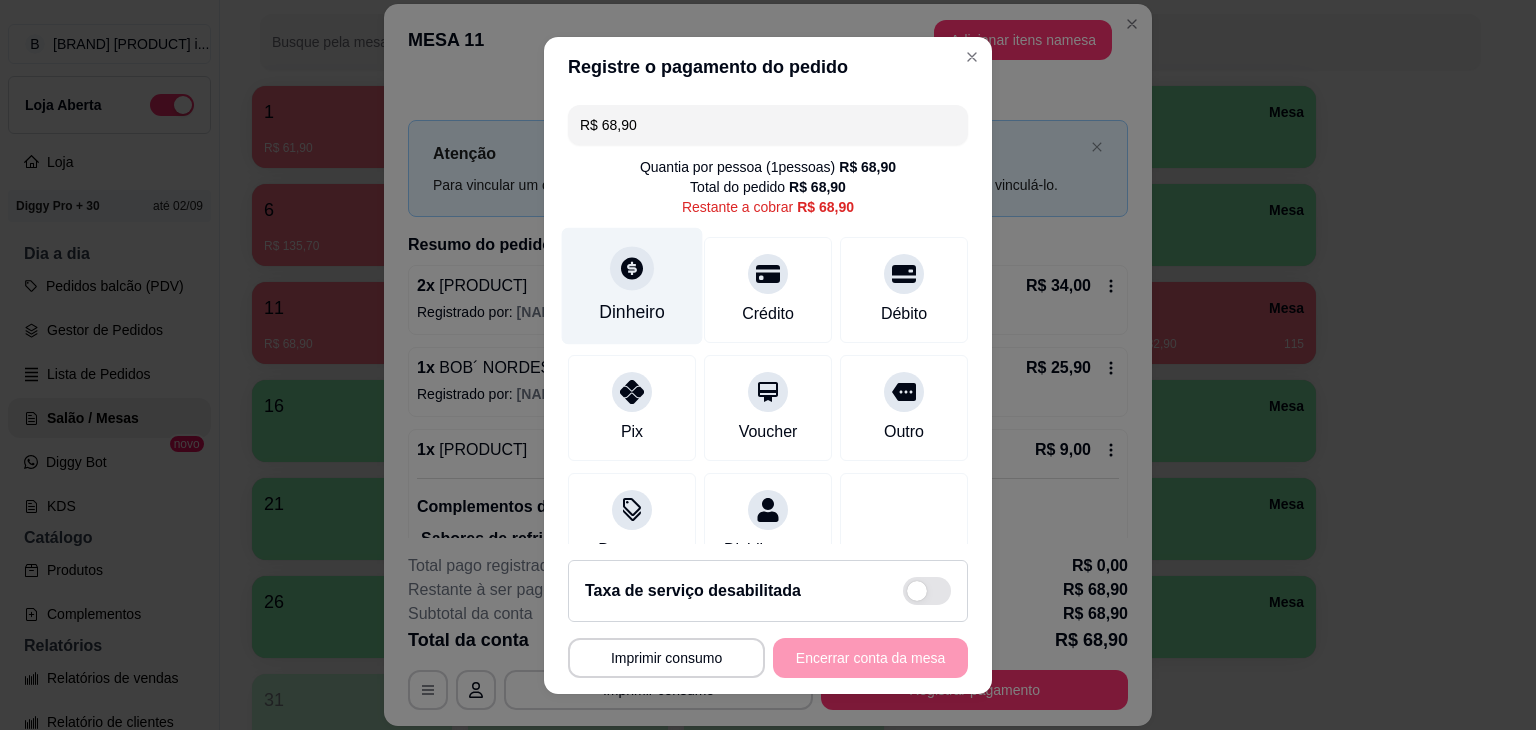 click on "Dinheiro" at bounding box center (632, 285) 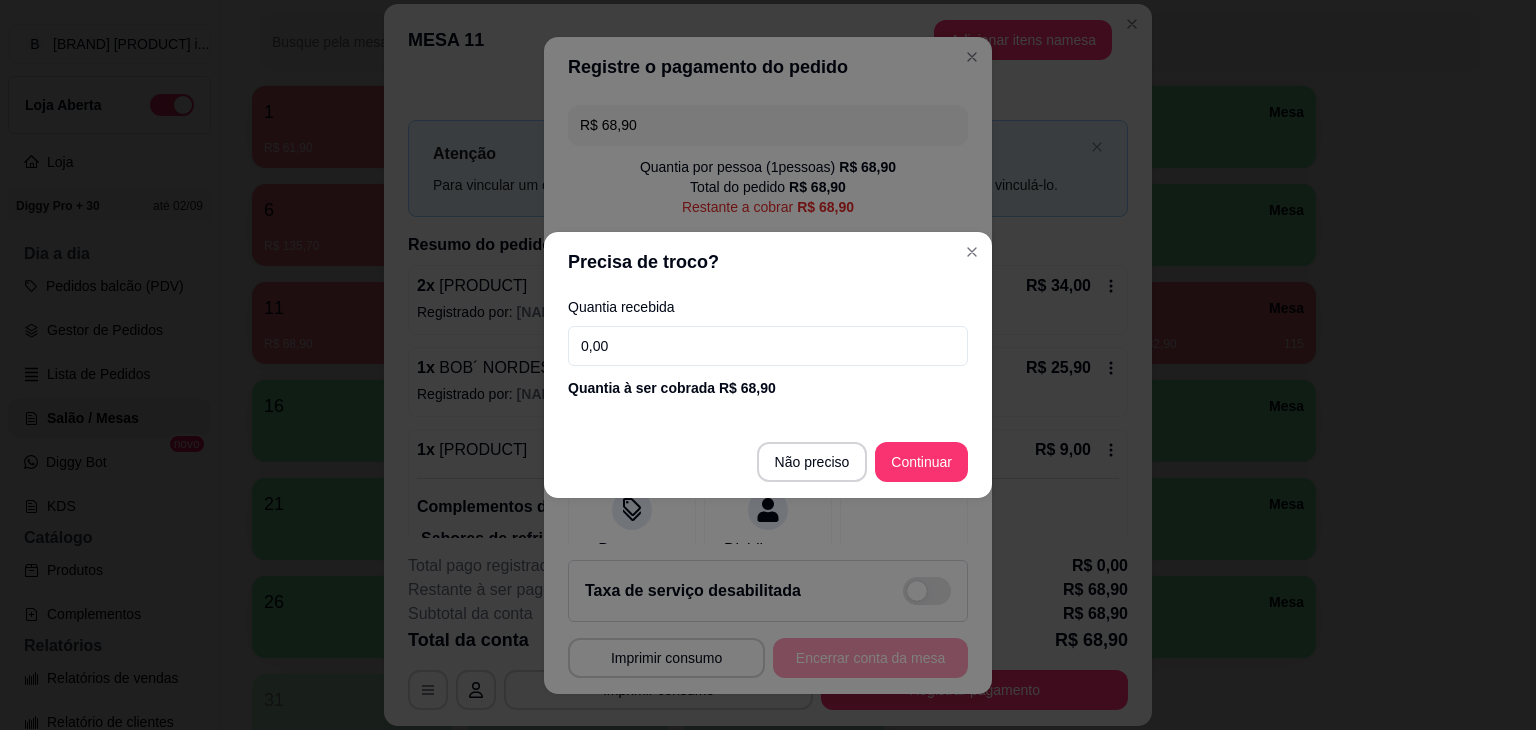 click on "0,00" at bounding box center (768, 346) 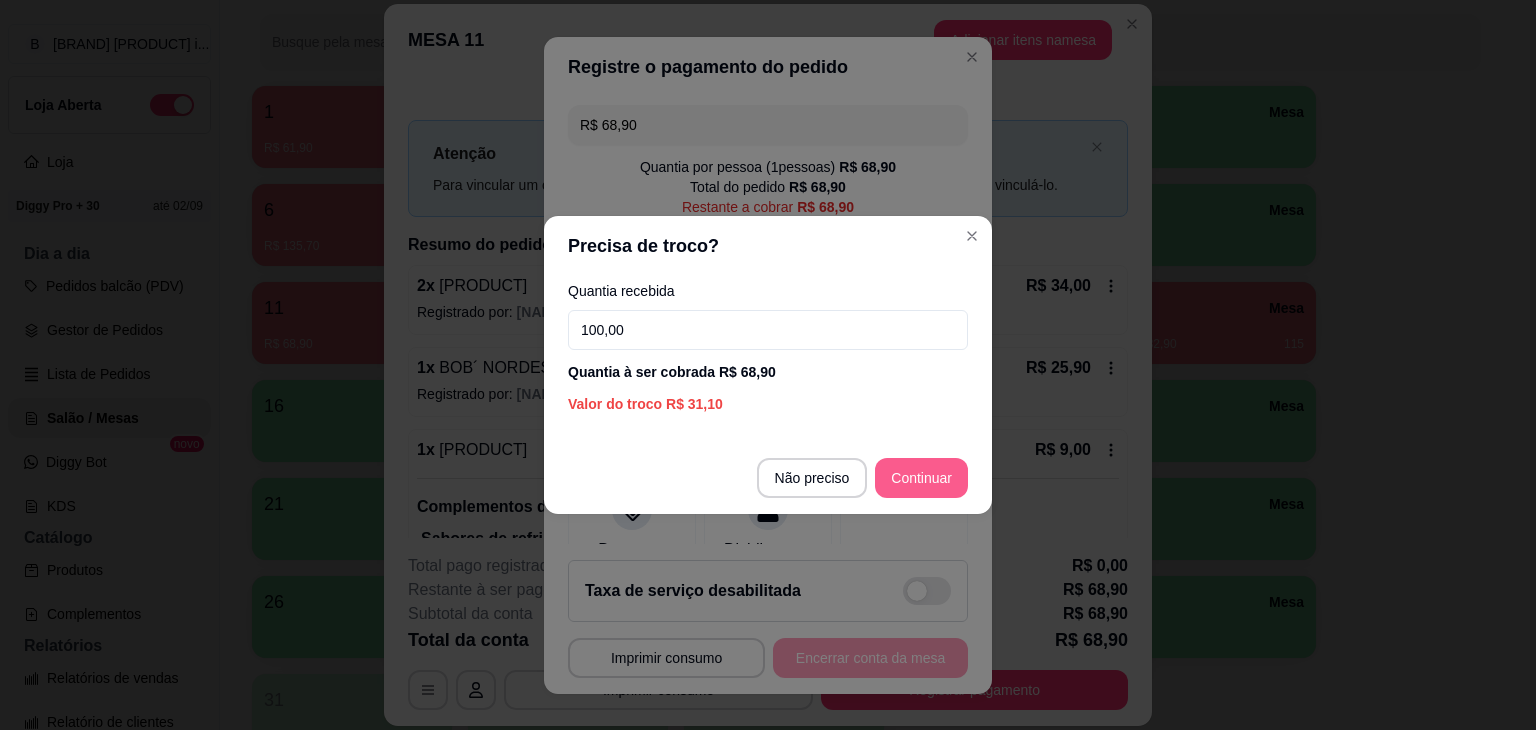 type on "100,00" 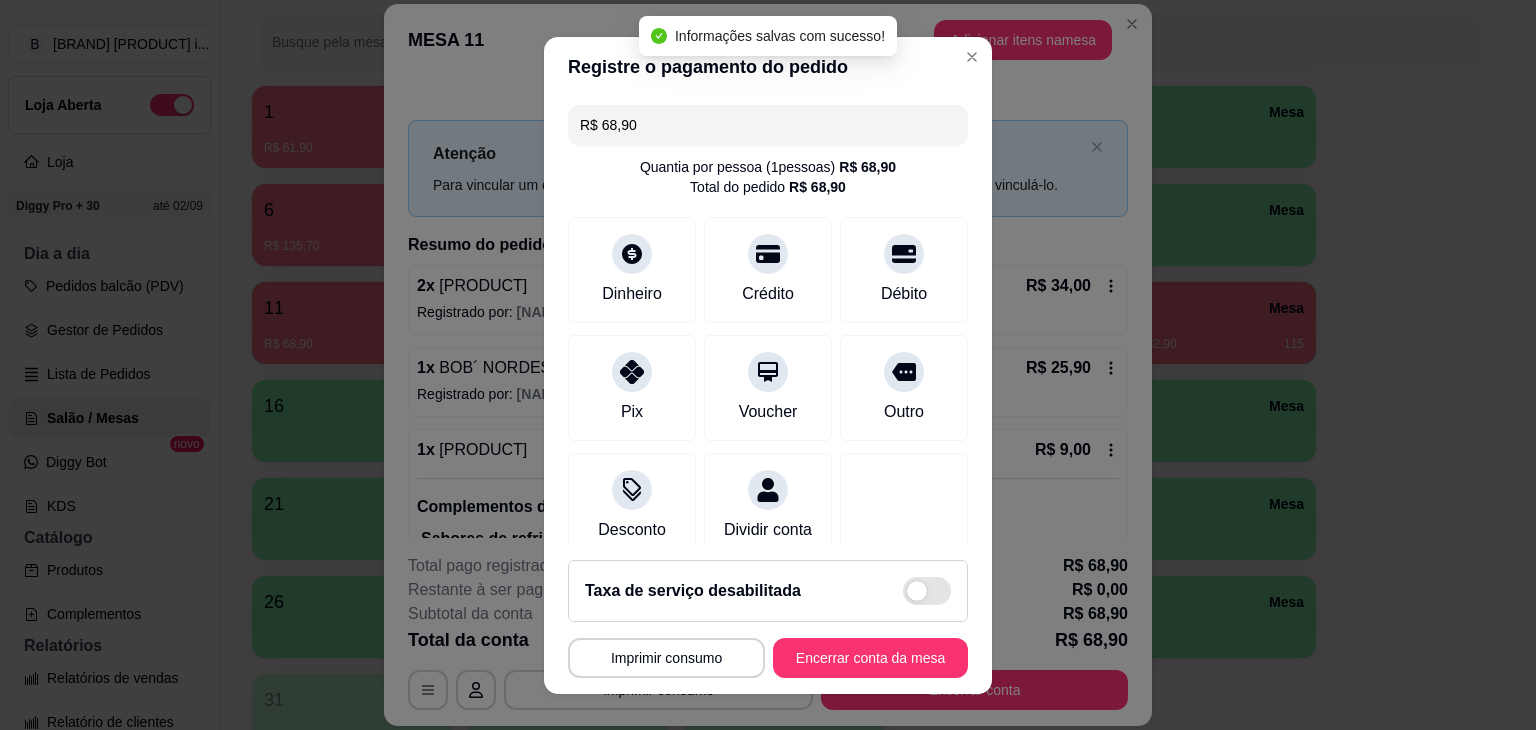 type on "R$ 0,00" 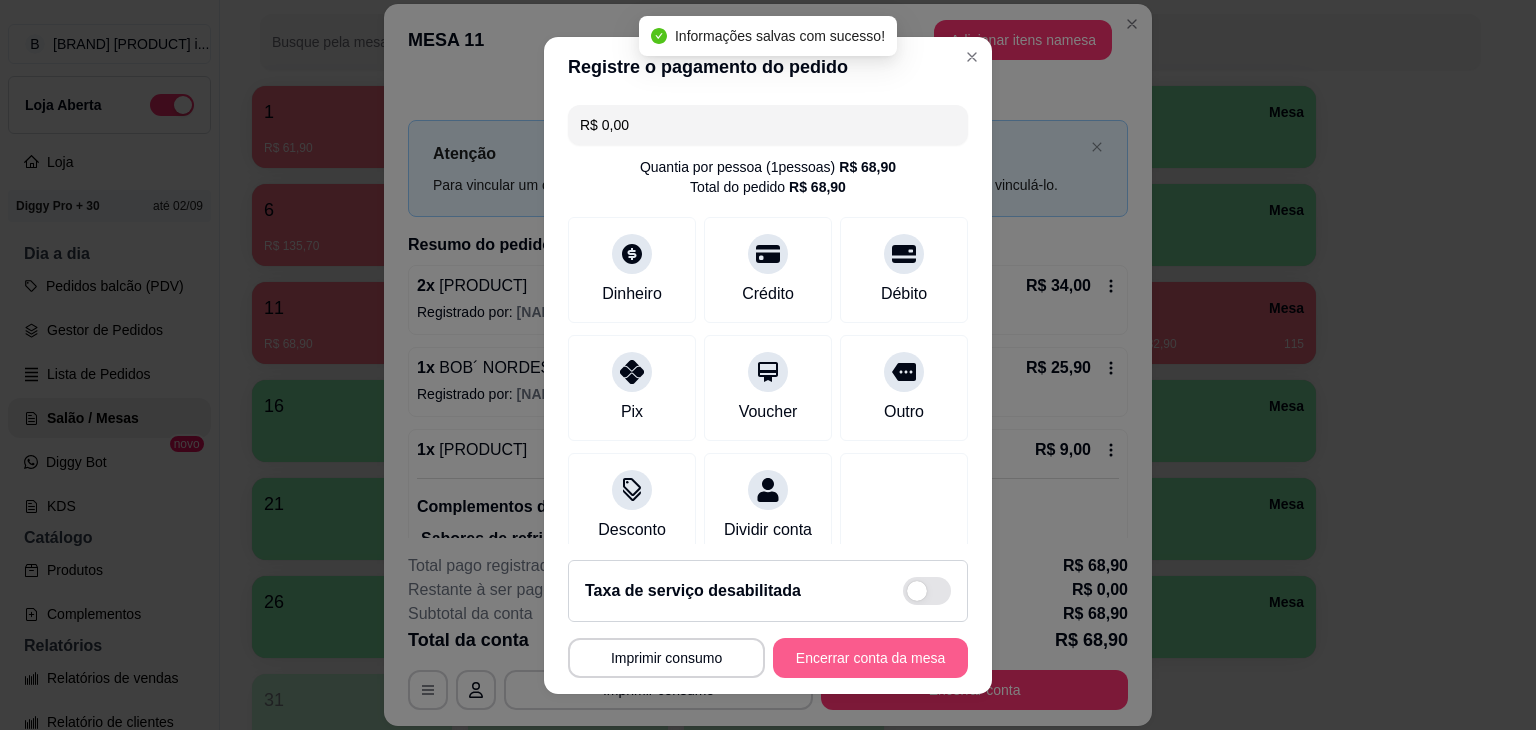 click on "Encerrar conta da mesa" at bounding box center [870, 658] 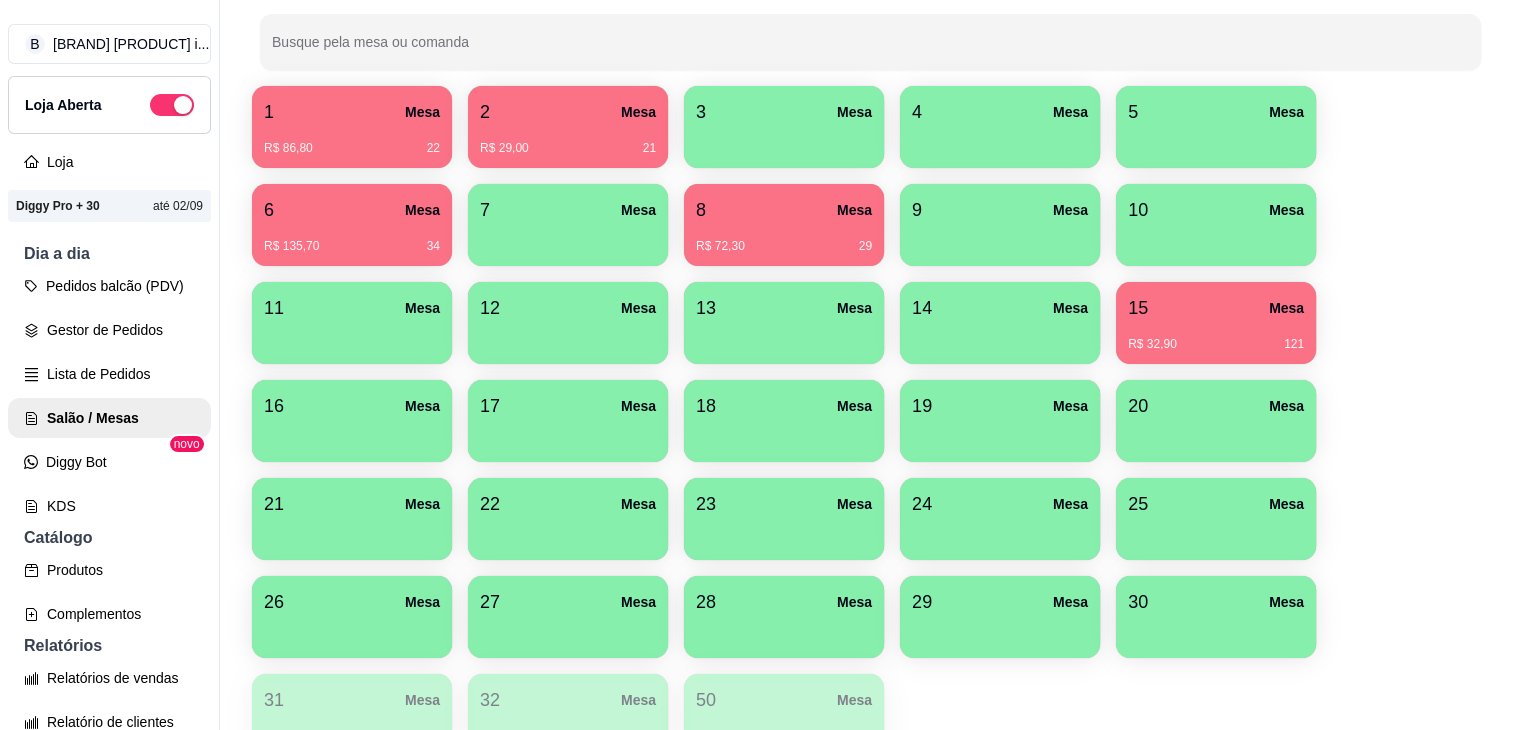 click on "2 Mesa" at bounding box center [568, 112] 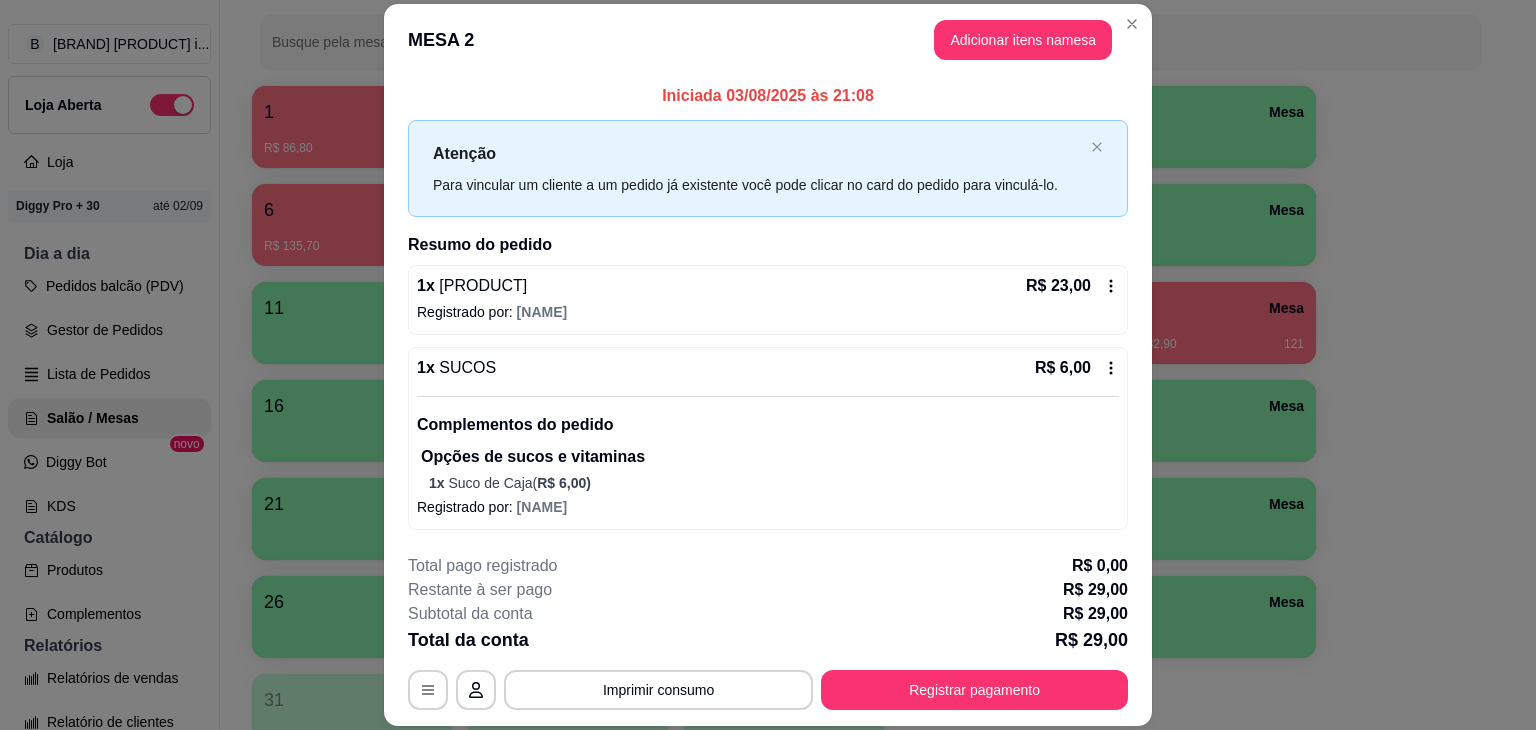 click on "Registrar pagamento" at bounding box center (974, 690) 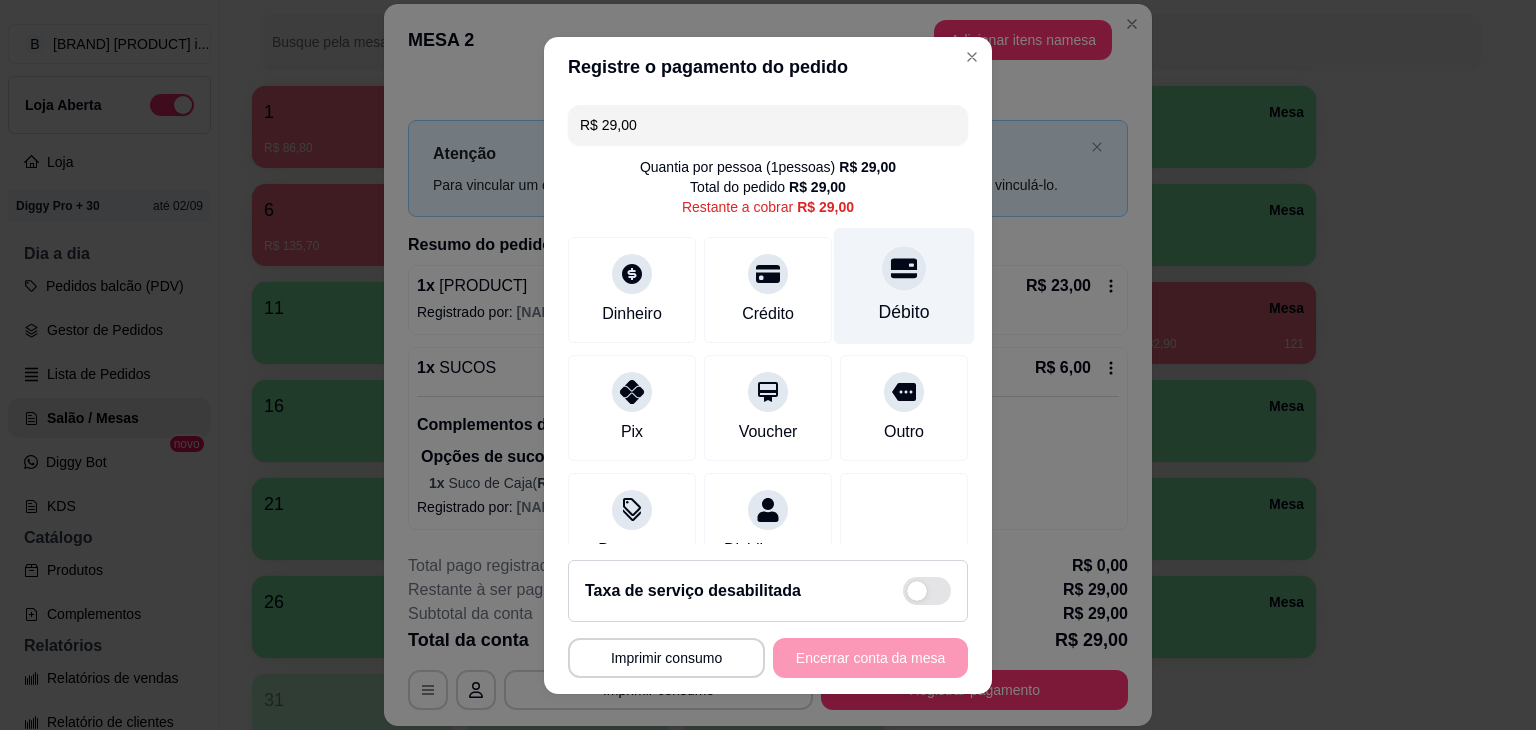 click on "Débito" at bounding box center [904, 312] 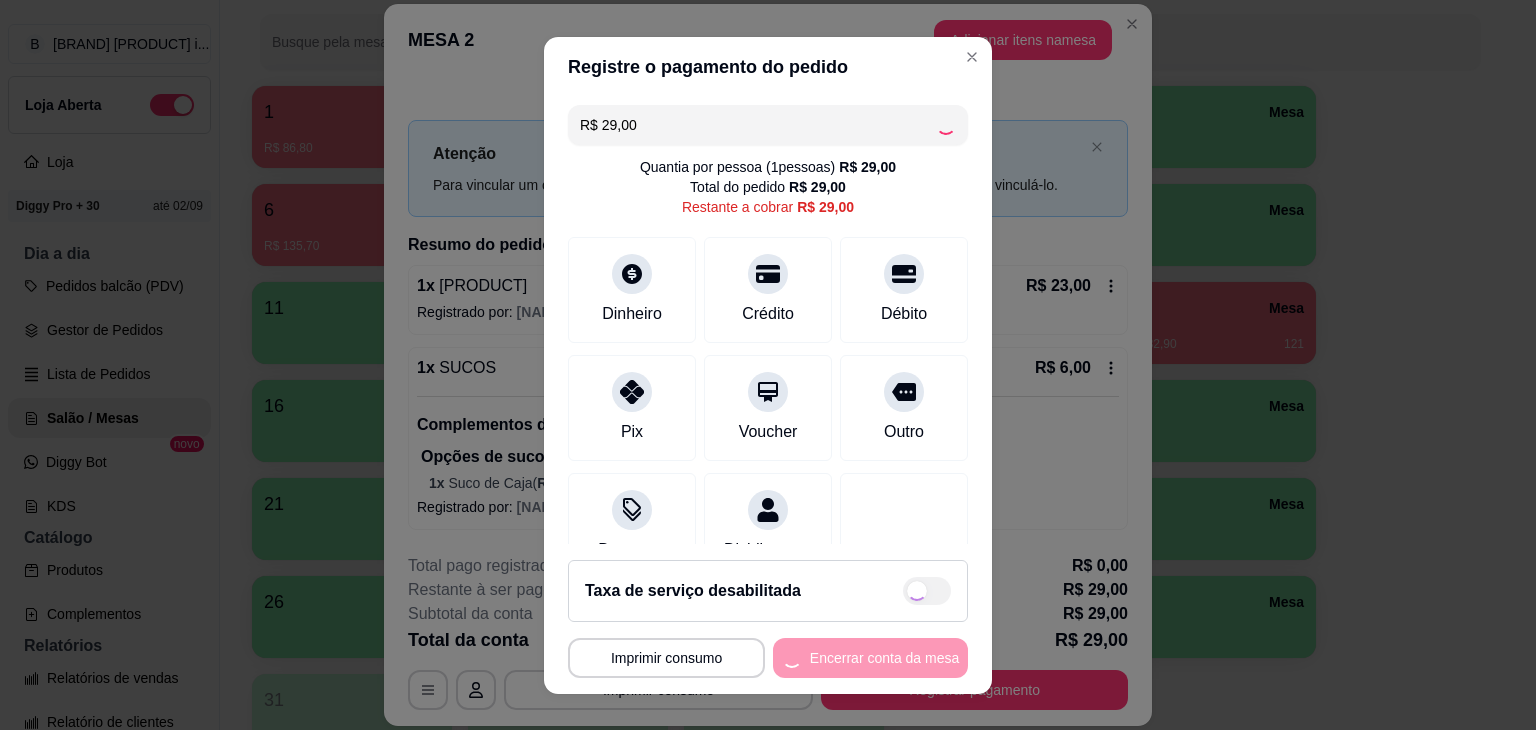 type on "R$ 0,00" 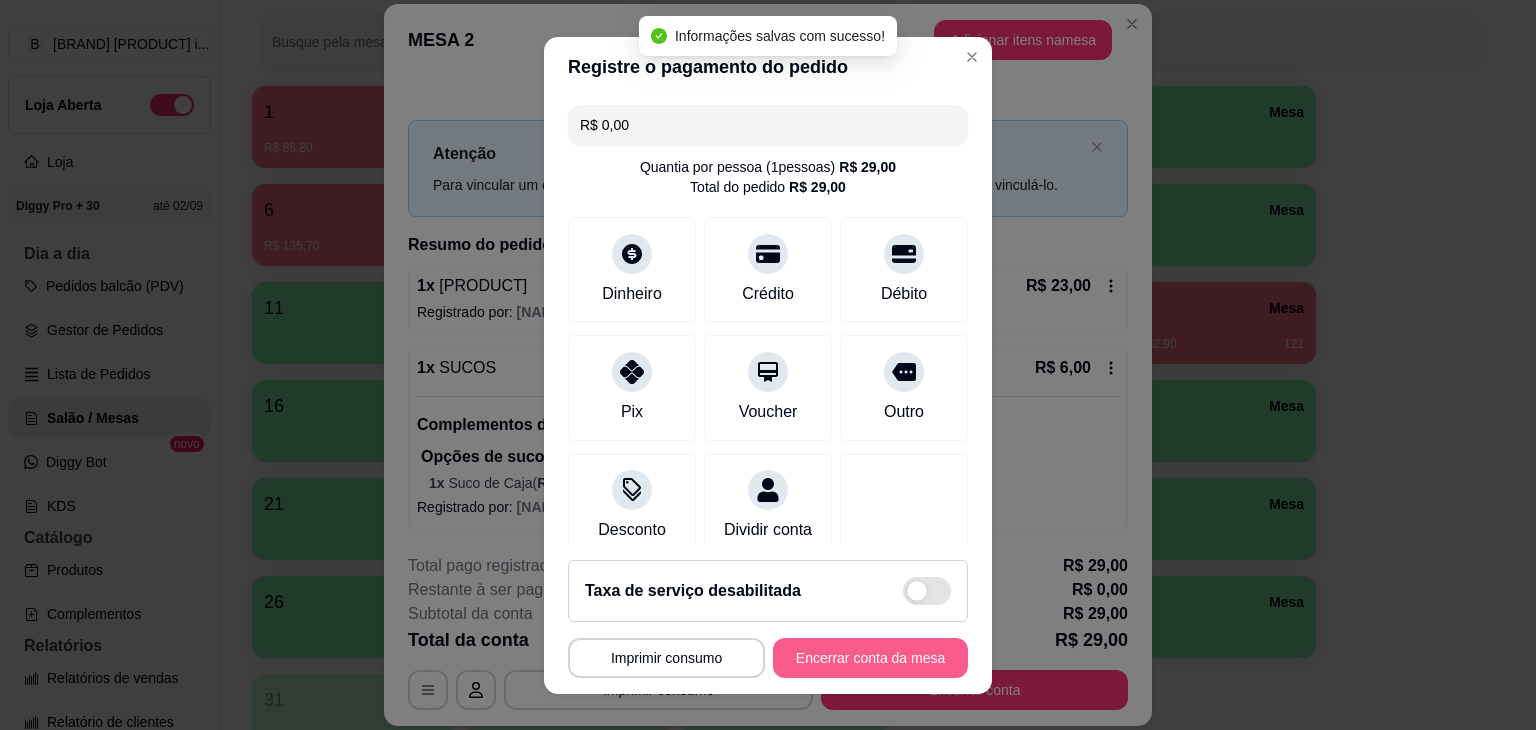click on "Encerrar conta da mesa" at bounding box center (870, 658) 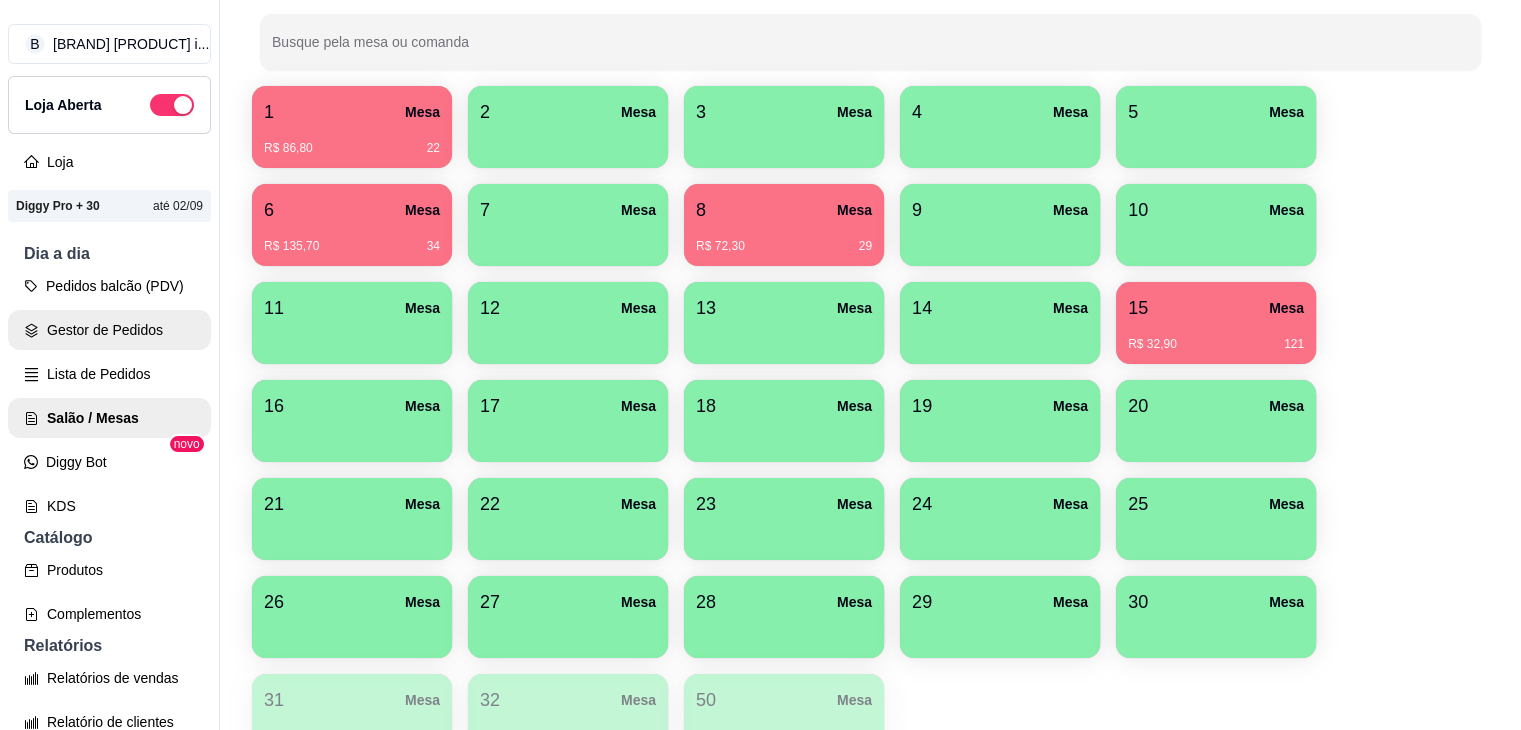 click on "Gestor de Pedidos" at bounding box center (109, 330) 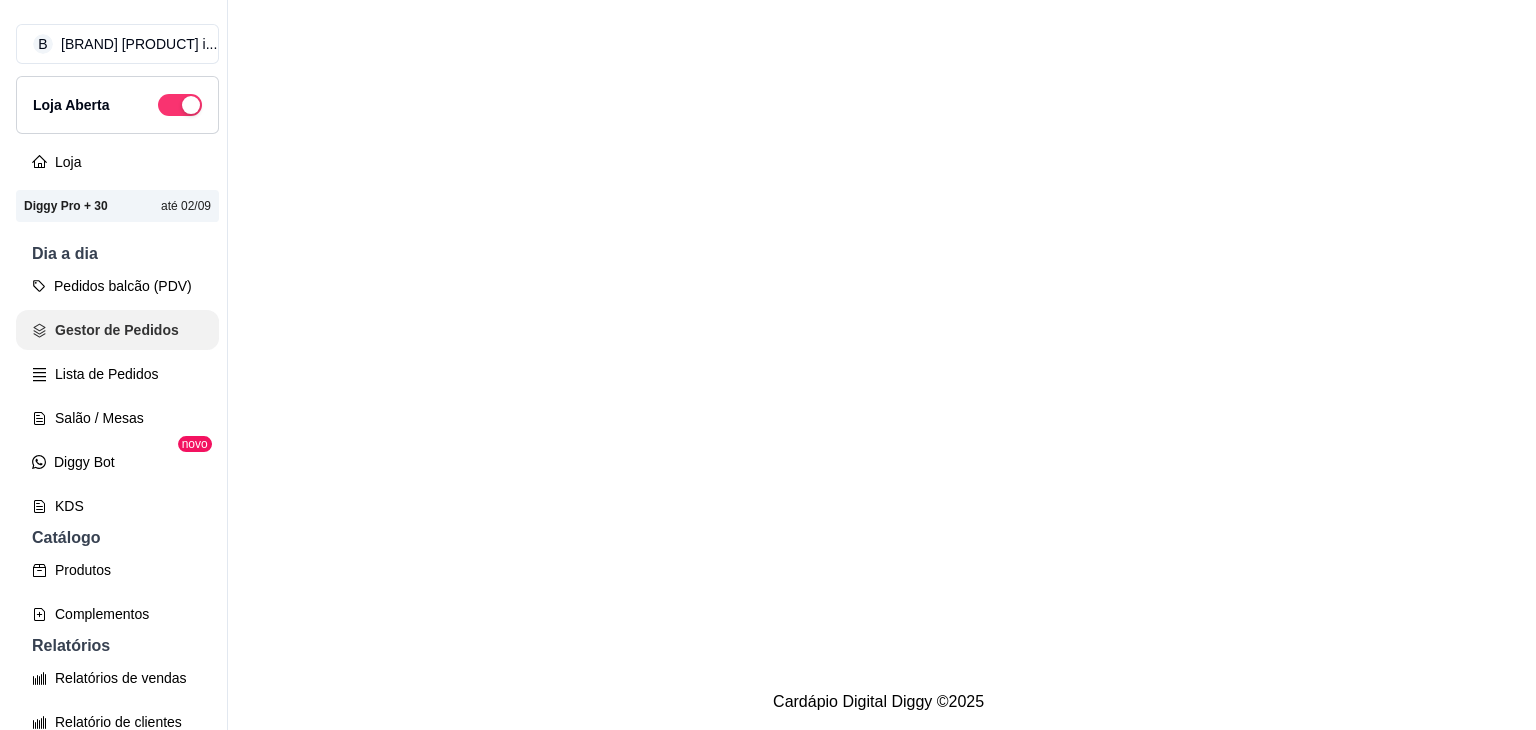 scroll, scrollTop: 0, scrollLeft: 0, axis: both 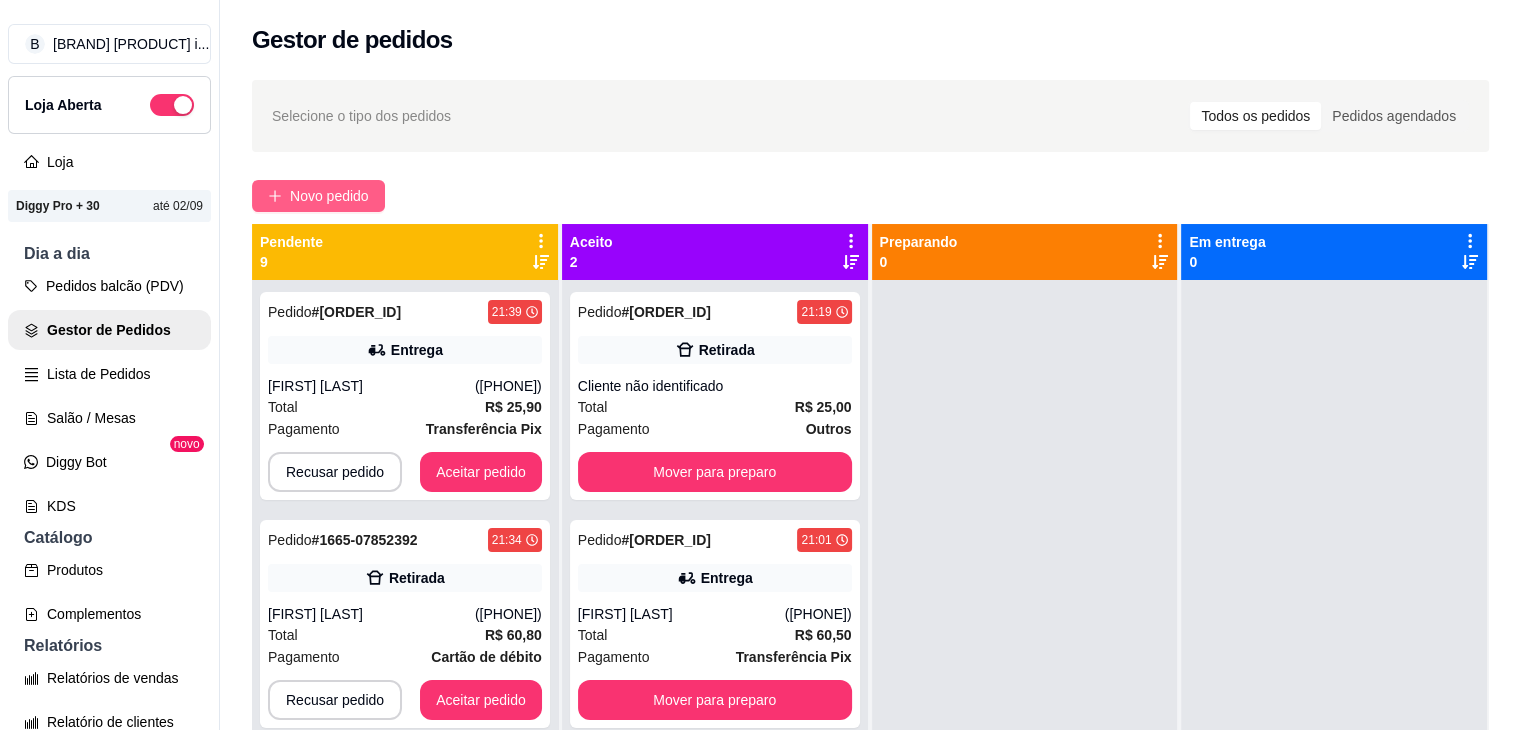 click on "Novo pedido" at bounding box center [329, 196] 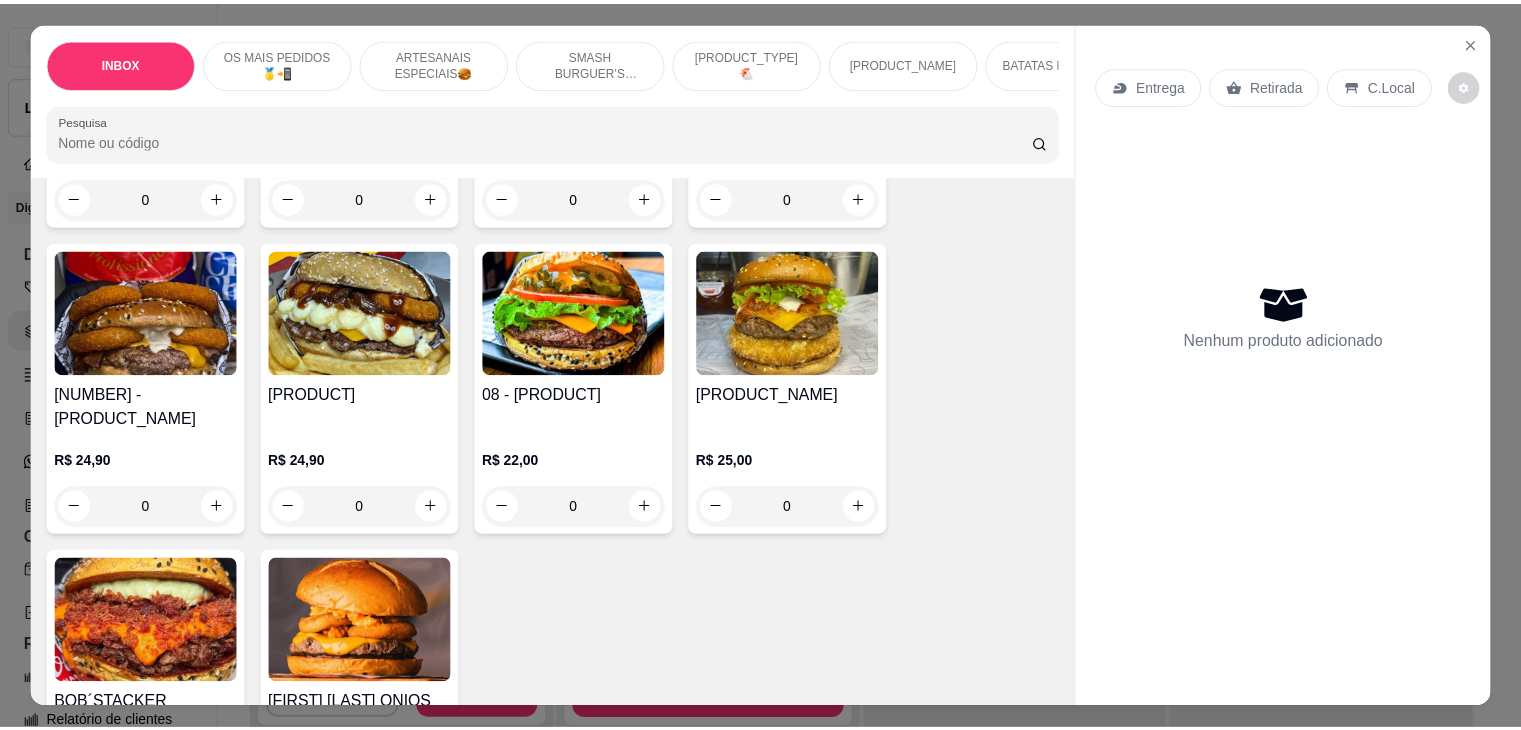 scroll, scrollTop: 1300, scrollLeft: 0, axis: vertical 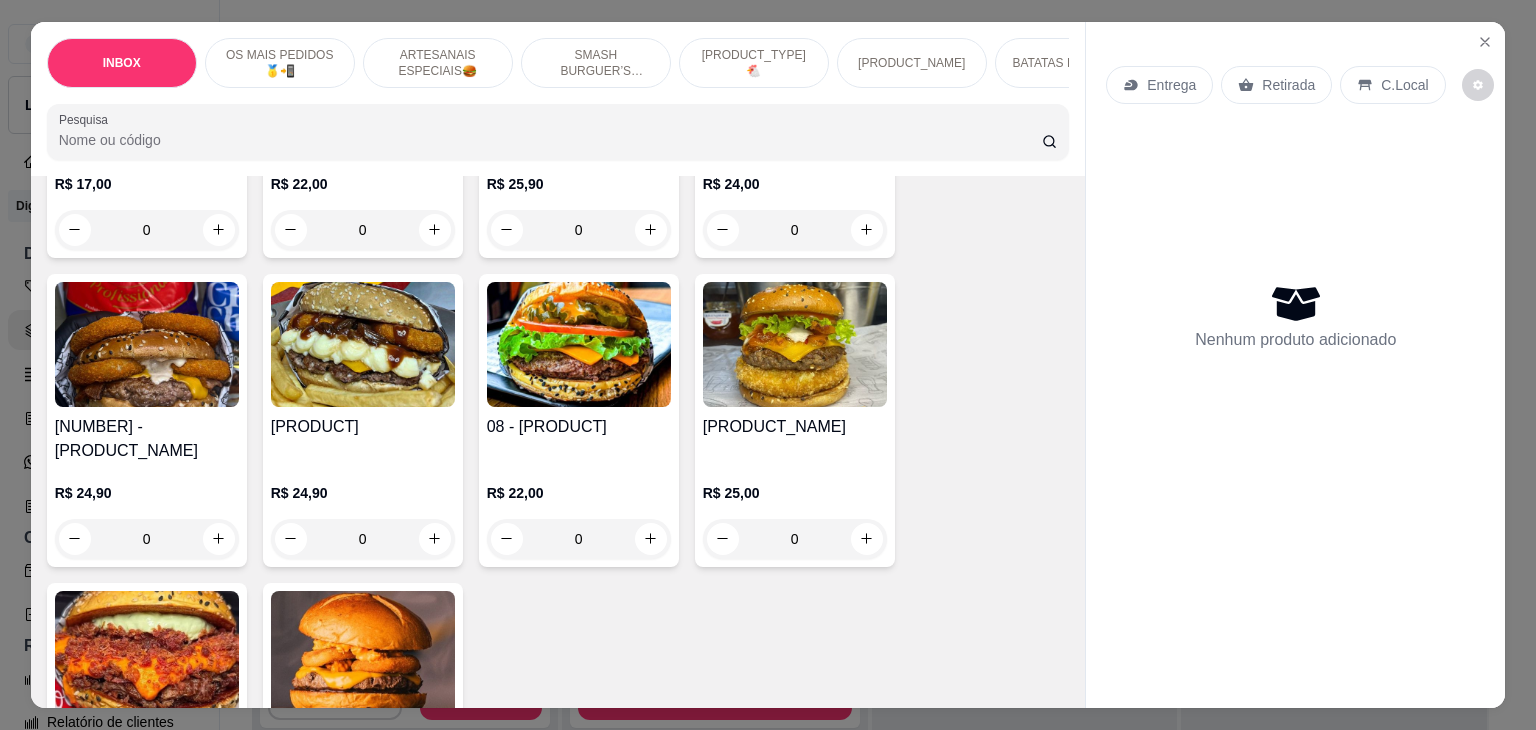 click on "[PRODUCT_NAME]" at bounding box center (795, 439) 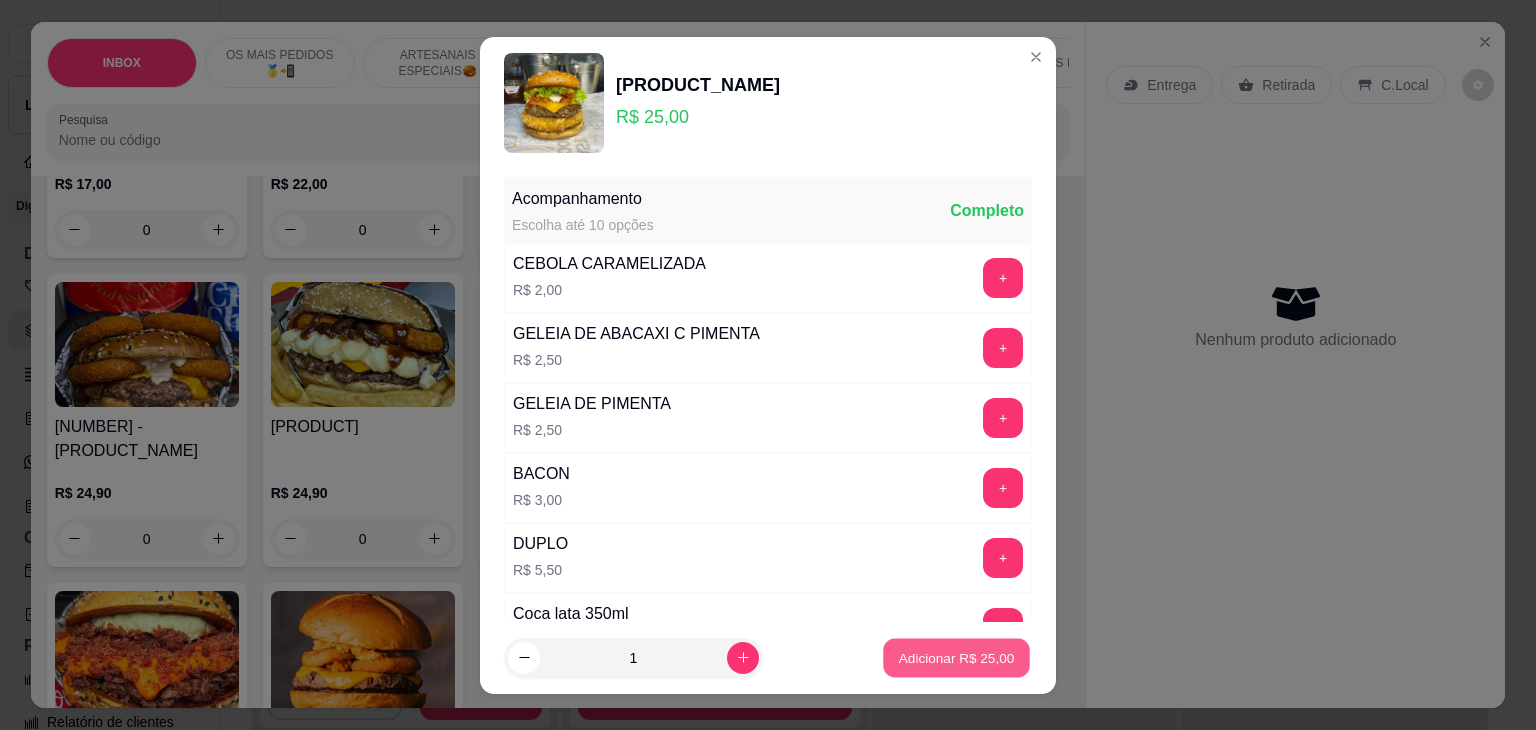 click on "Adicionar   R$ 25,00" at bounding box center (957, 657) 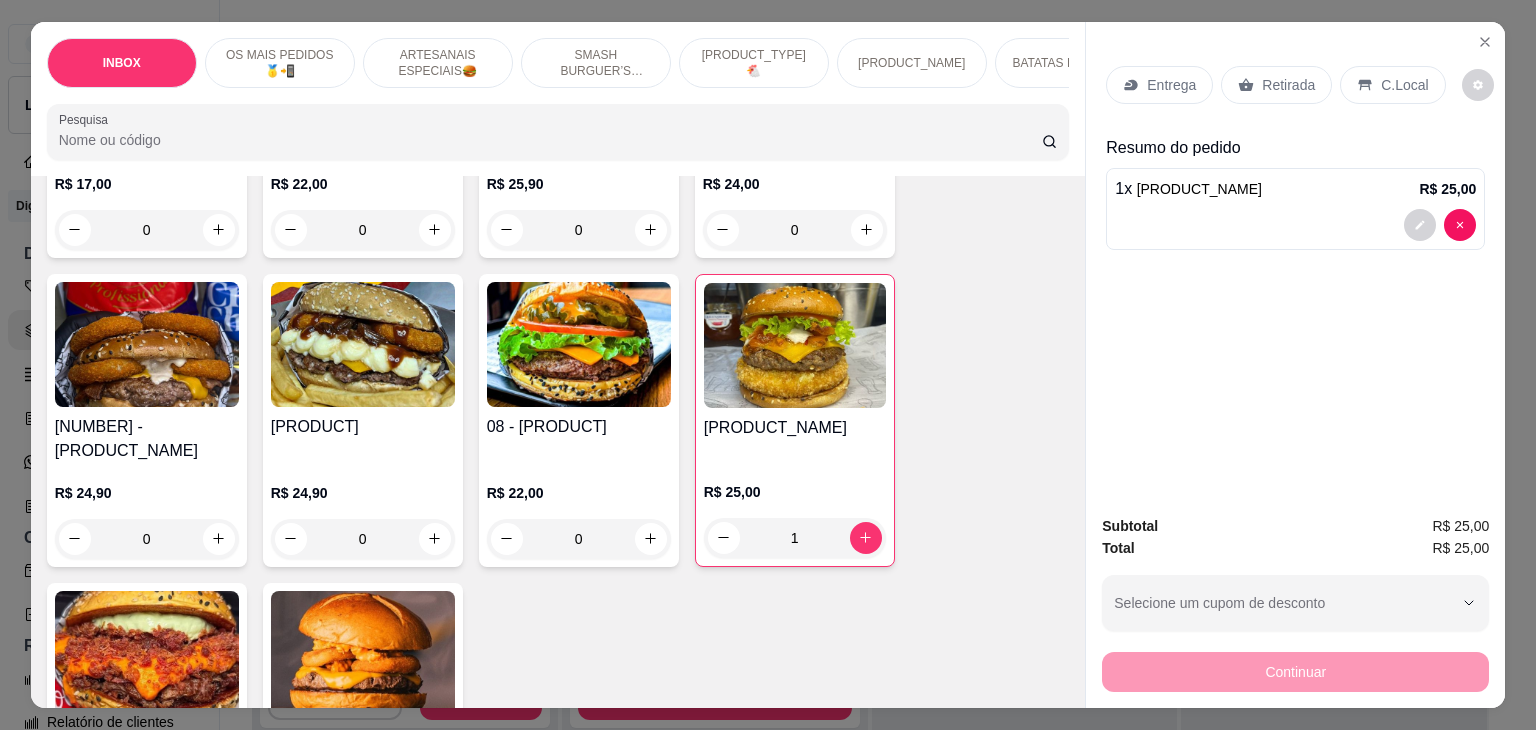 click on "Retirada" at bounding box center [1288, 85] 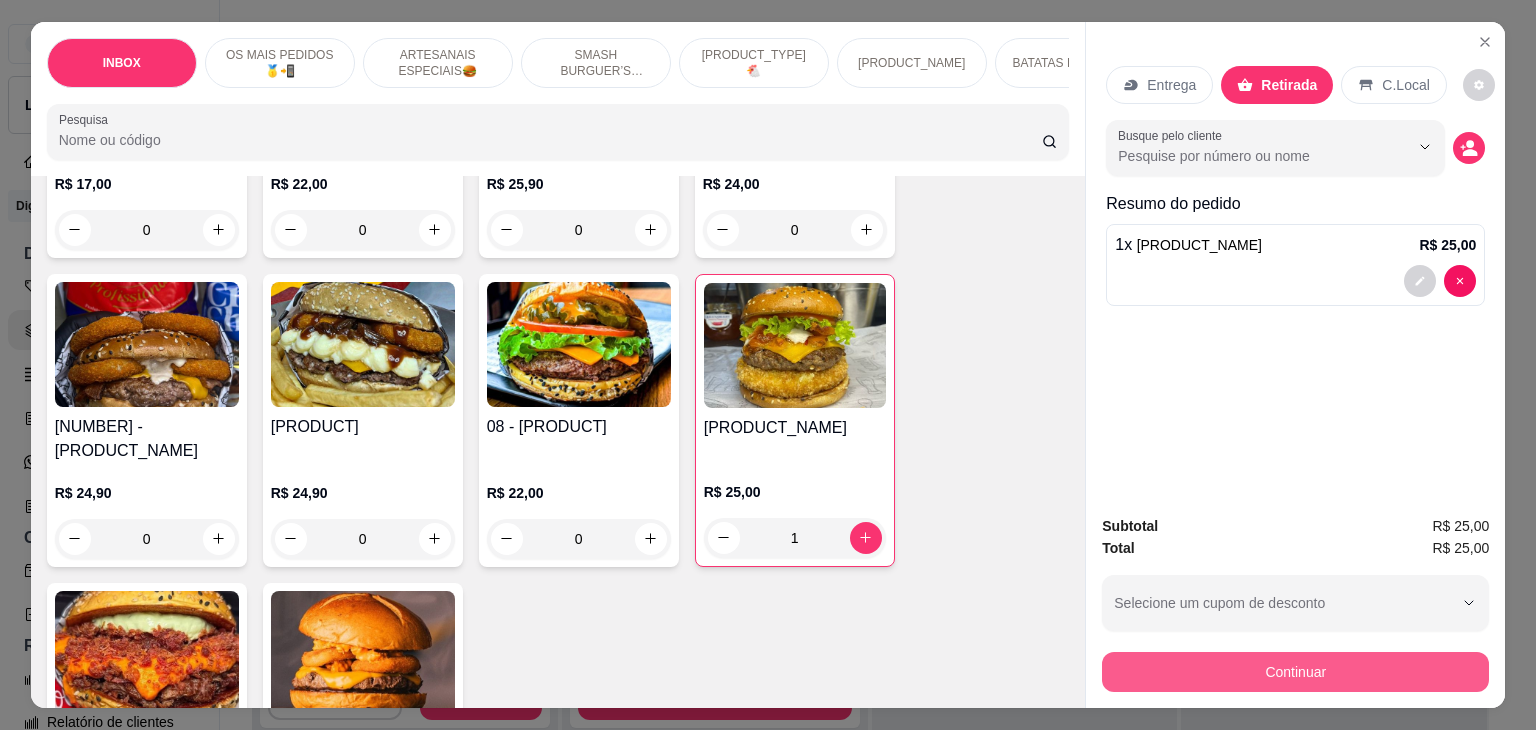 click on "Continuar" at bounding box center [1295, 672] 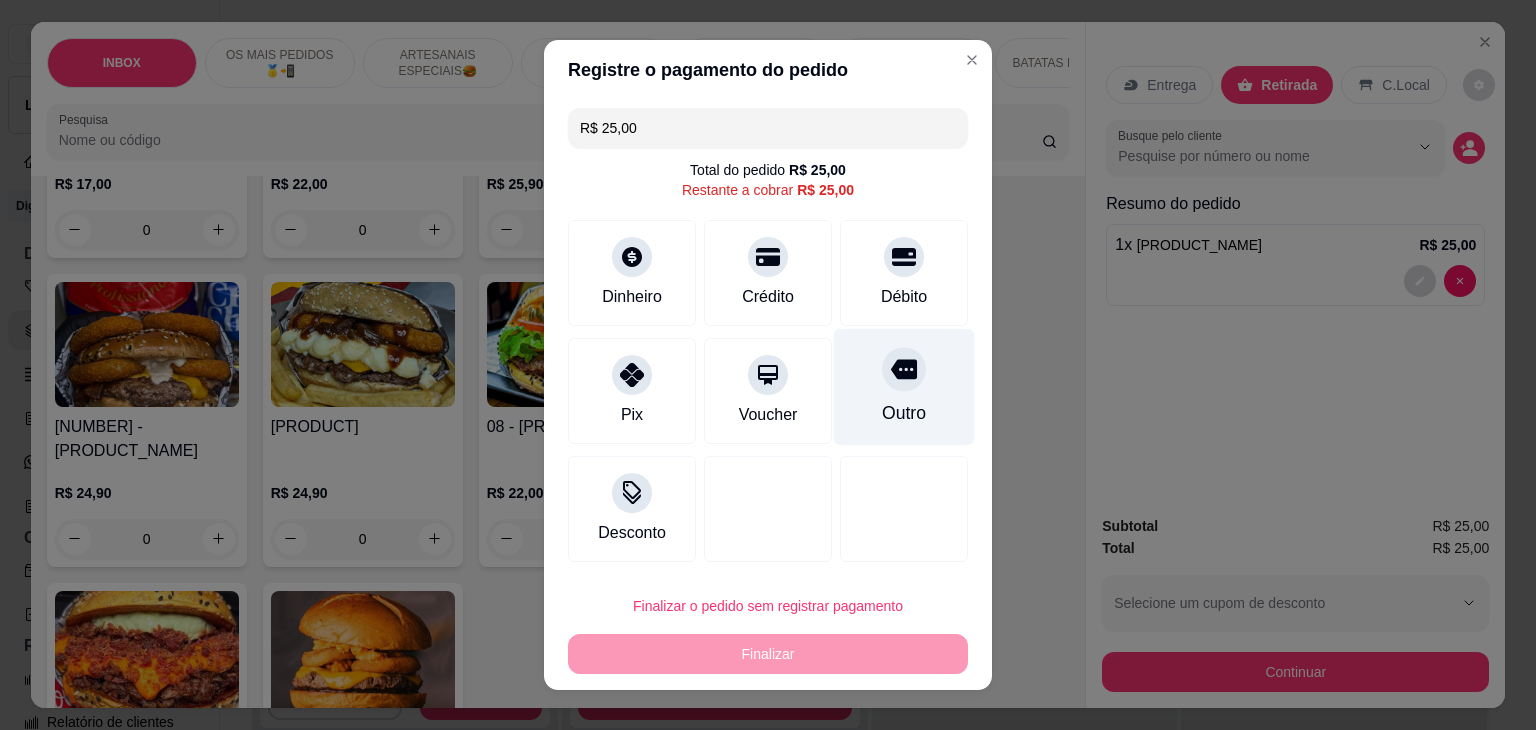 click on "Outro" at bounding box center [904, 413] 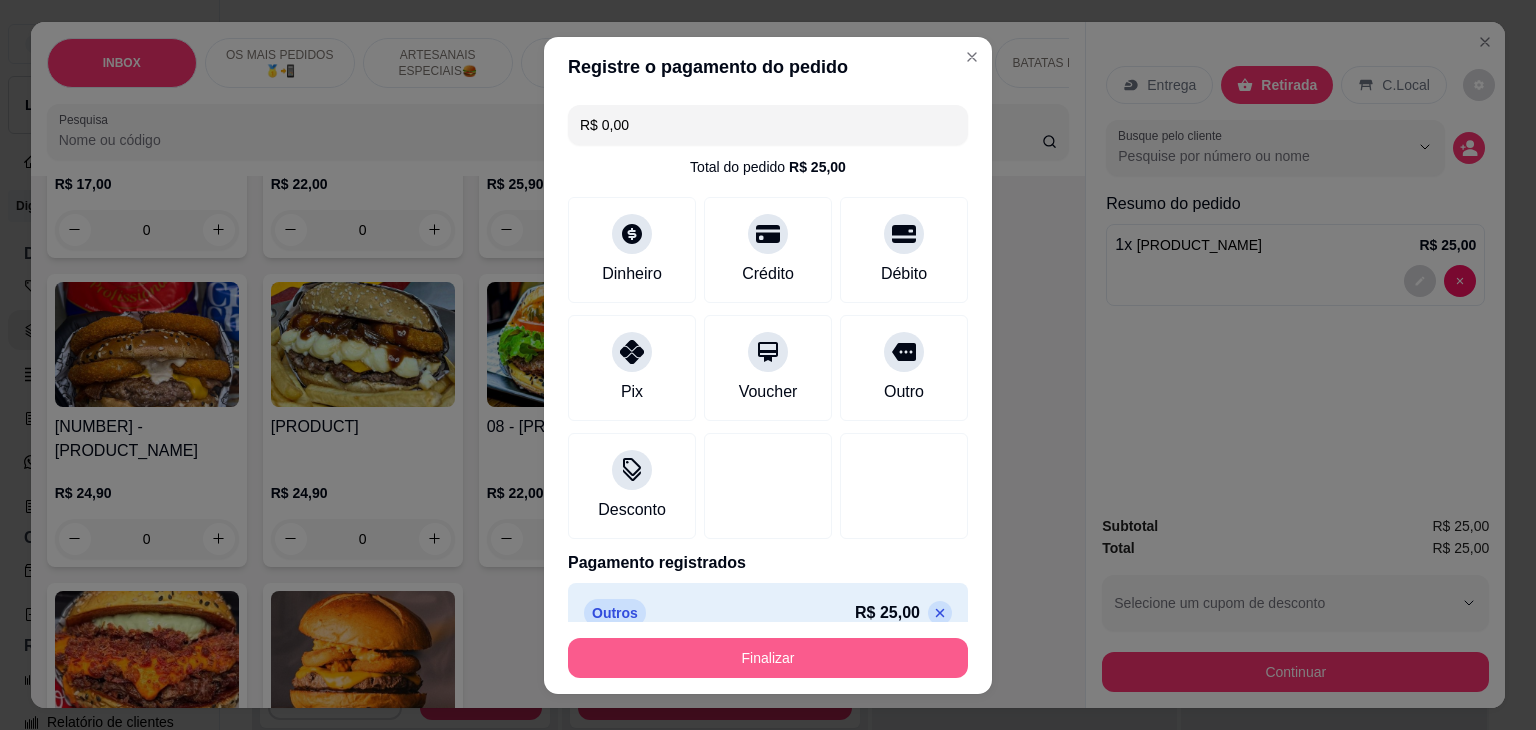 click on "Finalizar" at bounding box center (768, 658) 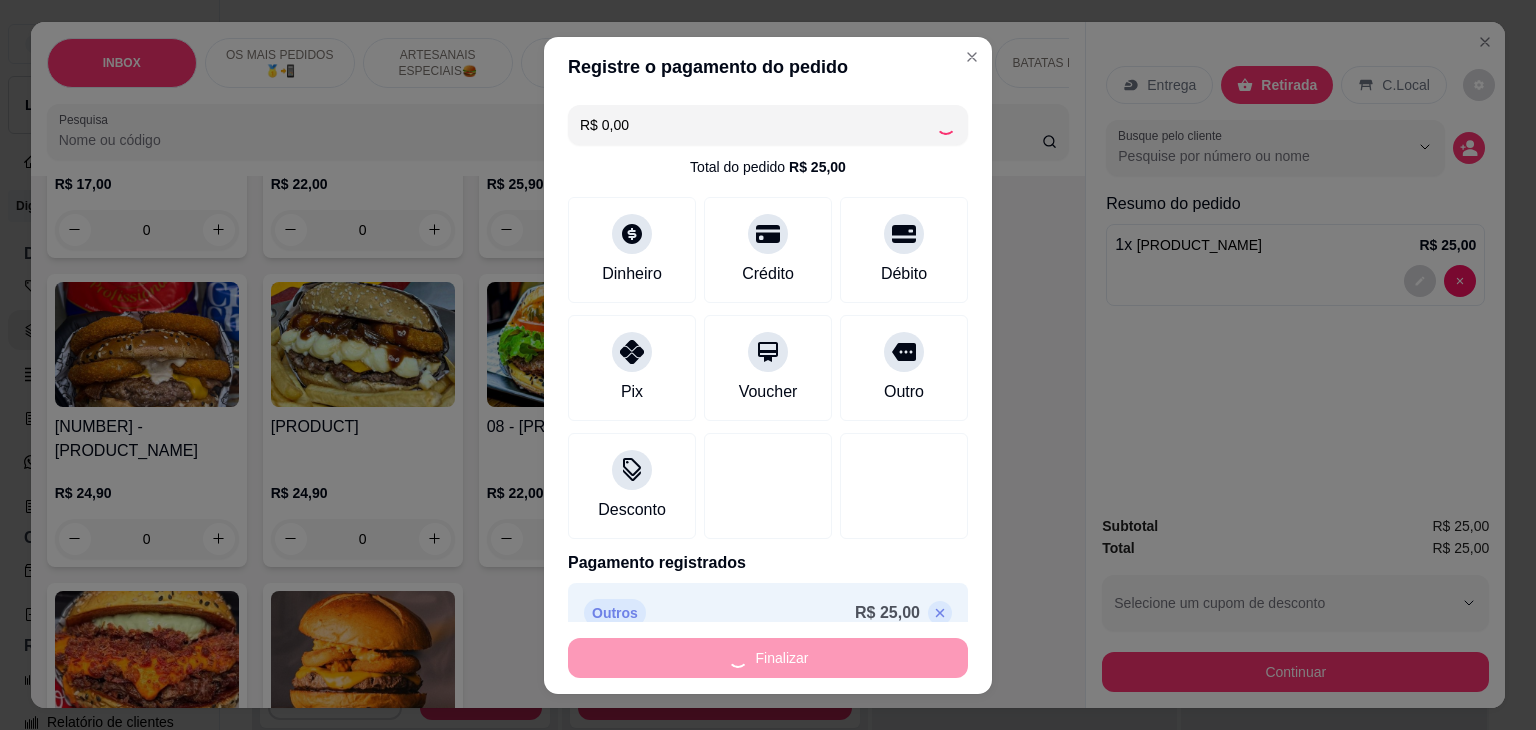 type on "0" 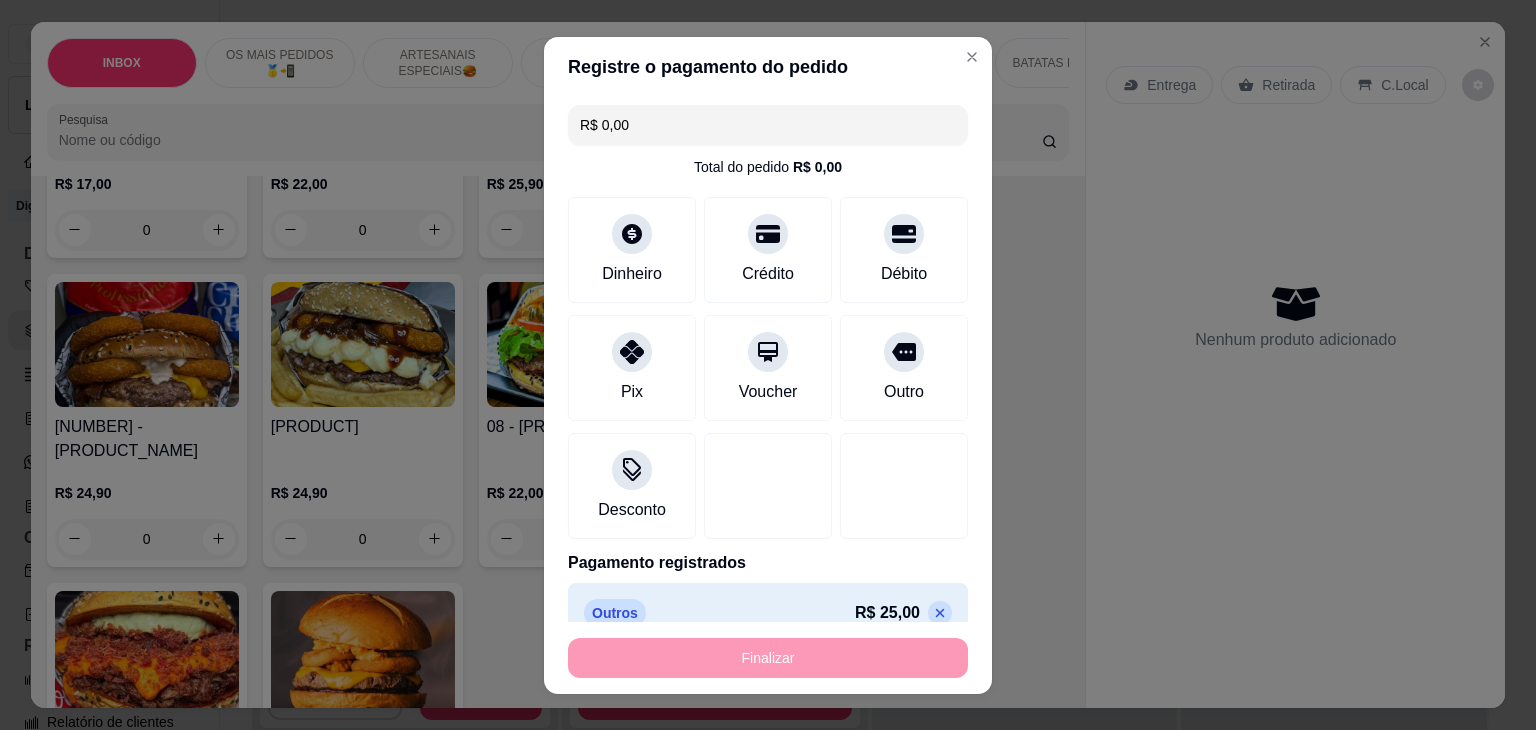 type on "-R$ 25,00" 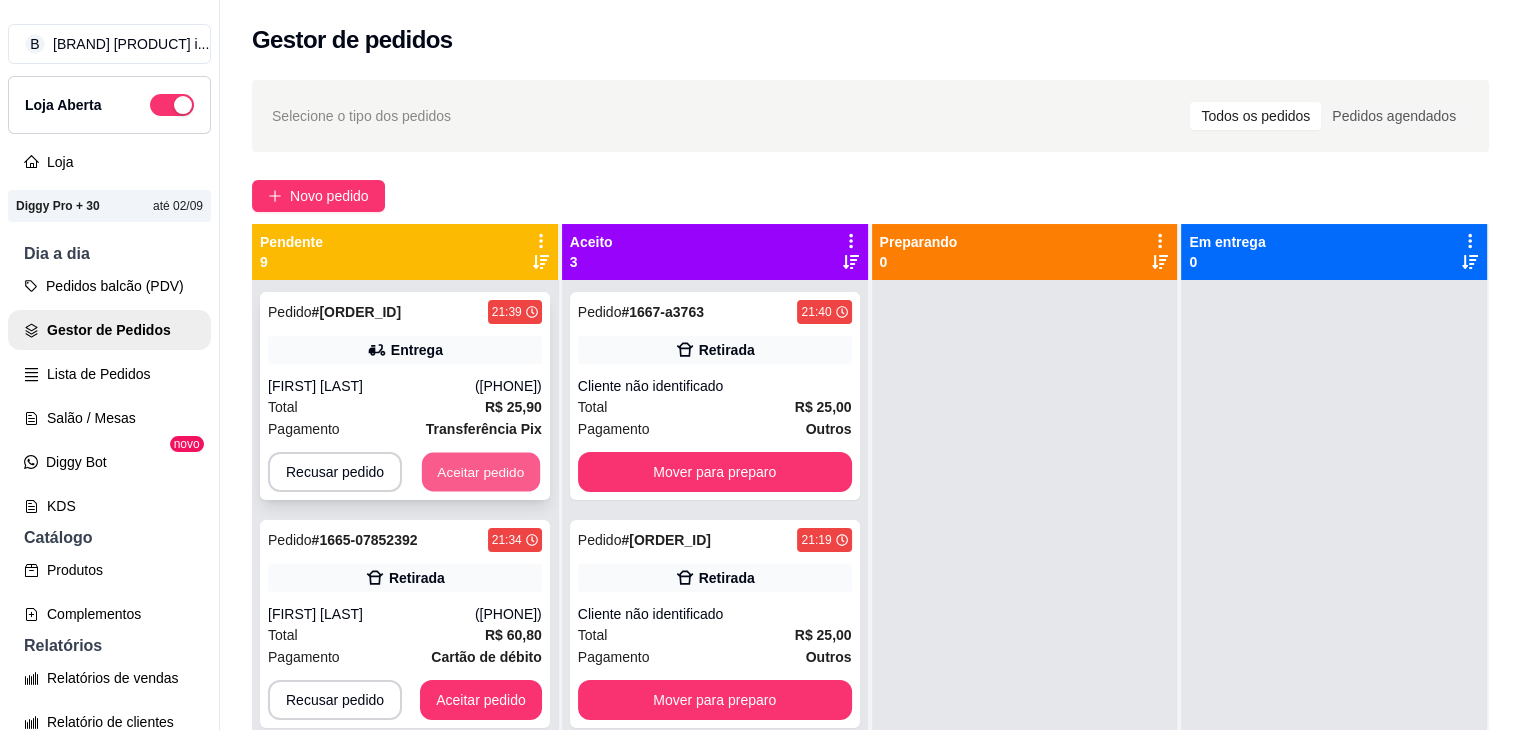 click on "Aceitar pedido" at bounding box center (481, 472) 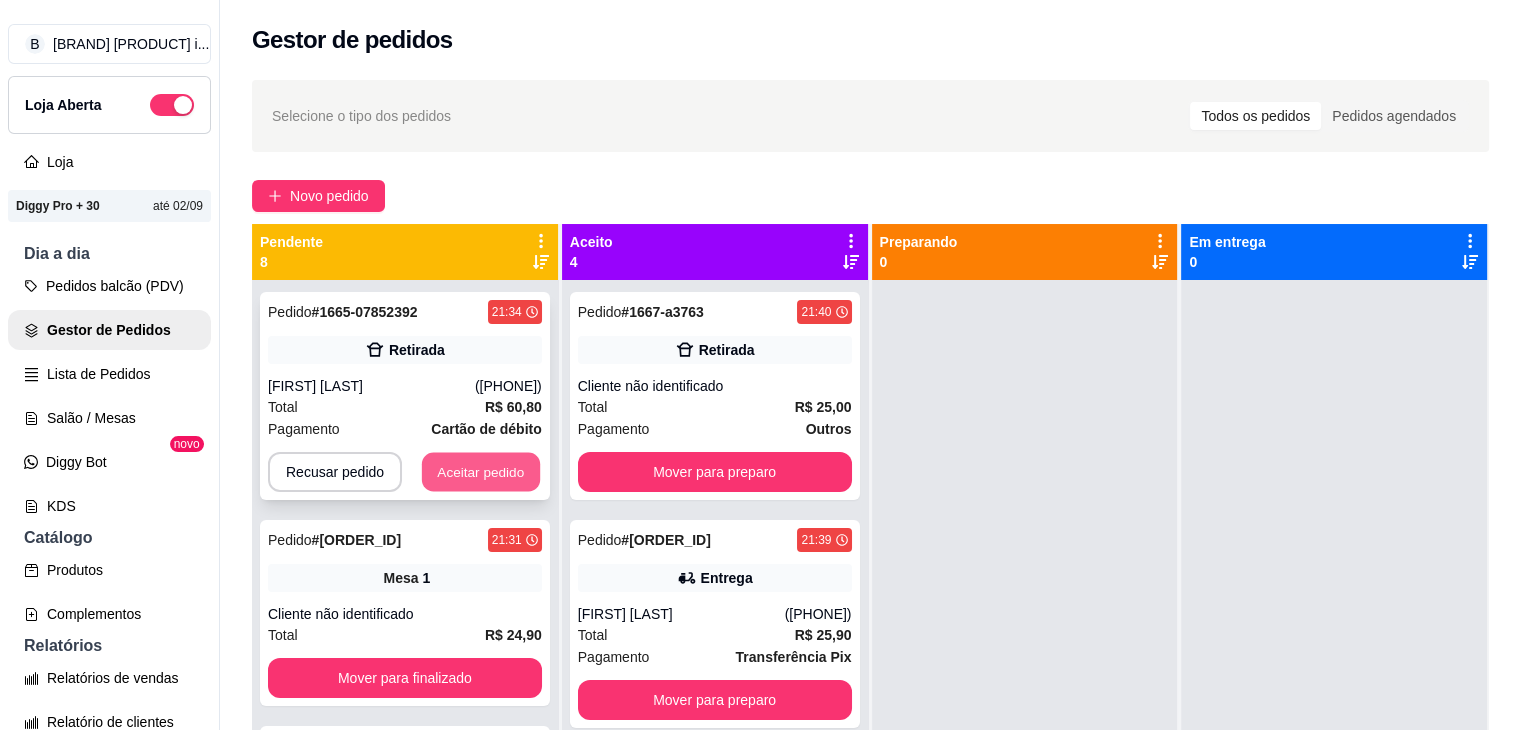 click on "Aceitar pedido" at bounding box center (481, 472) 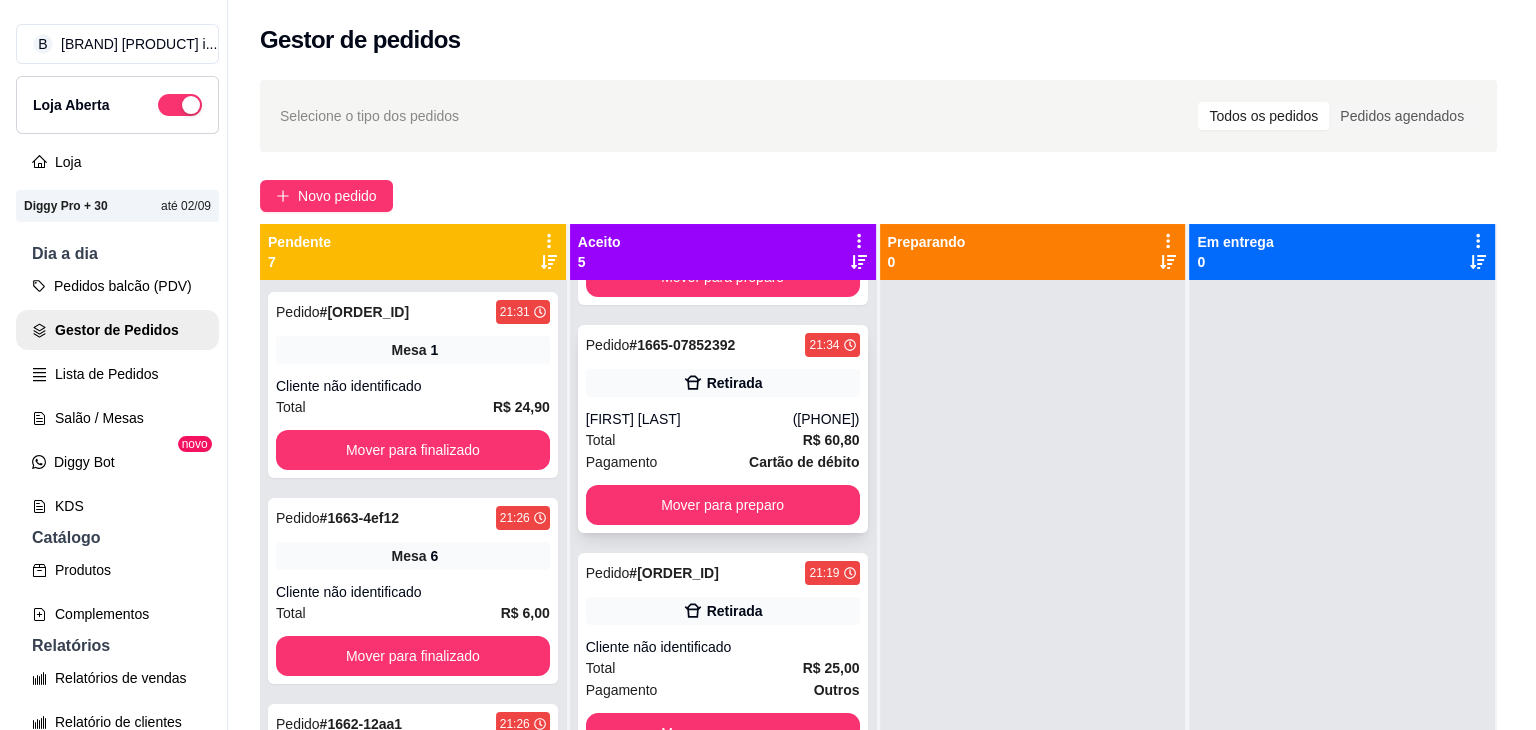 scroll, scrollTop: 430, scrollLeft: 0, axis: vertical 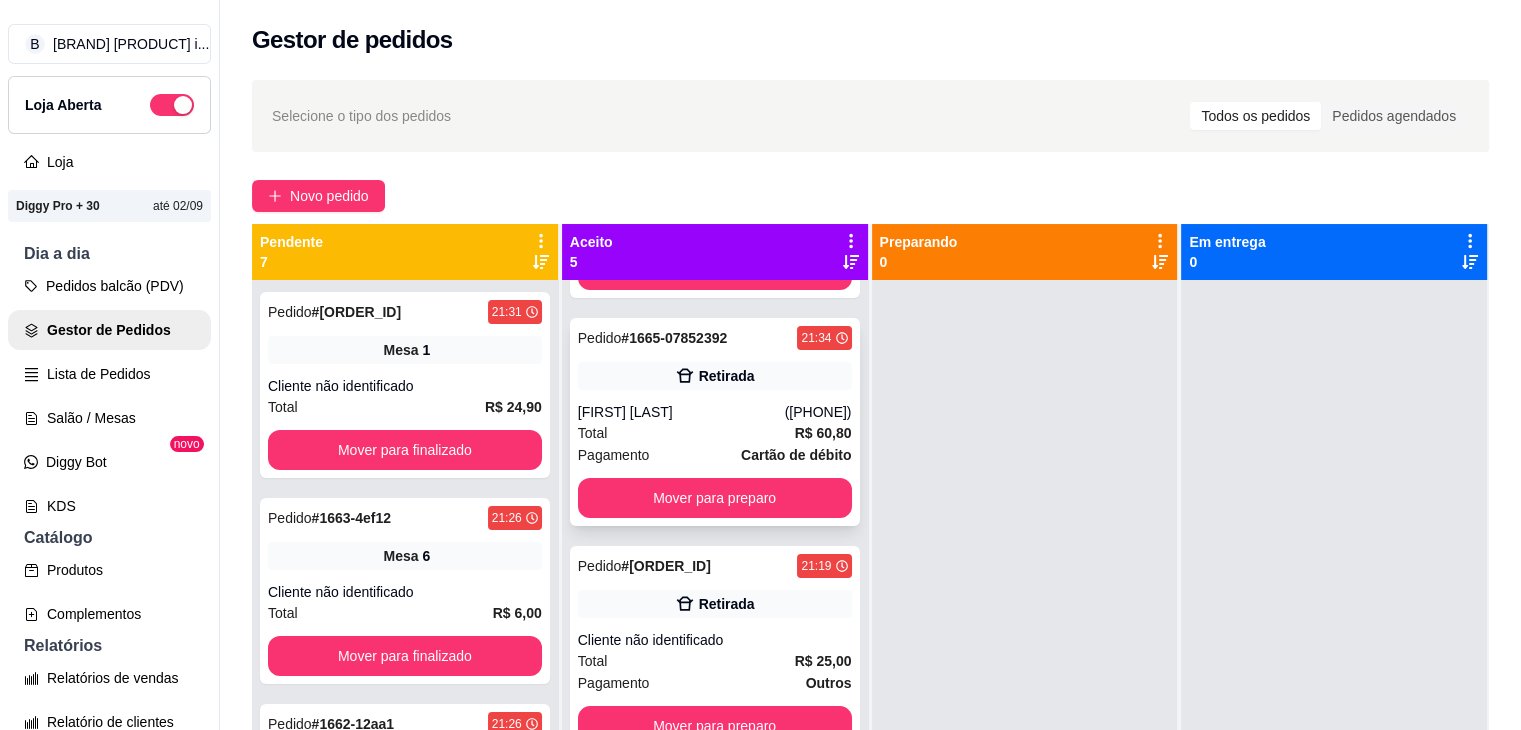 click on "([PHONE])" at bounding box center (818, 412) 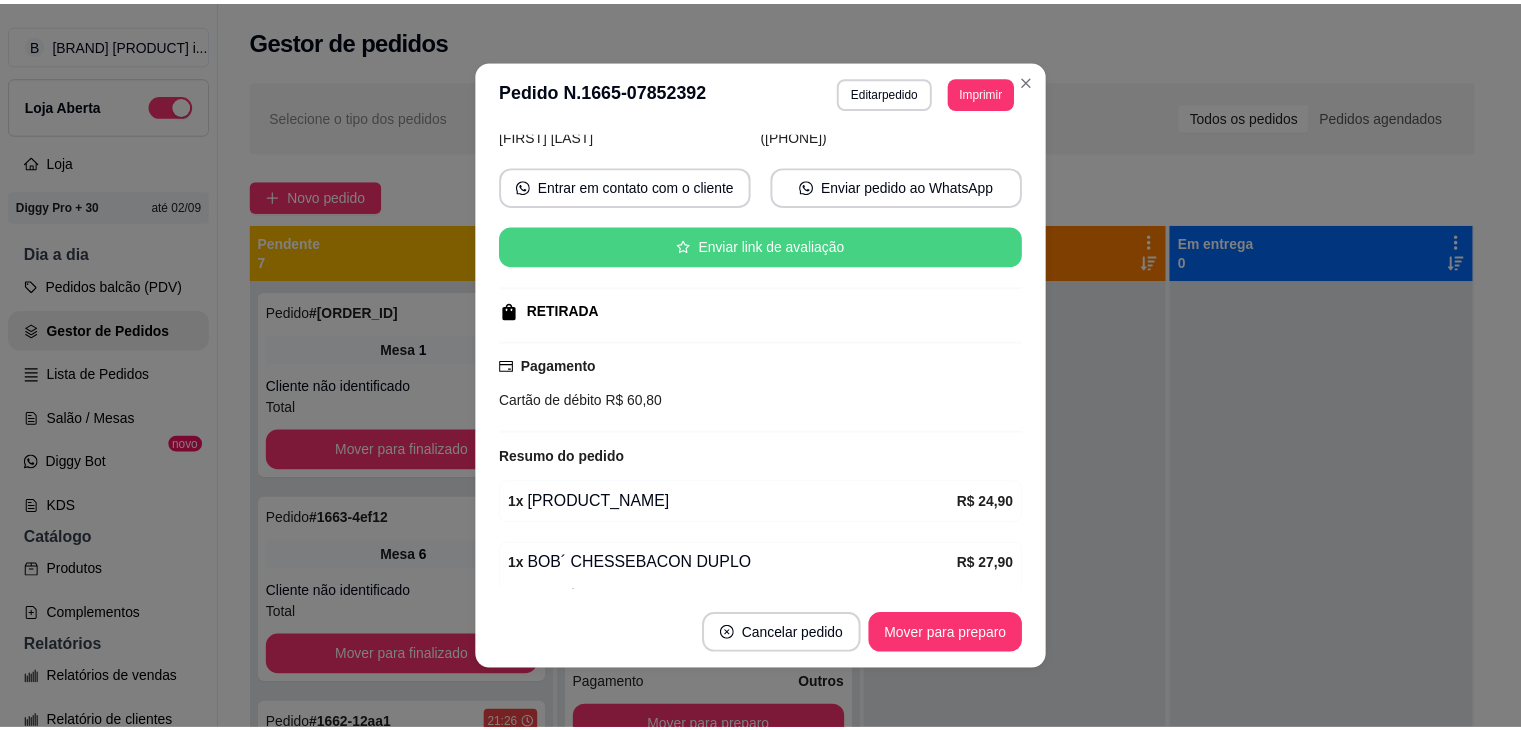 scroll, scrollTop: 364, scrollLeft: 0, axis: vertical 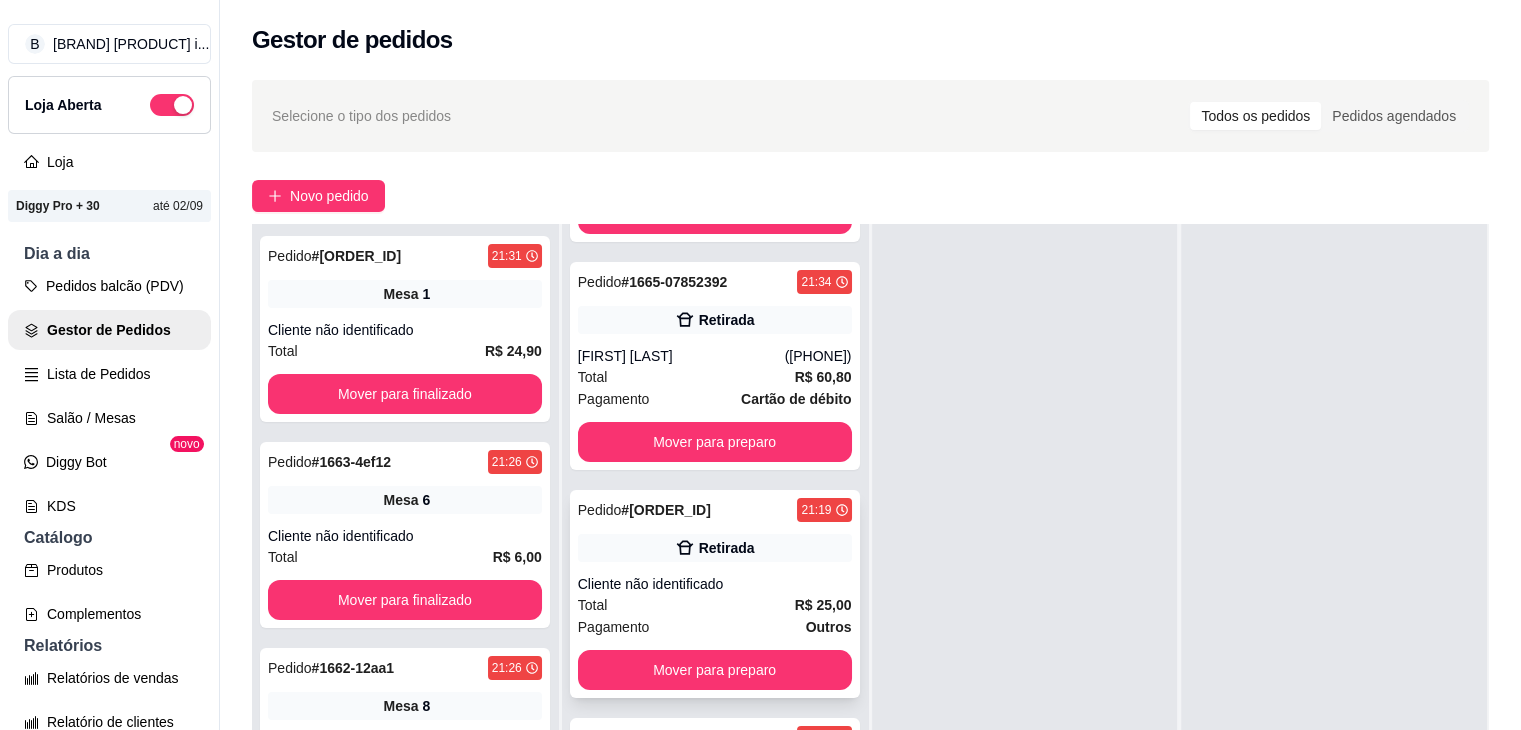 click on "Pedido # 1661-02079 21:19 Retirada Cliente não identificado Total R$ 25,00 Pagamento Outros Mover para preparo" at bounding box center [715, 594] 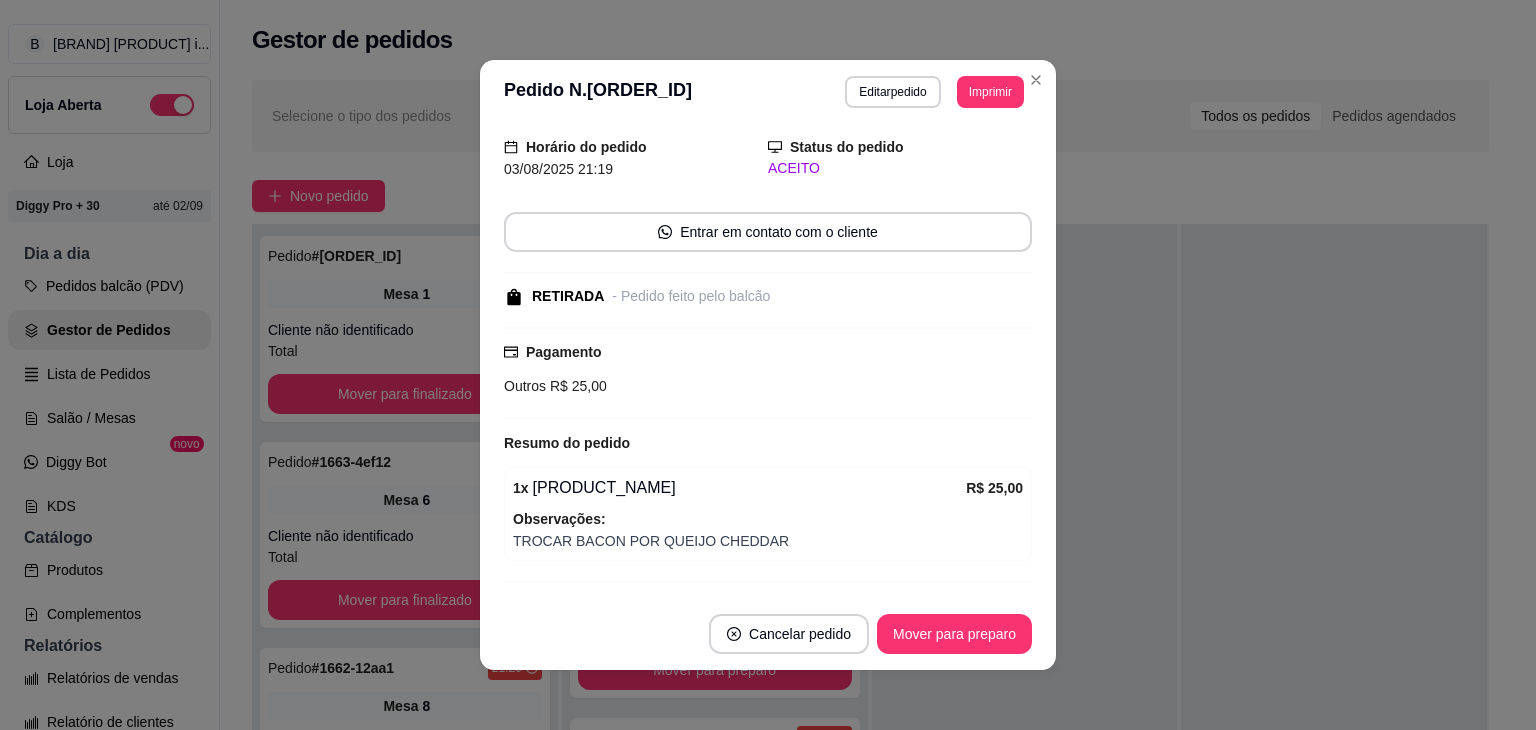 scroll, scrollTop: 108, scrollLeft: 0, axis: vertical 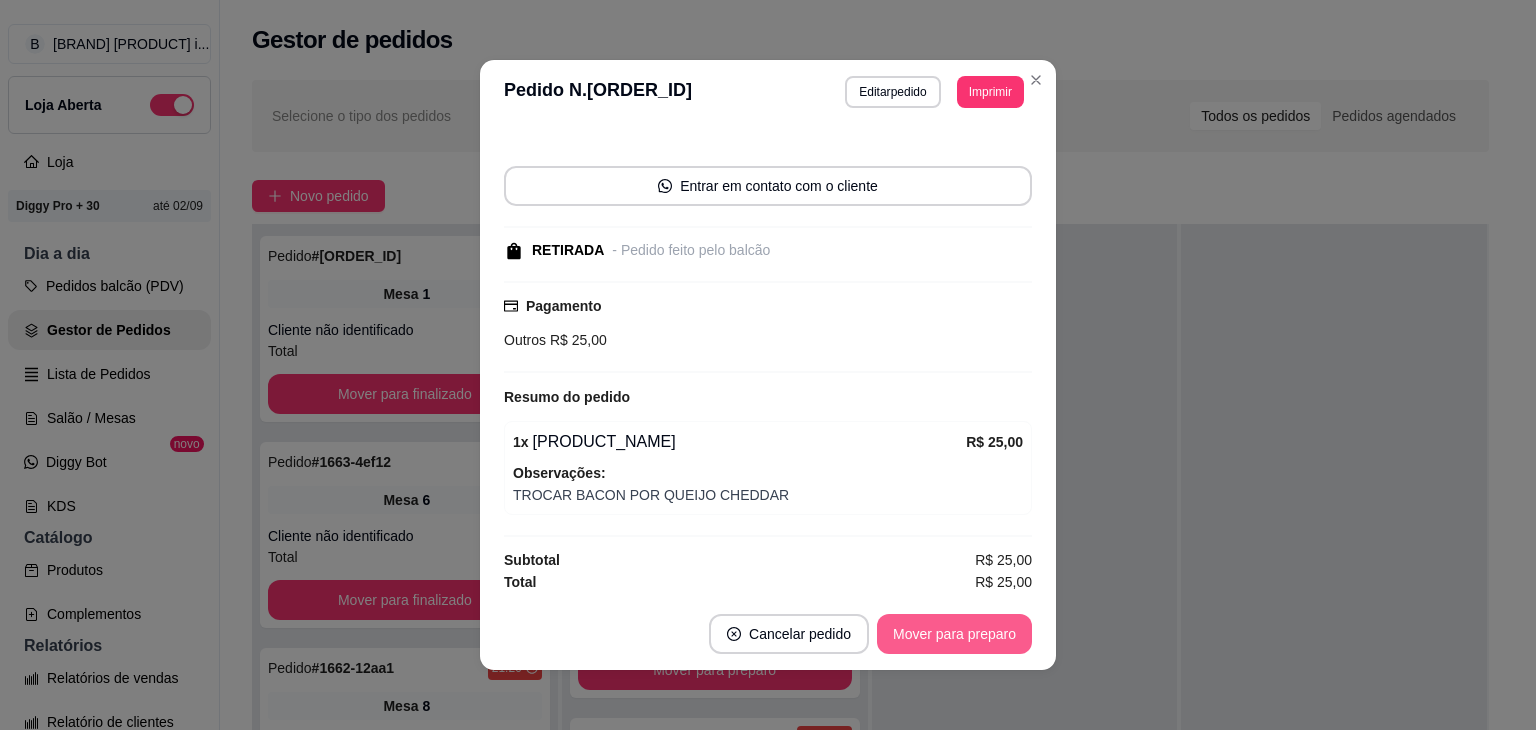 click on "Mover para preparo" at bounding box center (954, 634) 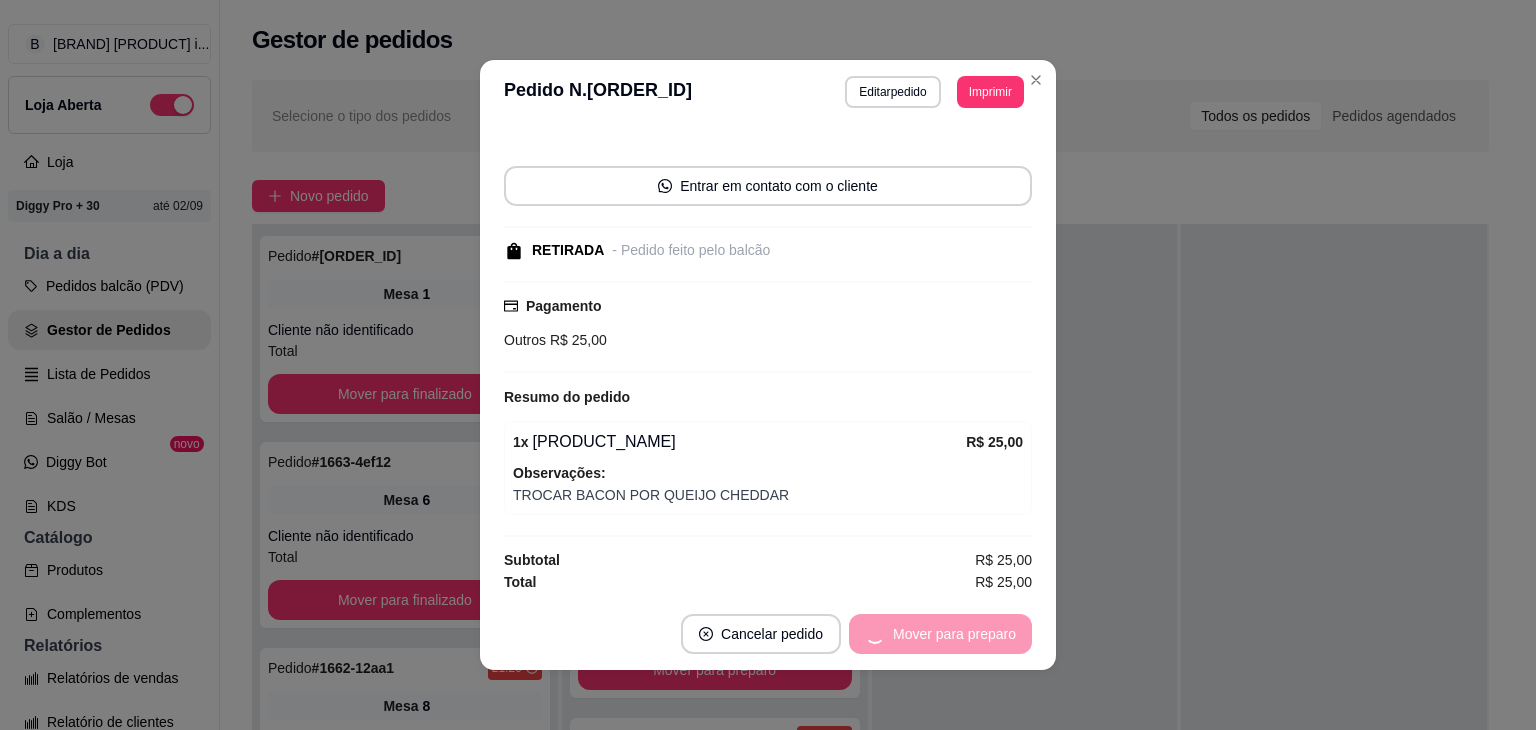 scroll, scrollTop: 202, scrollLeft: 0, axis: vertical 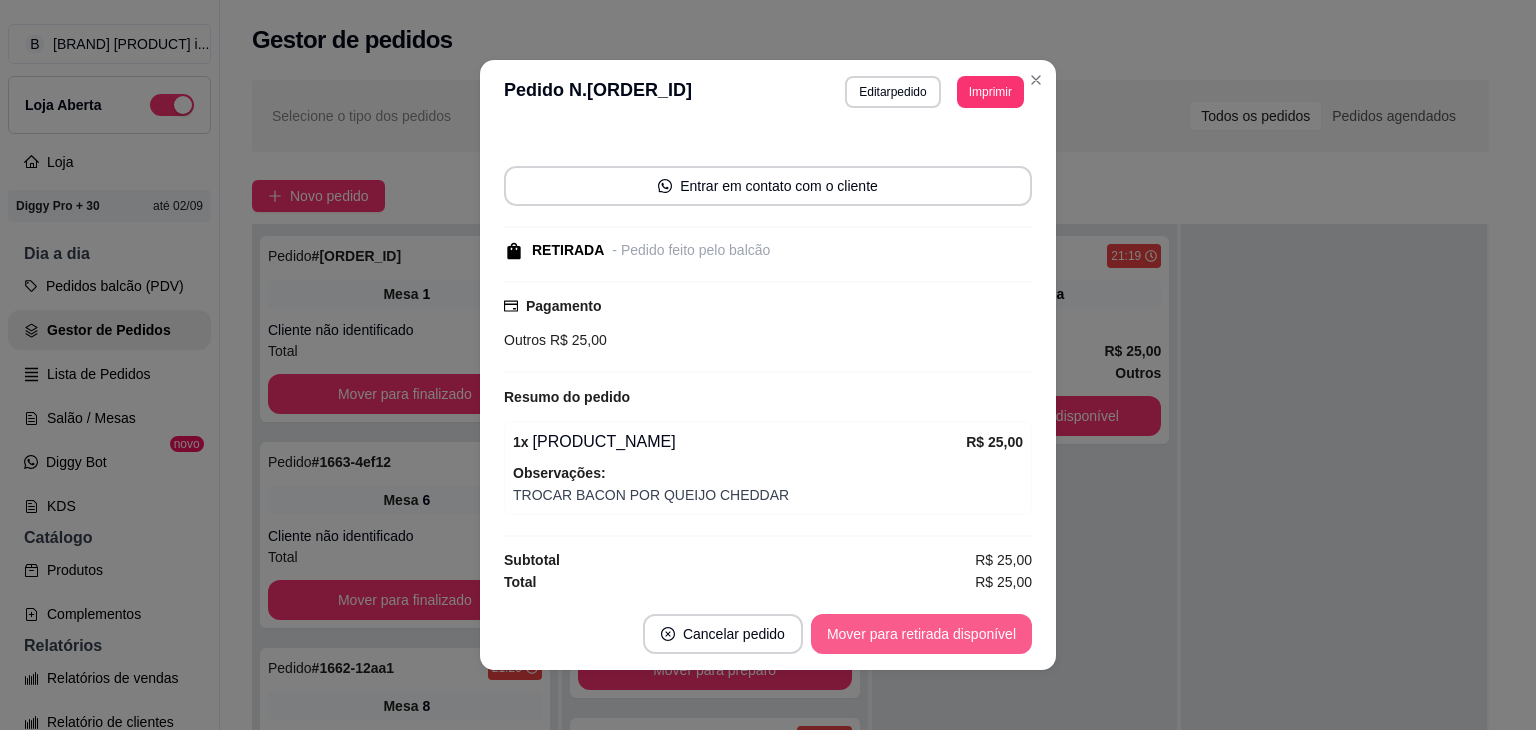 click on "Mover para retirada disponível" at bounding box center (921, 634) 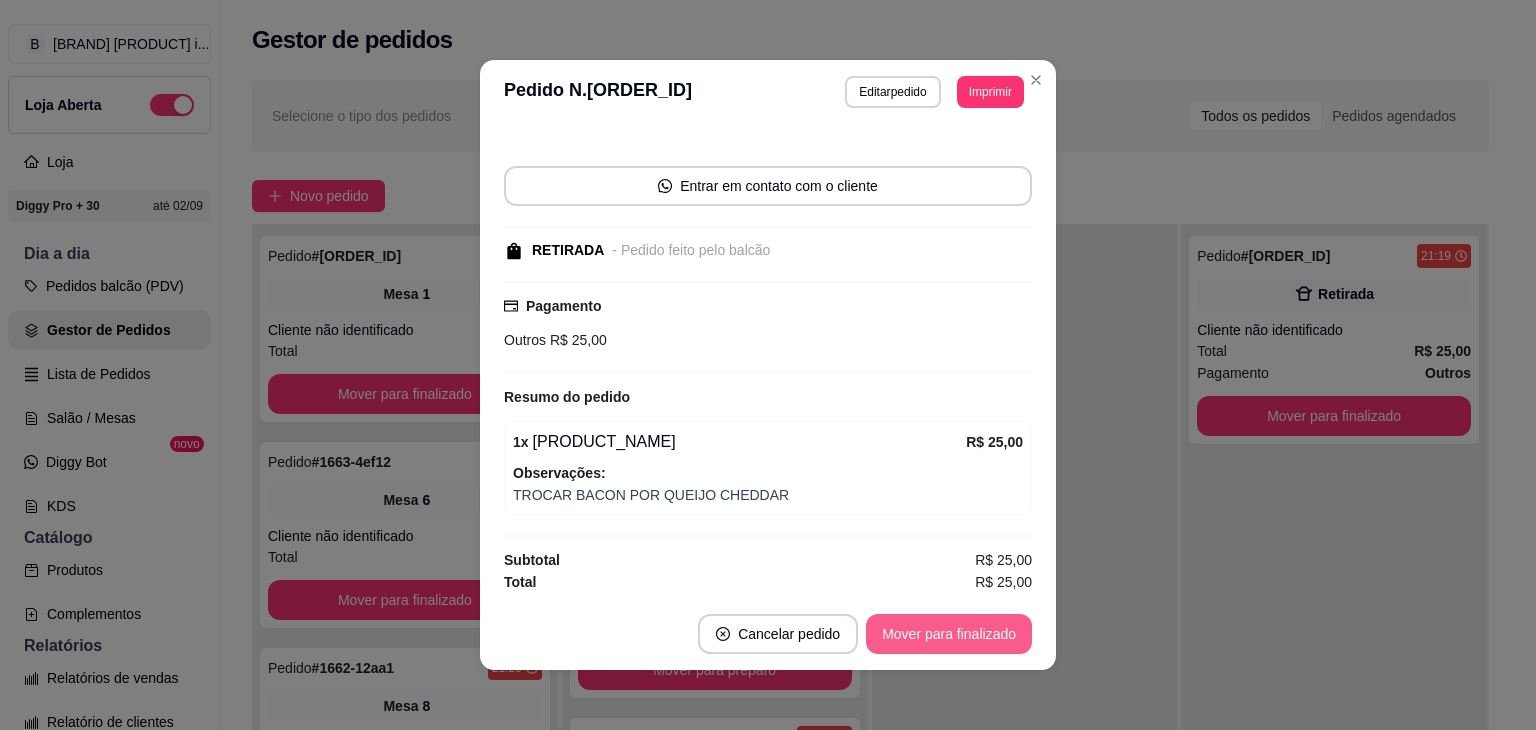 click on "Mover para finalizado" at bounding box center (949, 634) 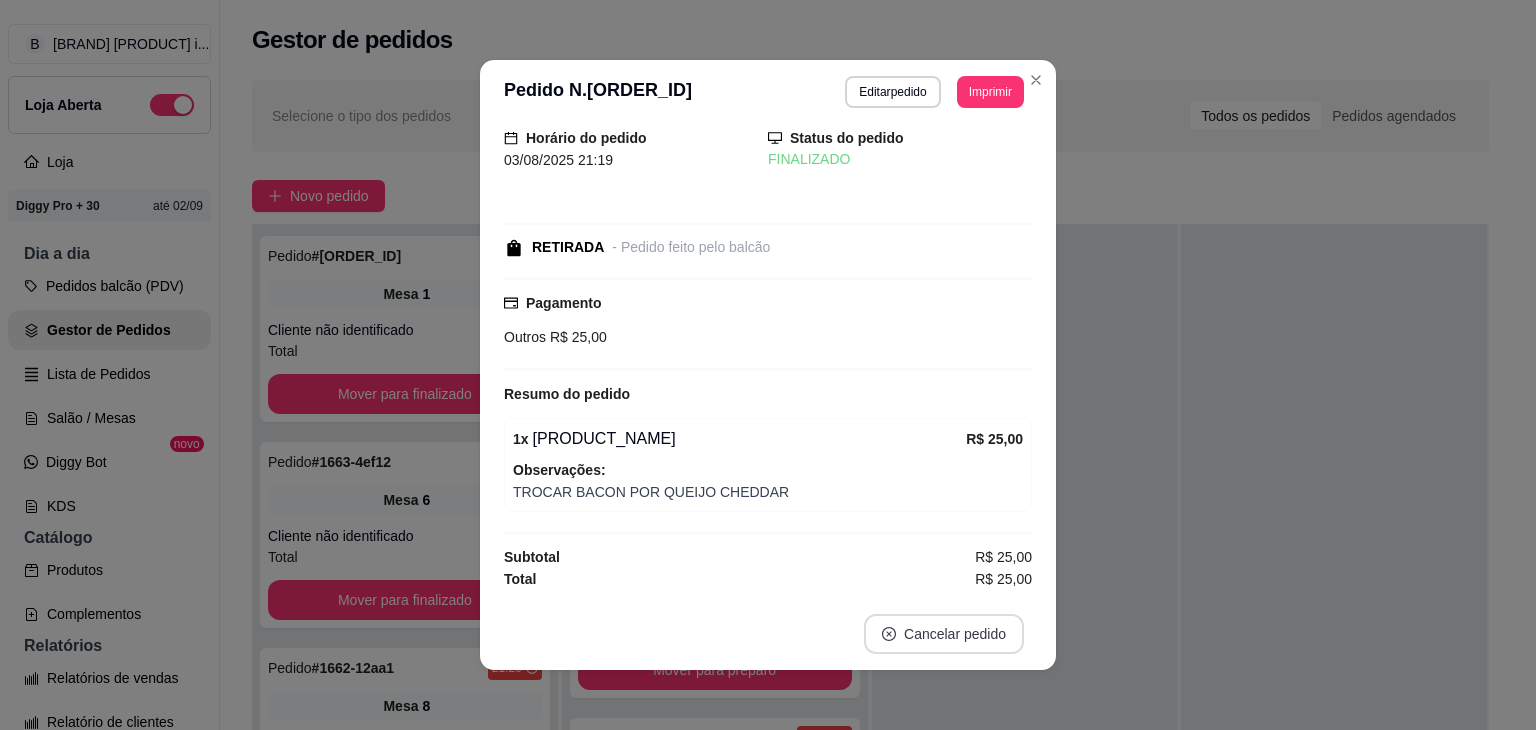 scroll, scrollTop: 23, scrollLeft: 0, axis: vertical 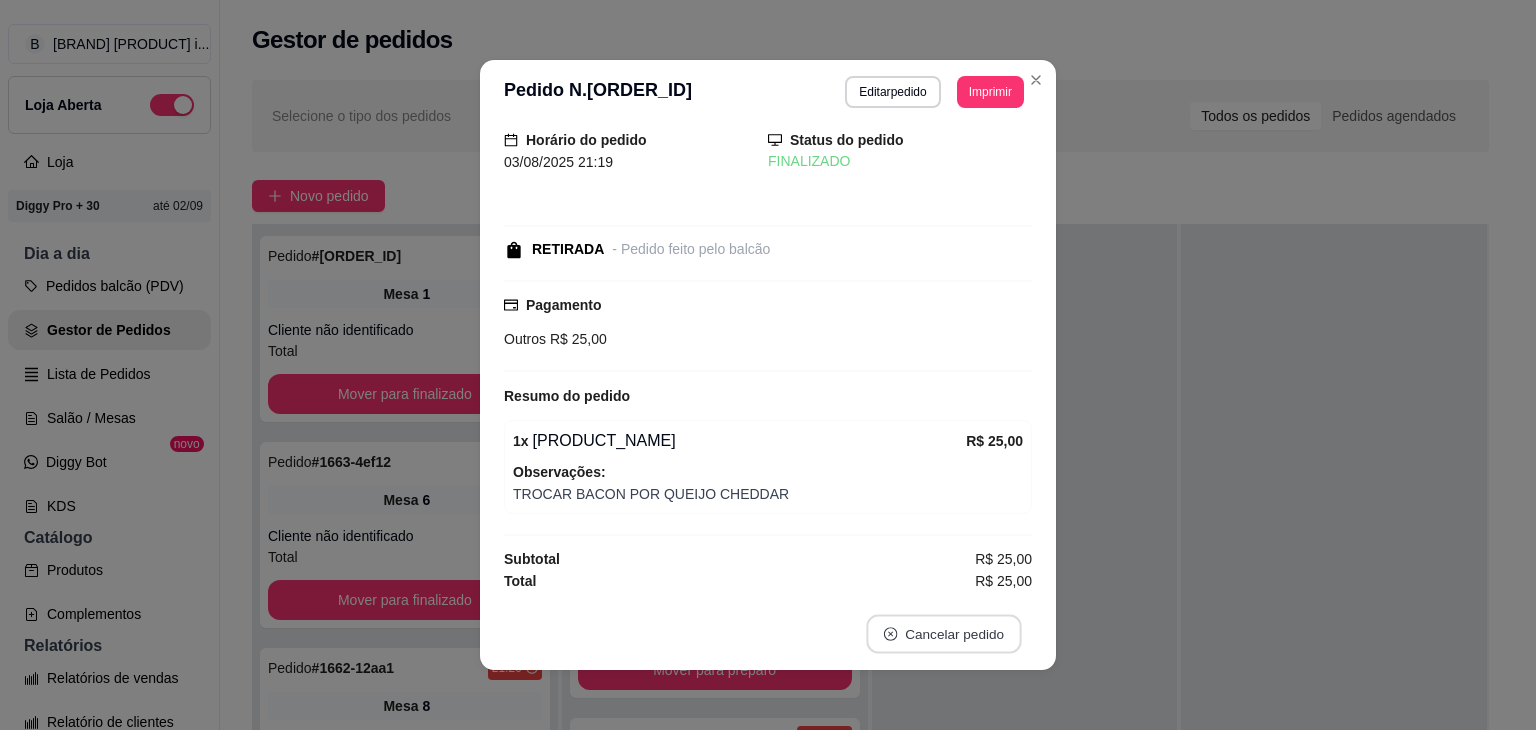 click on "Cancelar pedido" at bounding box center [943, 634] 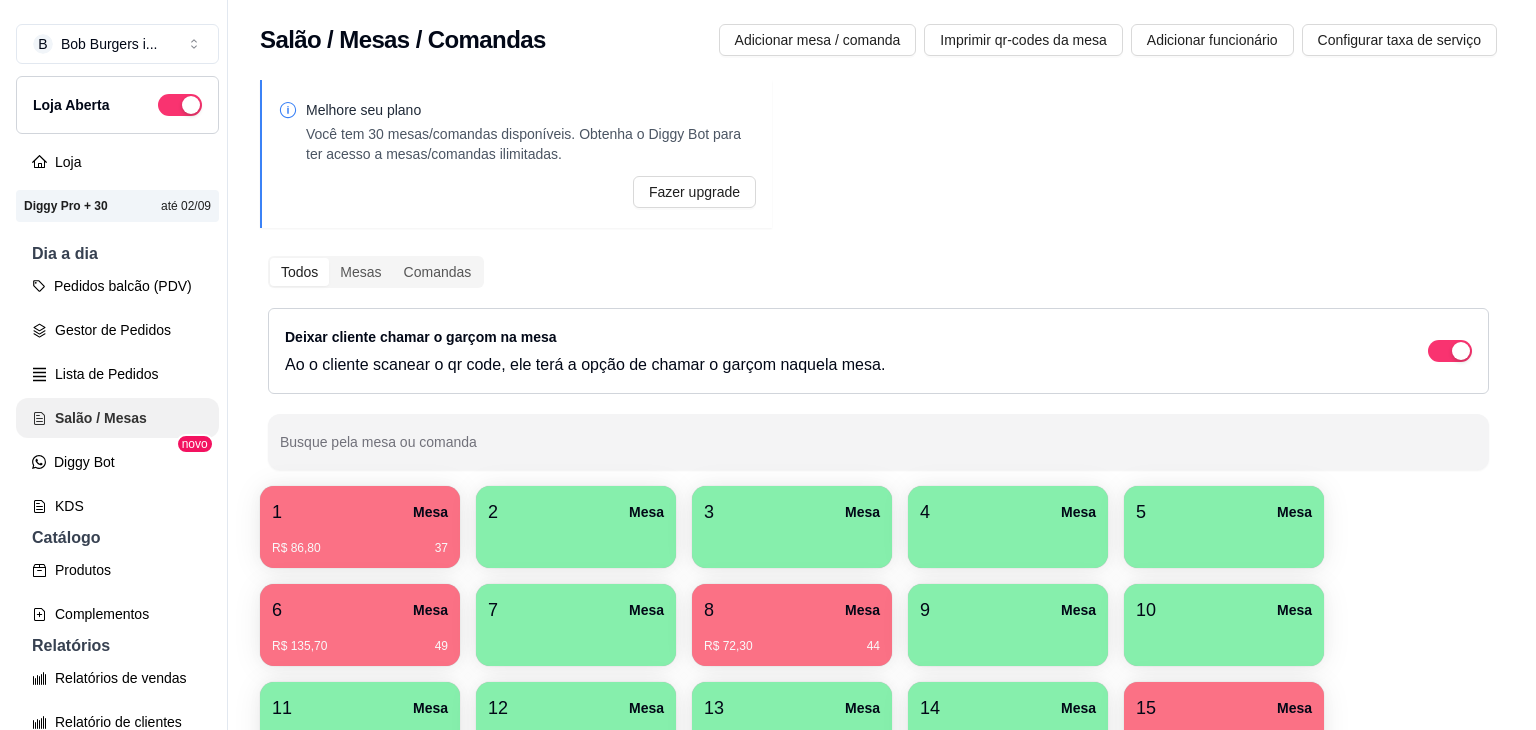 scroll, scrollTop: 0, scrollLeft: 0, axis: both 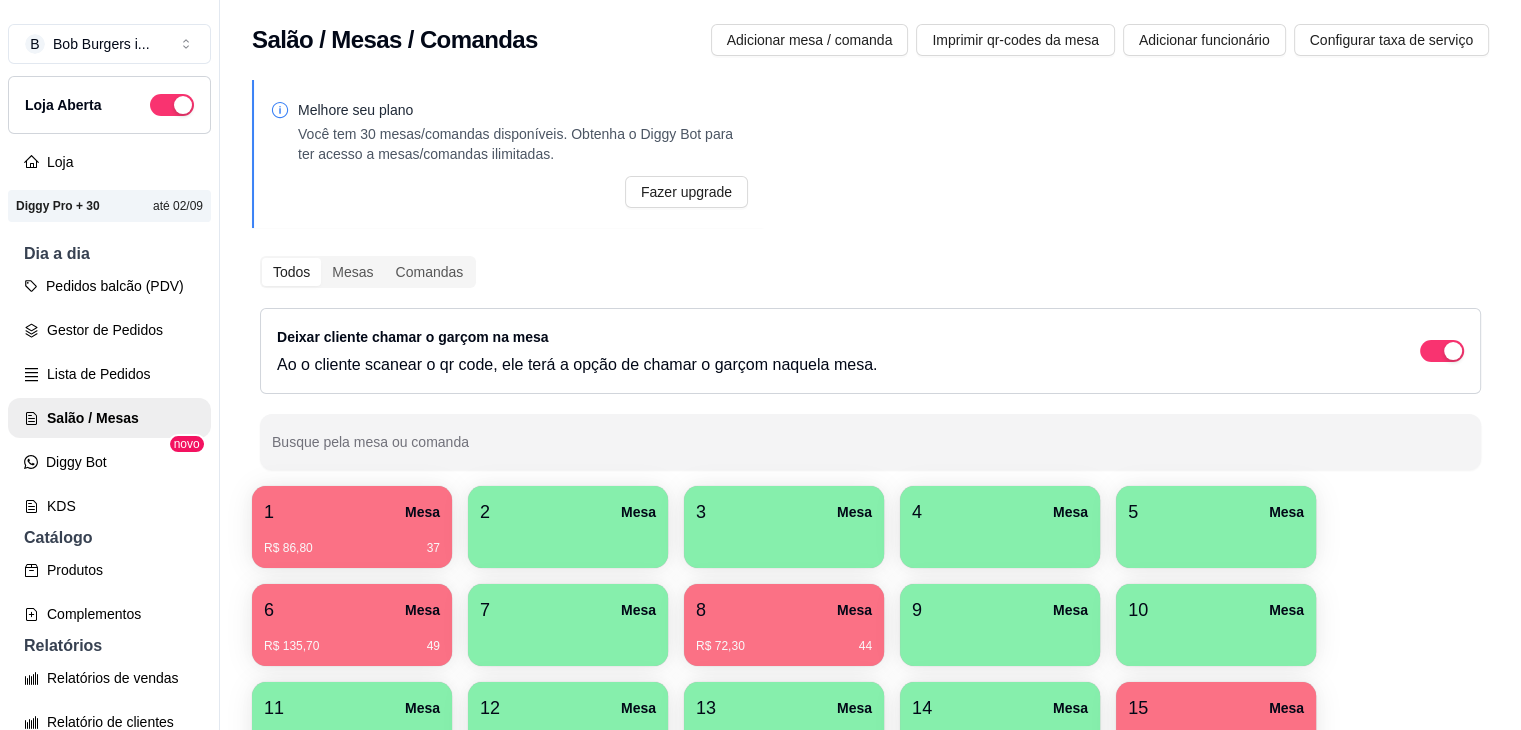 click on "Mesa" at bounding box center (422, 610) 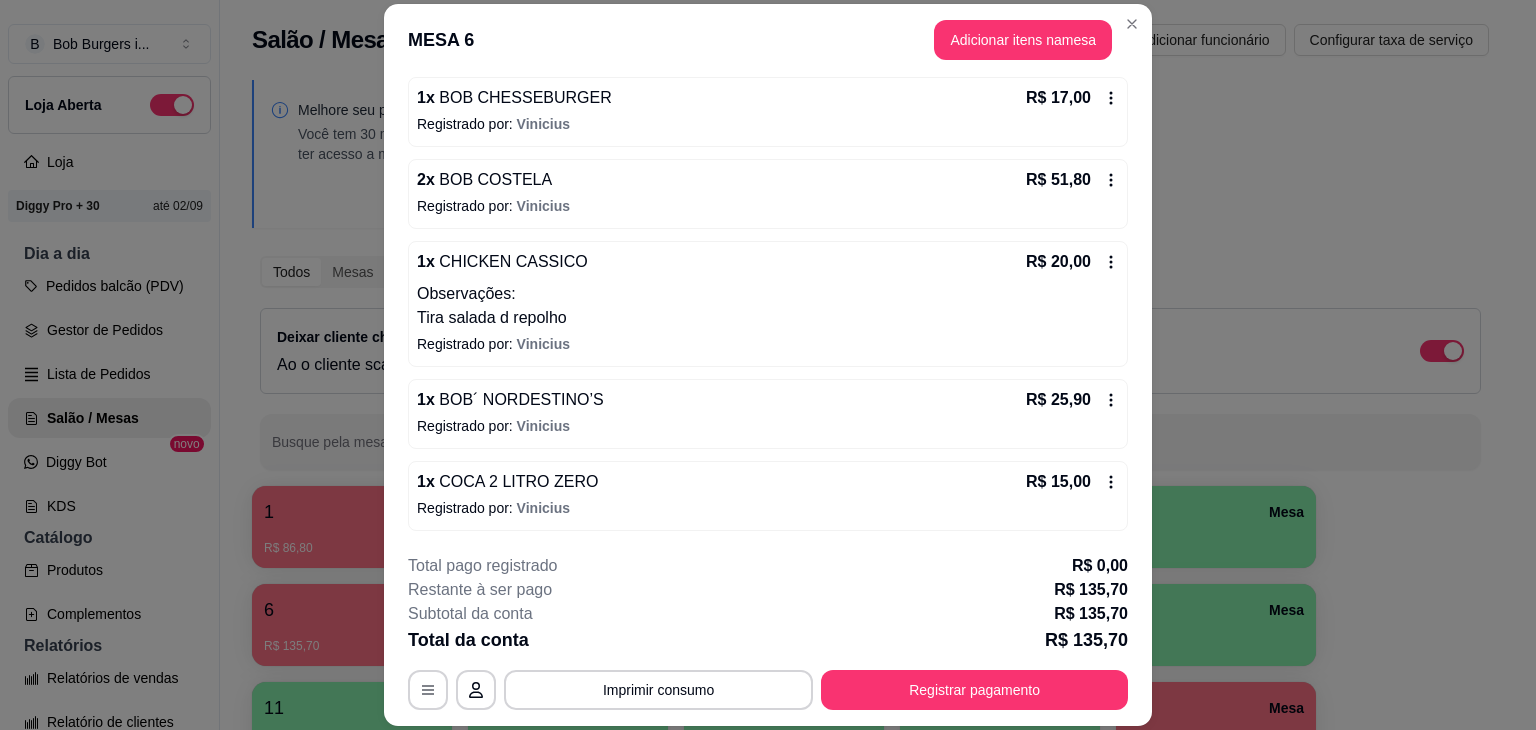 scroll, scrollTop: 200, scrollLeft: 0, axis: vertical 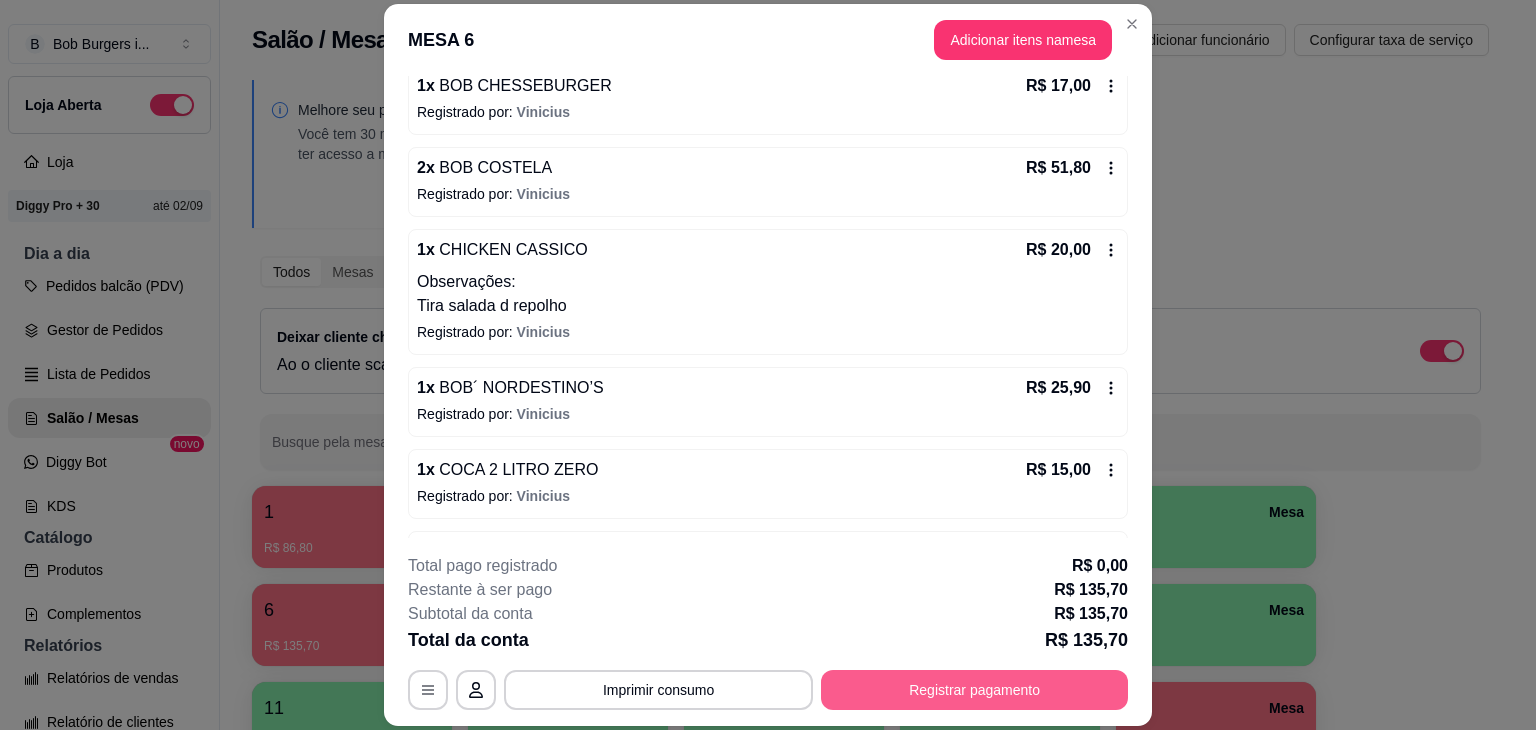 click on "Registrar pagamento" at bounding box center [974, 690] 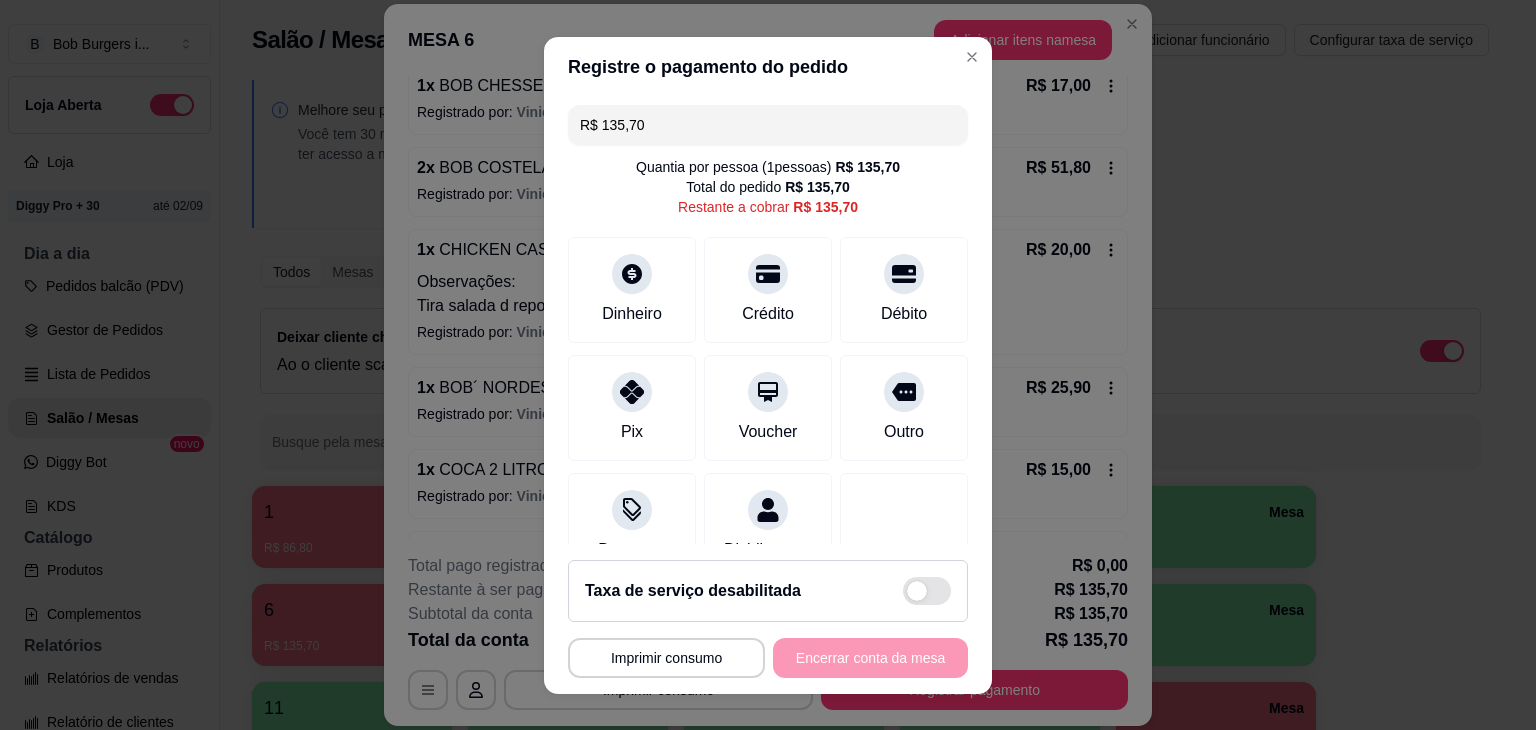 click on "R$ 135,70" at bounding box center [768, 125] 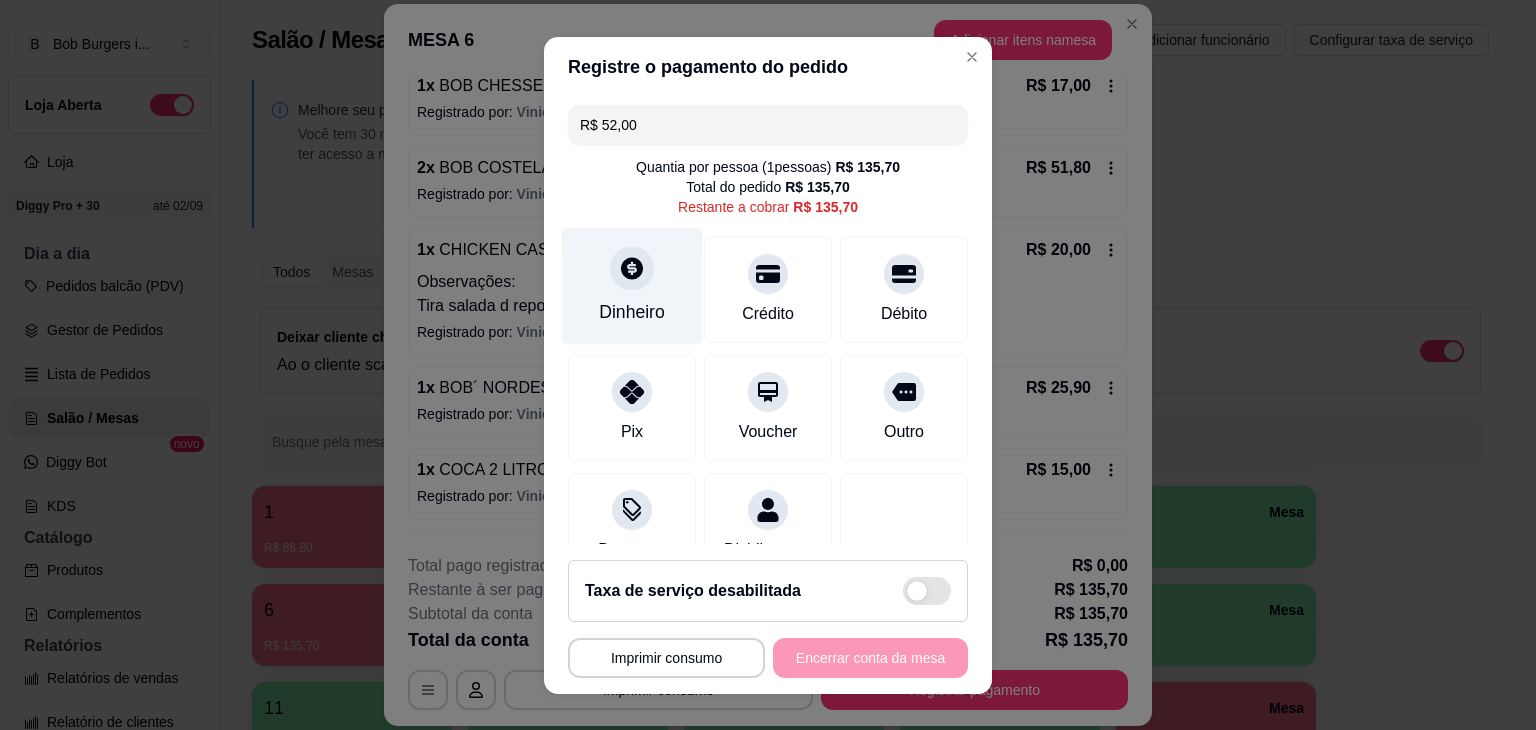type on "R$ 52,00" 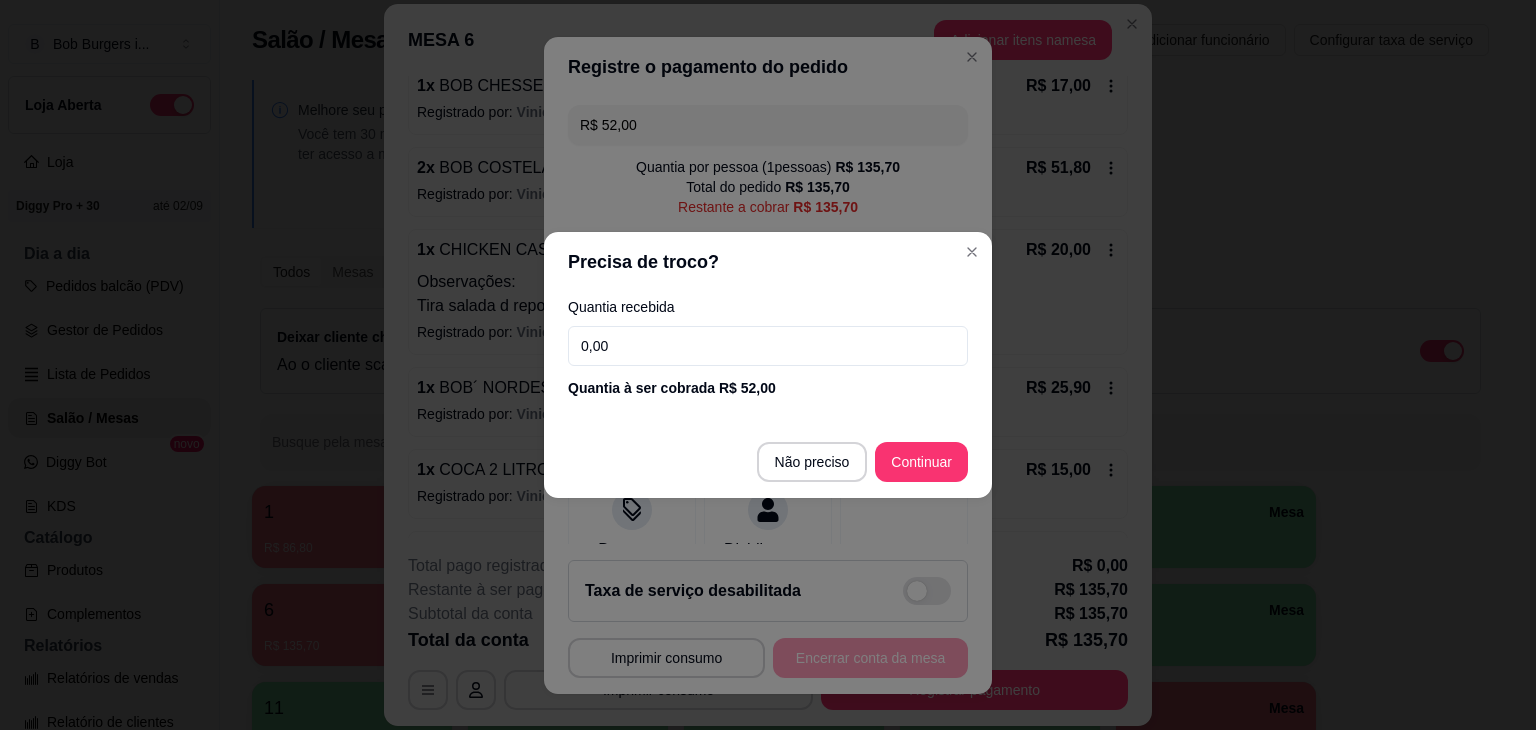 click on "0,00" at bounding box center [768, 346] 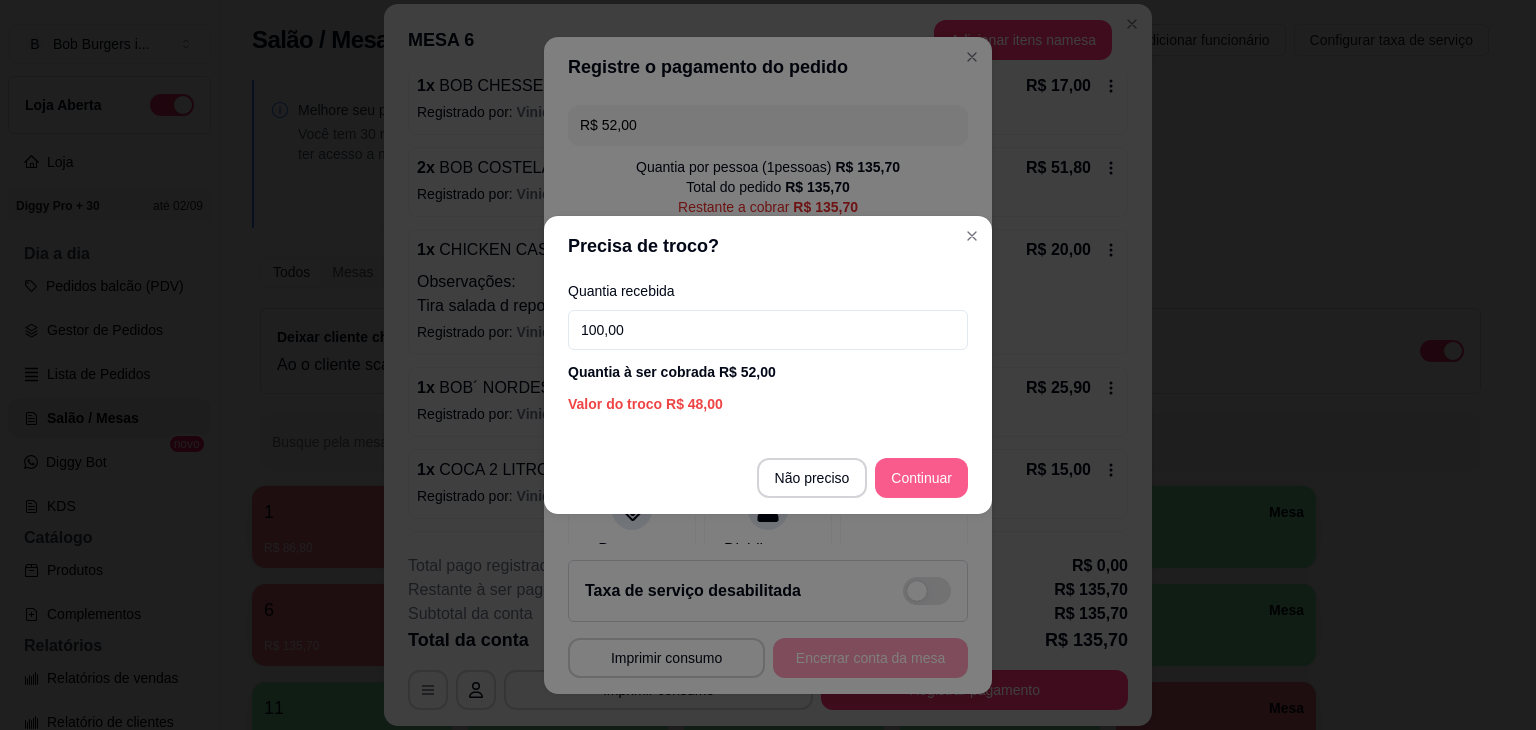 type on "100,00" 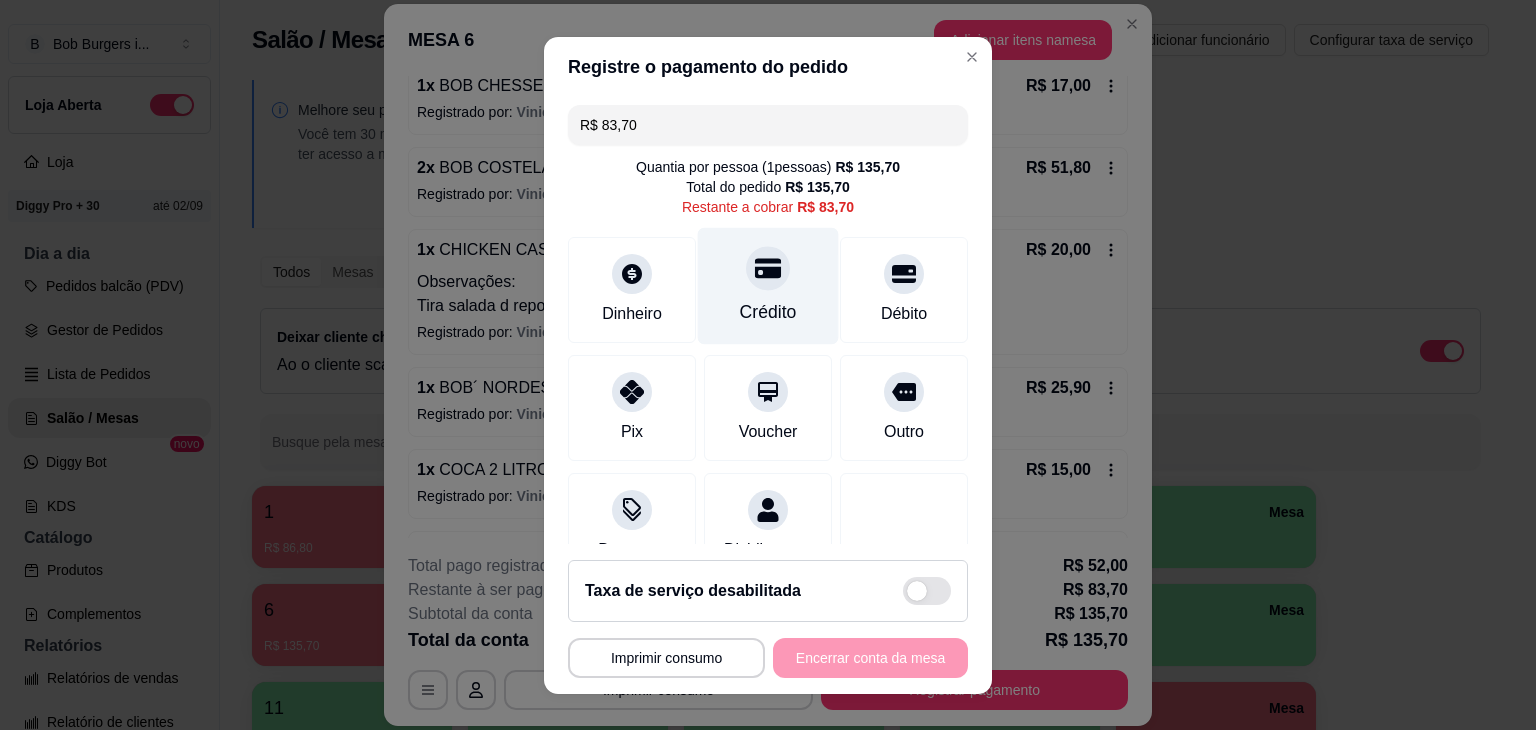 click on "Crédito" at bounding box center (768, 285) 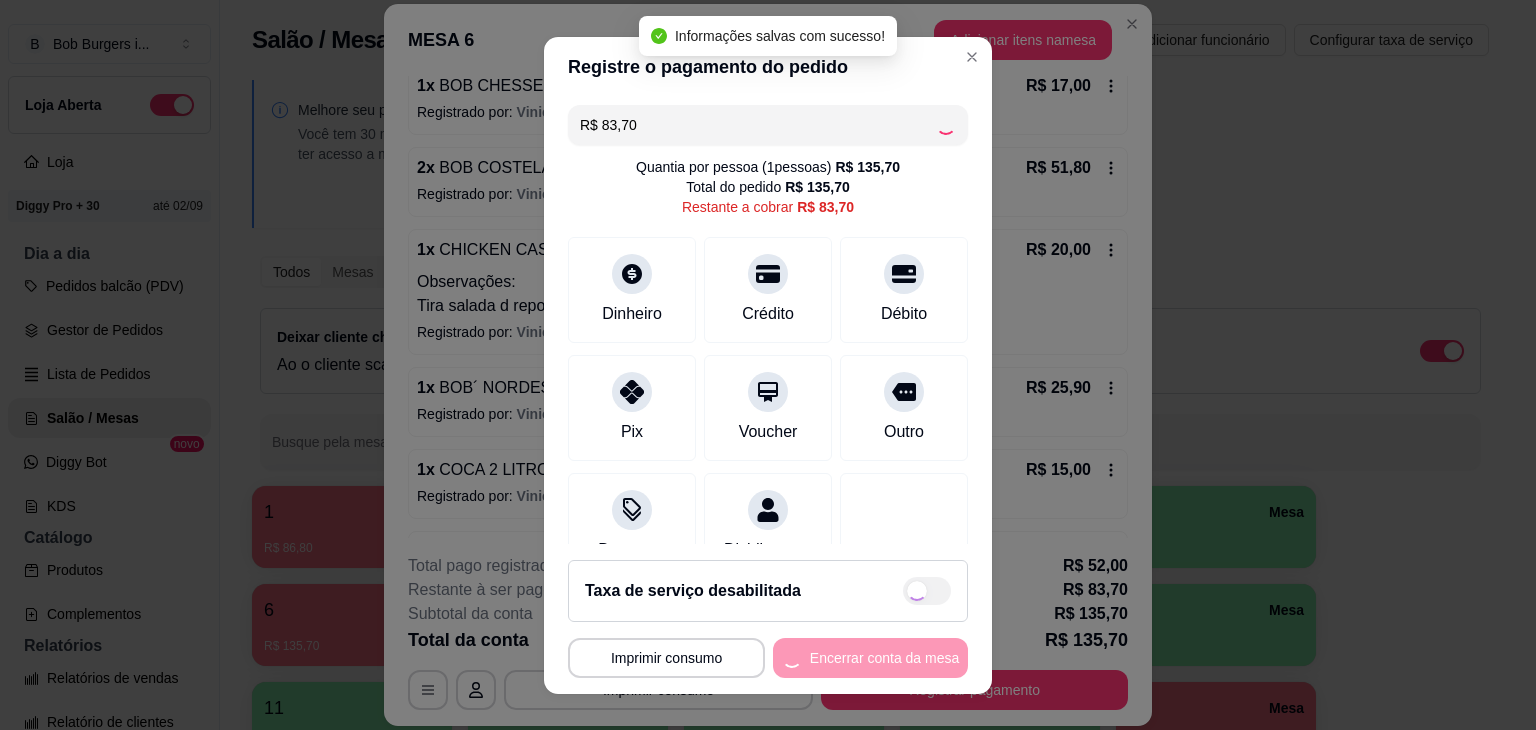 type on "R$ 0,00" 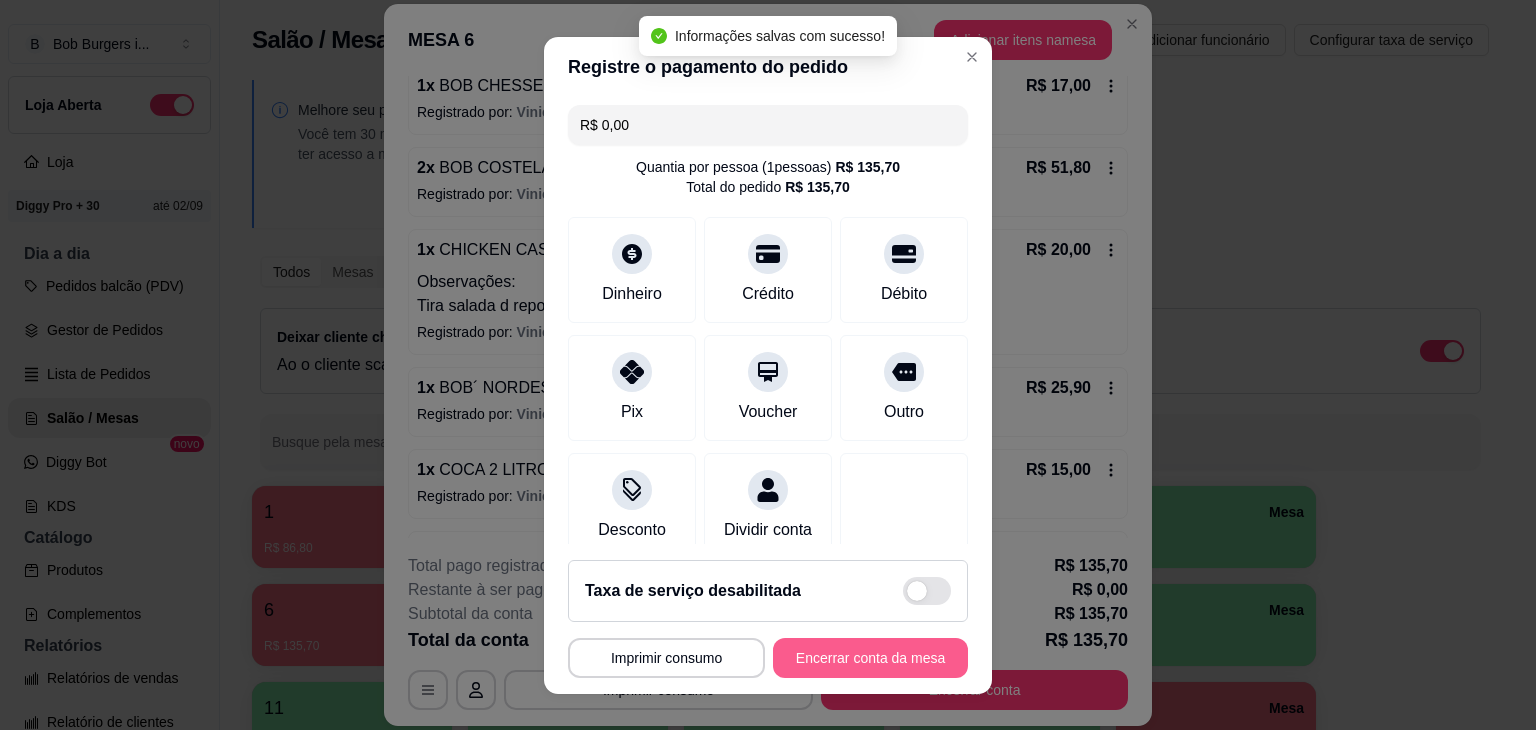 click on "Encerrar conta da mesa" at bounding box center (870, 658) 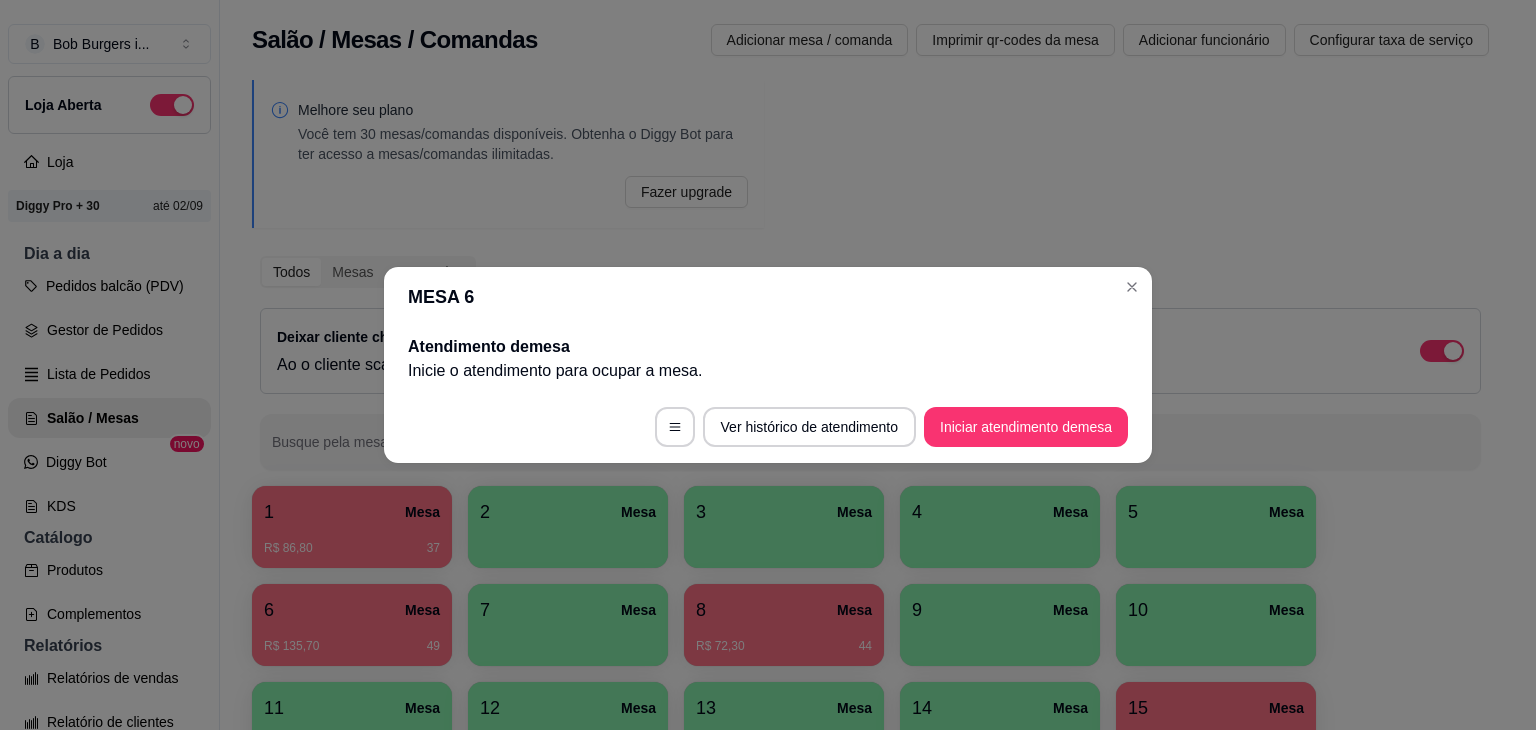 scroll, scrollTop: 0, scrollLeft: 0, axis: both 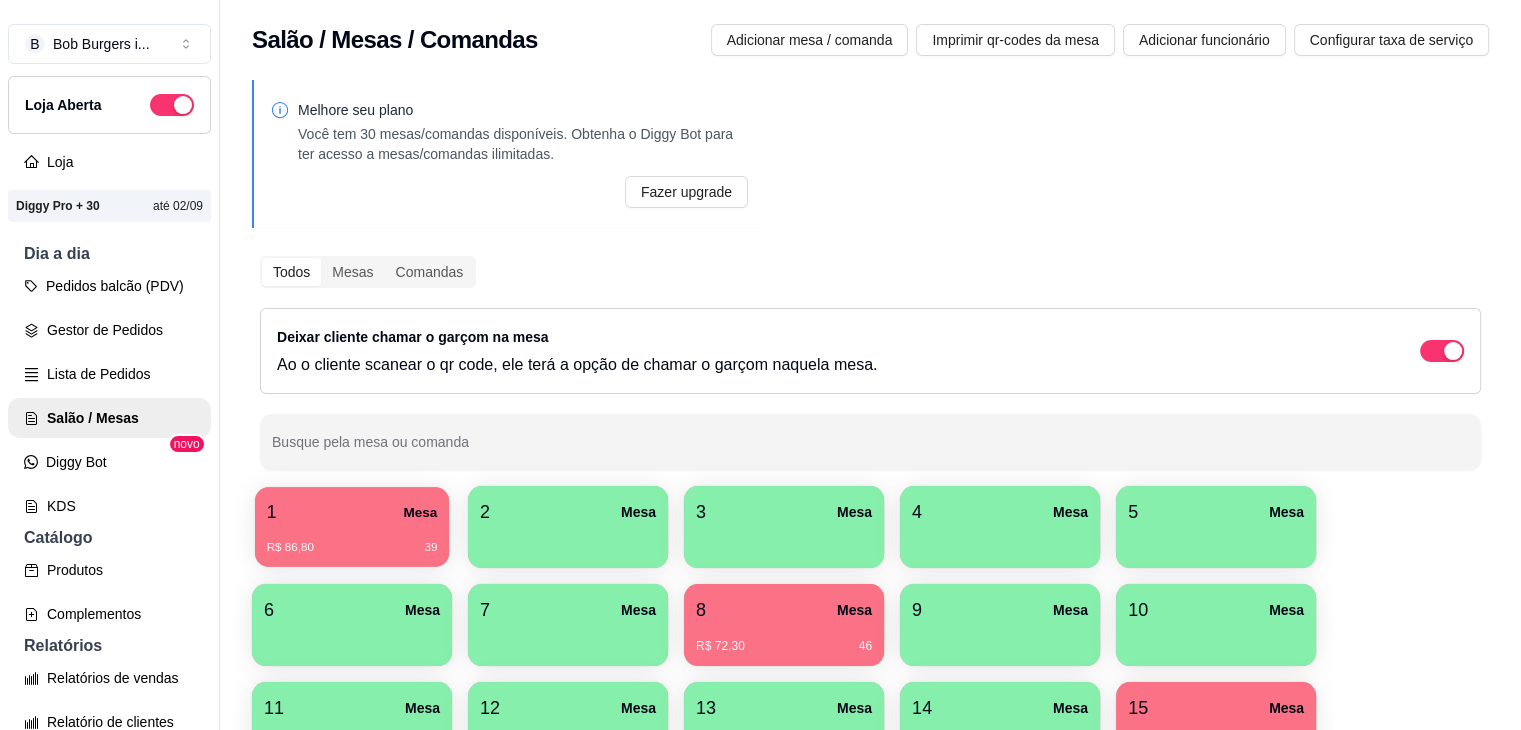 click on "R$ 86,80 39" at bounding box center (352, 548) 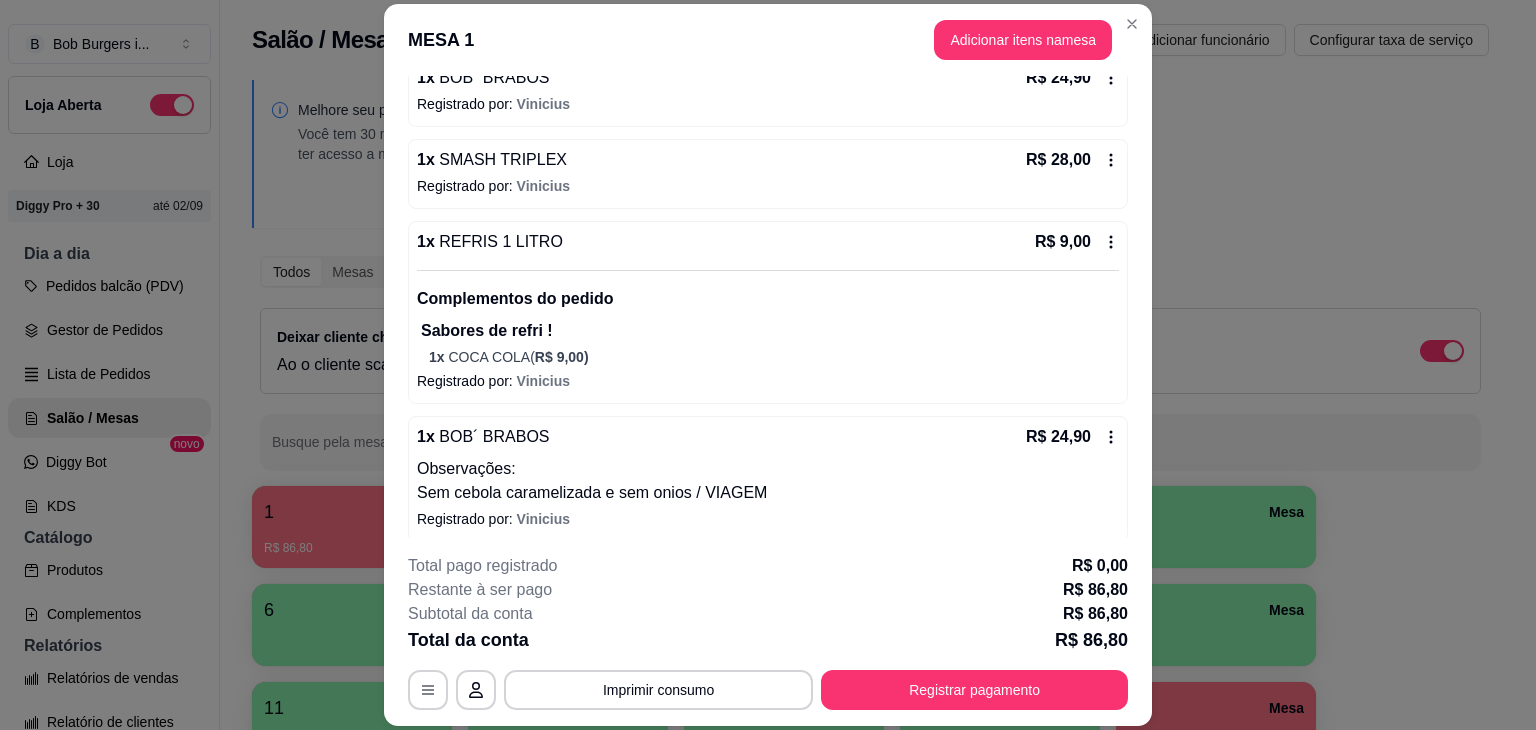 scroll, scrollTop: 217, scrollLeft: 0, axis: vertical 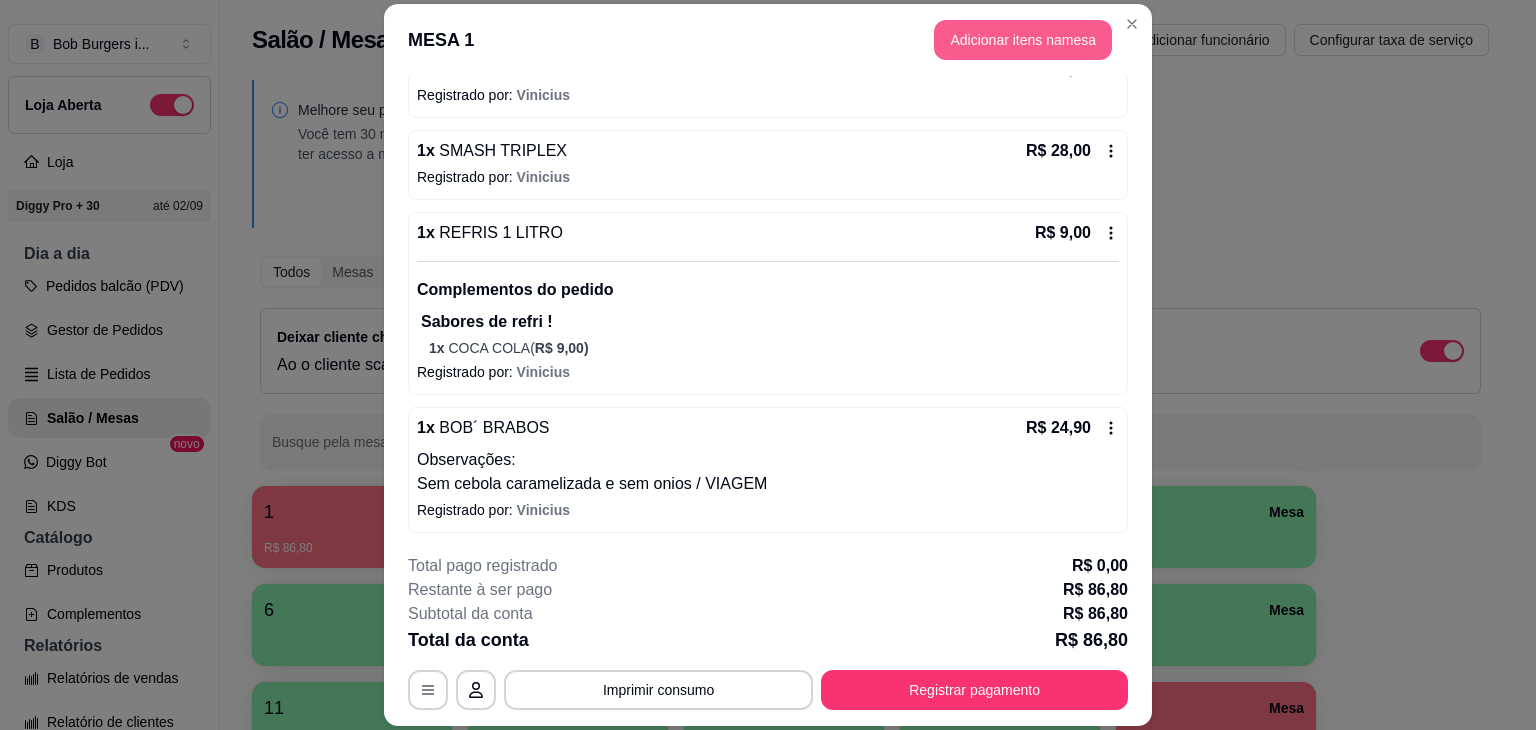 click on "Adicionar itens na  mesa" at bounding box center (1023, 40) 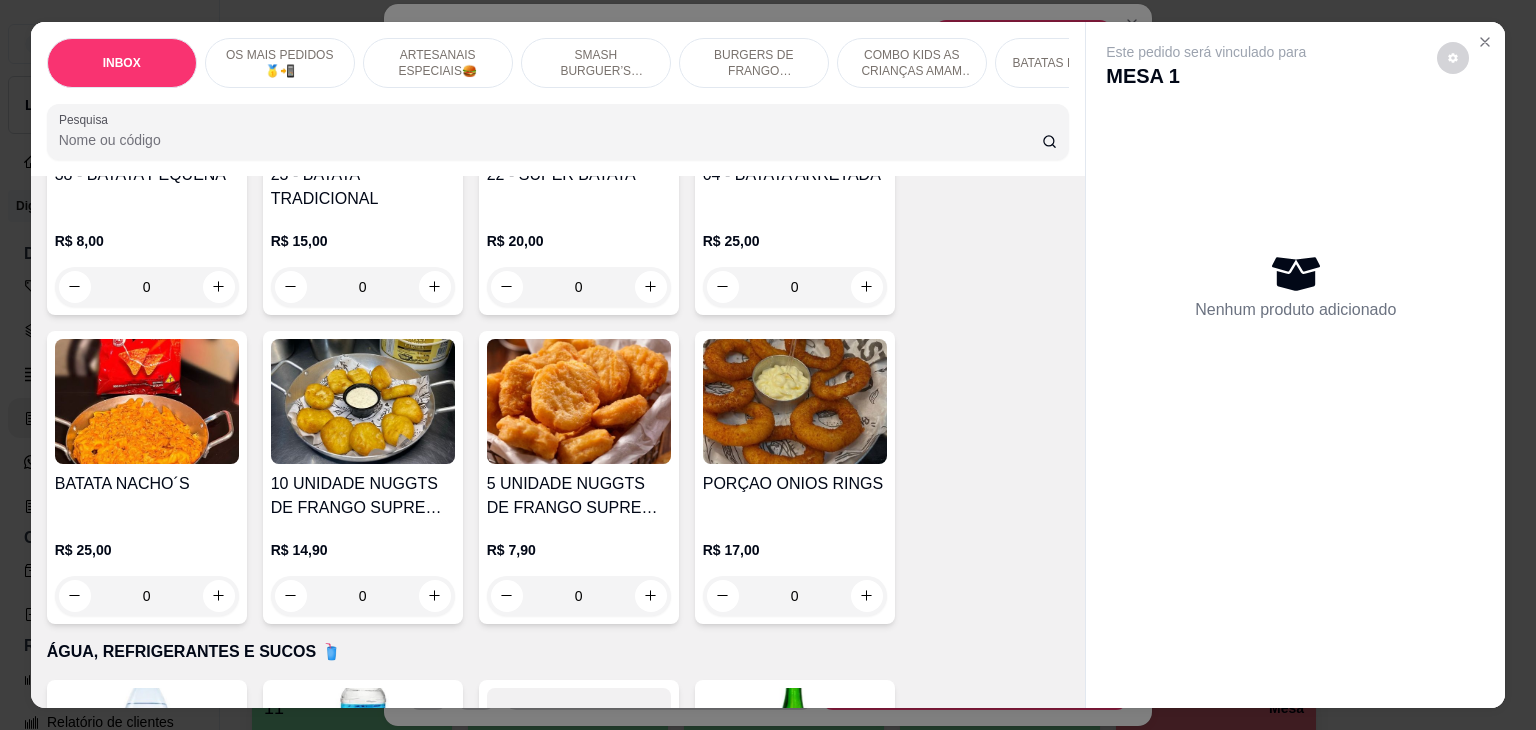 scroll, scrollTop: 3600, scrollLeft: 0, axis: vertical 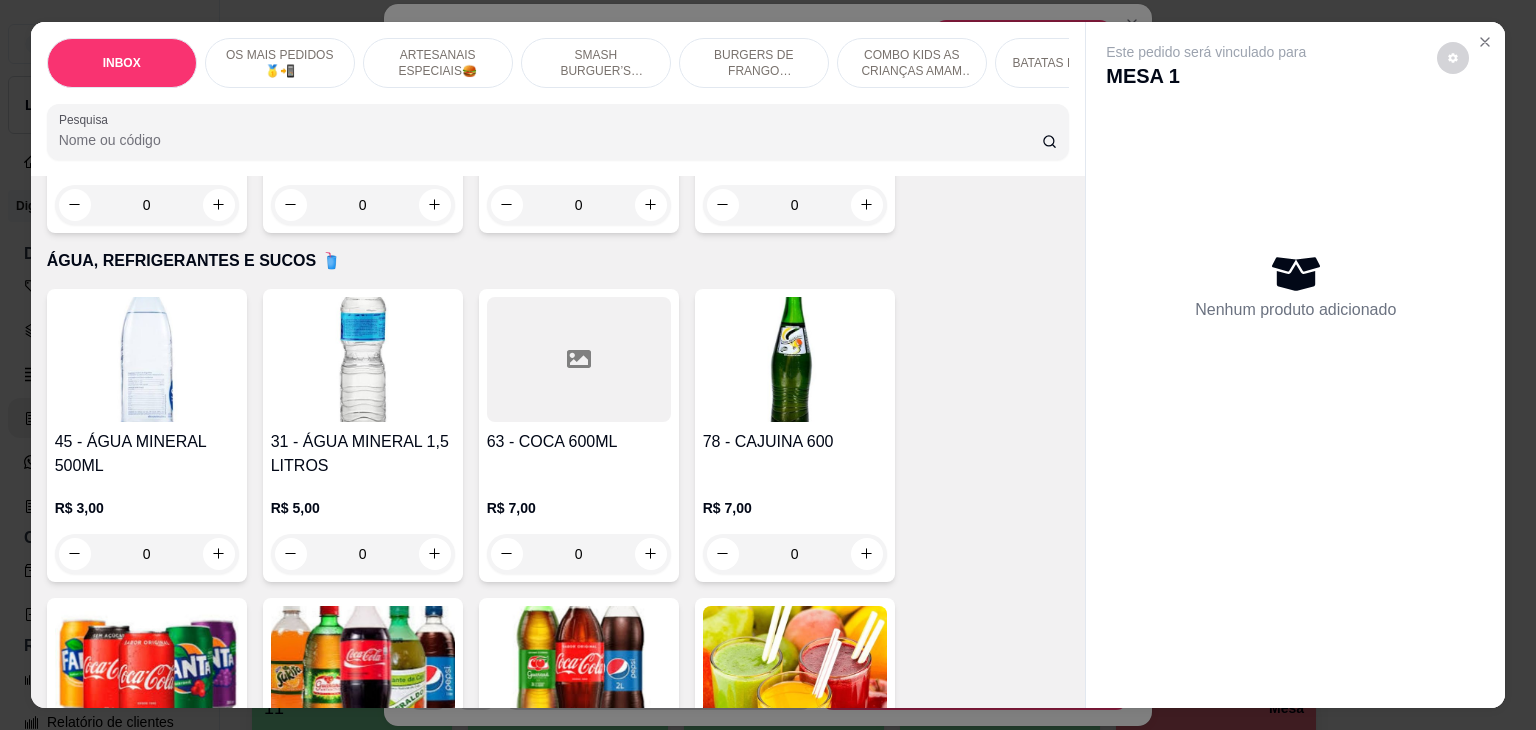 click at bounding box center (147, 668) 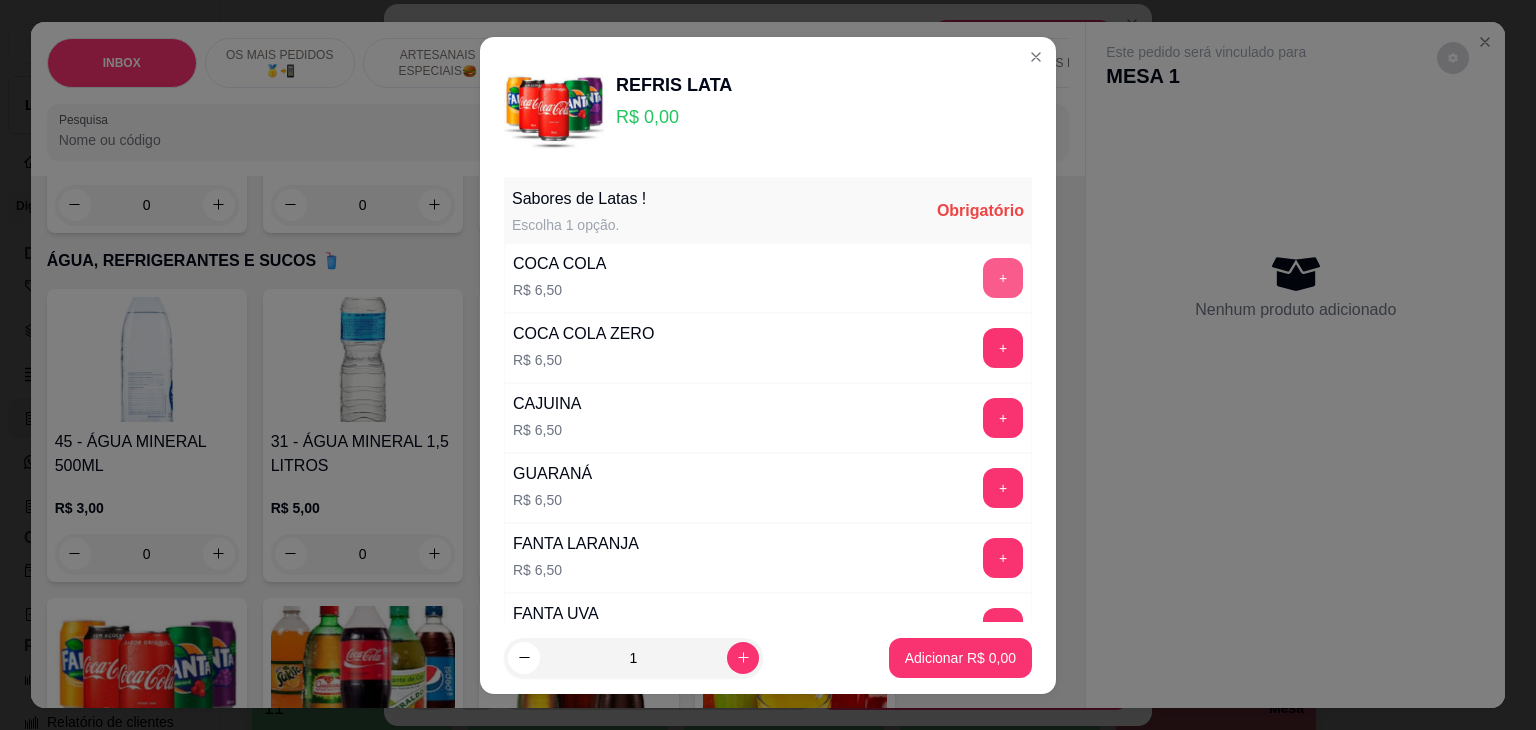 click on "+" at bounding box center (1003, 278) 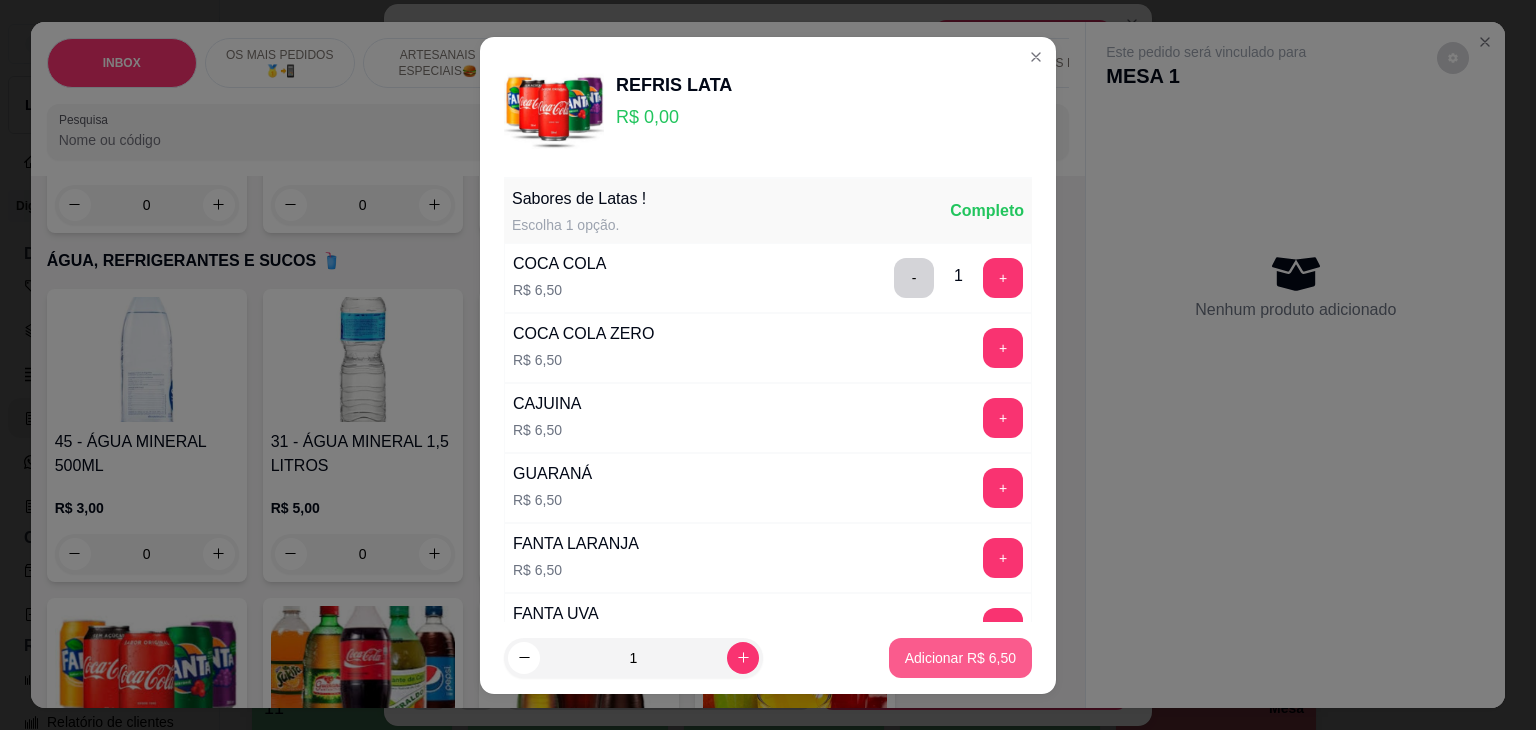 click on "Adicionar   R$ 6,50" at bounding box center (960, 658) 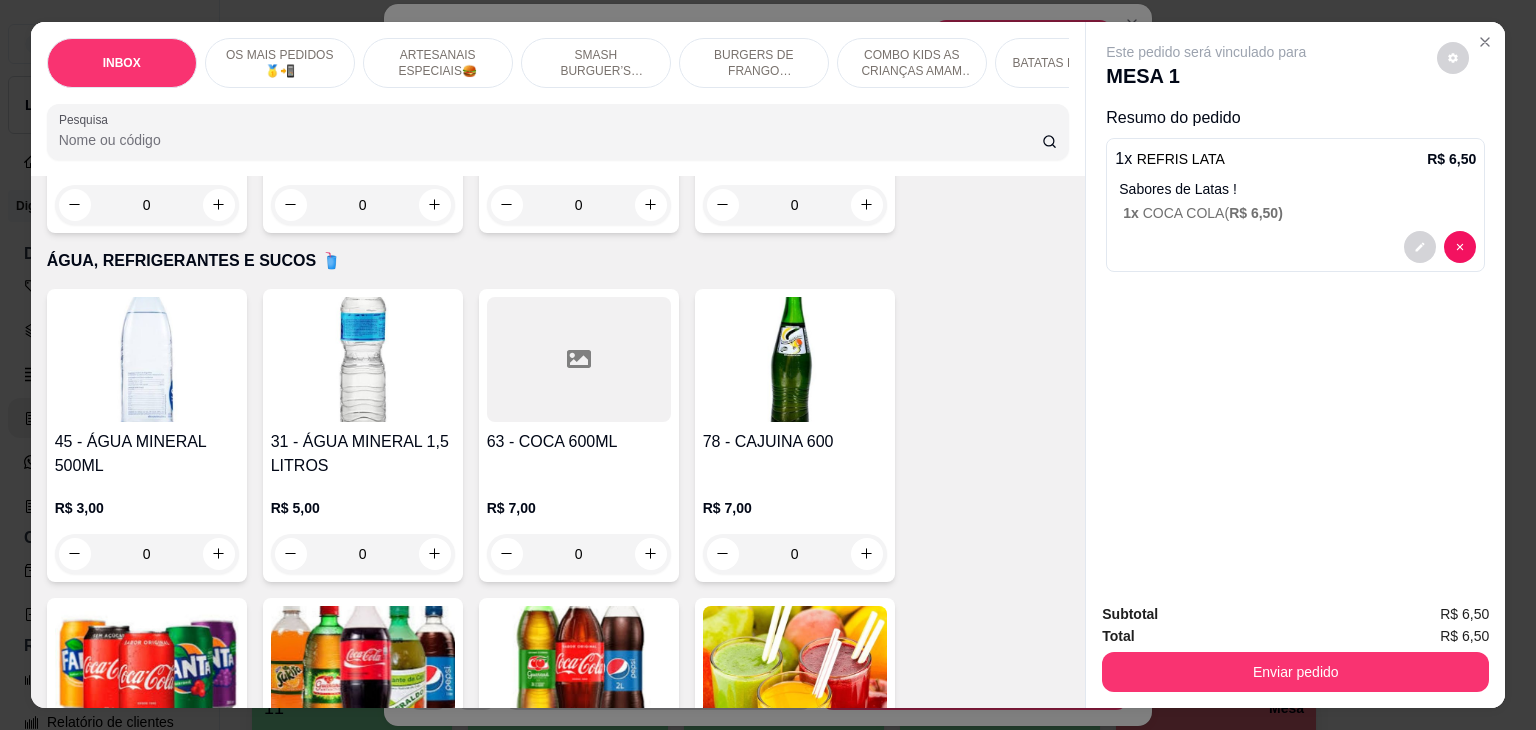 click on "Enviar pedido" at bounding box center [1295, 672] 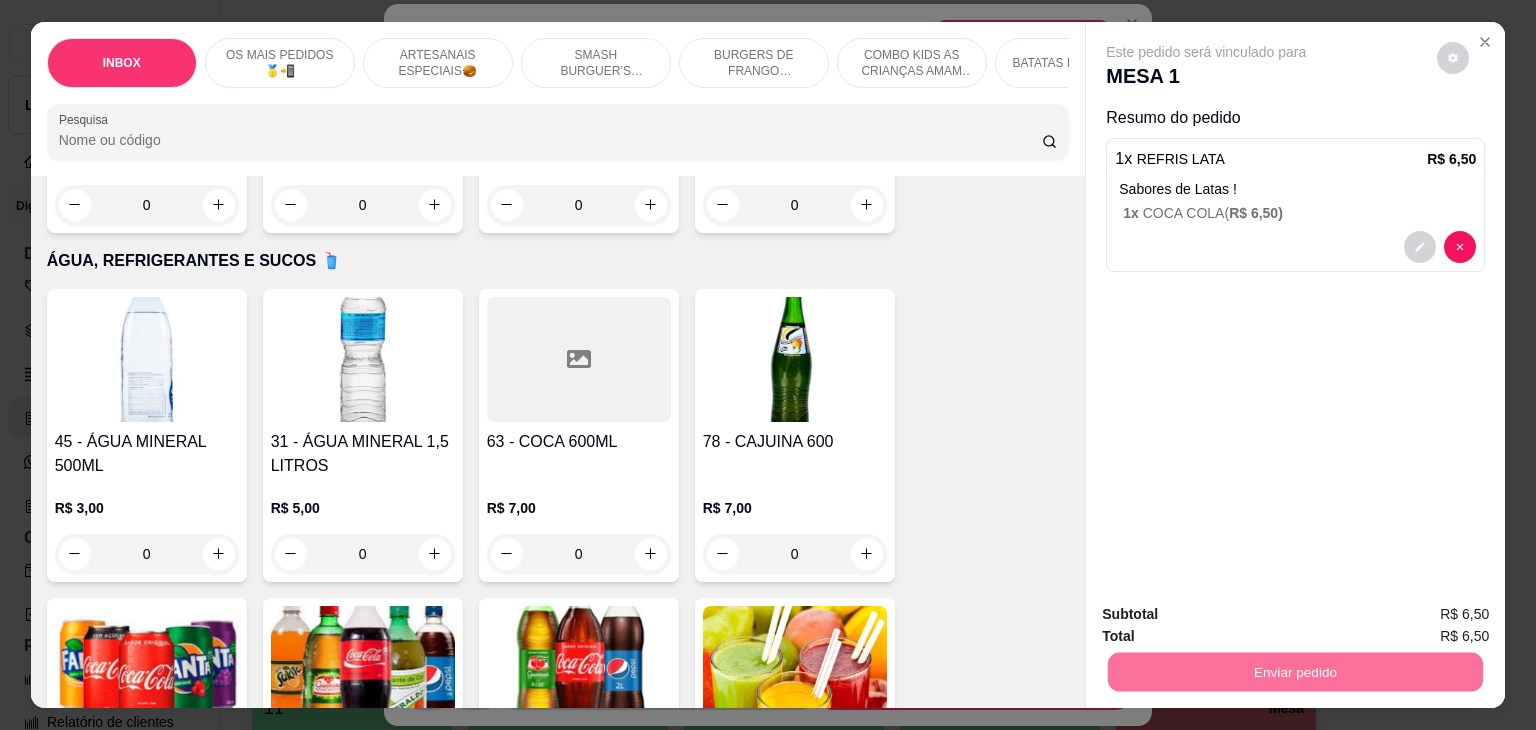 click on "Não registrar e enviar pedido" at bounding box center (1229, 614) 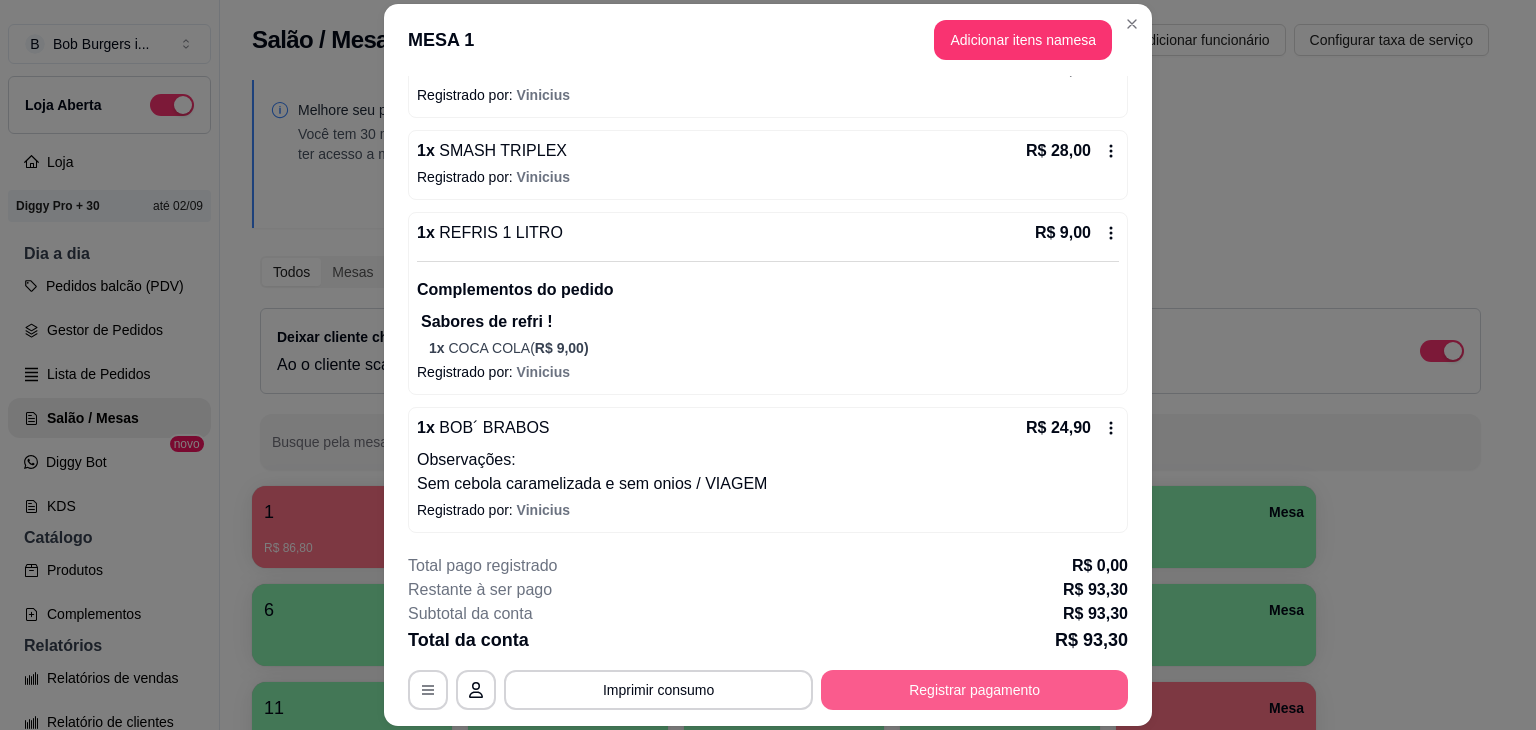 click on "Registrar pagamento" at bounding box center (974, 690) 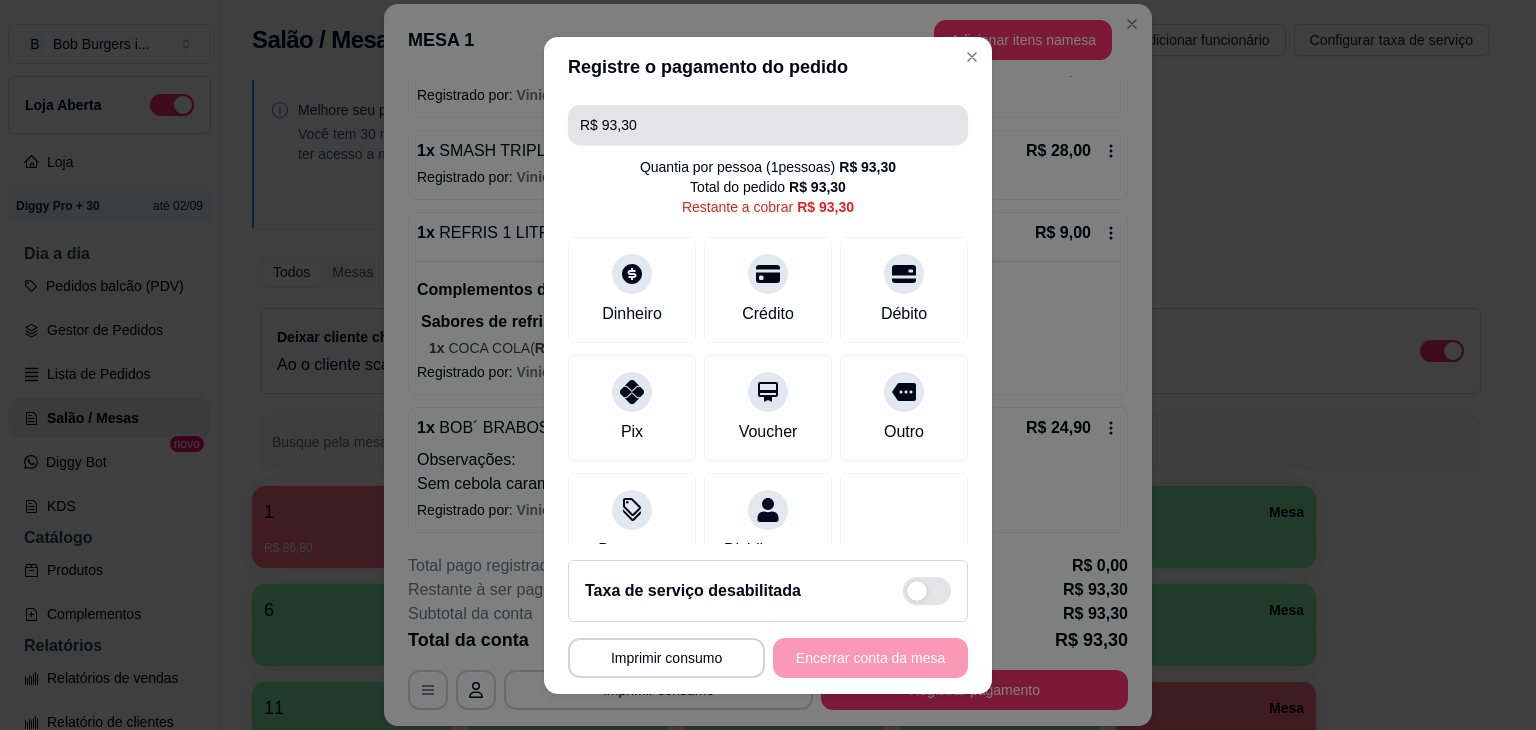 click on "R$ 93,30" at bounding box center (768, 125) 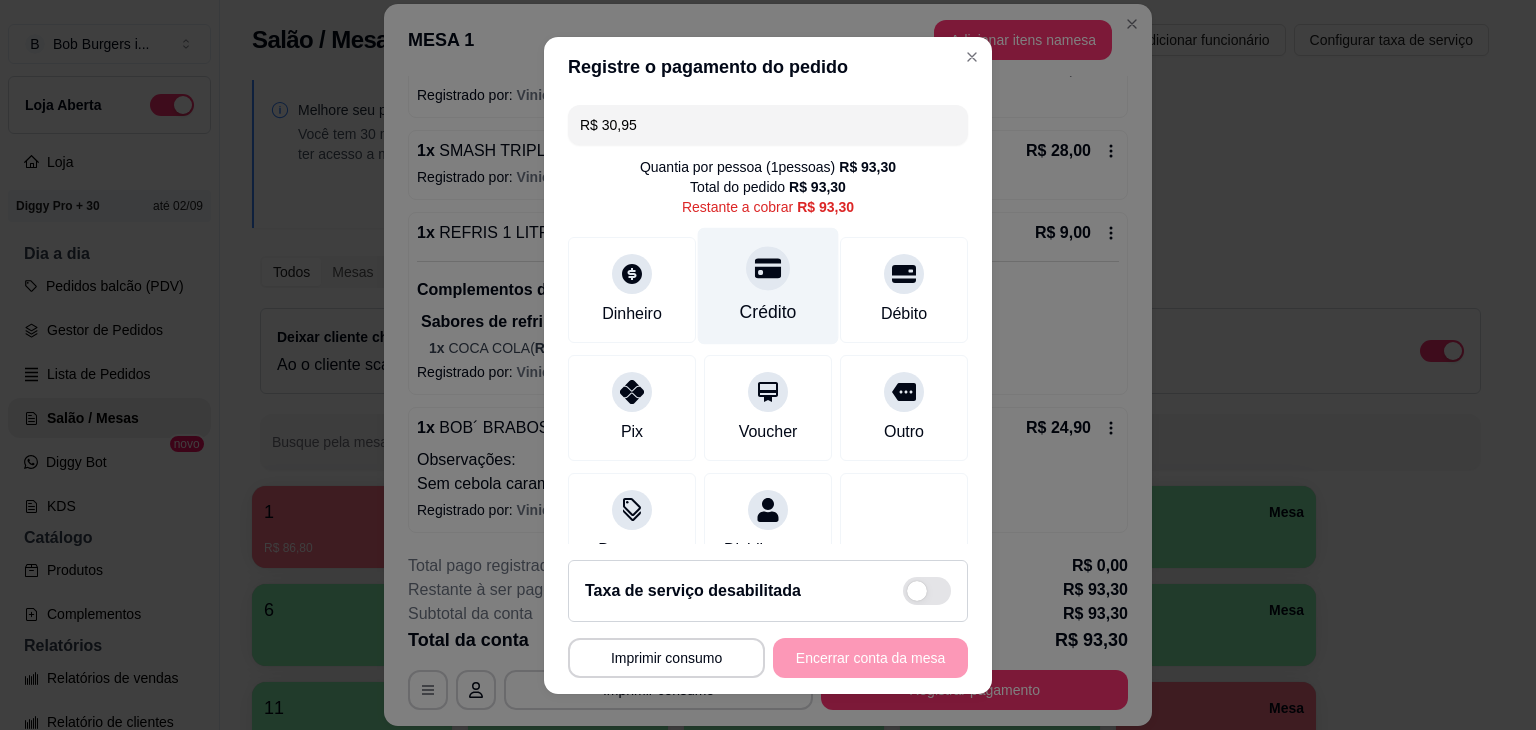 click 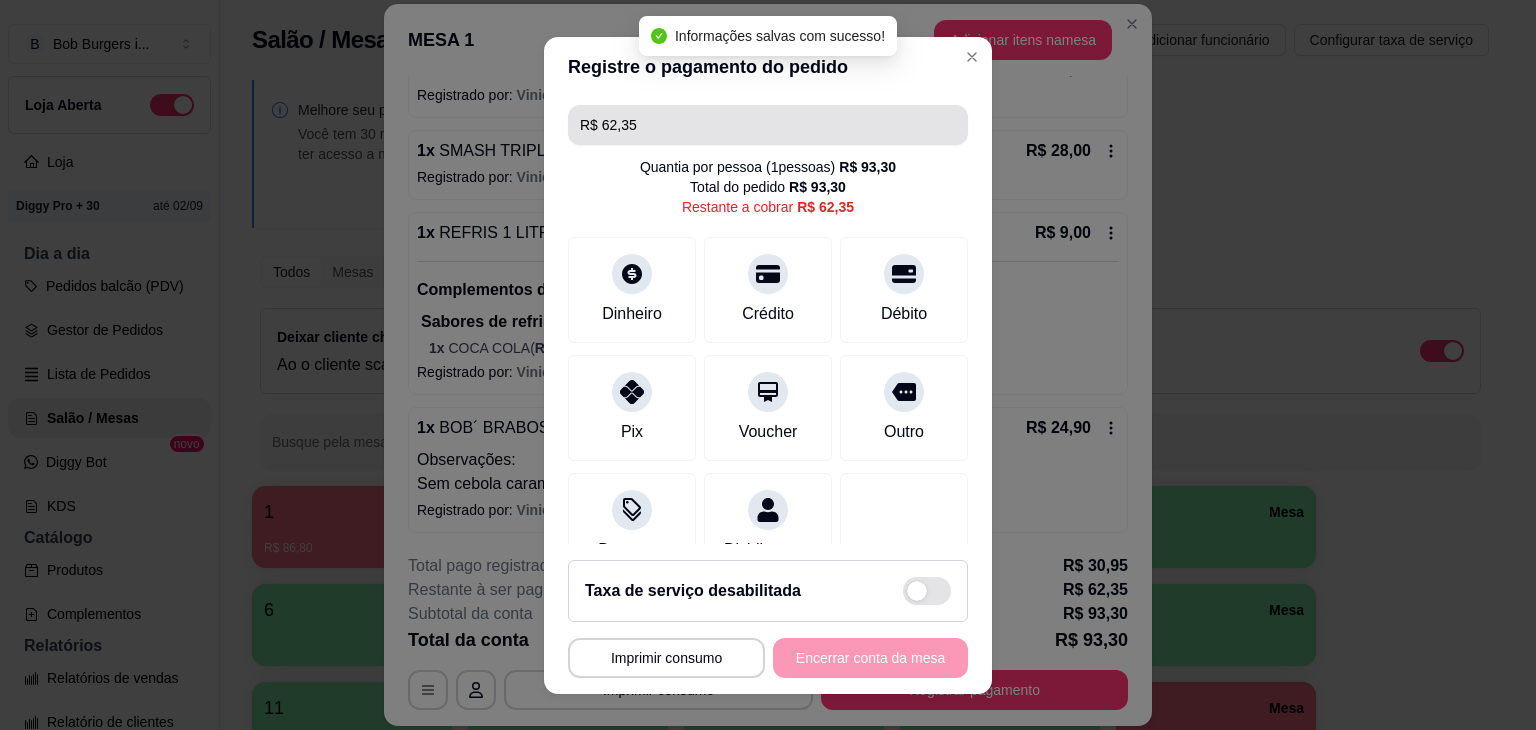 click on "R$ 62,35" at bounding box center (768, 125) 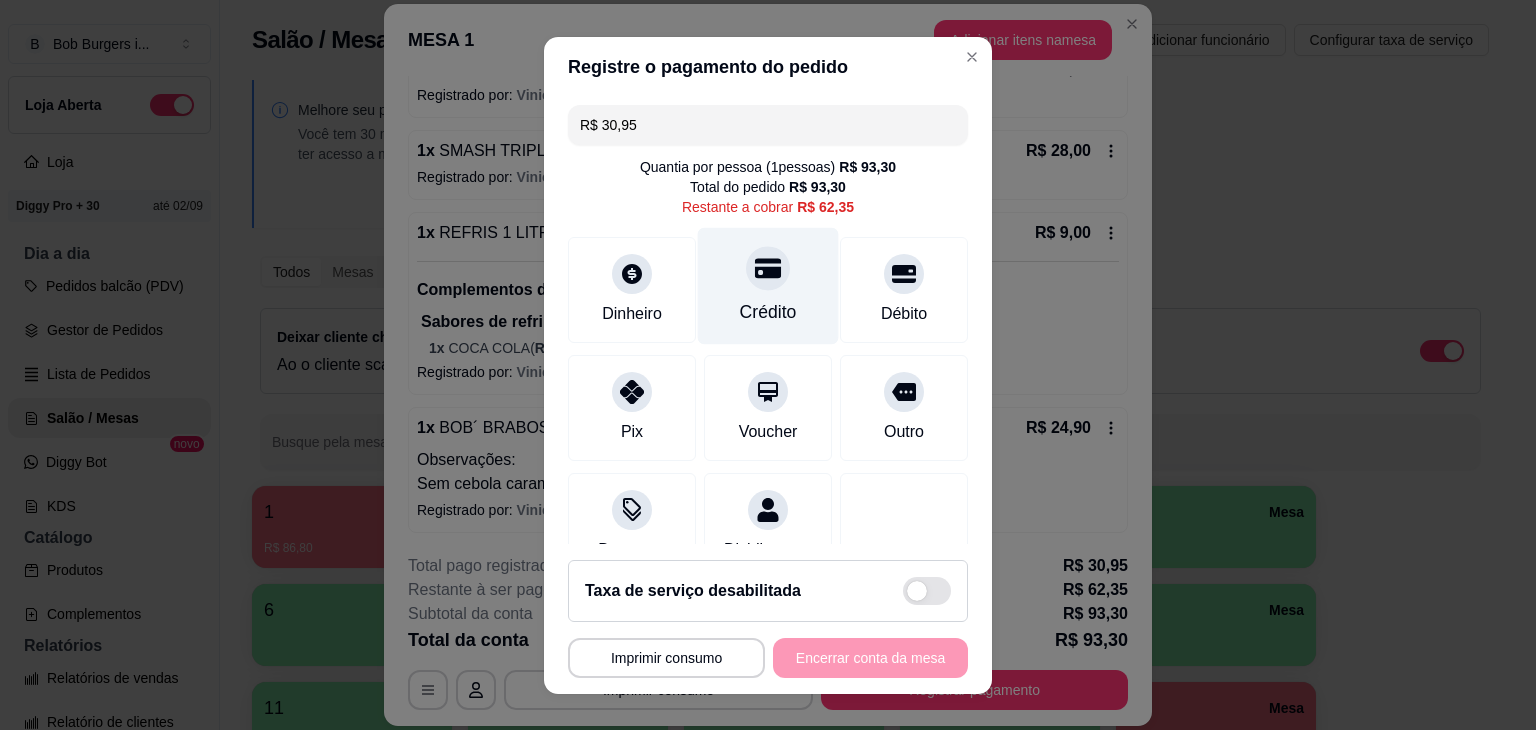 click at bounding box center (768, 268) 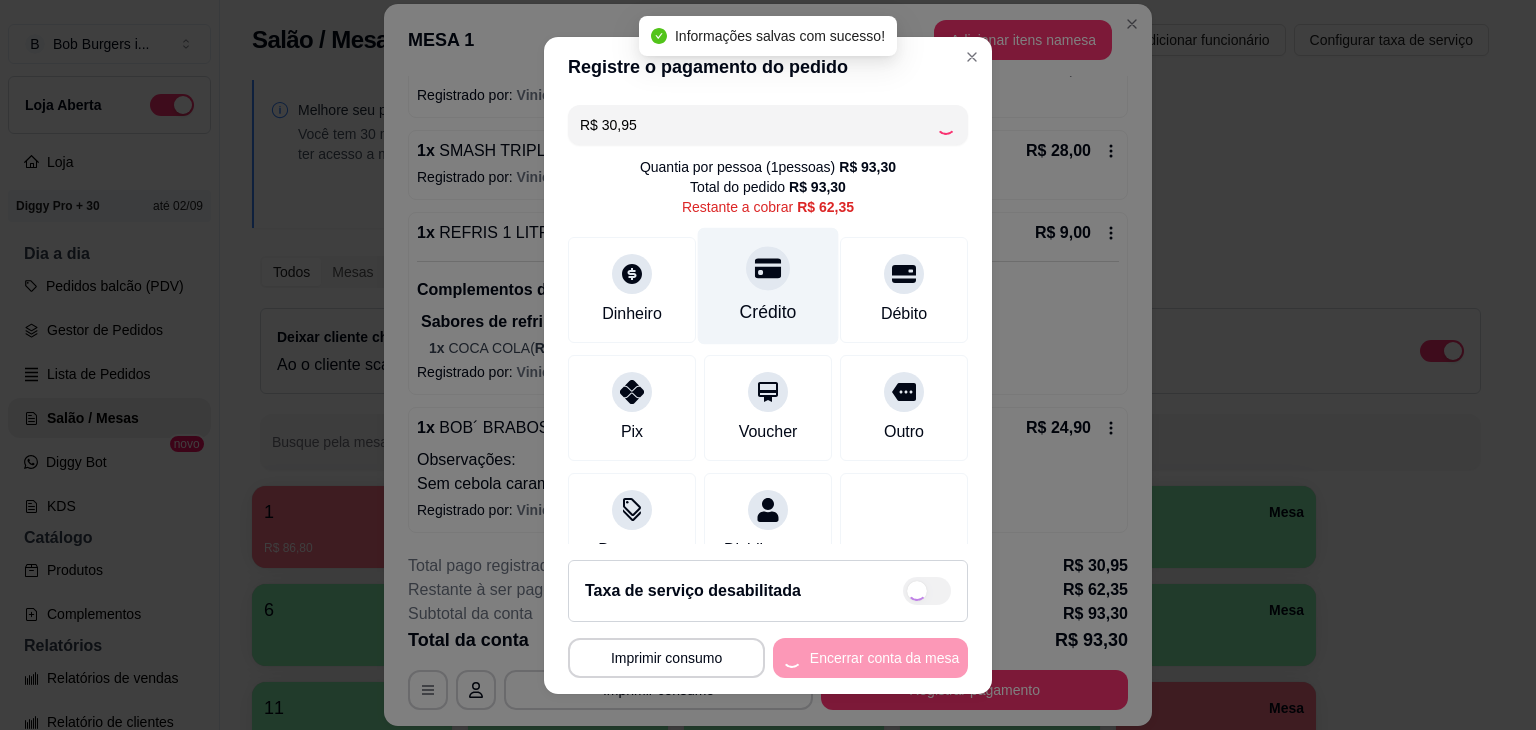 type on "R$ 31,40" 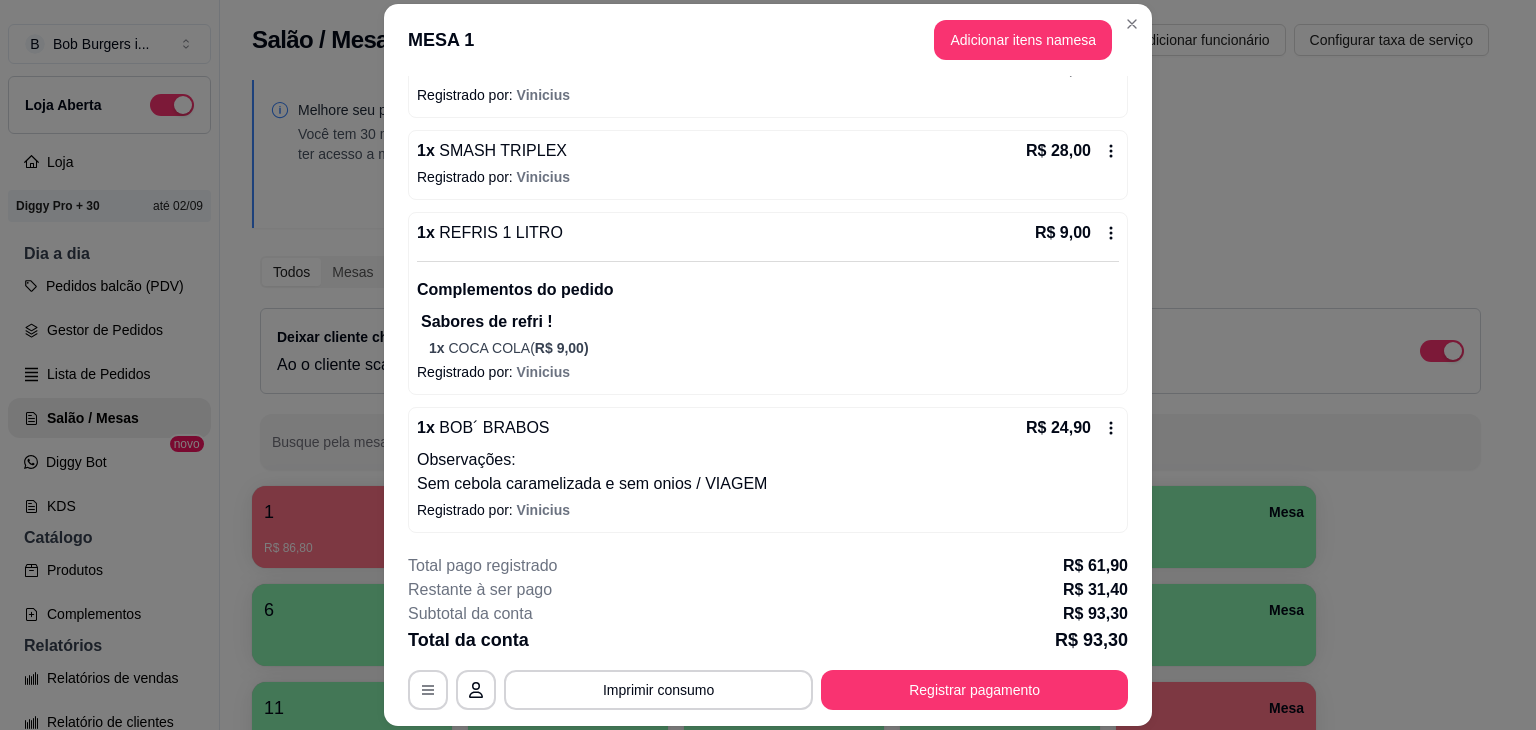 scroll, scrollTop: 412, scrollLeft: 0, axis: vertical 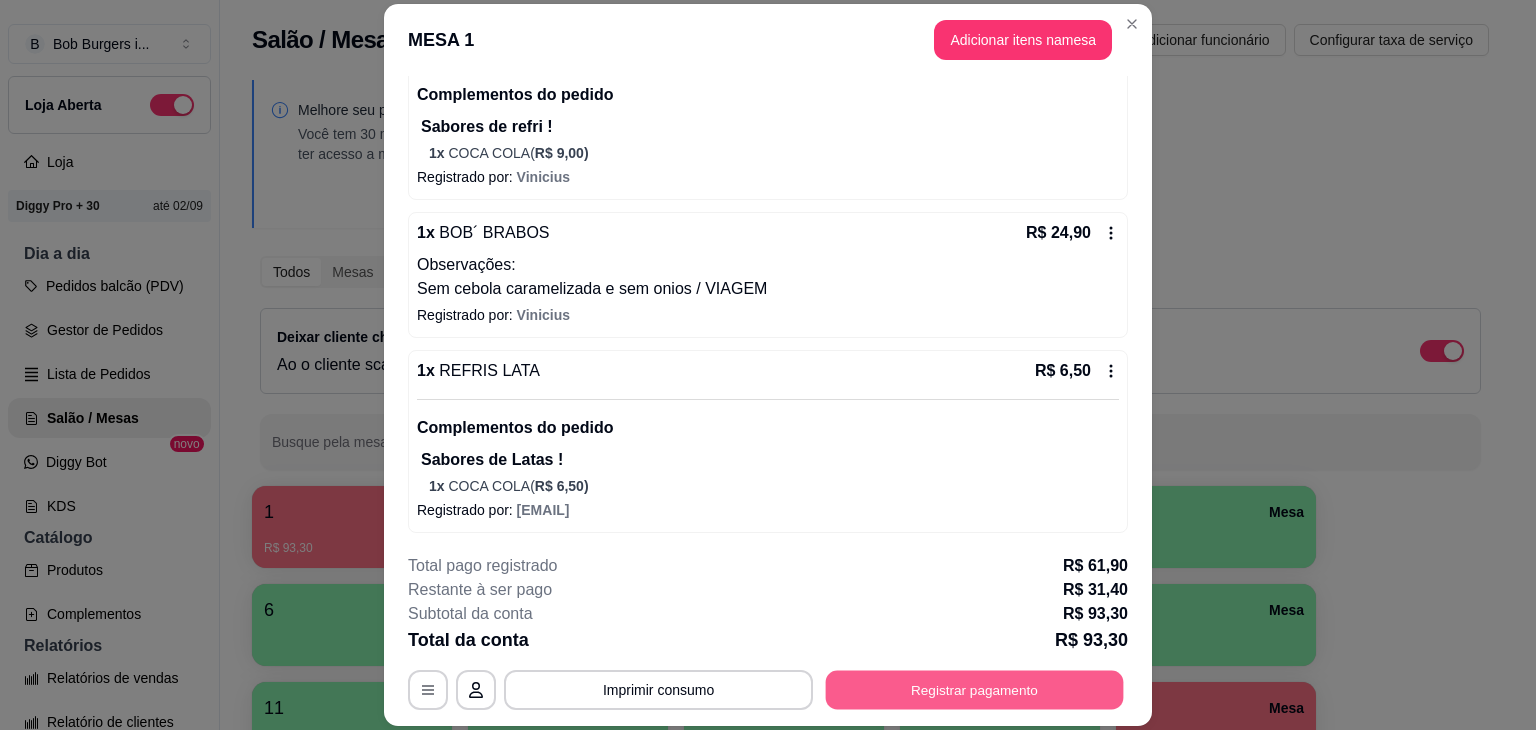 click on "Registrar pagamento" at bounding box center [975, 690] 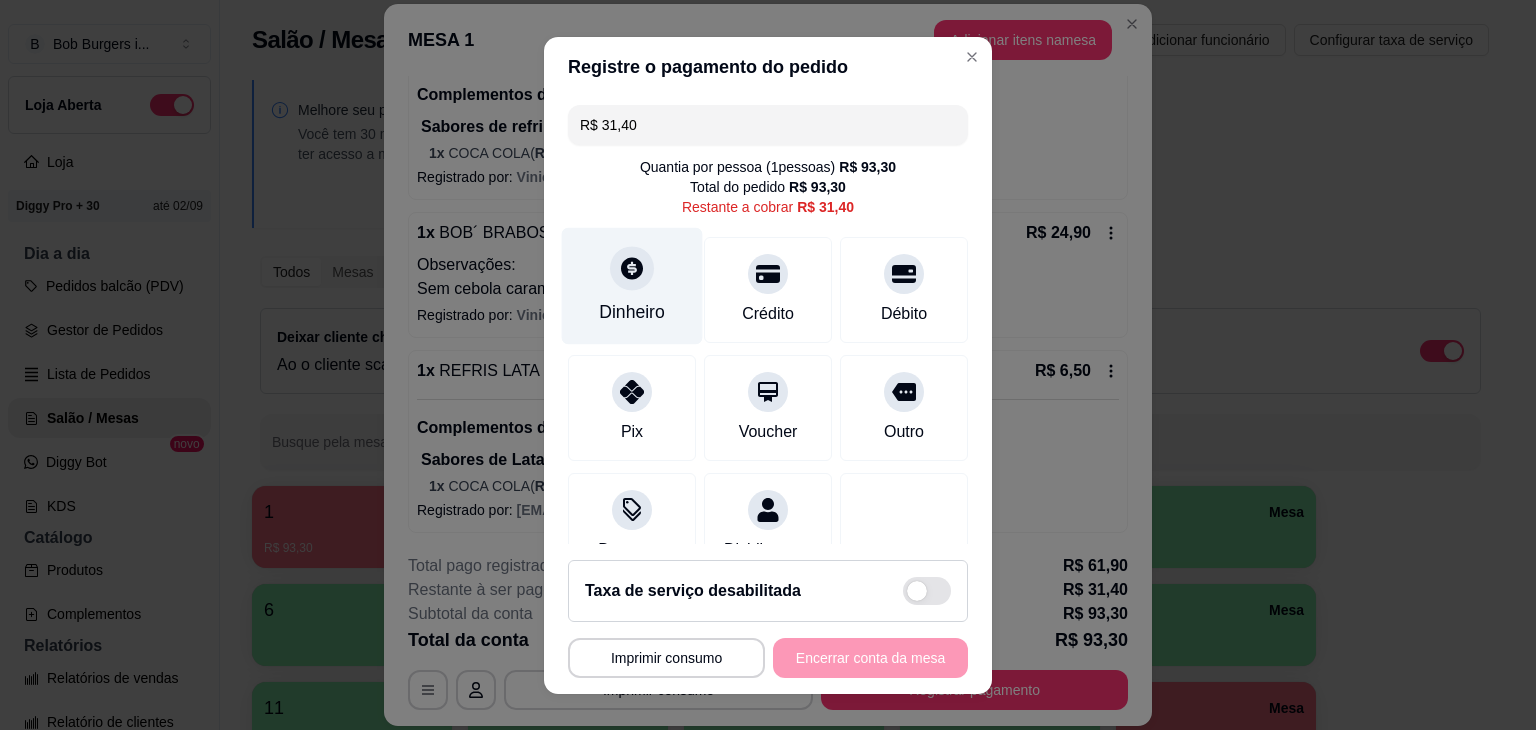 click on "Dinheiro" at bounding box center (632, 285) 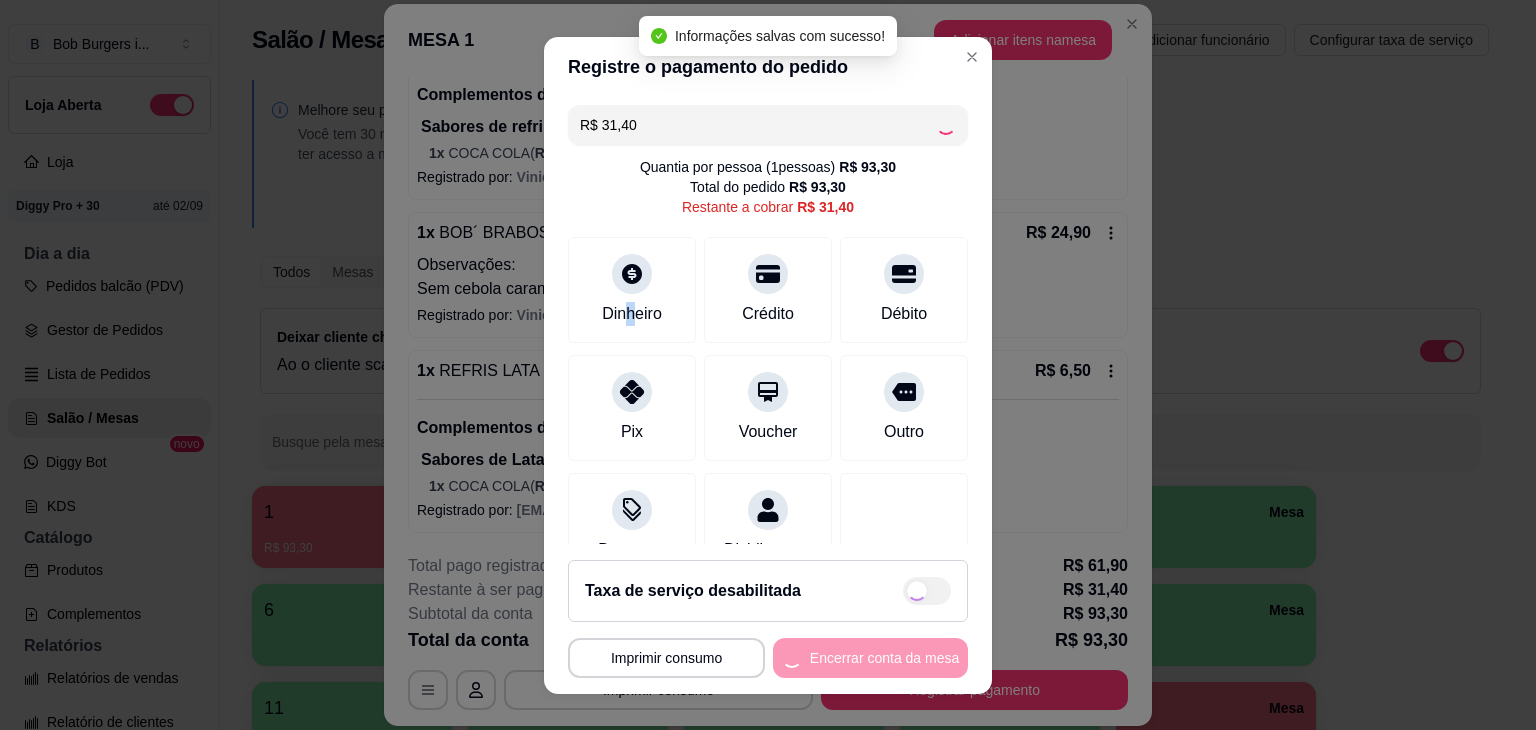 type on "R$ 0,00" 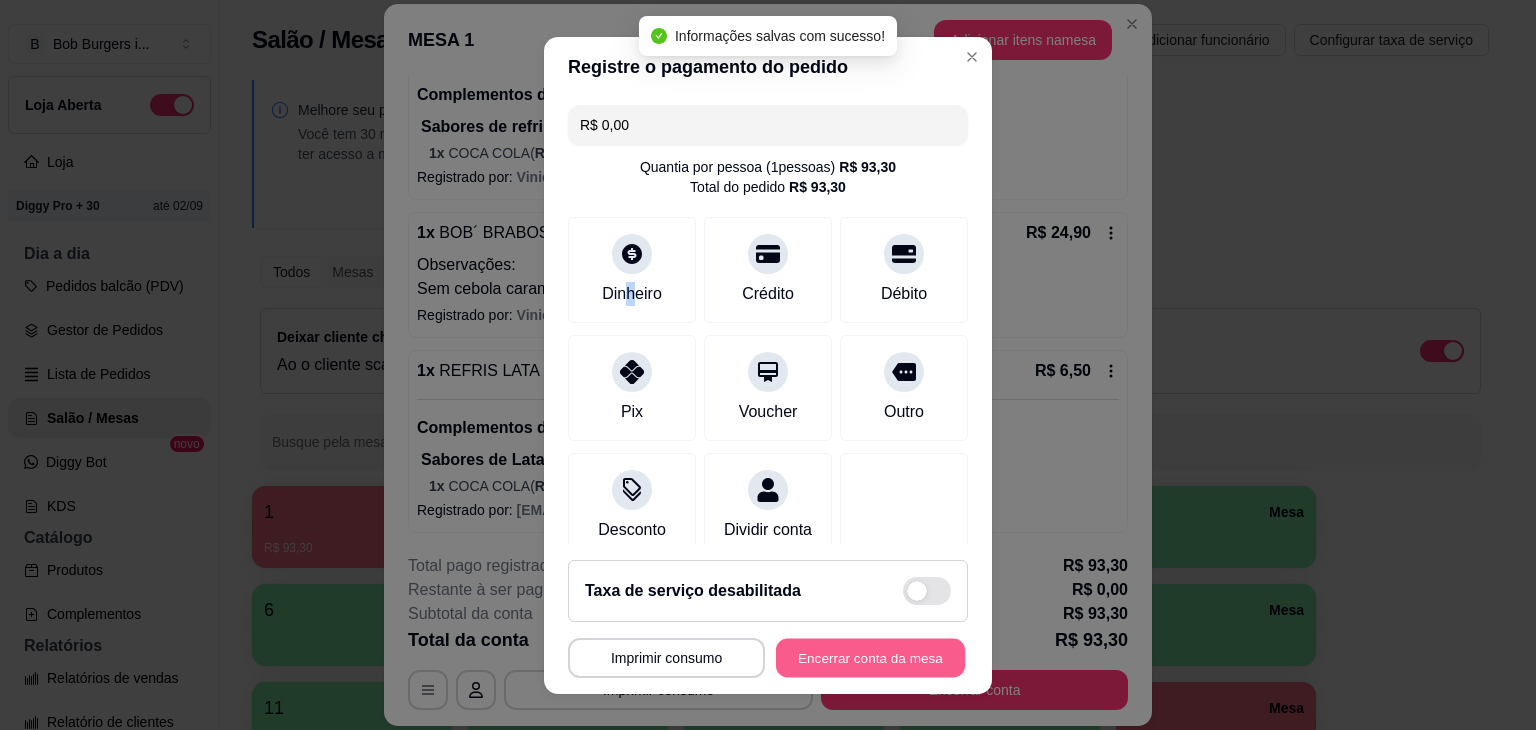 click on "Encerrar conta da mesa" at bounding box center [870, 657] 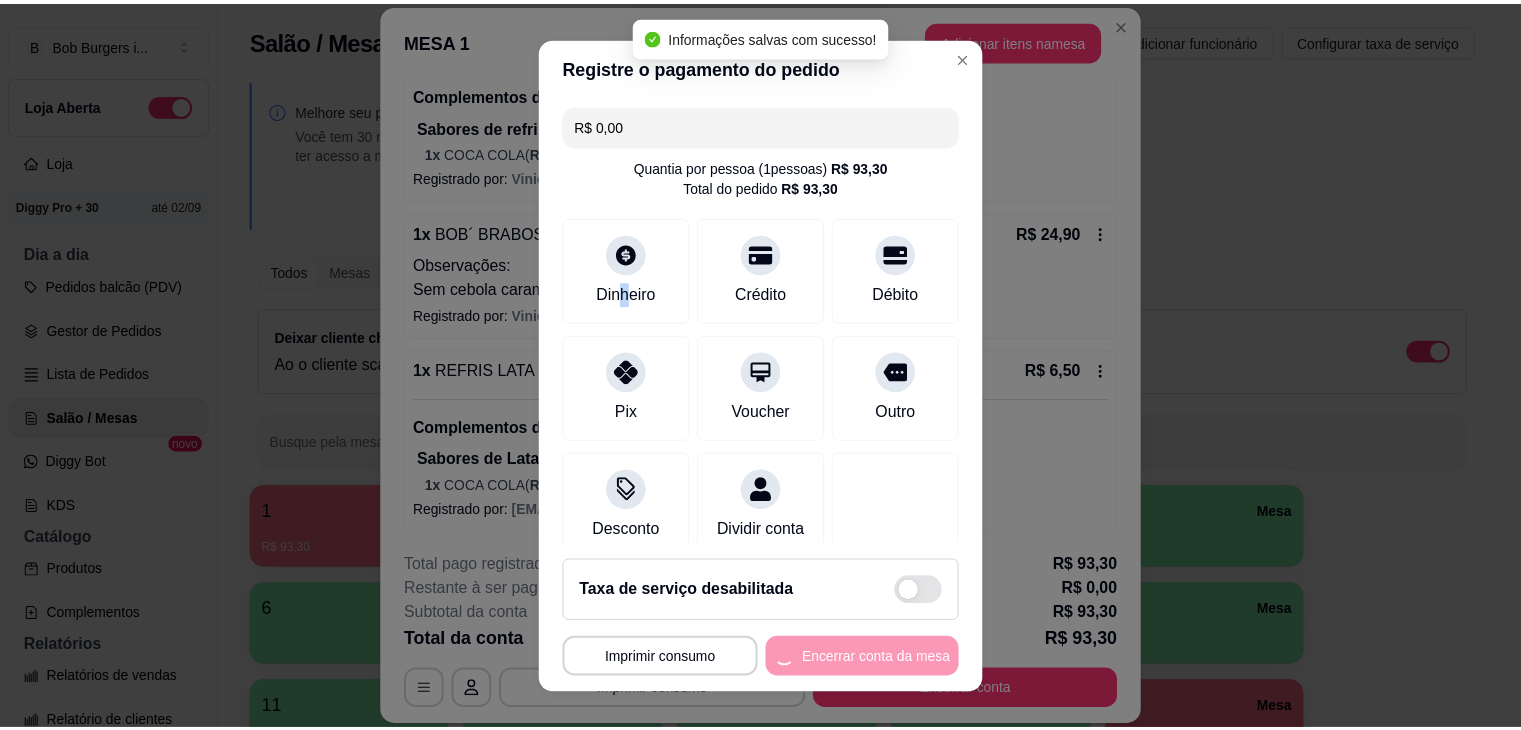 scroll, scrollTop: 0, scrollLeft: 0, axis: both 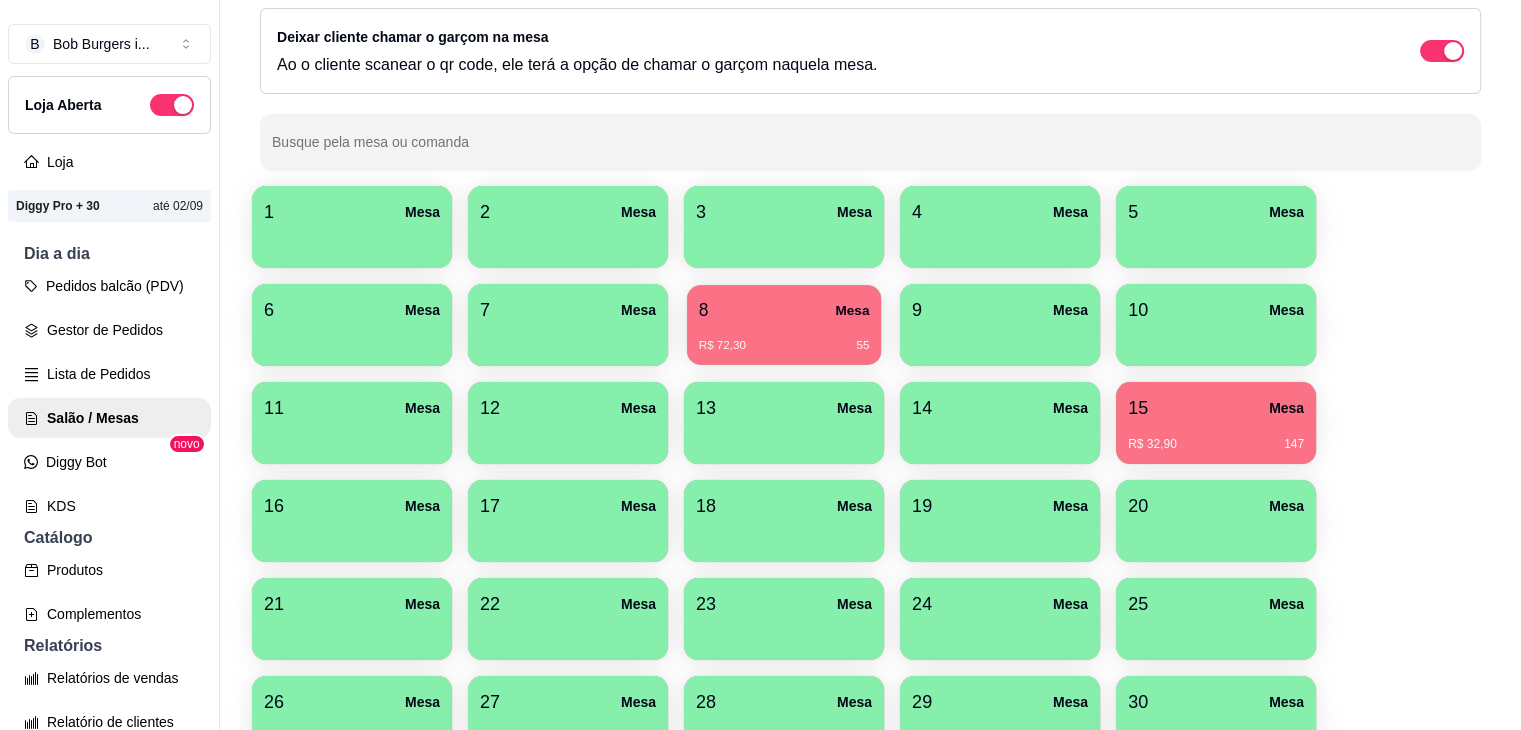 click on "8 Mesa" at bounding box center (784, 310) 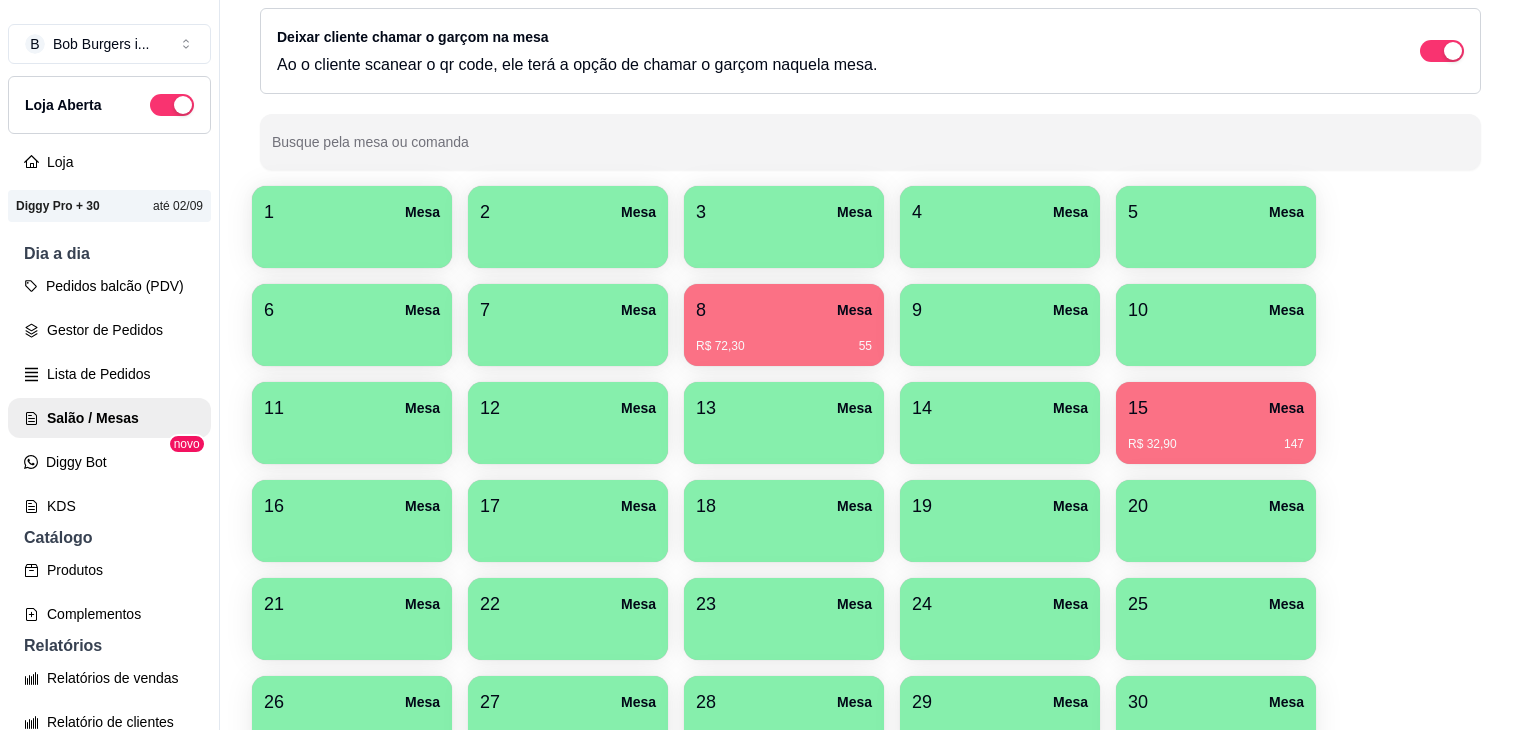 scroll, scrollTop: 161, scrollLeft: 0, axis: vertical 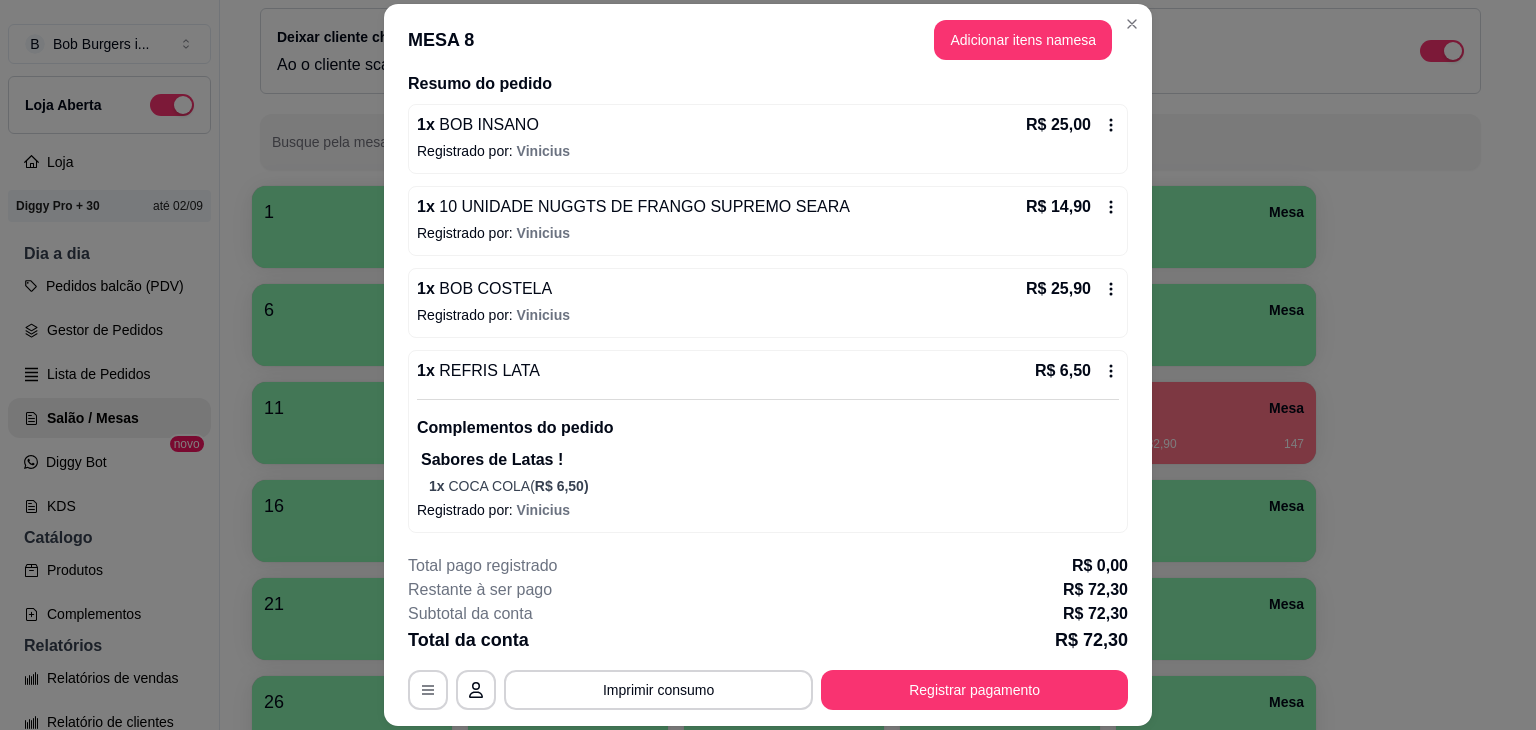 click 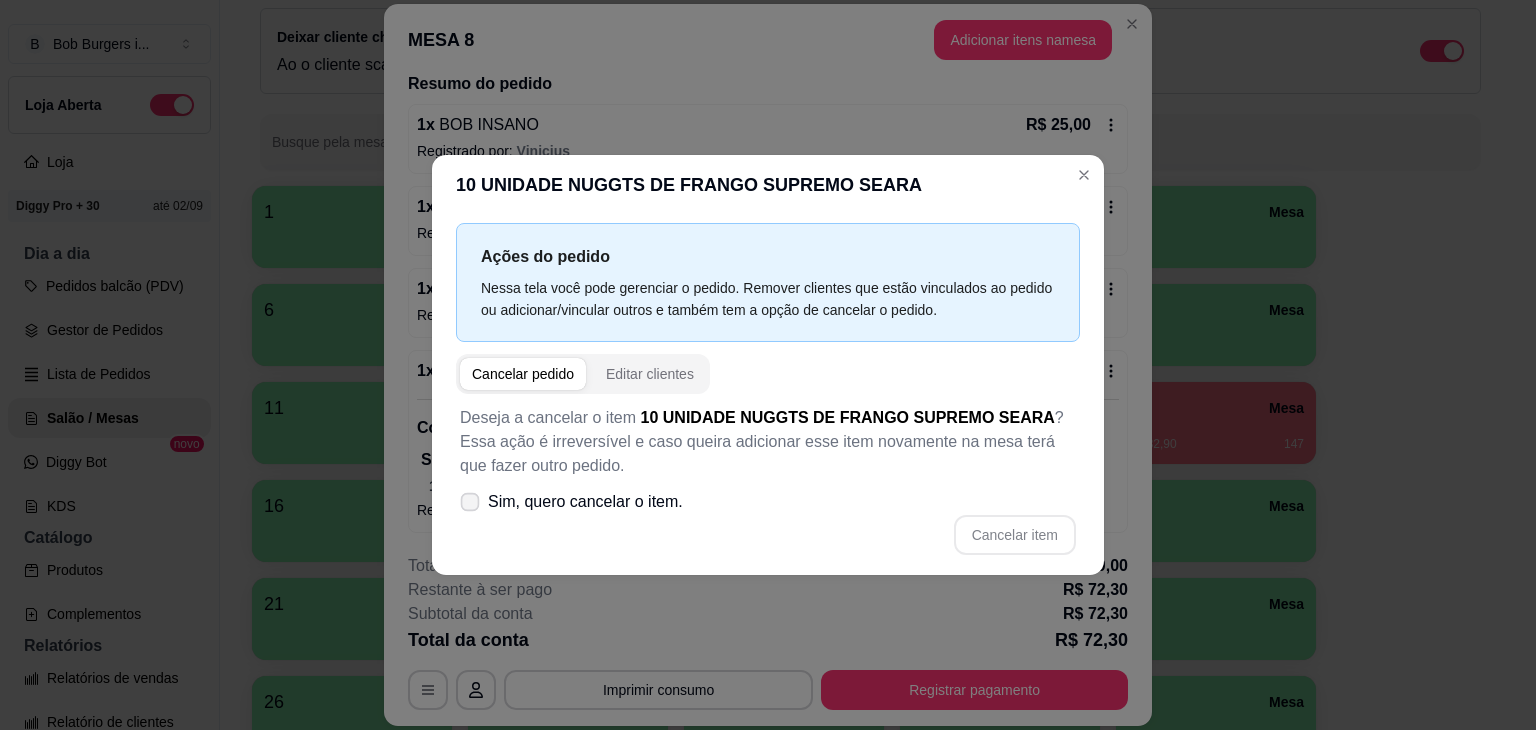 click on "Sim, quero cancelar o item." at bounding box center (571, 502) 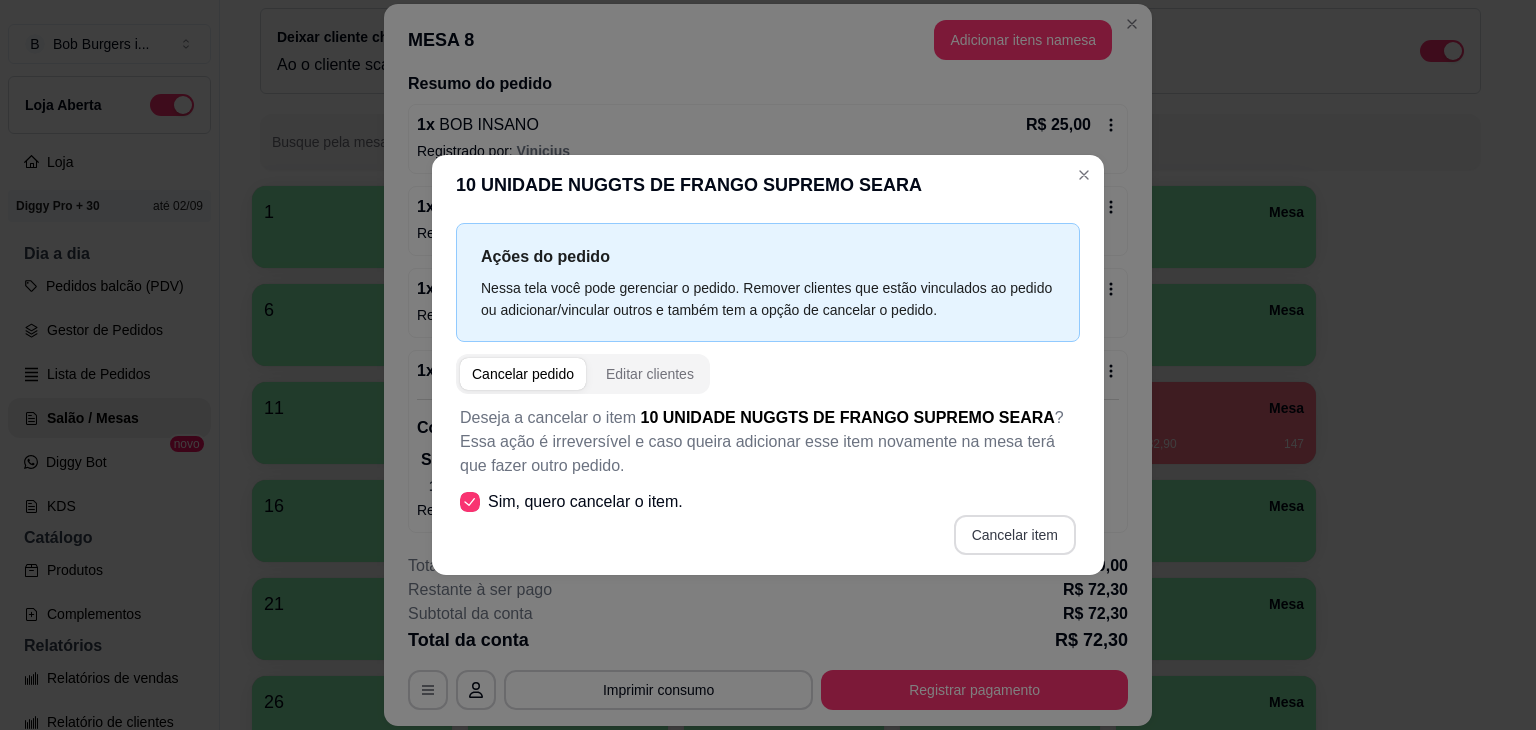 click on "Cancelar item" at bounding box center (1015, 535) 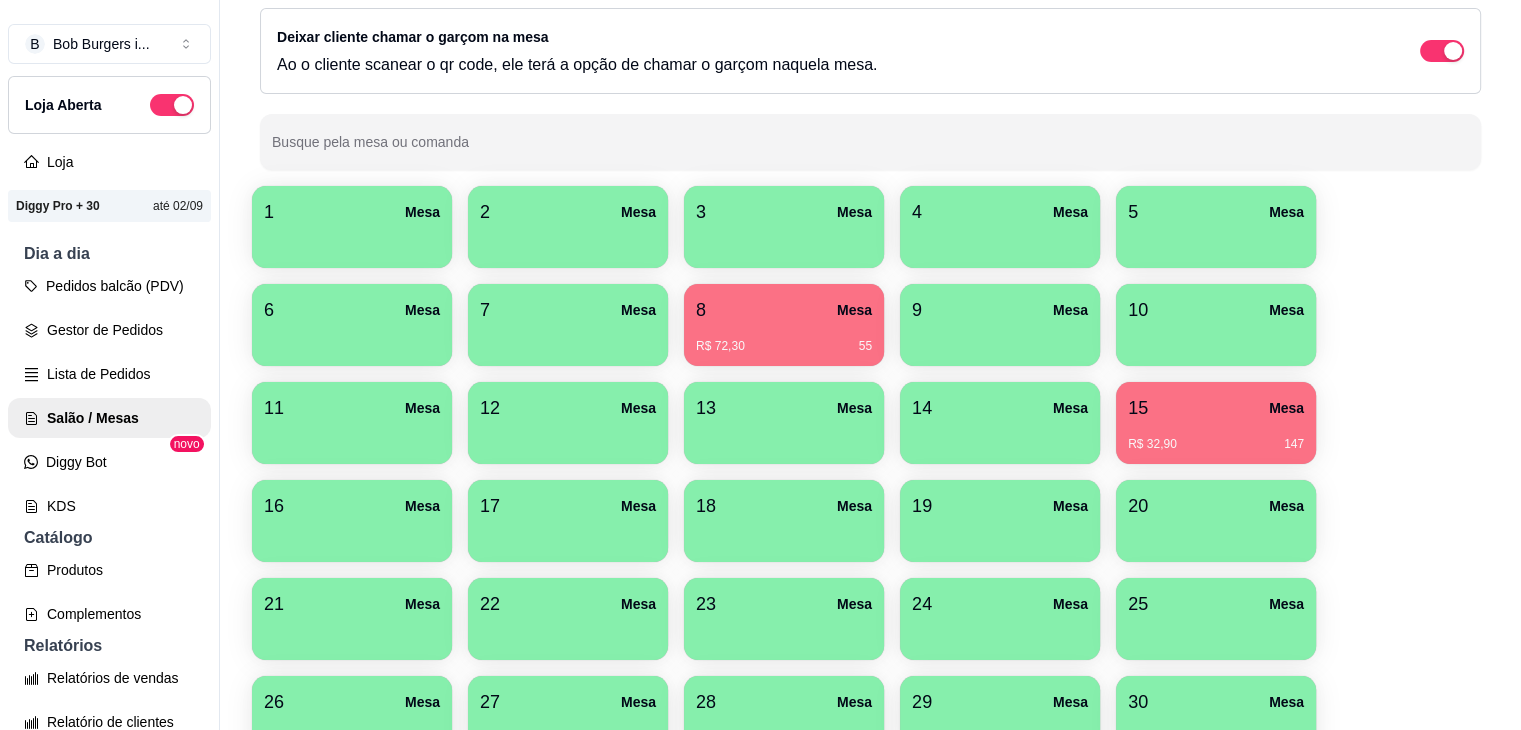 click on "R$ 32,90 147" at bounding box center [1216, 444] 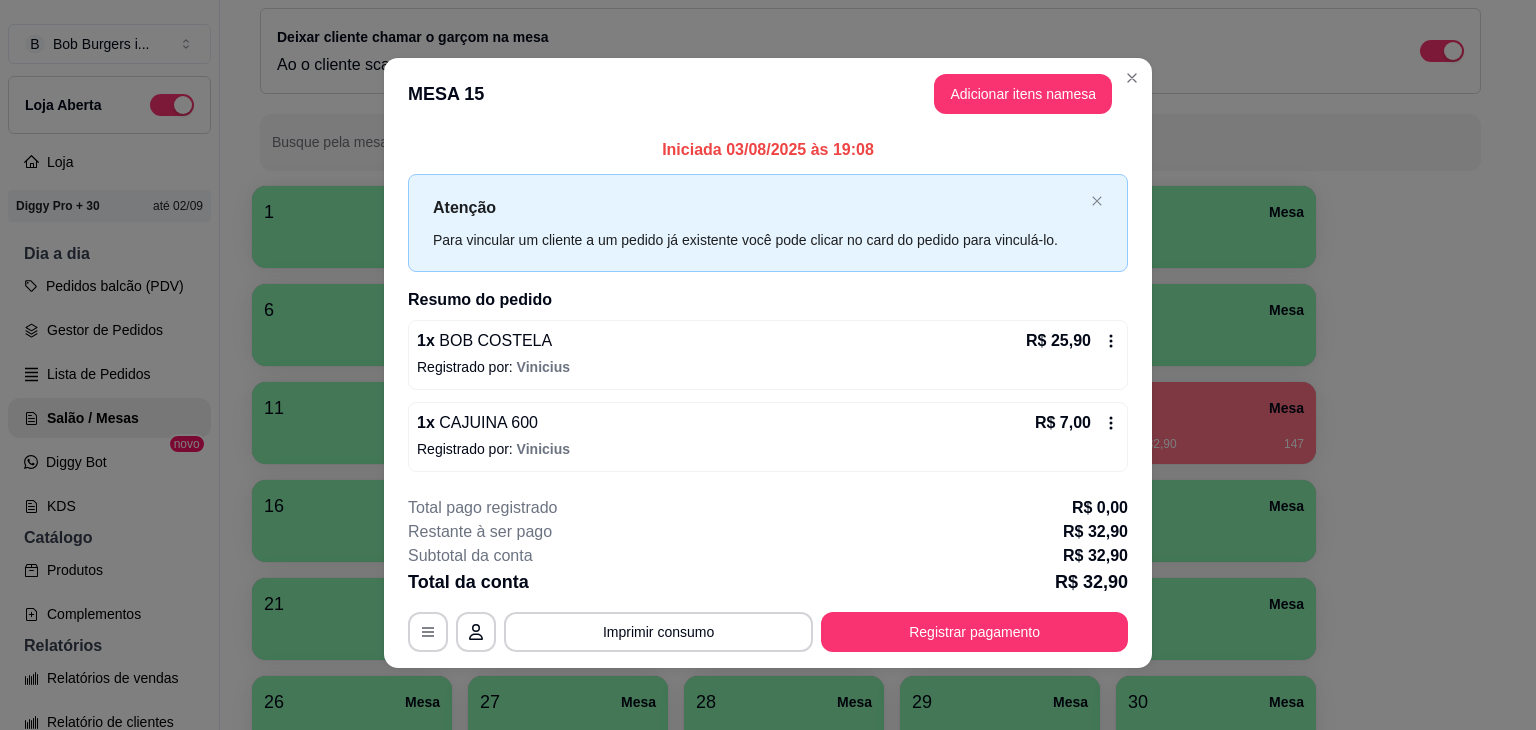 scroll, scrollTop: 3, scrollLeft: 0, axis: vertical 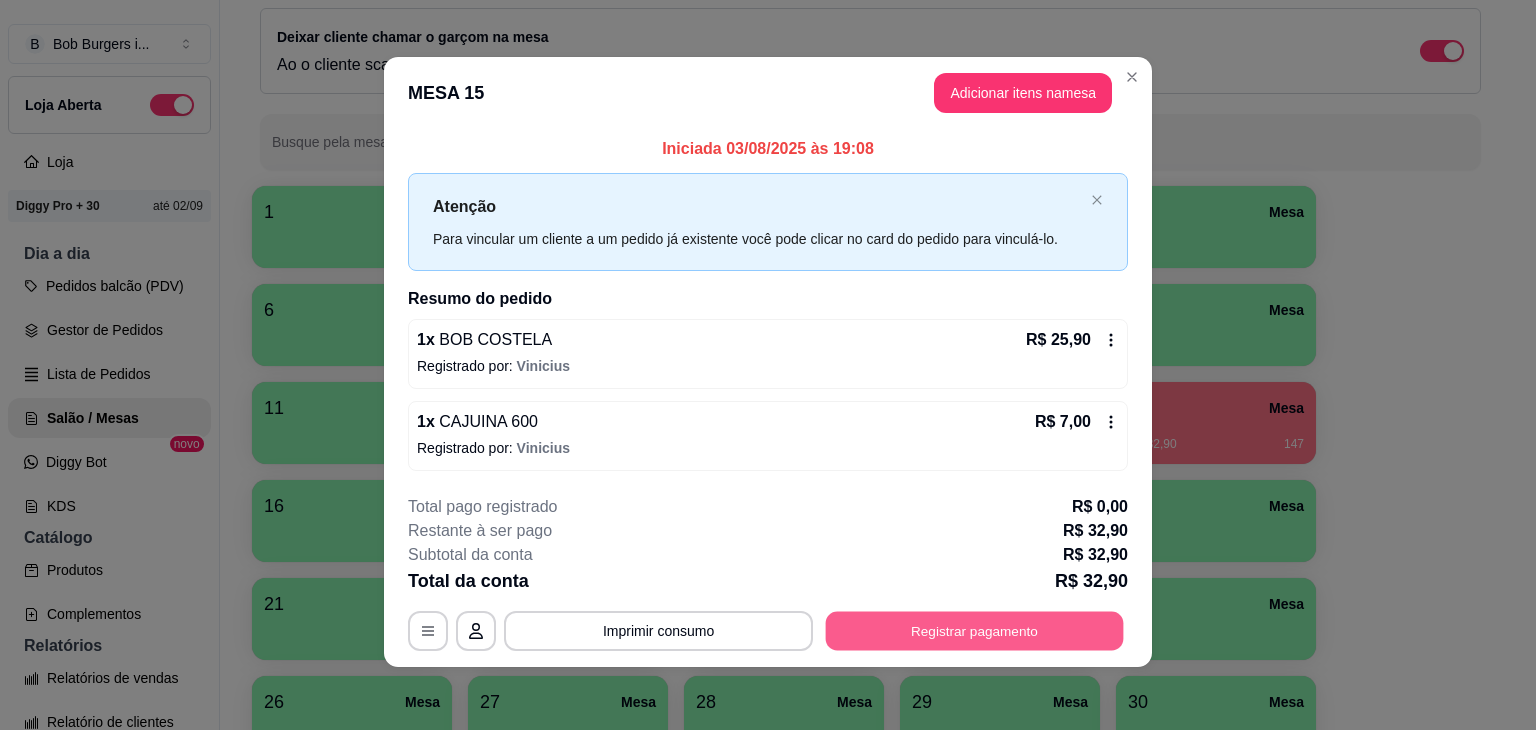 click on "Registrar pagamento" at bounding box center (975, 630) 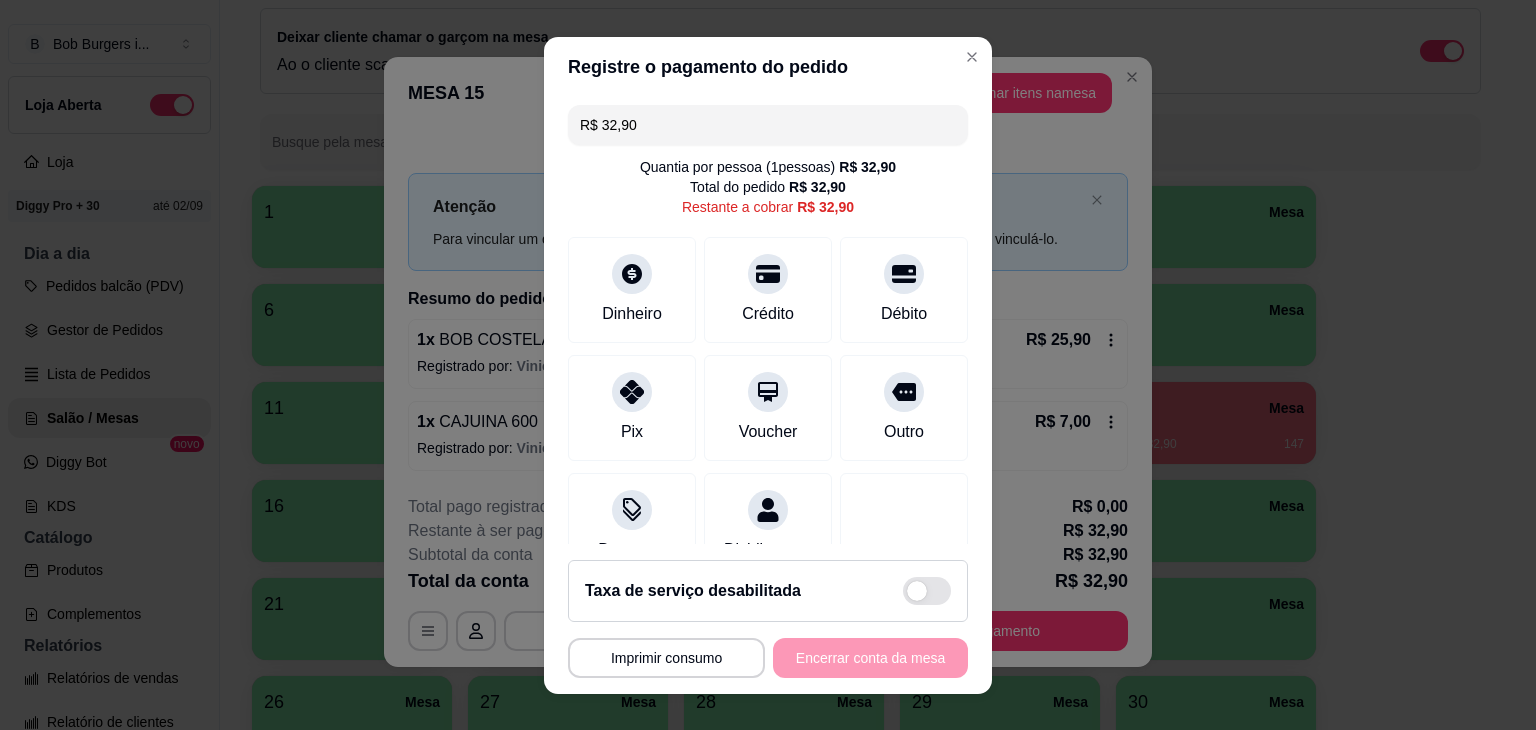 click on "R$ 32,90 Quantia por pessoa ( 1  pessoas)   R$ 32,90 Total do pedido   R$ 32,90 Restante a cobrar   R$ 32,90 Dinheiro Crédito Débito Pix Voucher Outro Desconto Dividir conta" at bounding box center (768, 320) 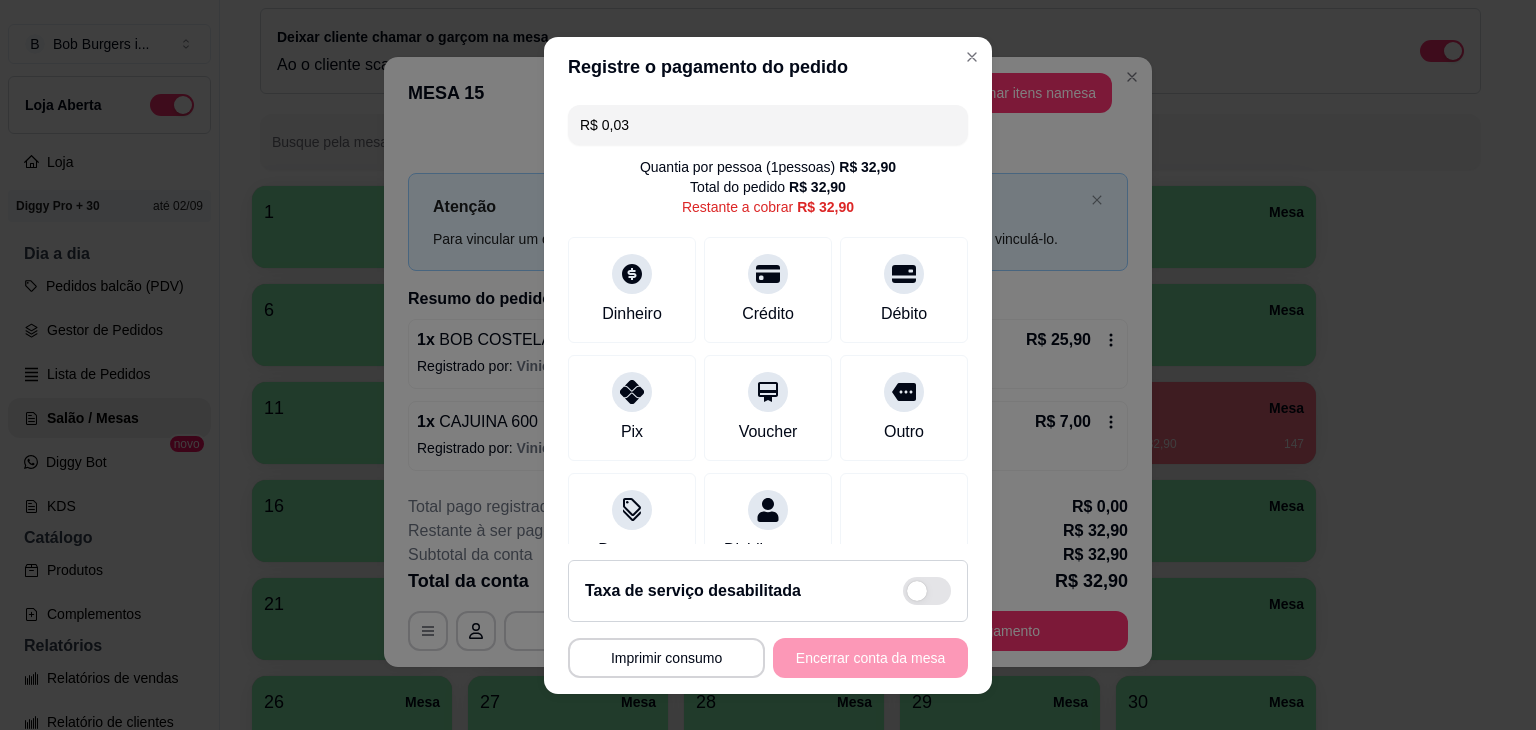 type on "R$ 0,00" 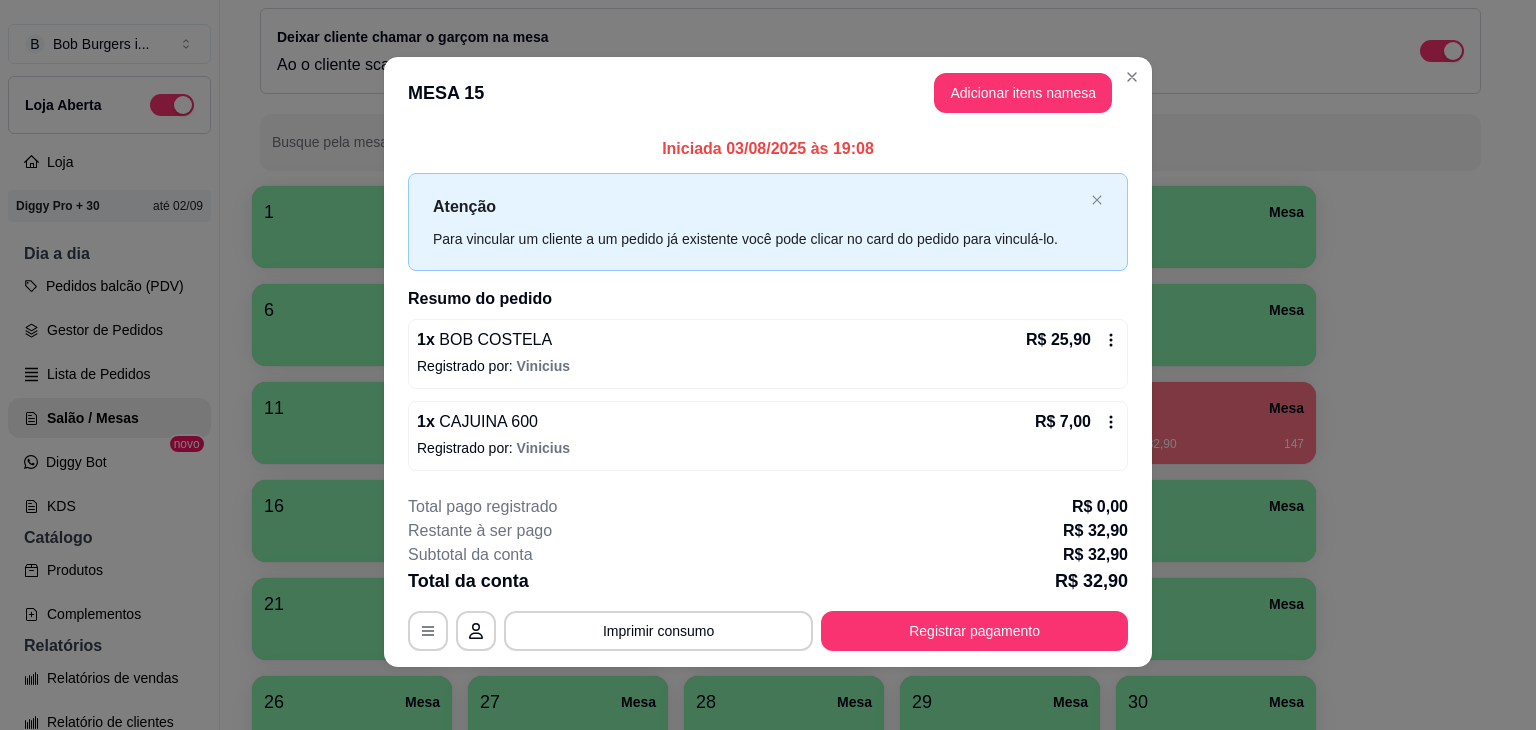 click on "**********" at bounding box center (768, 573) 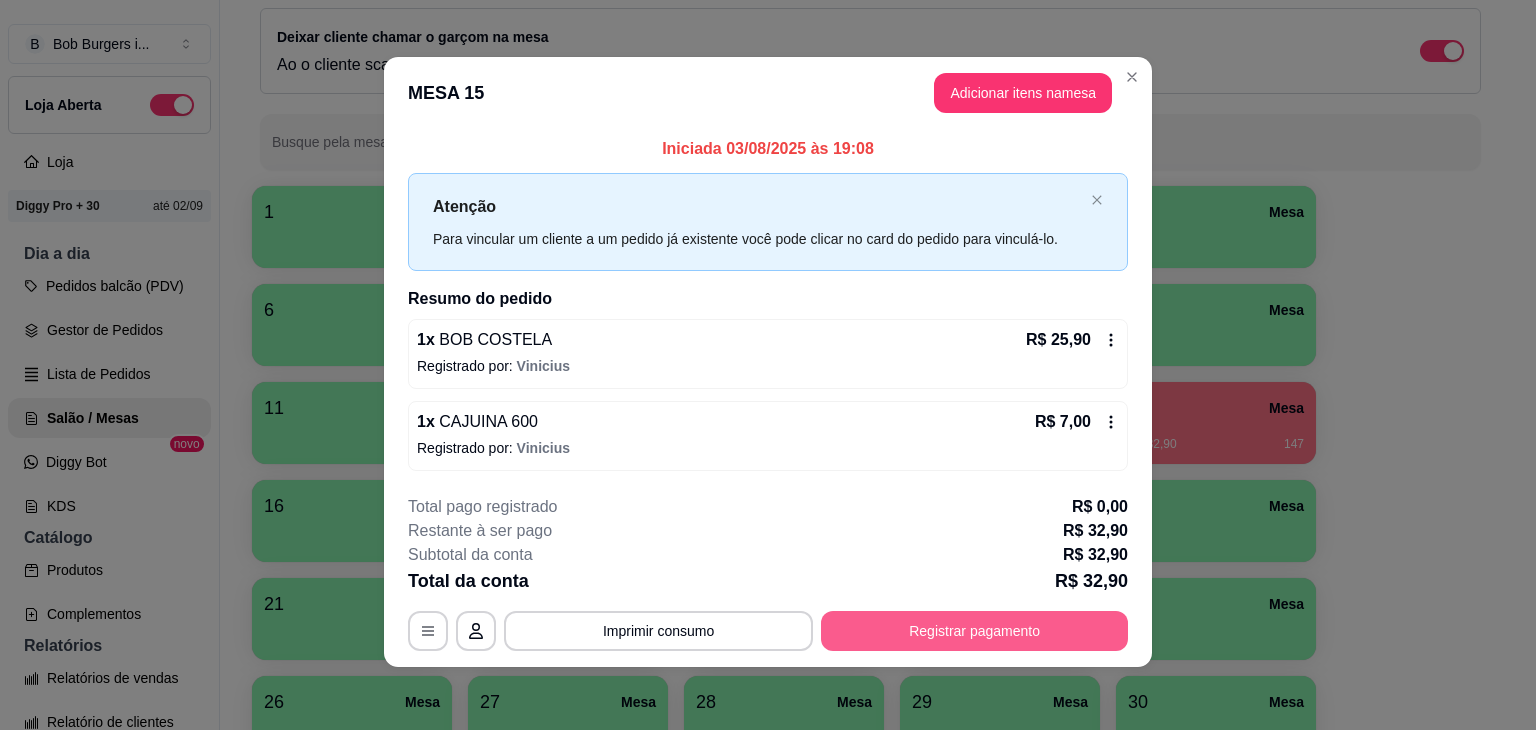 click on "Registrar pagamento" at bounding box center [974, 631] 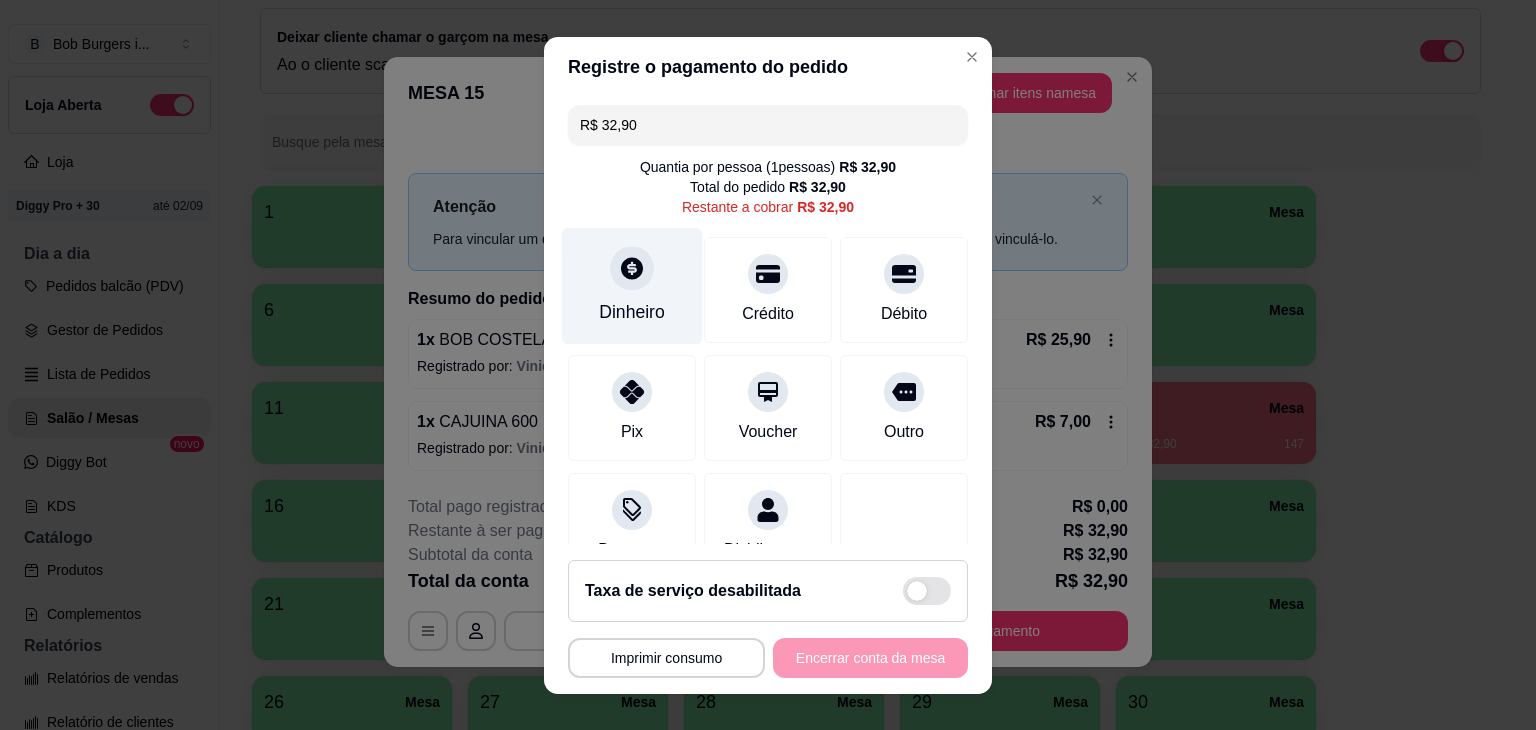 click at bounding box center [632, 268] 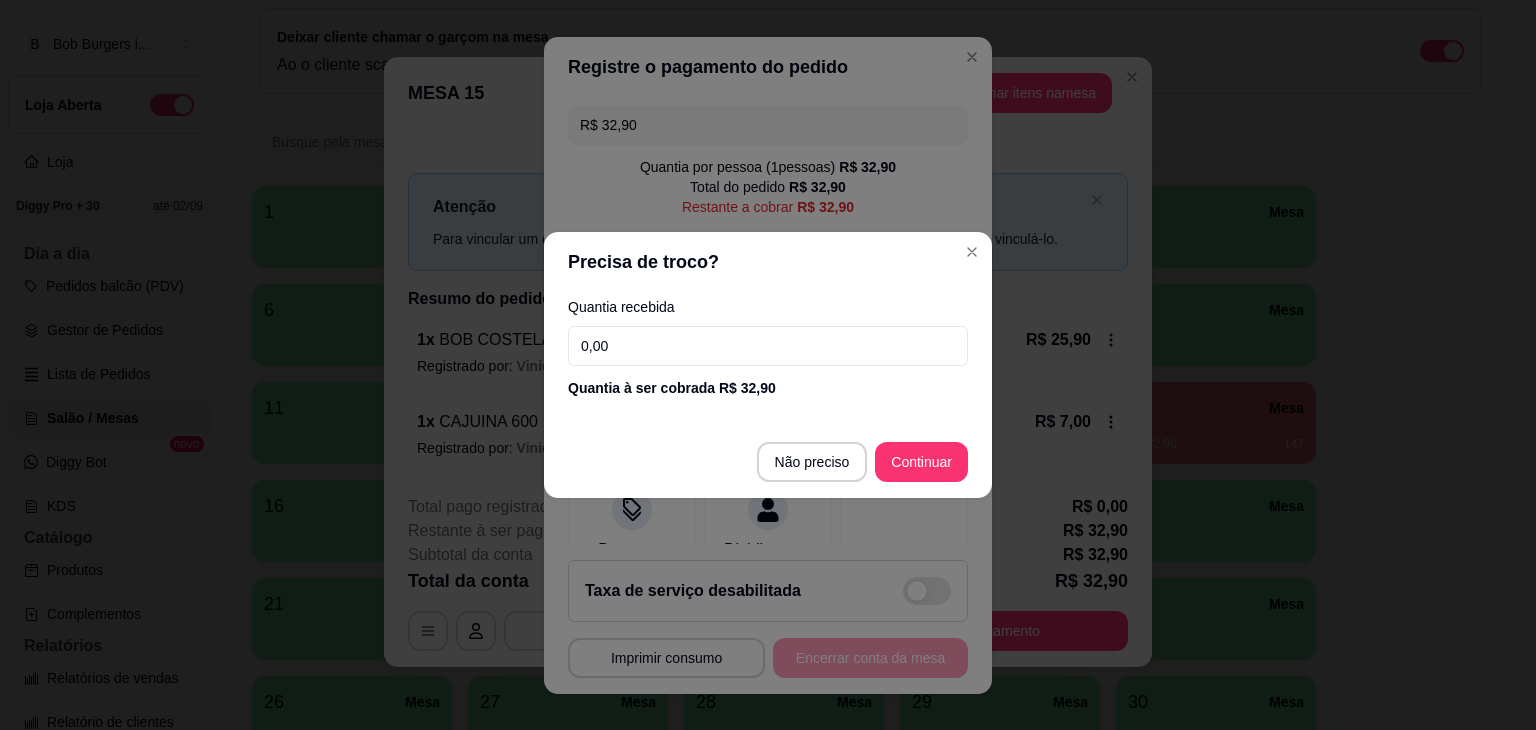 click on "0,00" at bounding box center (768, 346) 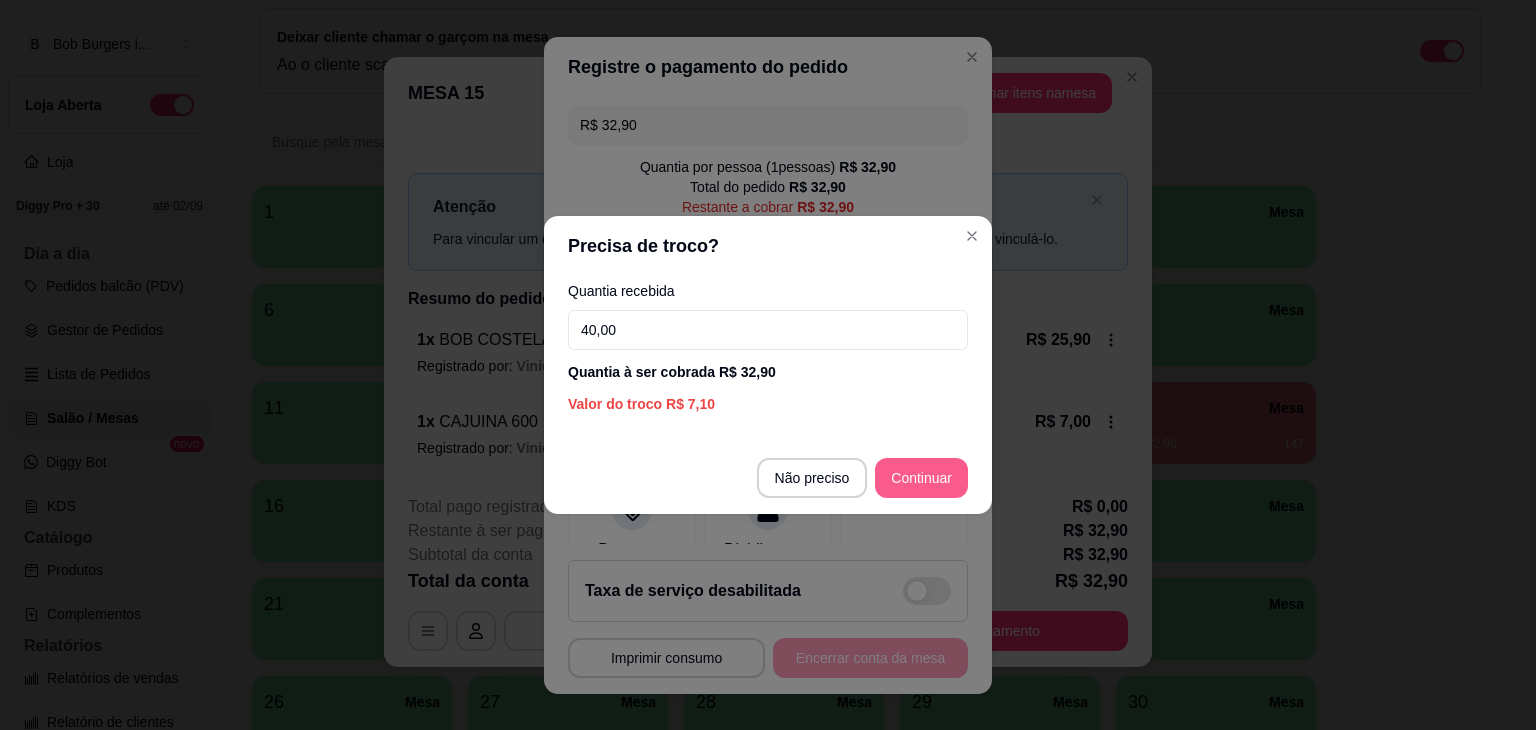 type on "40,00" 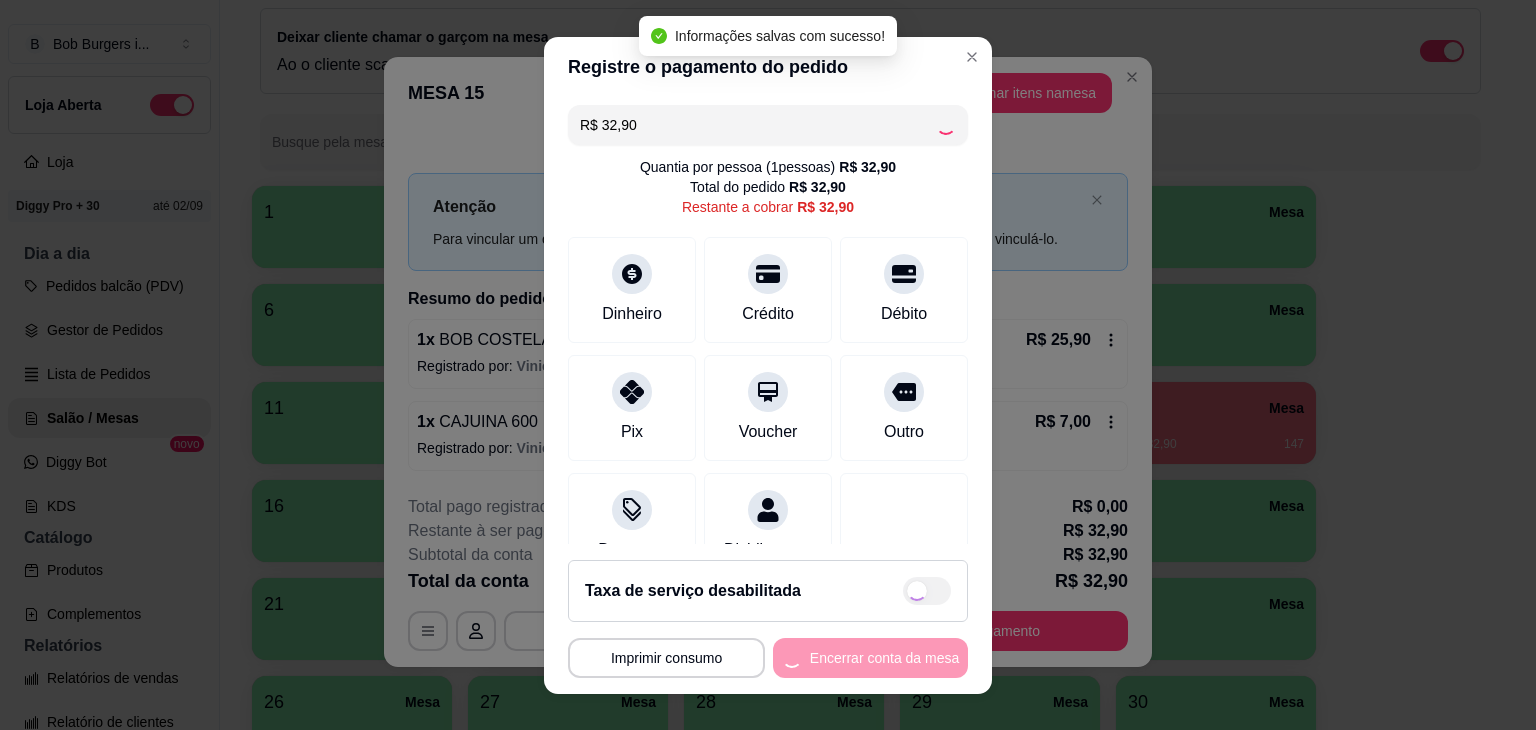 type on "R$ 0,00" 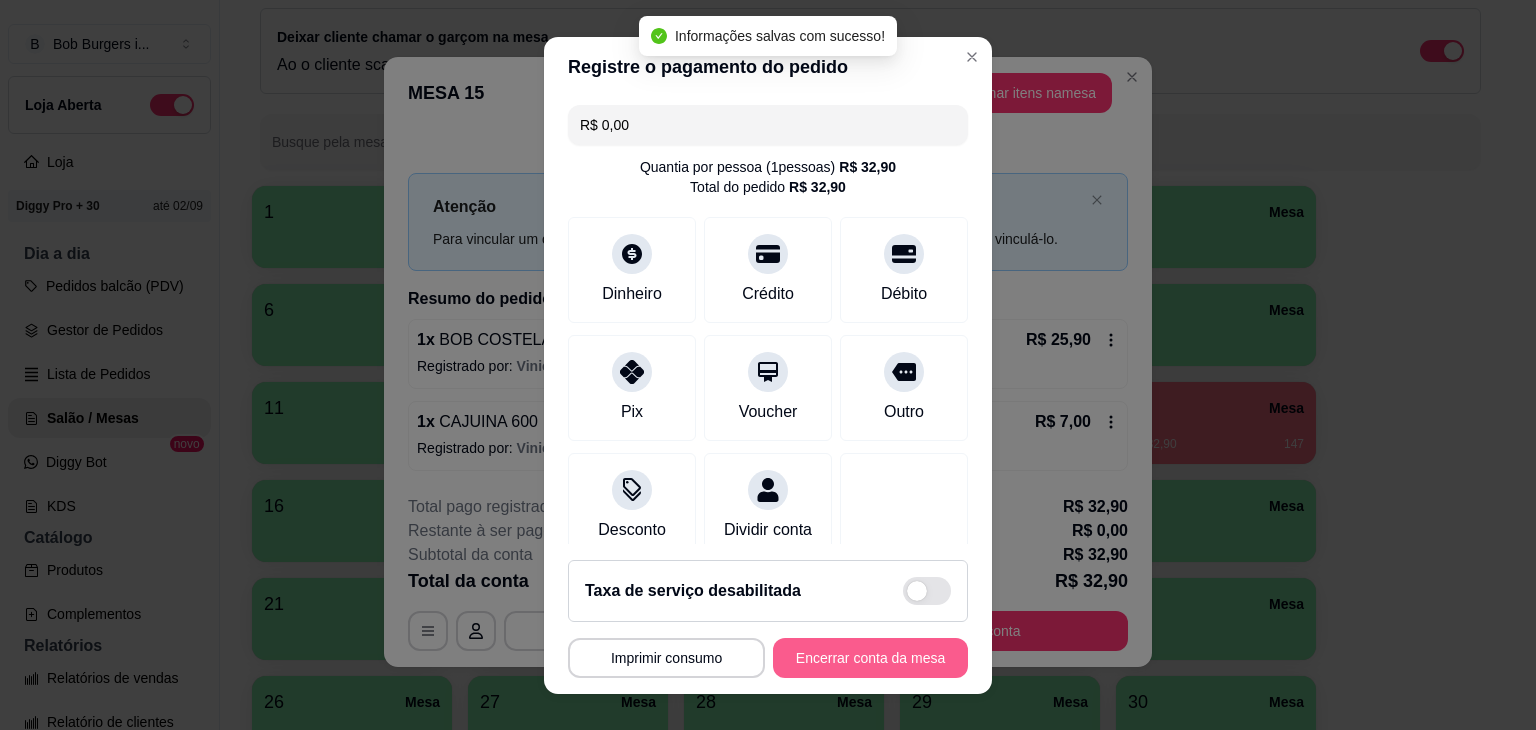 click on "Encerrar conta da mesa" at bounding box center [870, 658] 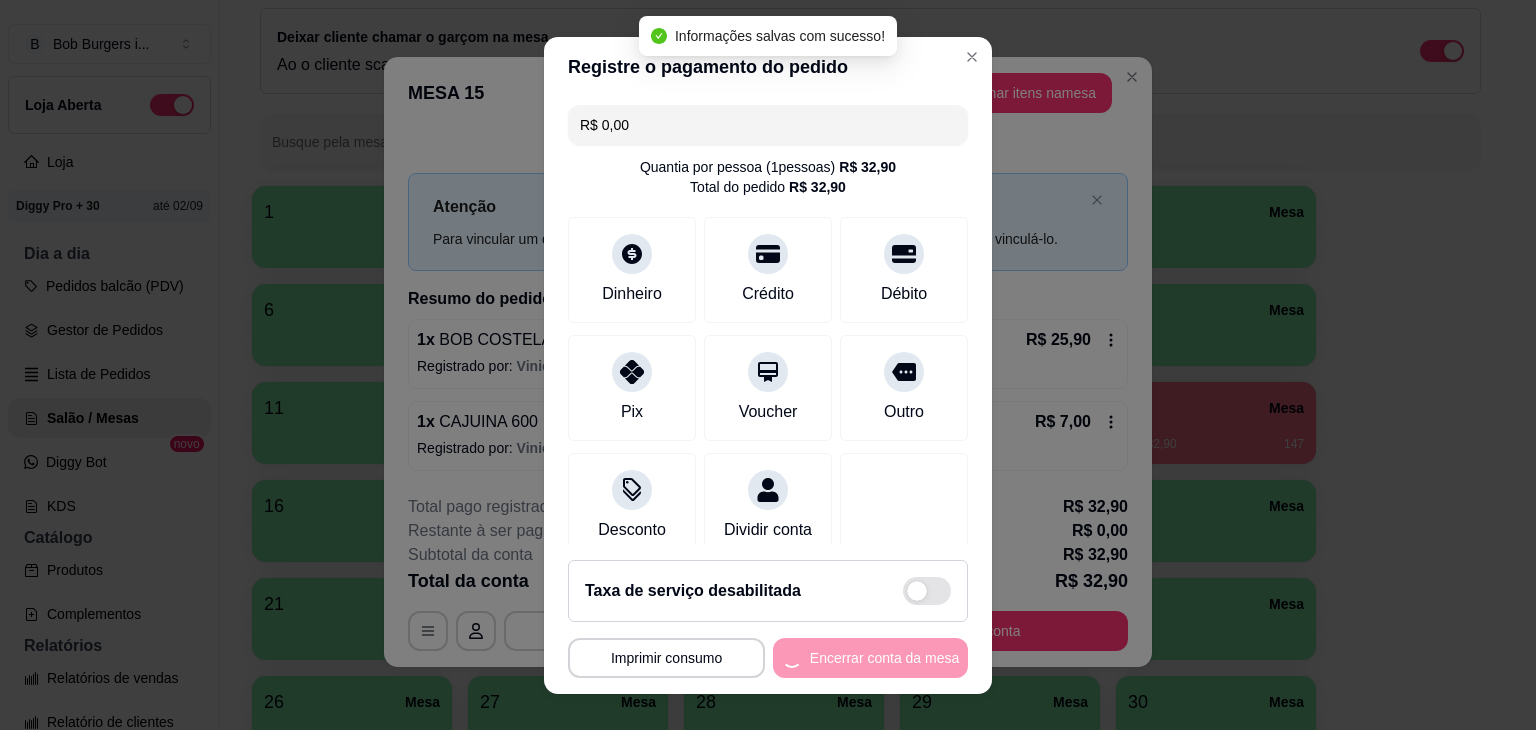 scroll, scrollTop: 0, scrollLeft: 0, axis: both 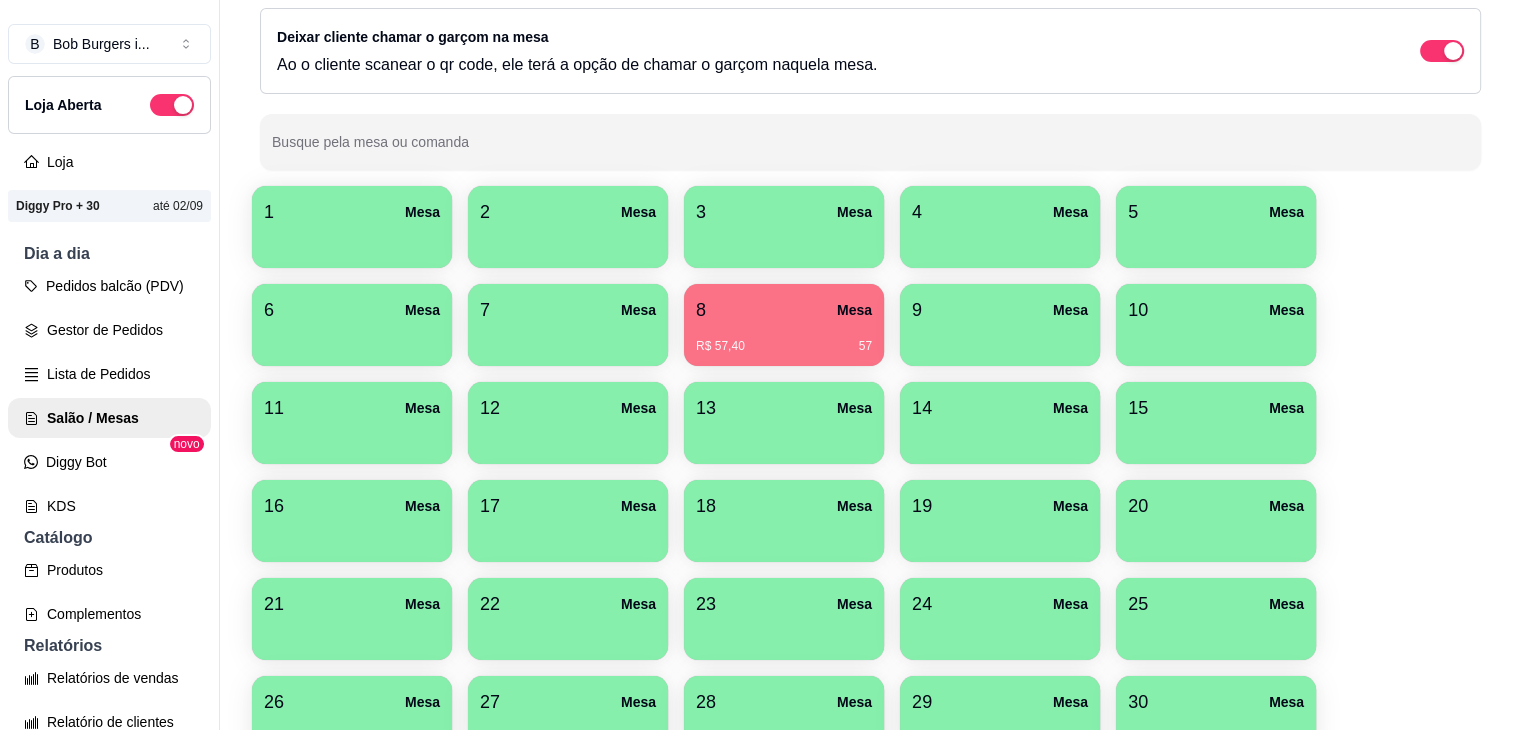 click on "8 Mesa" at bounding box center [784, 310] 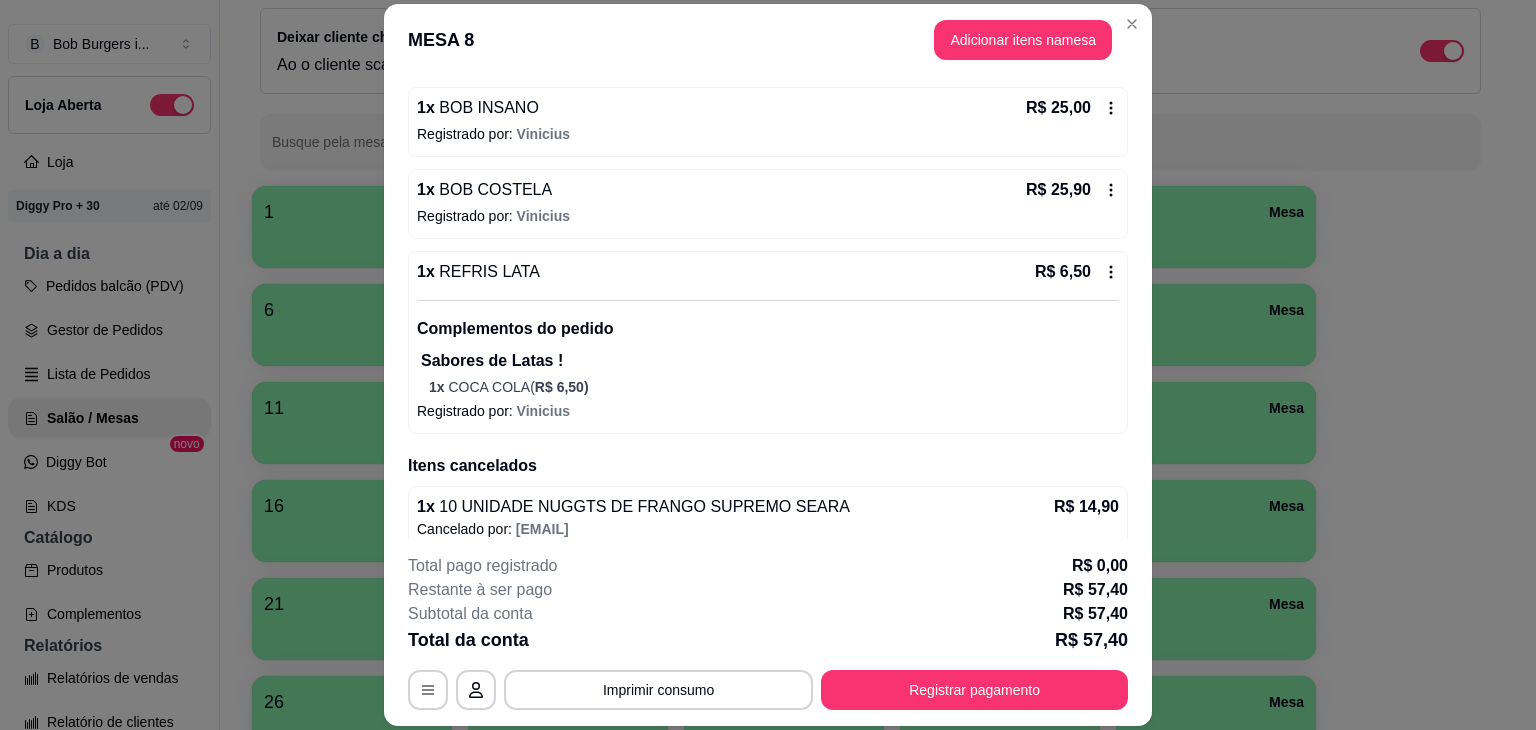 scroll, scrollTop: 193, scrollLeft: 0, axis: vertical 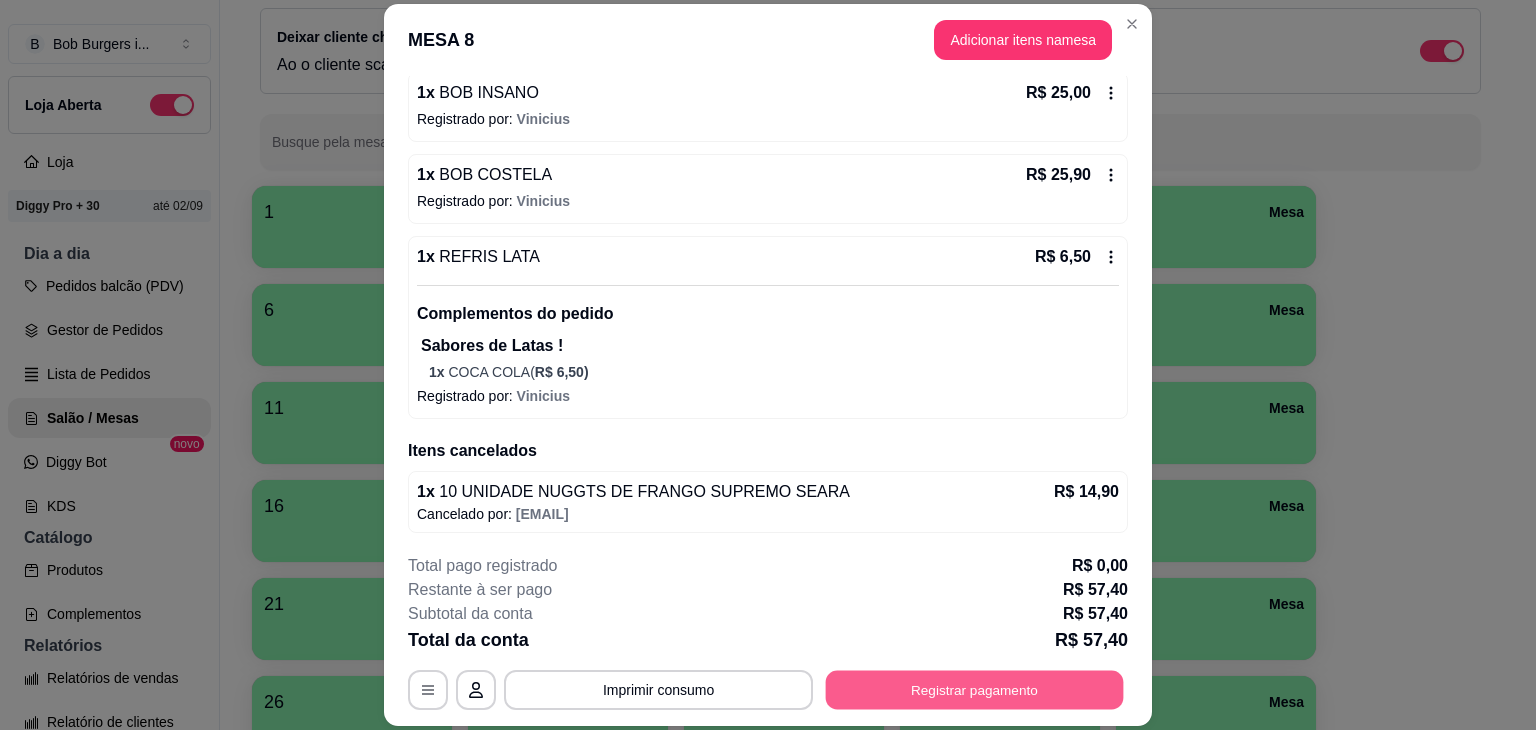 click on "Registrar pagamento" at bounding box center (975, 690) 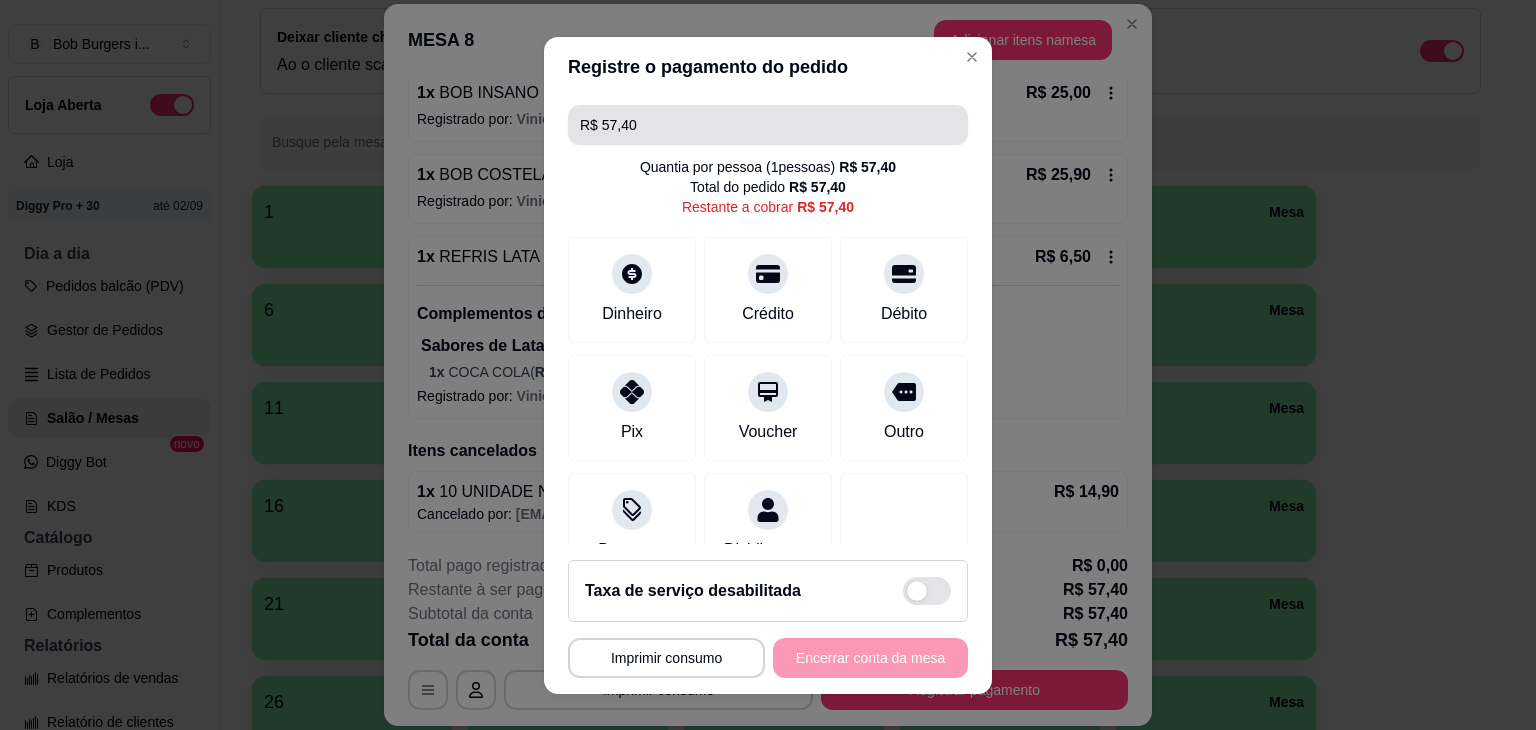 click on "R$ 57,40" at bounding box center (768, 125) 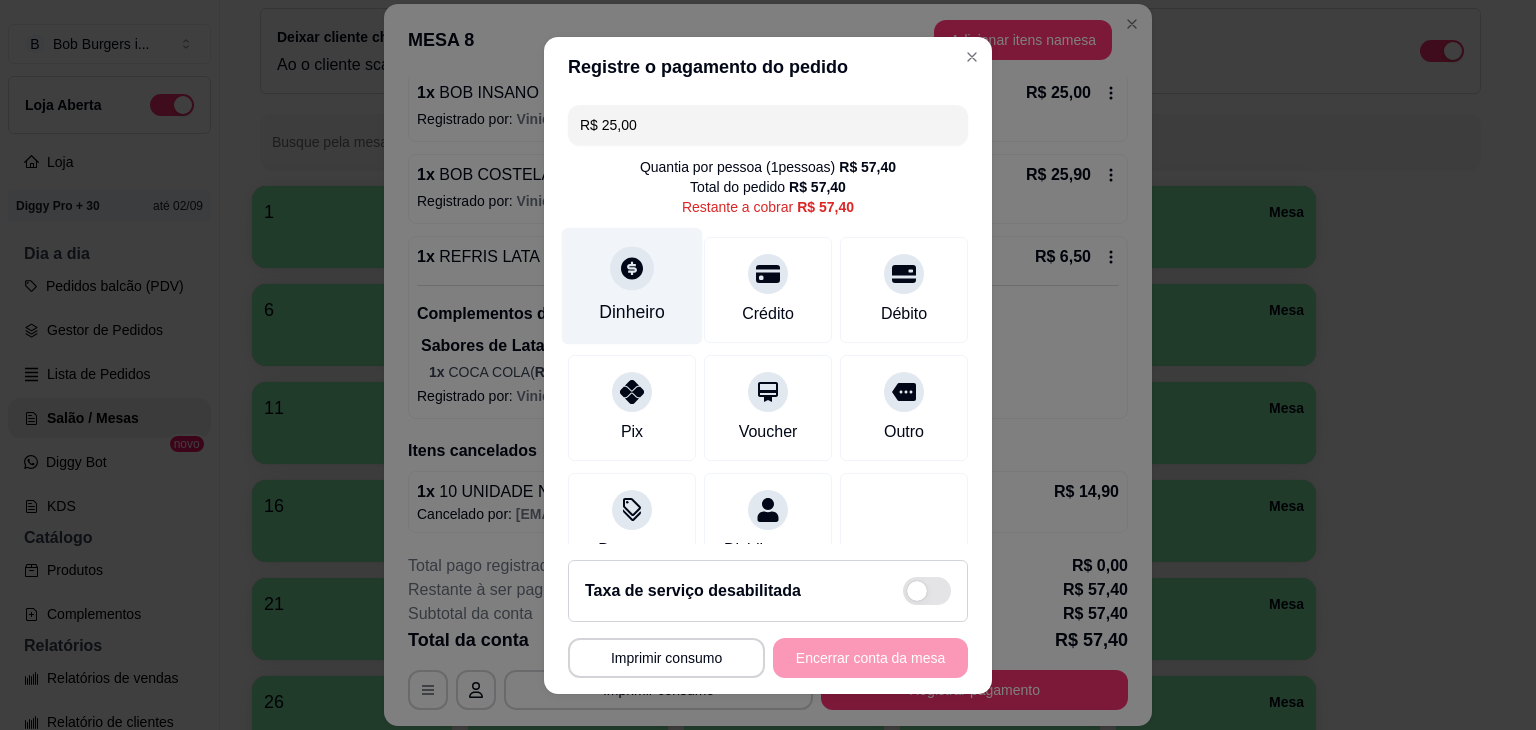 type on "R$ 25,00" 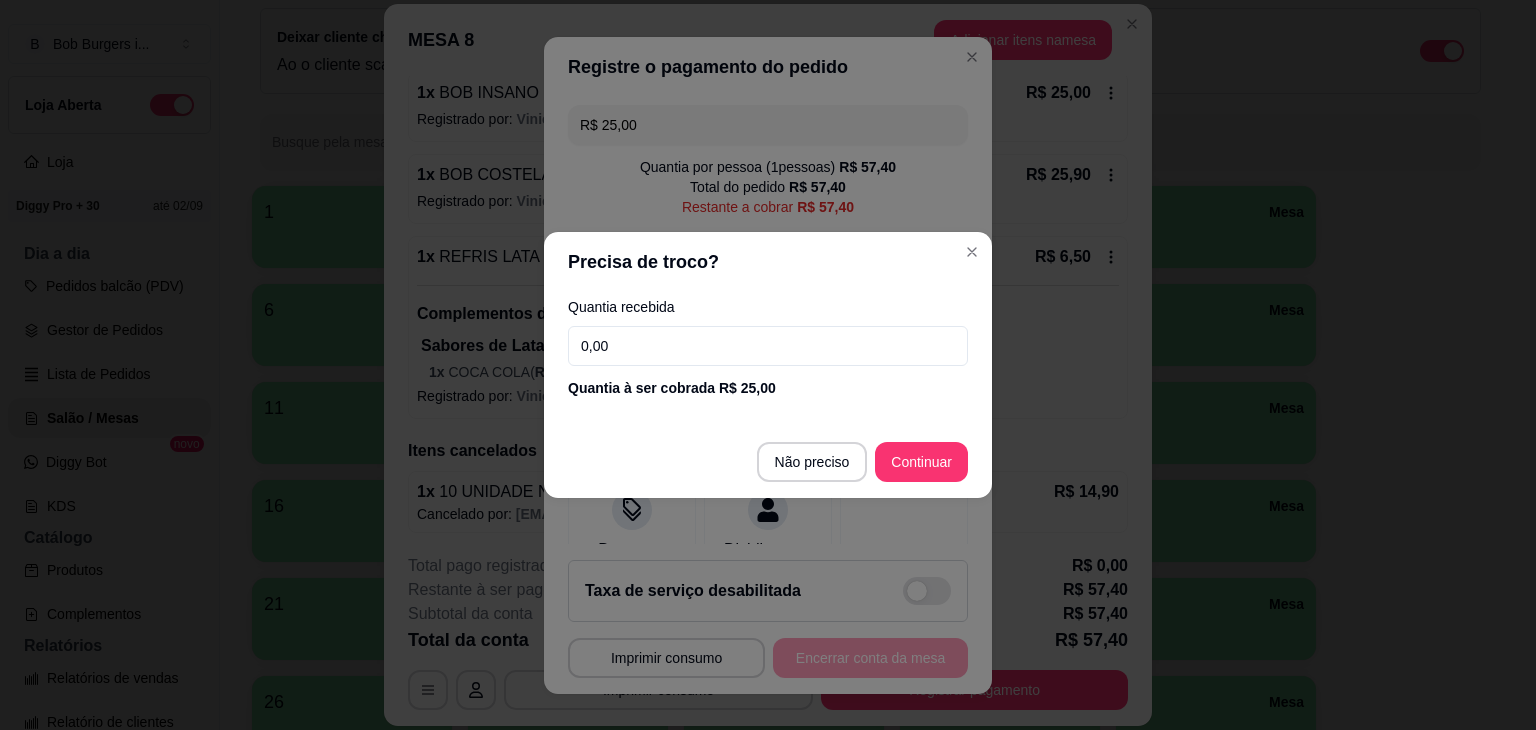 click on "0,00" at bounding box center [768, 346] 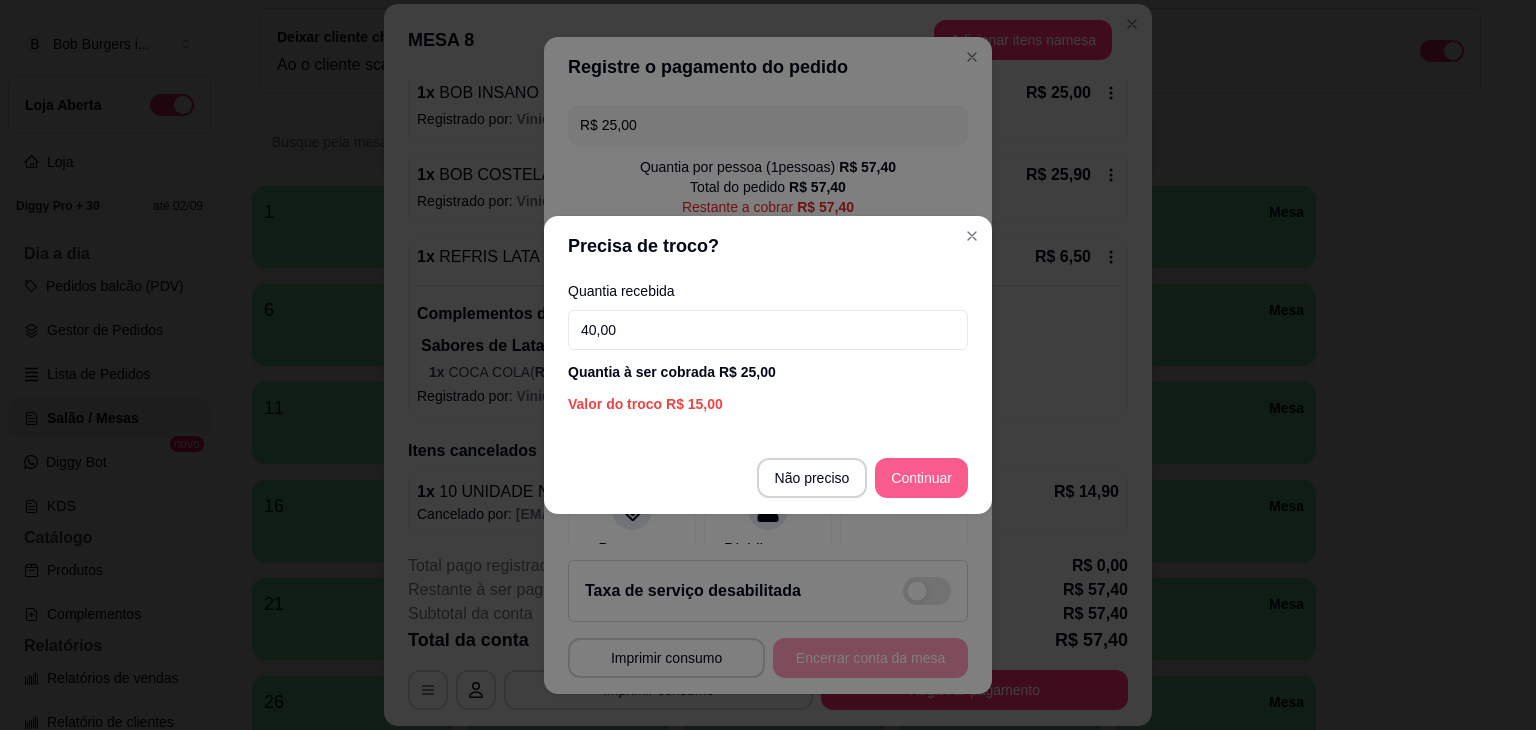 type on "40,00" 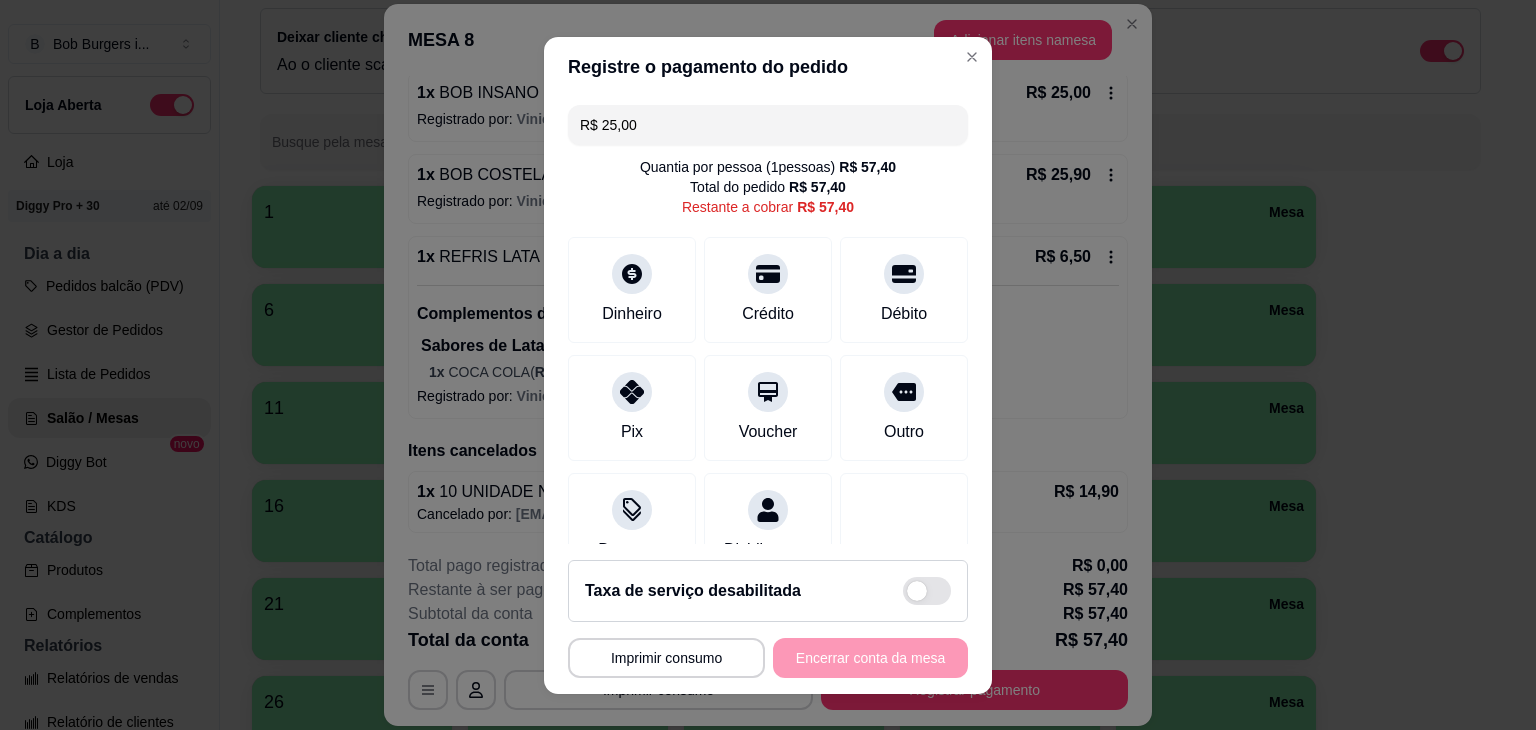 type on "R$ 64,40" 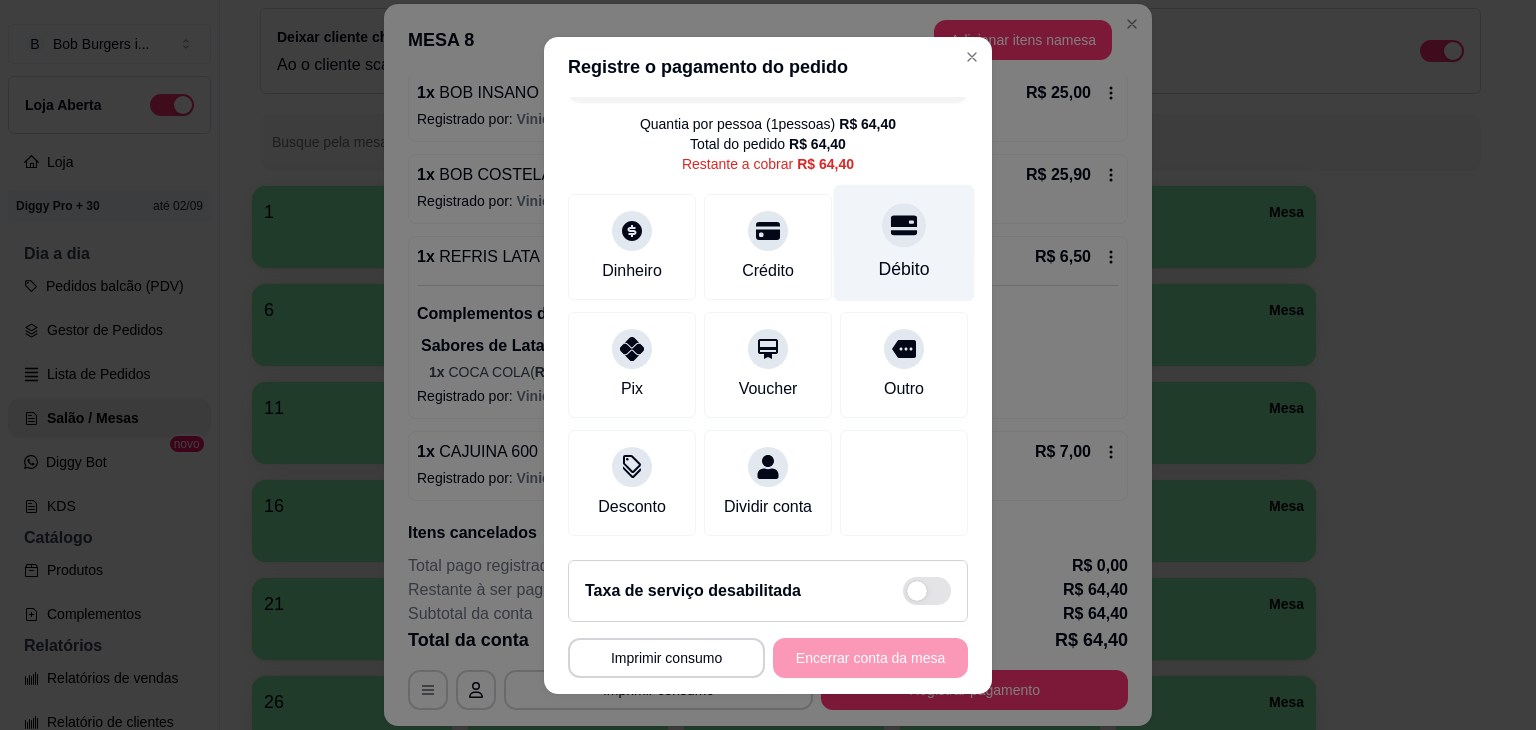 scroll, scrollTop: 65, scrollLeft: 0, axis: vertical 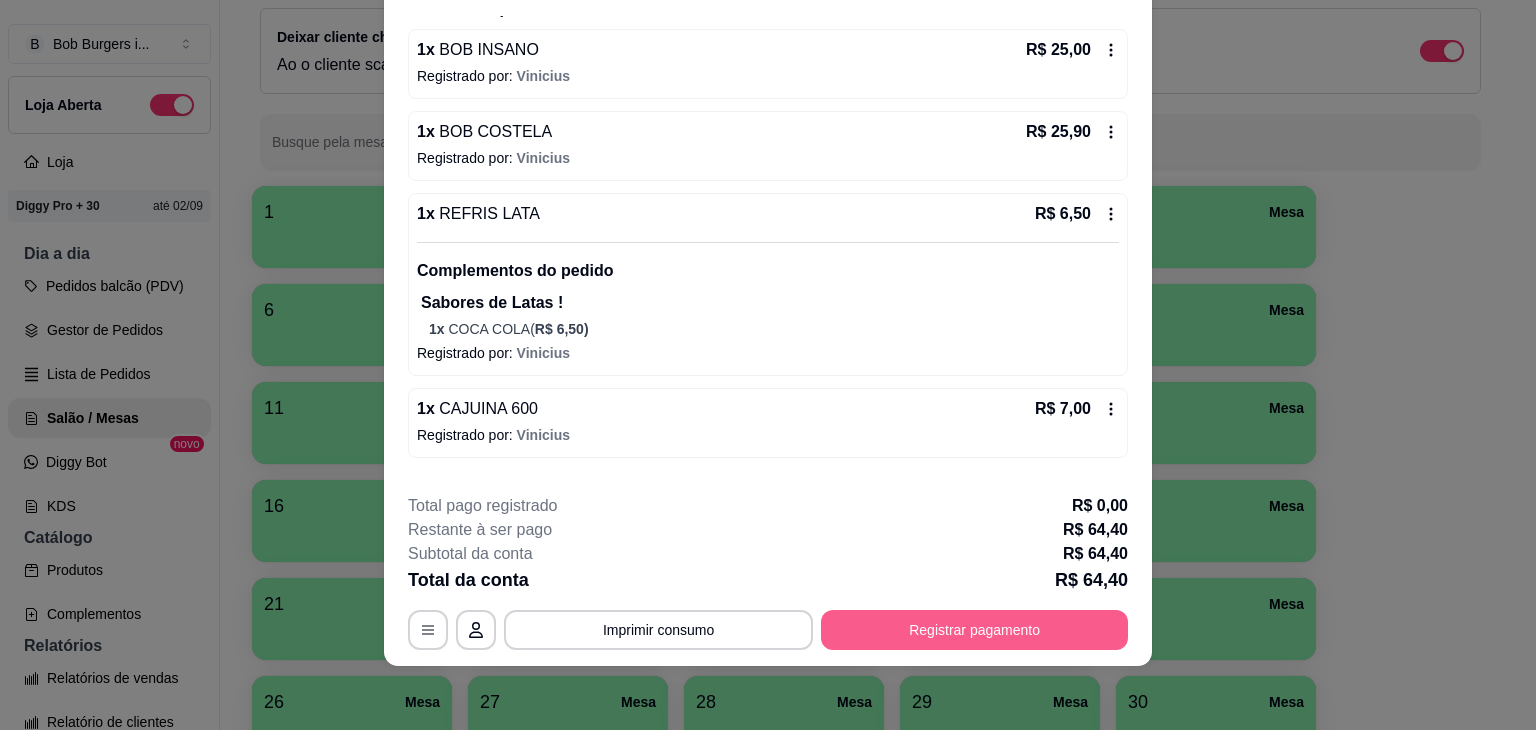 click on "Registrar pagamento" at bounding box center [974, 630] 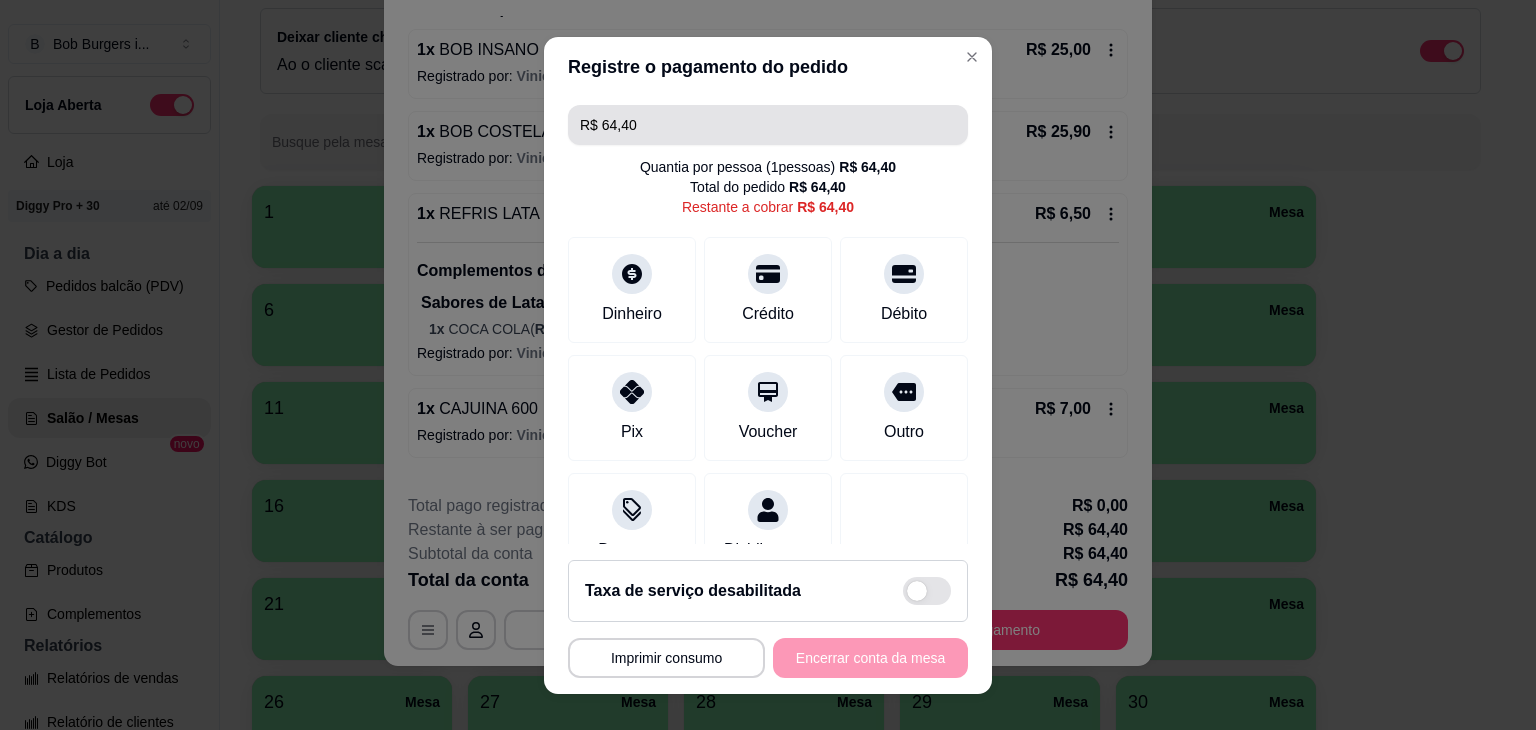 click on "R$ 64,40" at bounding box center [768, 125] 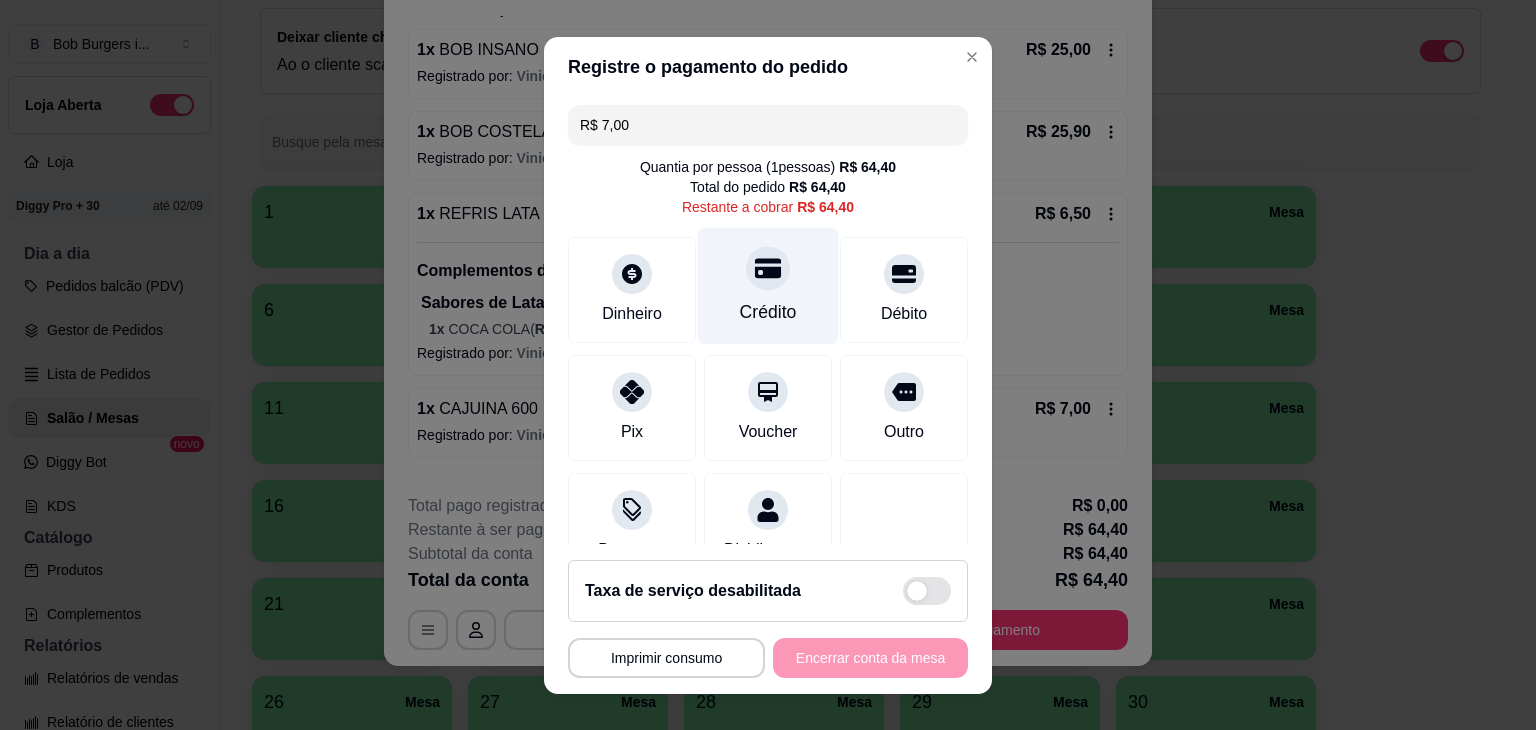 click on "Crédito" at bounding box center [768, 312] 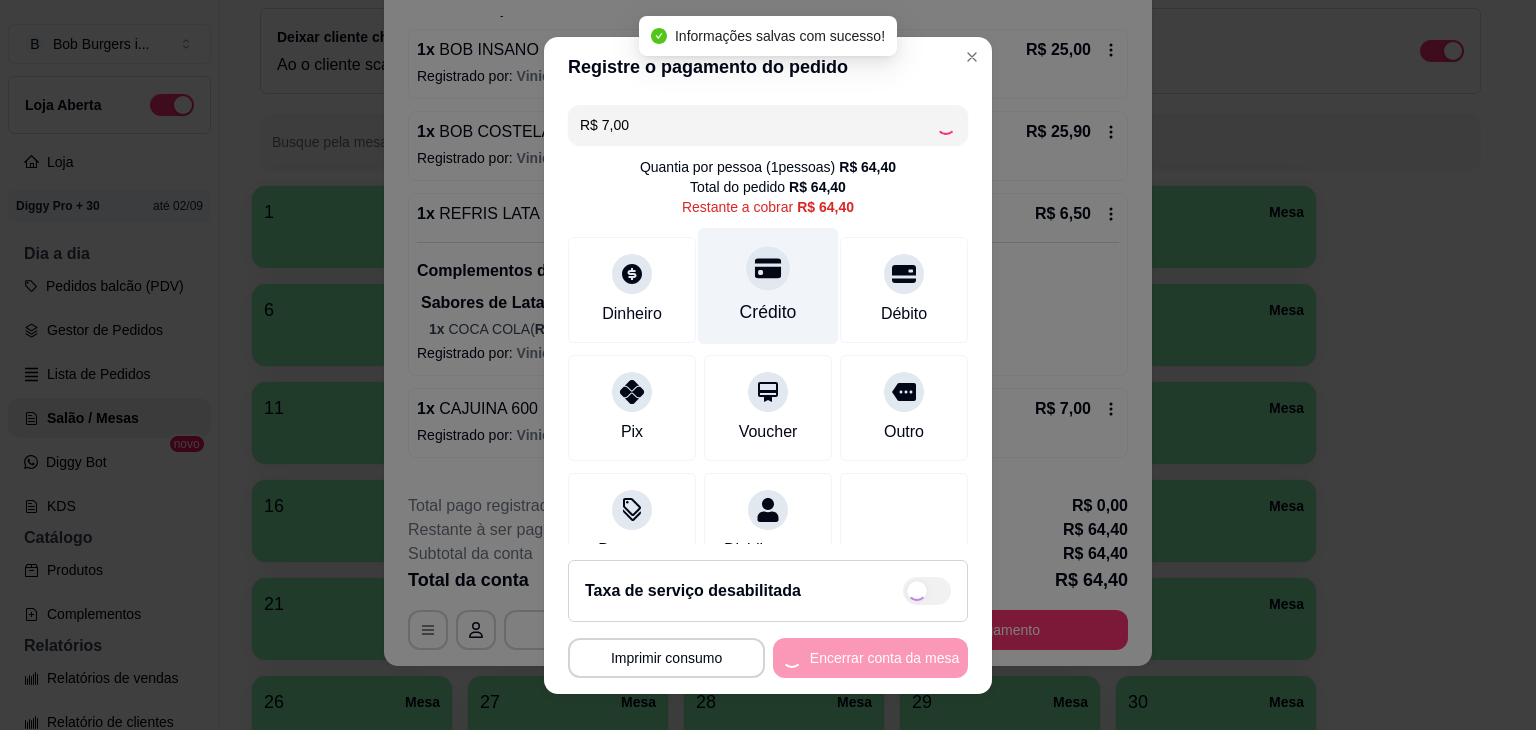 type on "R$ 57,40" 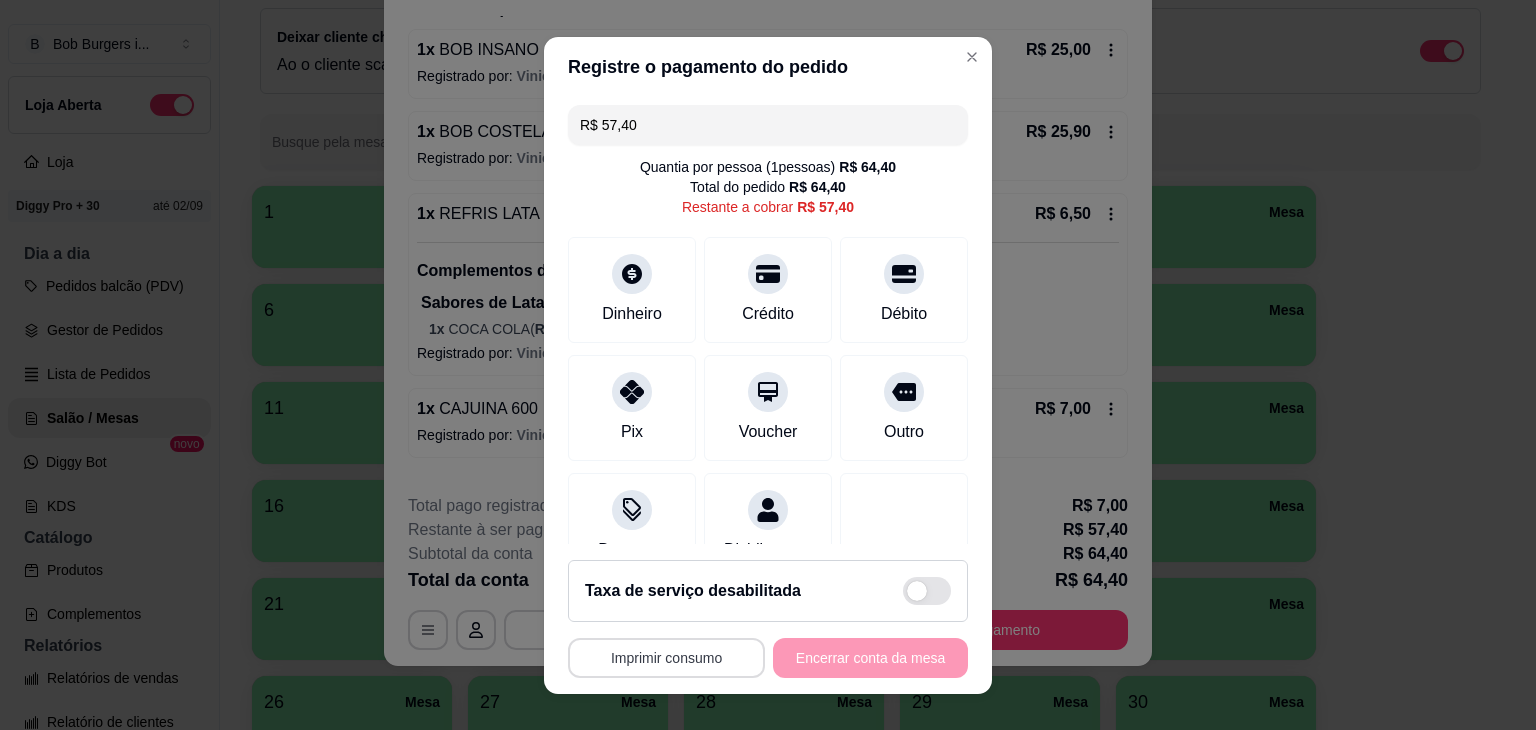 click on "Imprimir consumo" at bounding box center [666, 658] 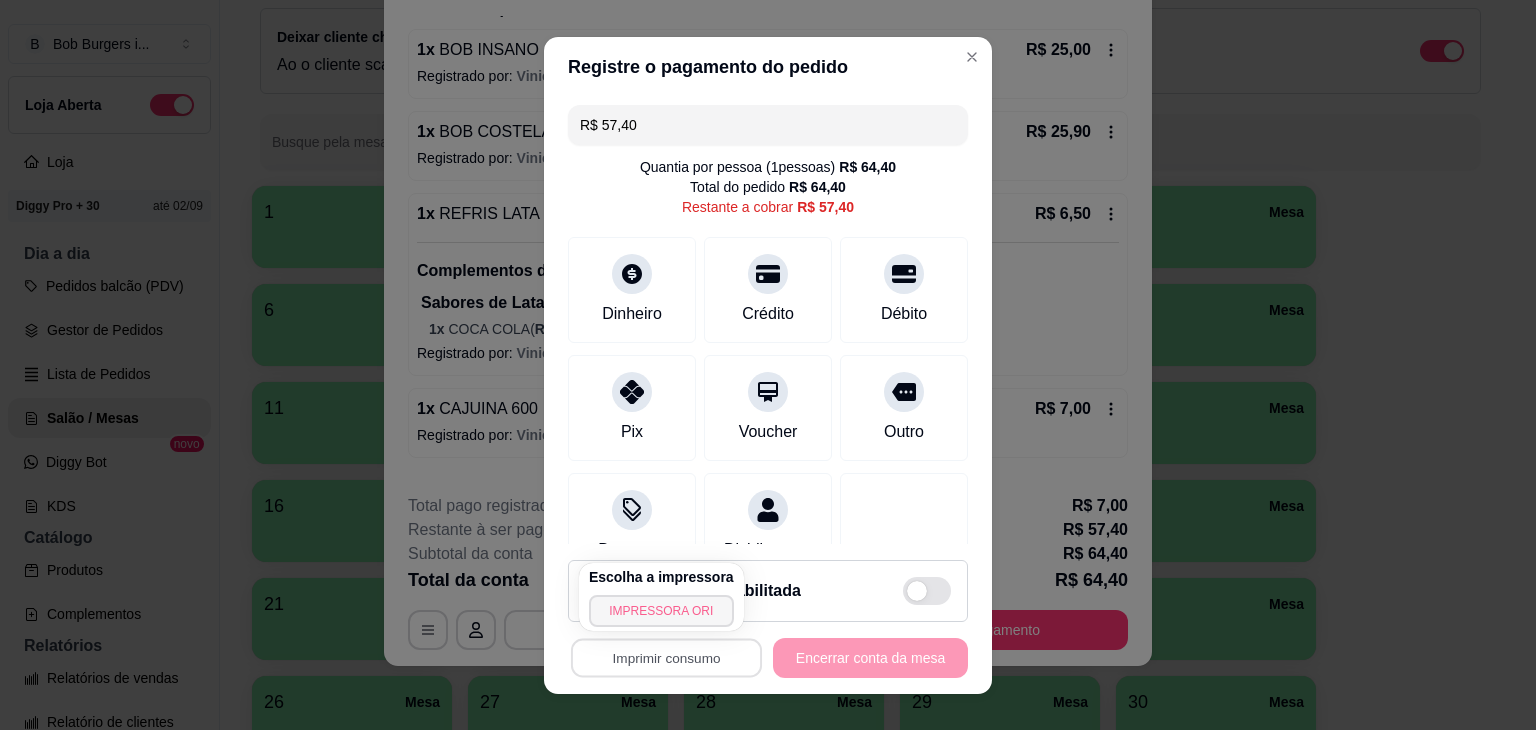 click on "IMPRESSORA ORI" at bounding box center [661, 611] 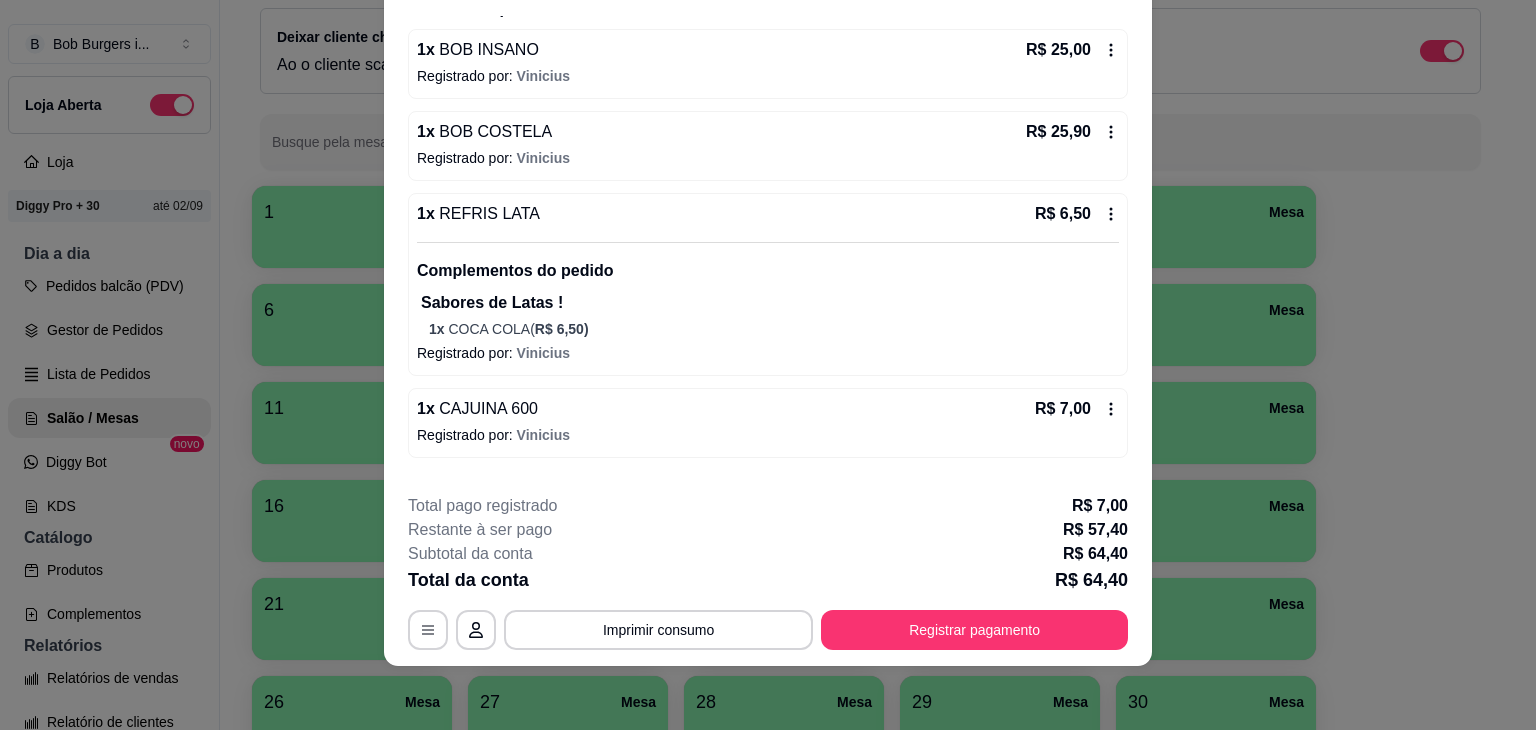 scroll, scrollTop: 0, scrollLeft: 0, axis: both 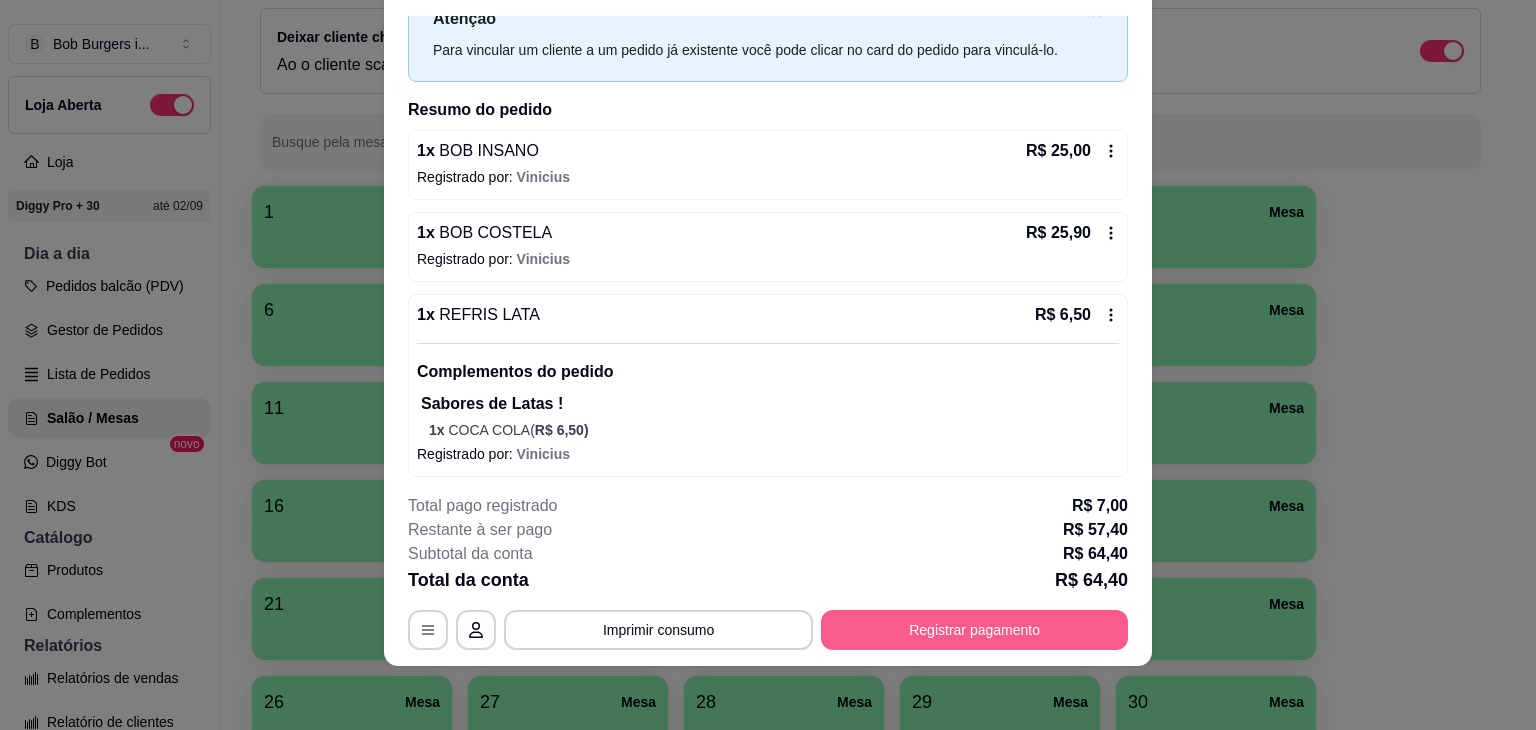 click on "Registrar pagamento" at bounding box center [974, 630] 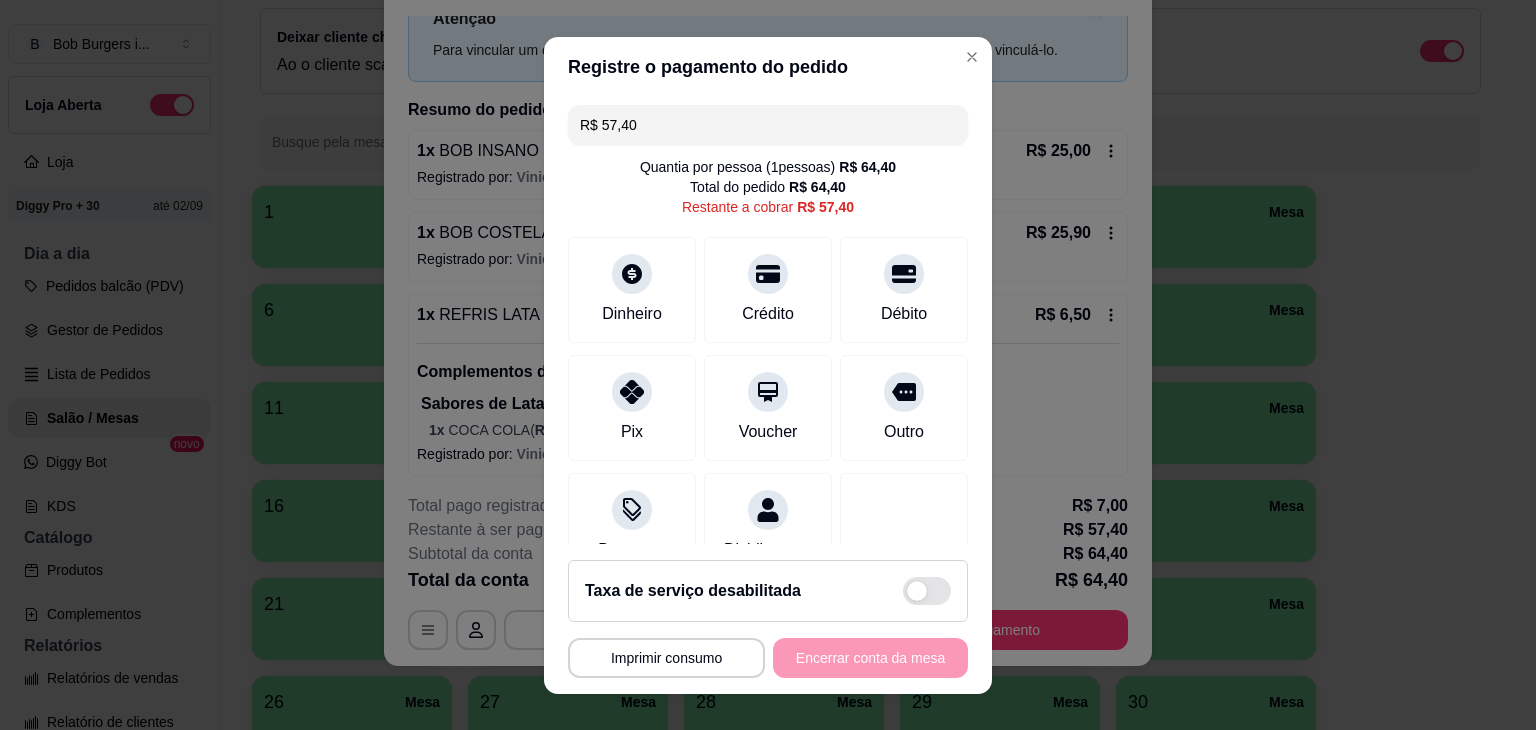 click on "R$ 57,40" at bounding box center (768, 125) 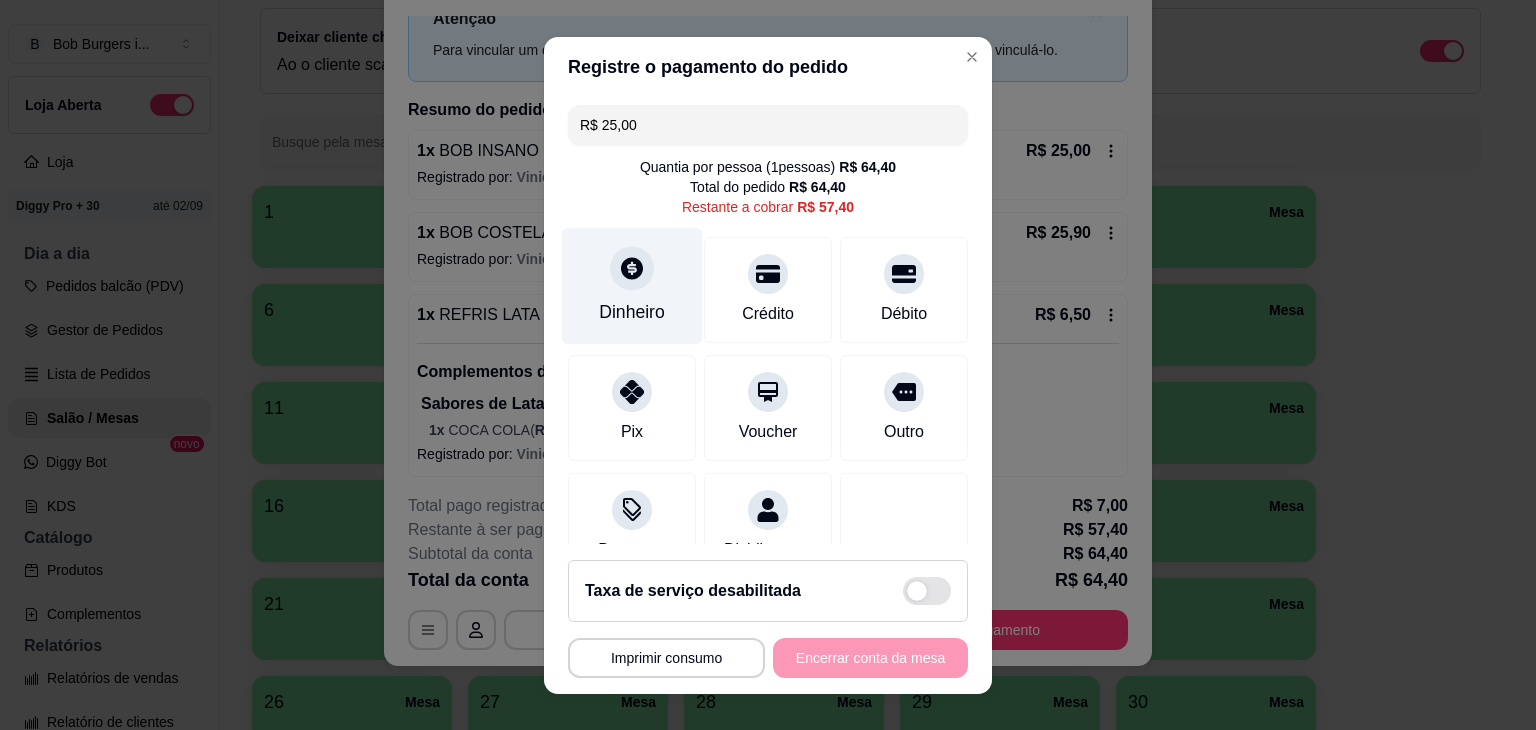 click on "Dinheiro" at bounding box center [632, 285] 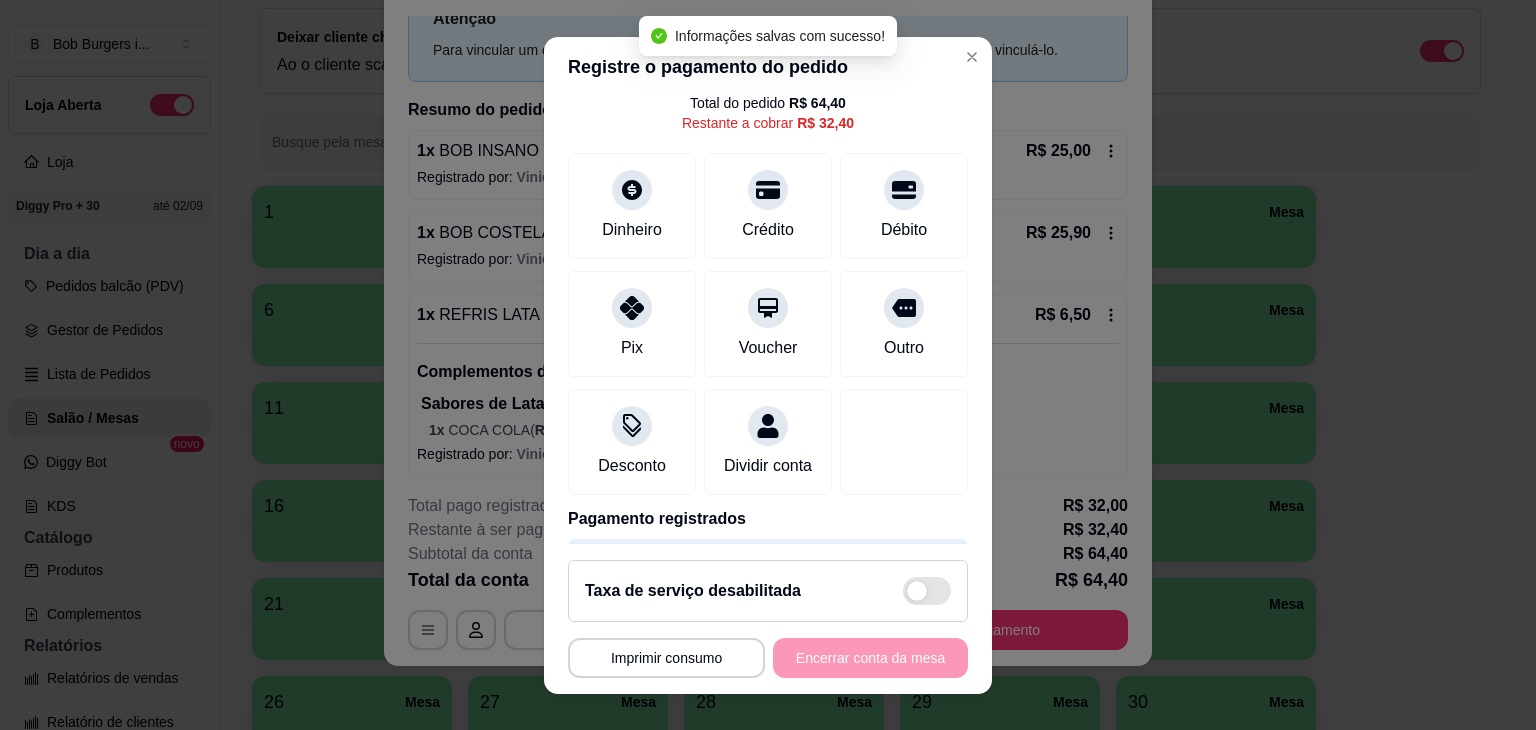 scroll, scrollTop: 0, scrollLeft: 0, axis: both 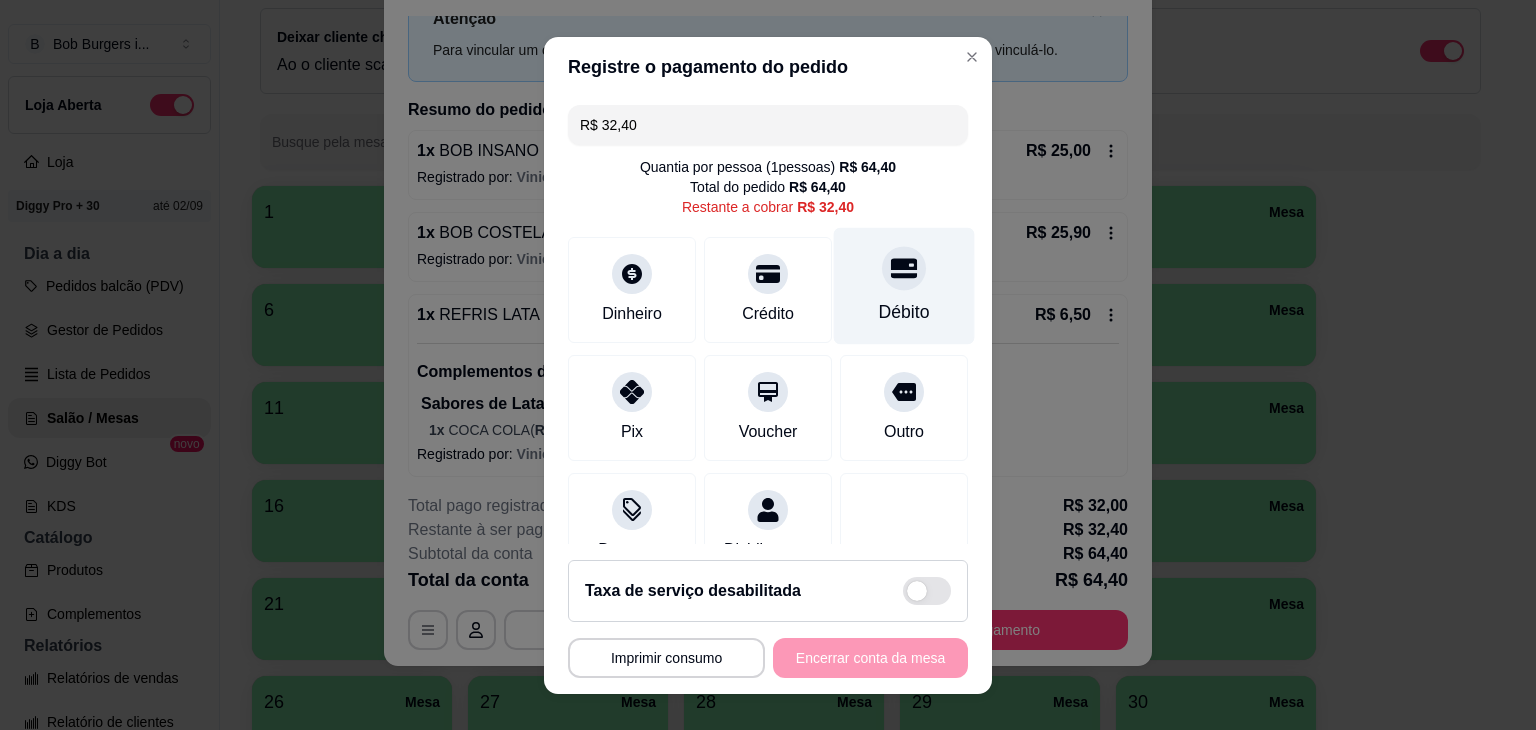 click at bounding box center [904, 268] 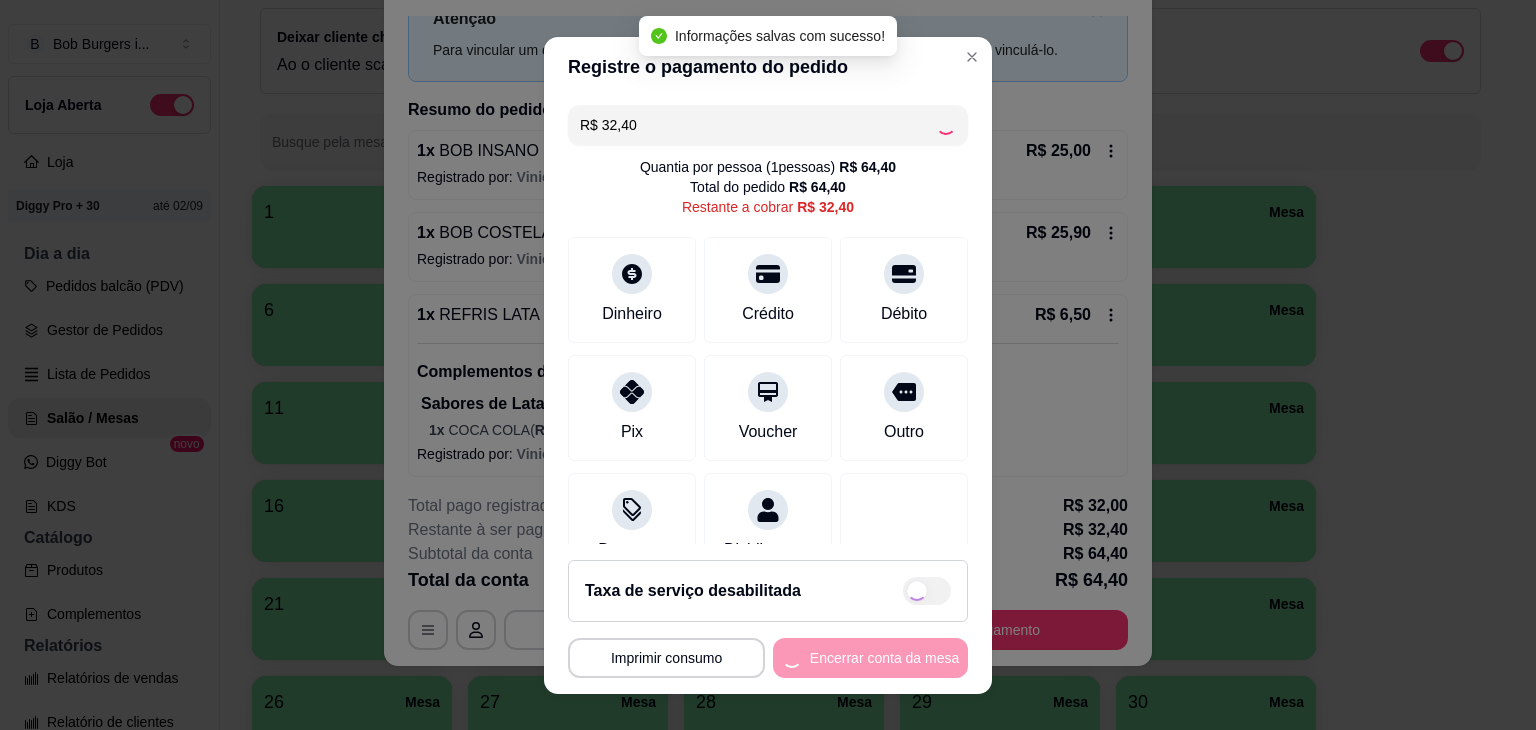 type on "R$ 0,00" 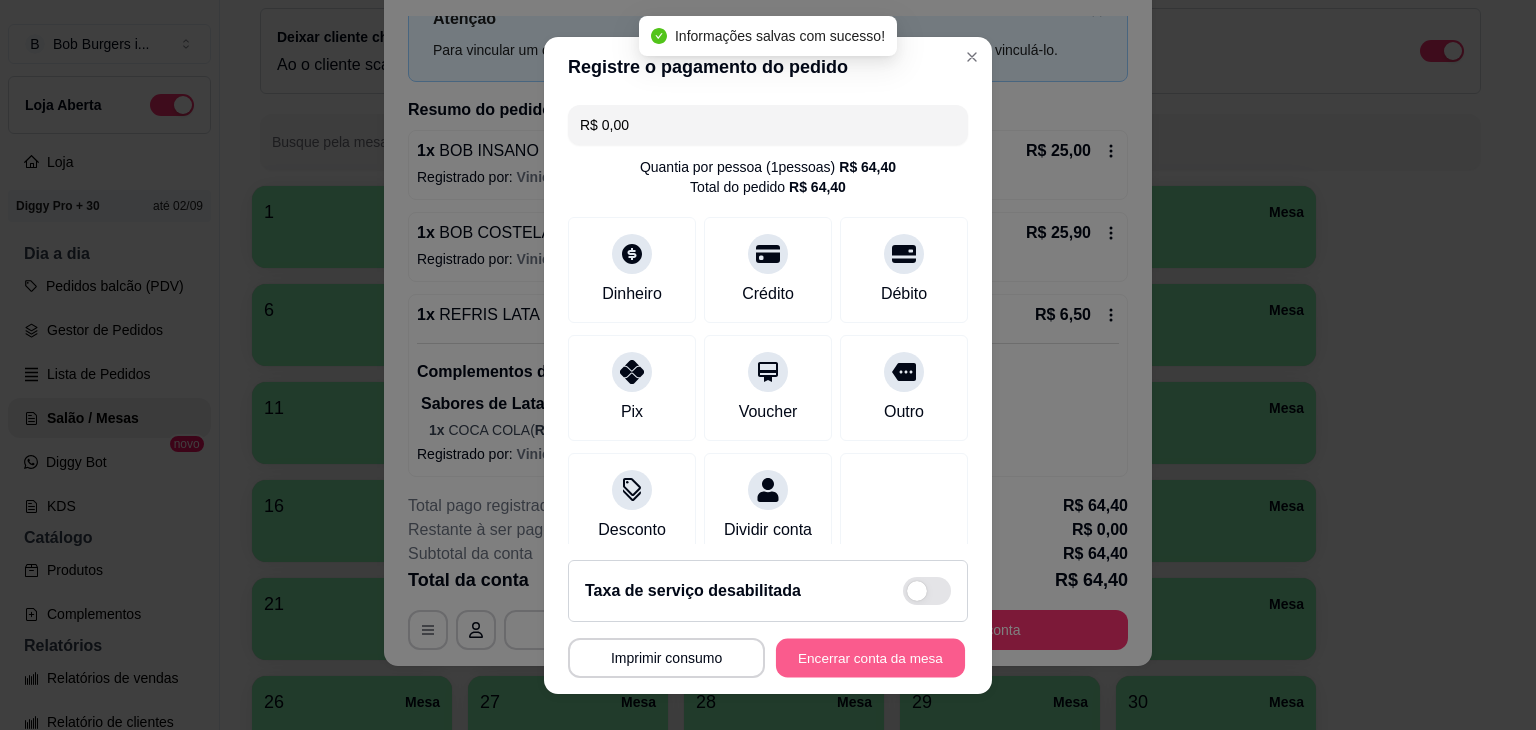 click on "Encerrar conta da mesa" at bounding box center (870, 657) 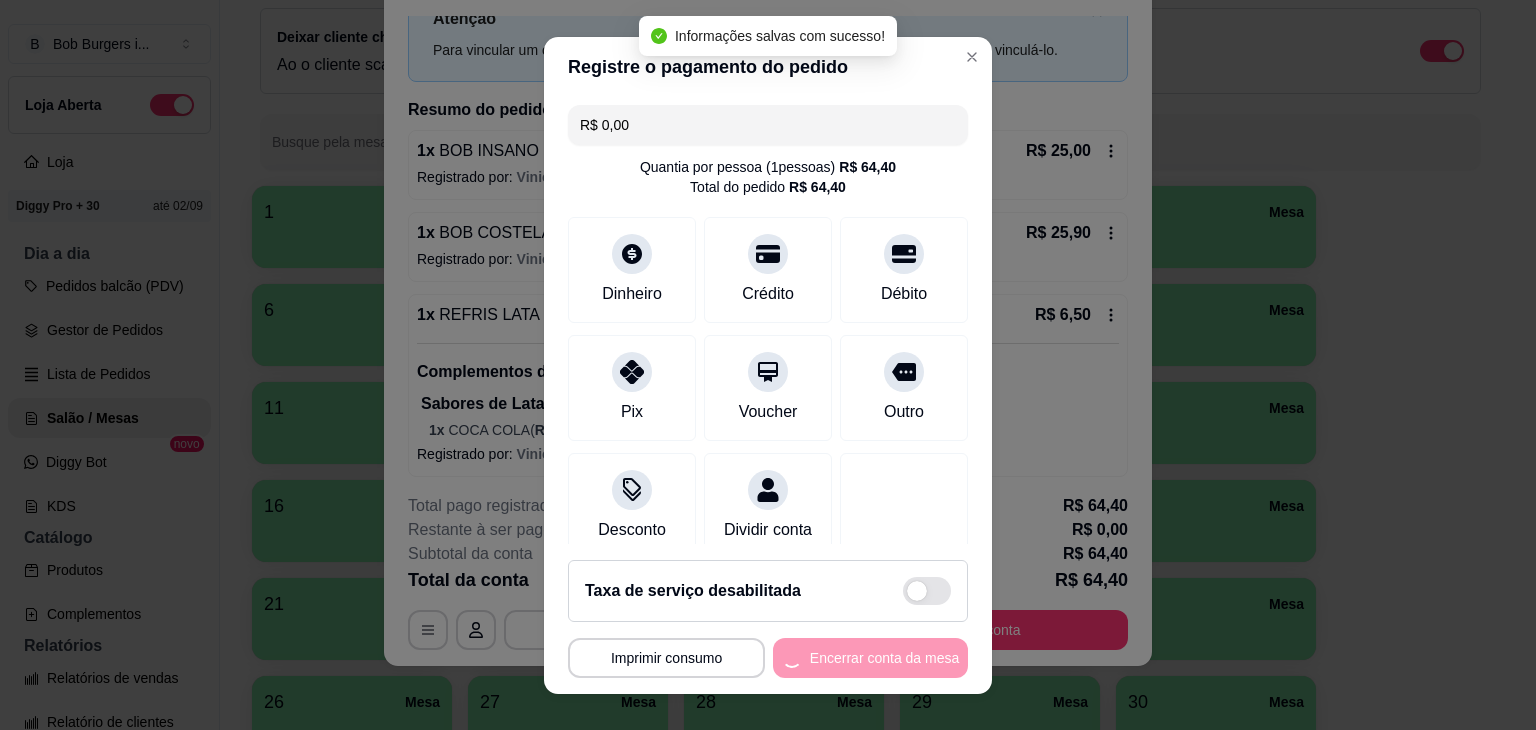 scroll, scrollTop: 0, scrollLeft: 0, axis: both 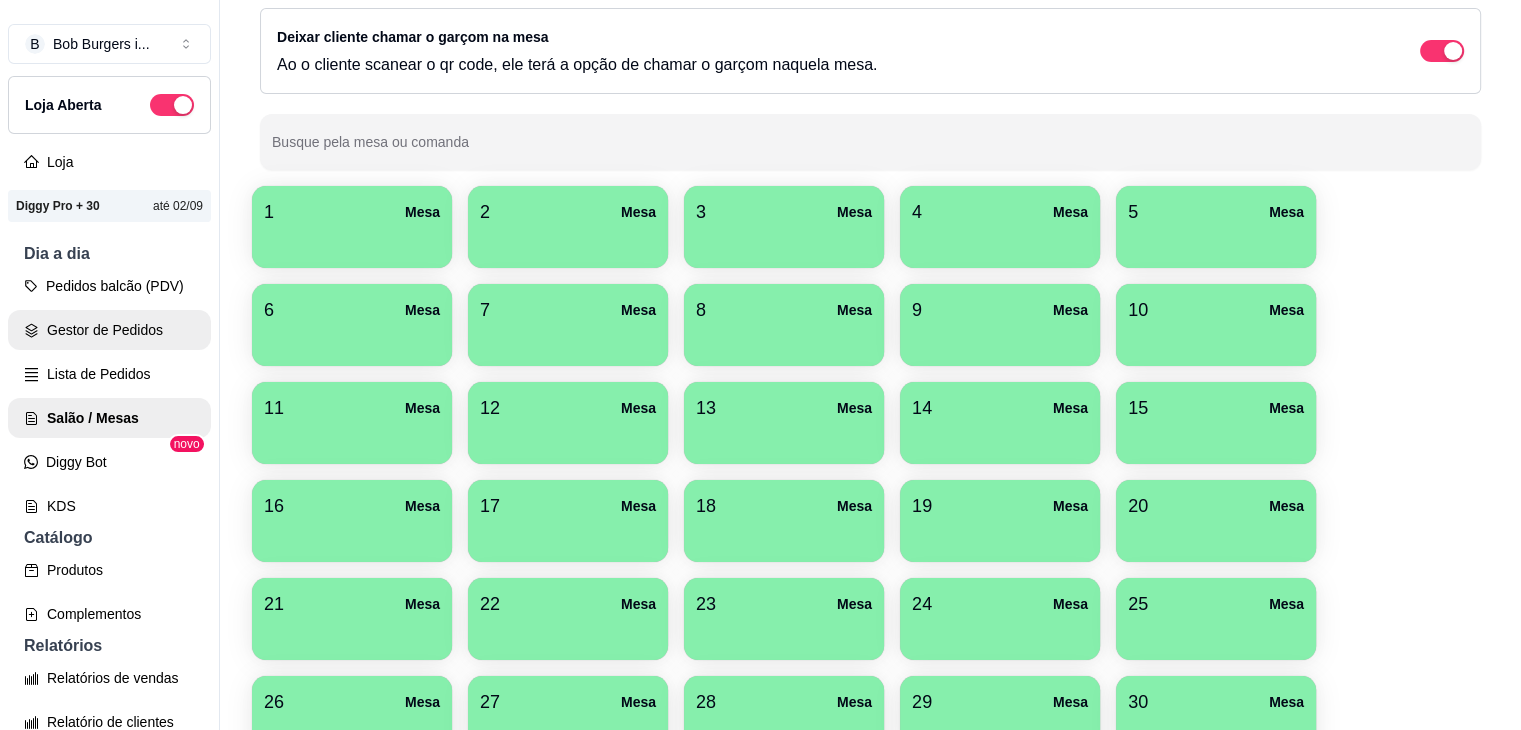click on "Gestor de Pedidos" at bounding box center [109, 330] 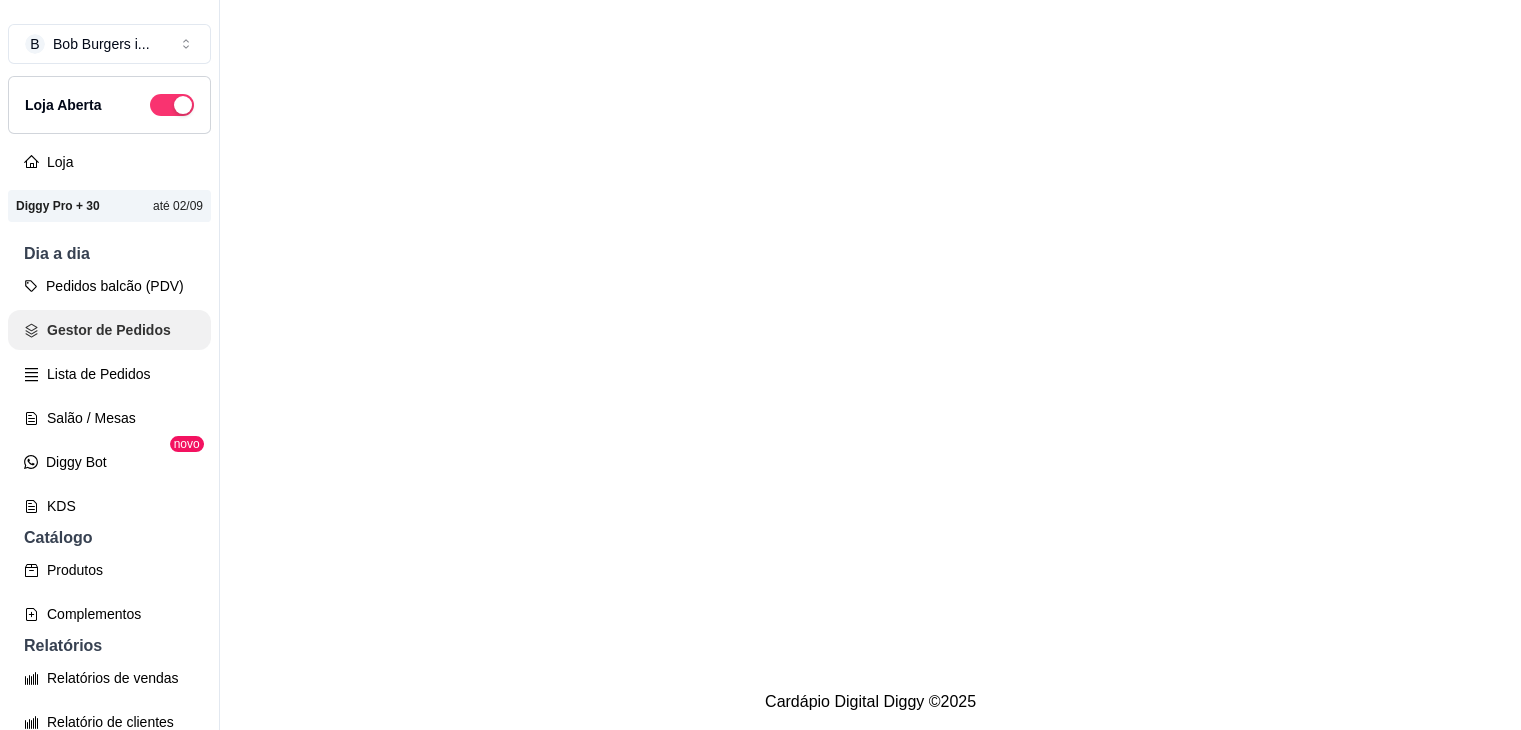 scroll, scrollTop: 0, scrollLeft: 0, axis: both 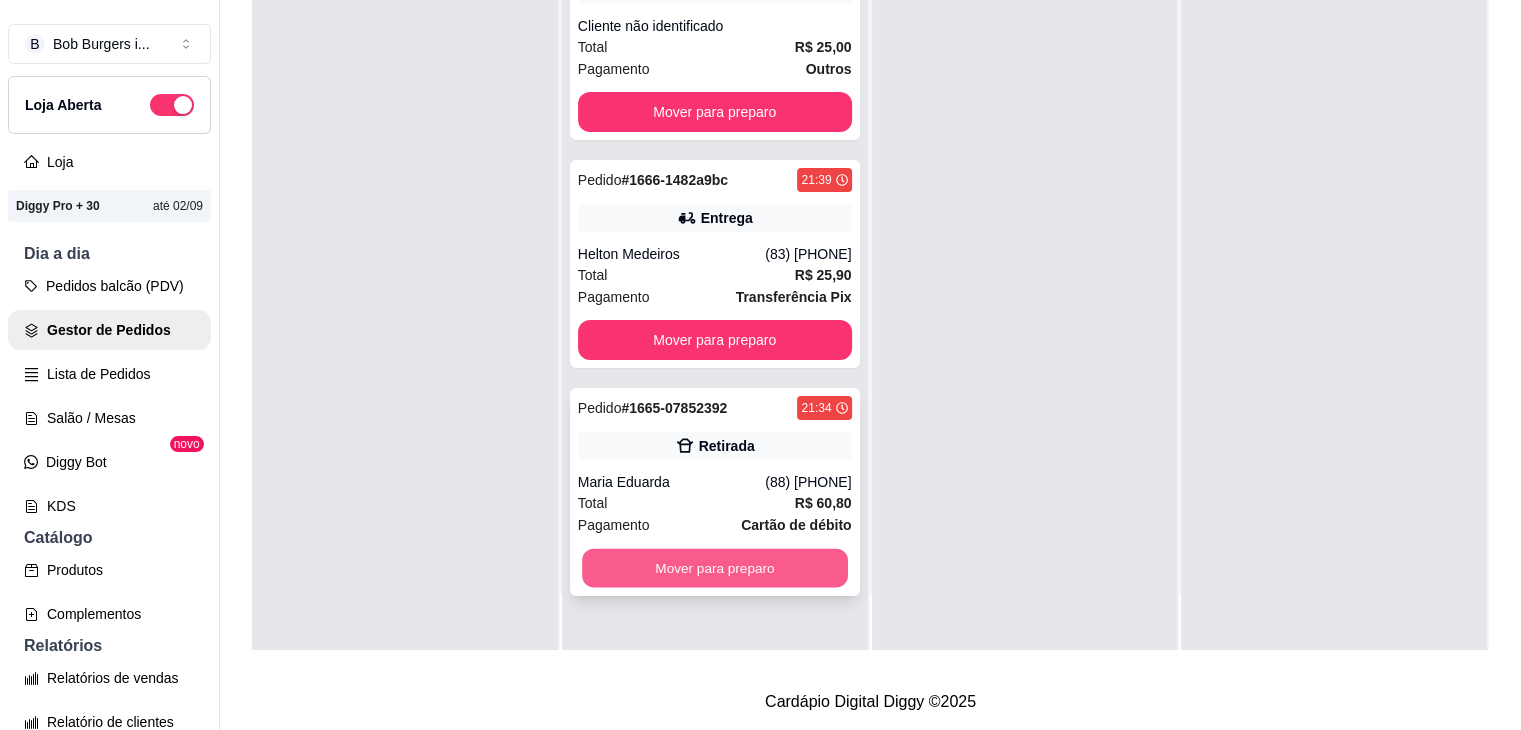 click on "Mover para preparo" at bounding box center (715, 568) 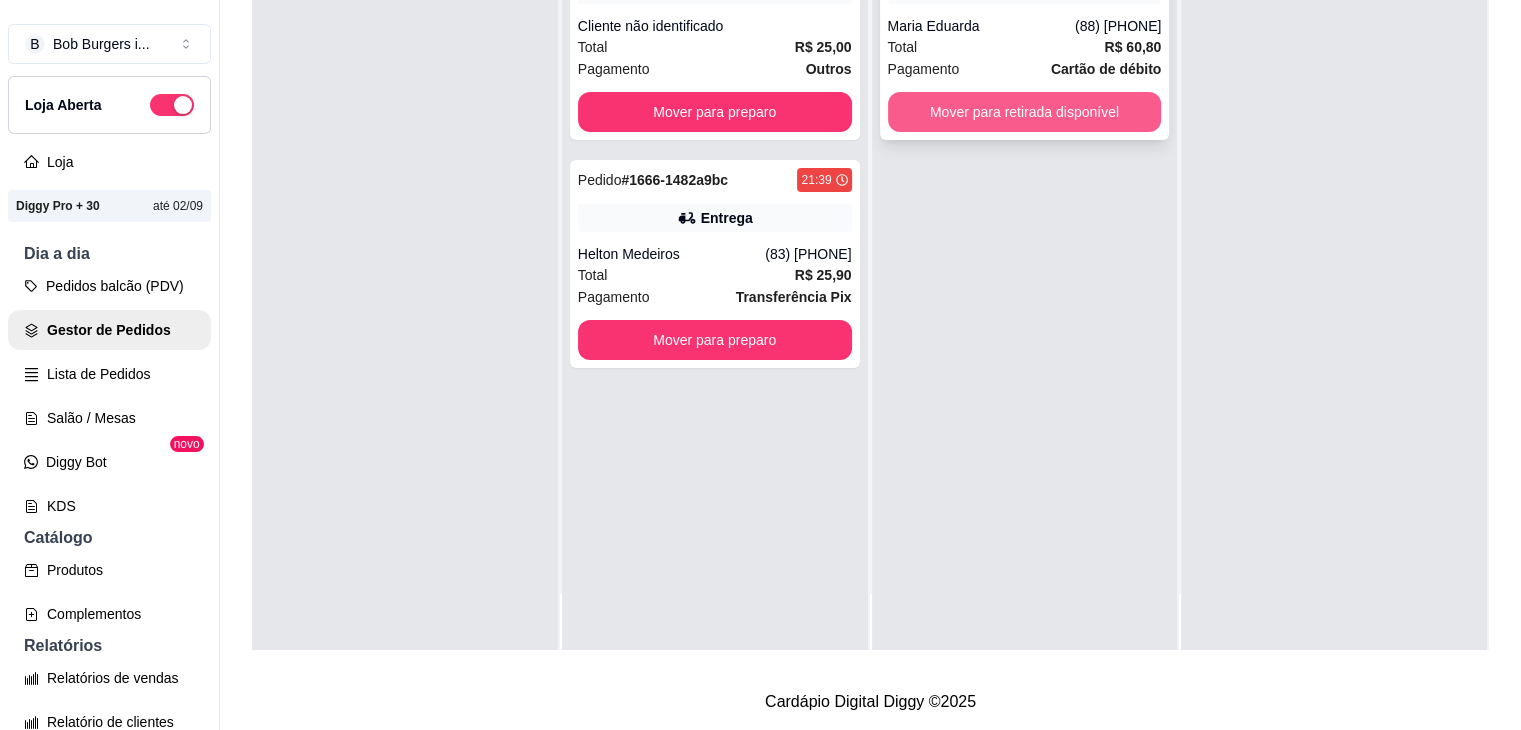 click on "Mover para retirada disponível" at bounding box center [1025, 112] 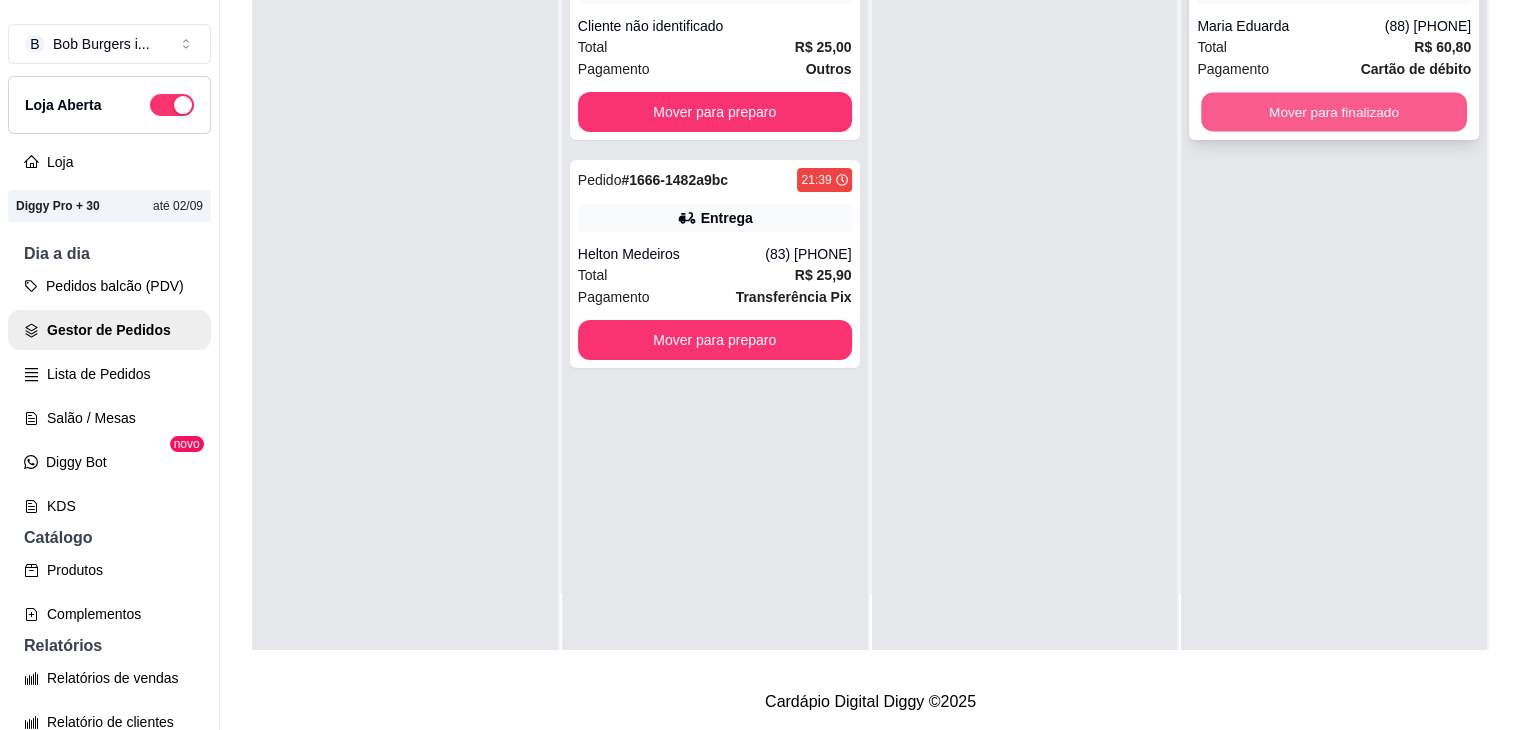 click on "Mover para finalizado" at bounding box center (1334, 112) 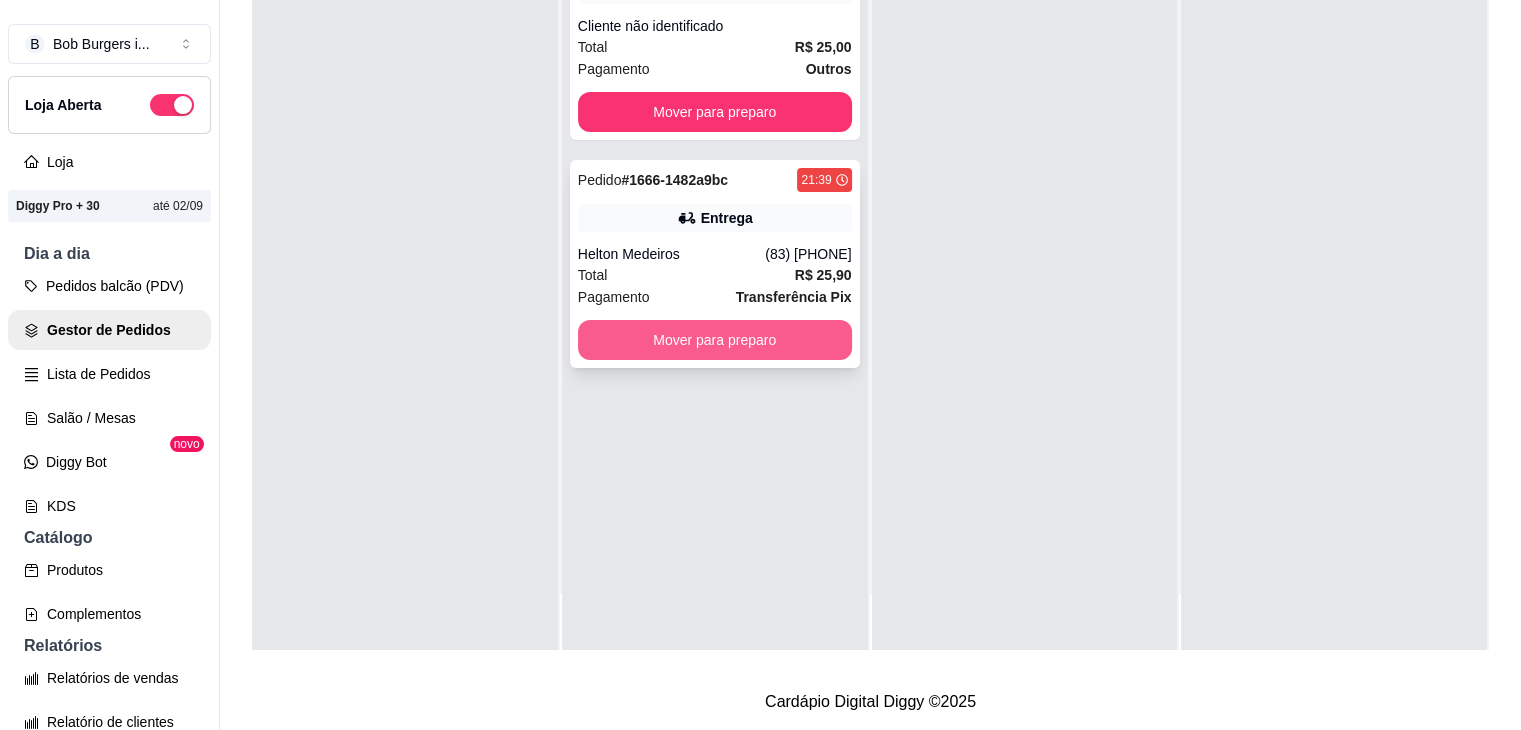 click on "Mover para preparo" at bounding box center [715, 340] 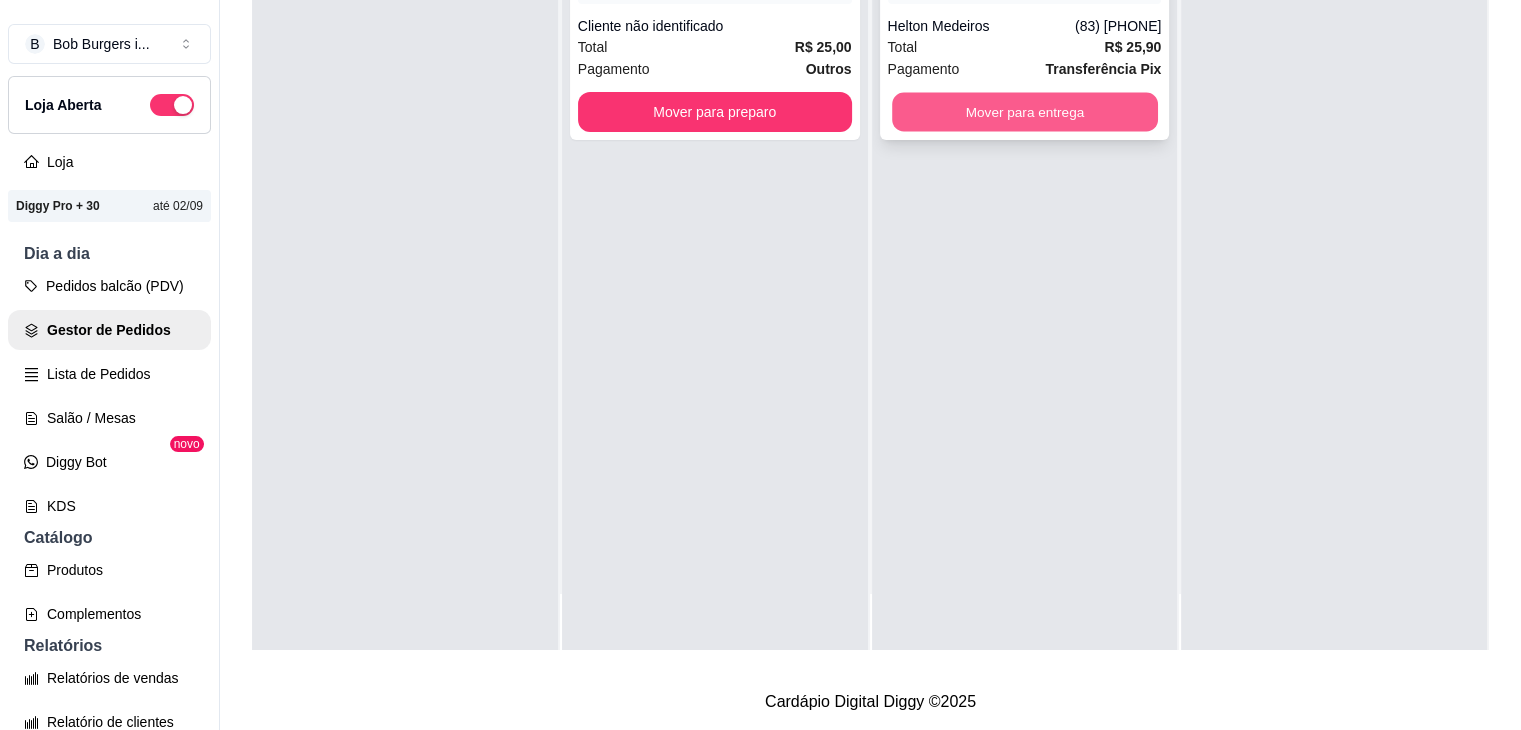 click on "Mover para entrega" at bounding box center (1025, 112) 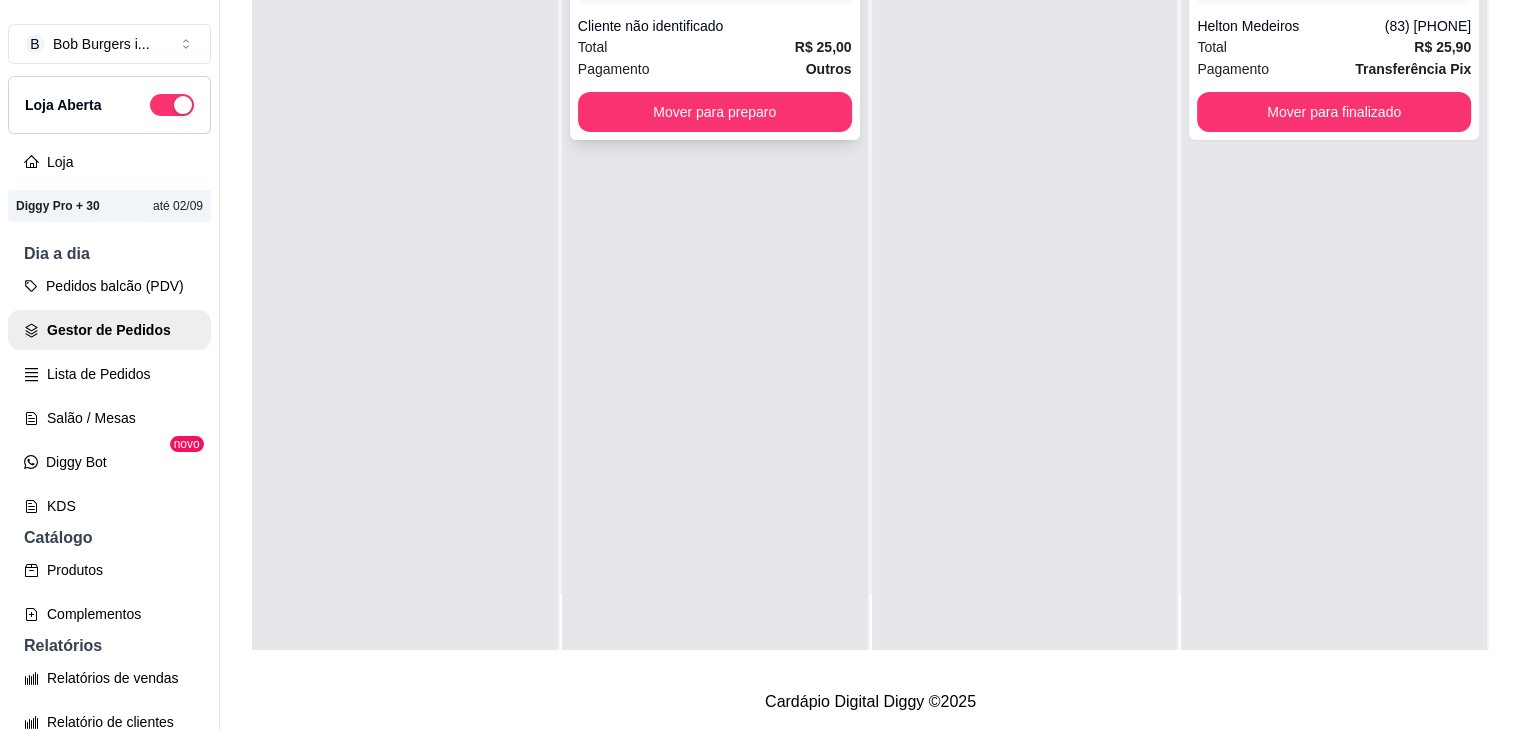 click on "Pagamento Outros" at bounding box center (715, 69) 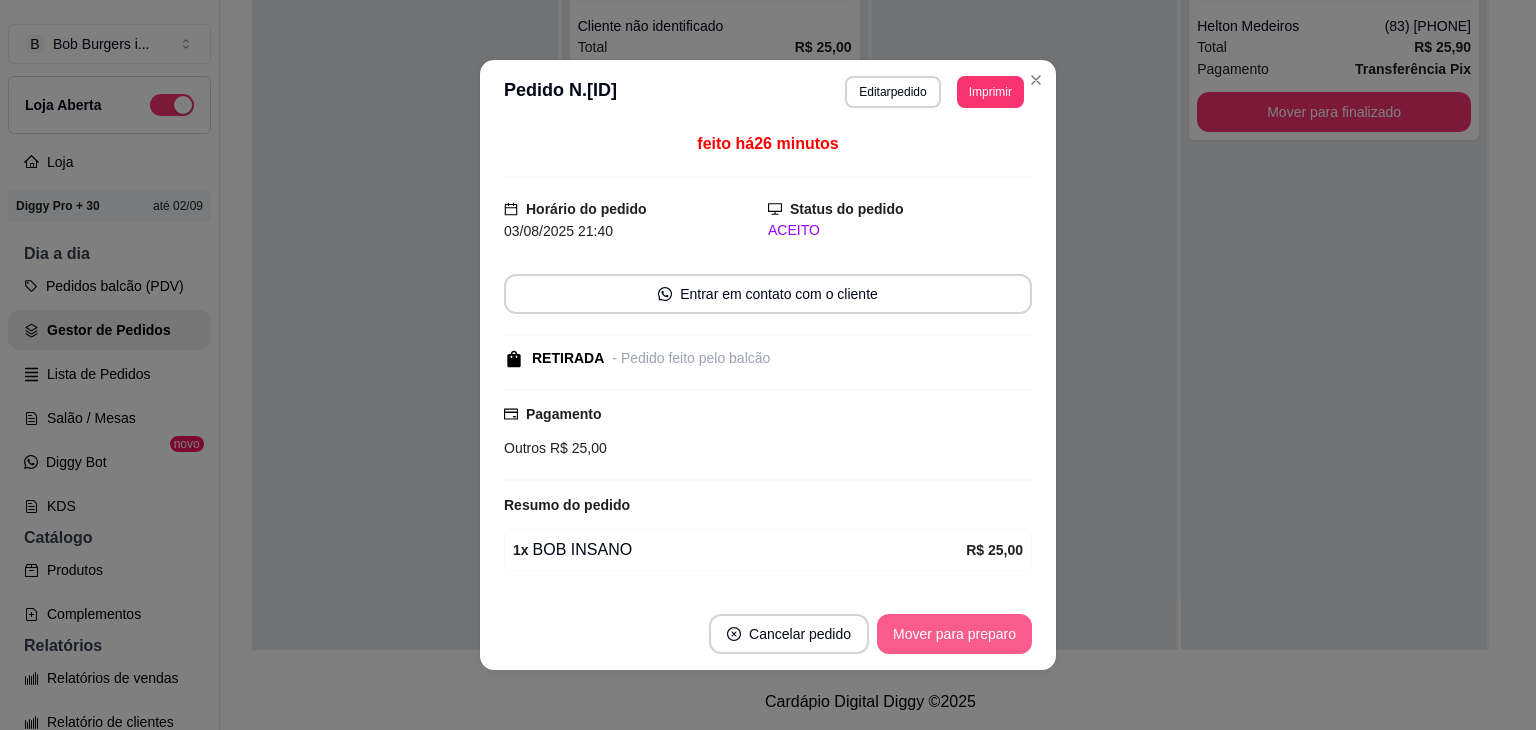 click on "Mover para preparo" at bounding box center [954, 634] 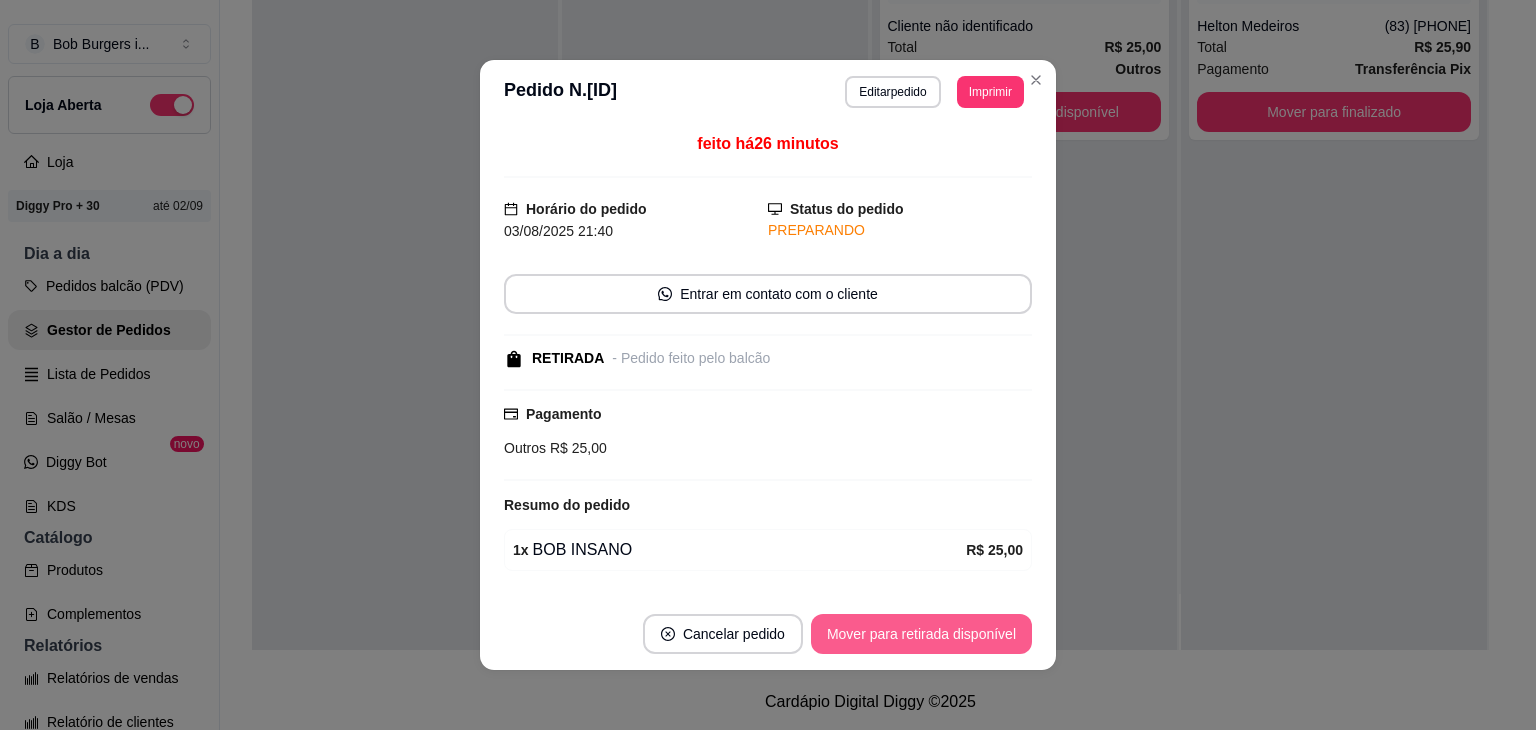 click on "Mover para retirada disponível" at bounding box center [921, 634] 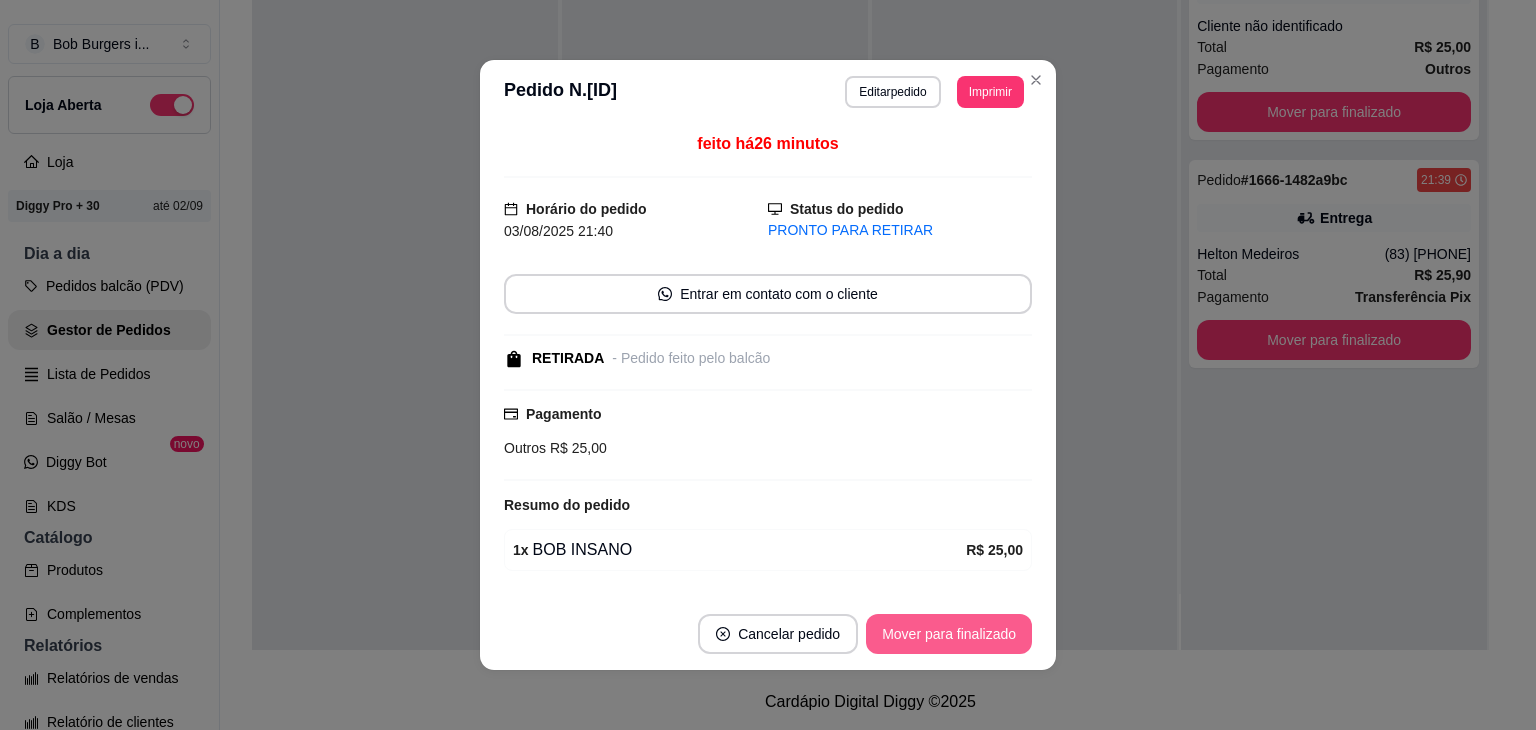 click on "Mover para finalizado" at bounding box center (949, 634) 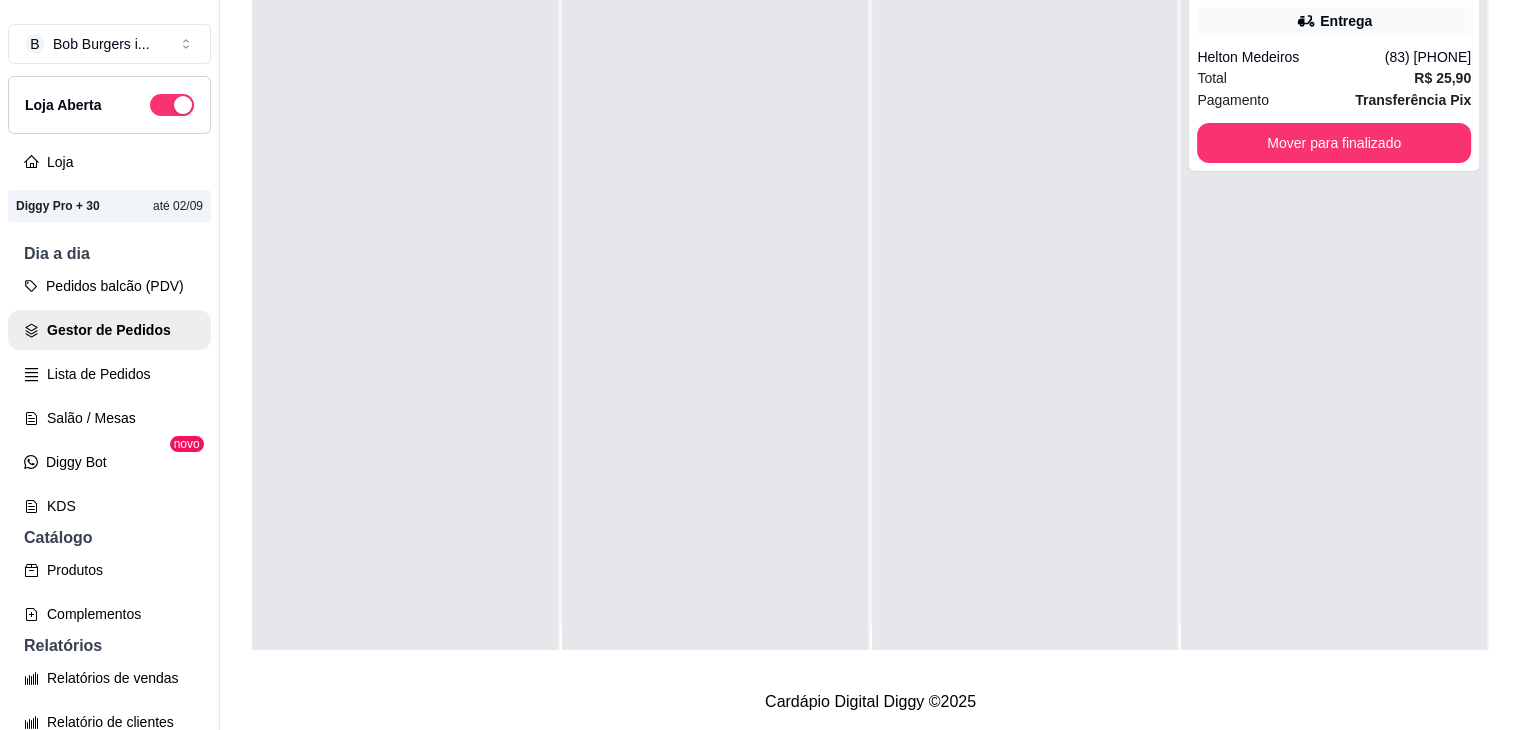scroll, scrollTop: 0, scrollLeft: 0, axis: both 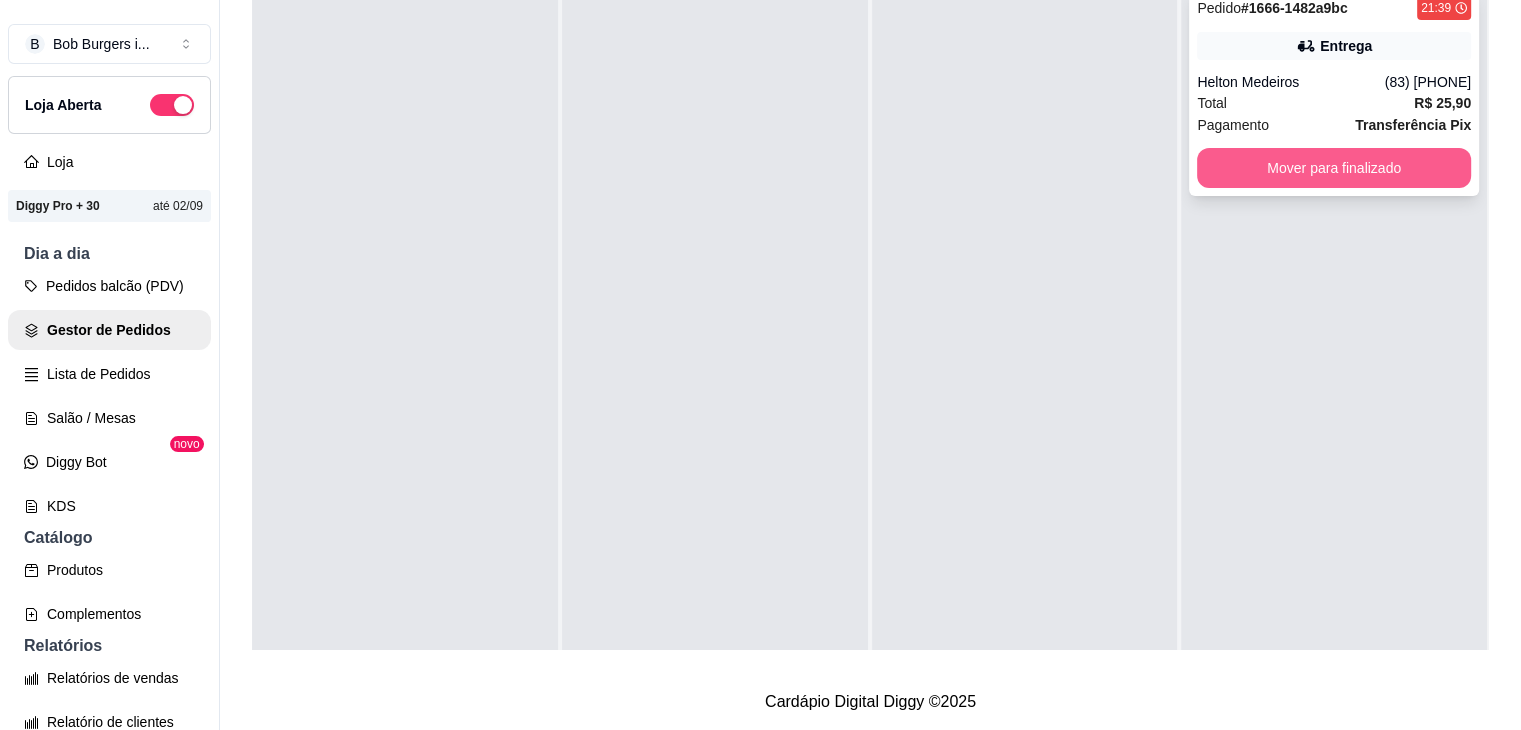 click on "Mover para finalizado" at bounding box center (1334, 168) 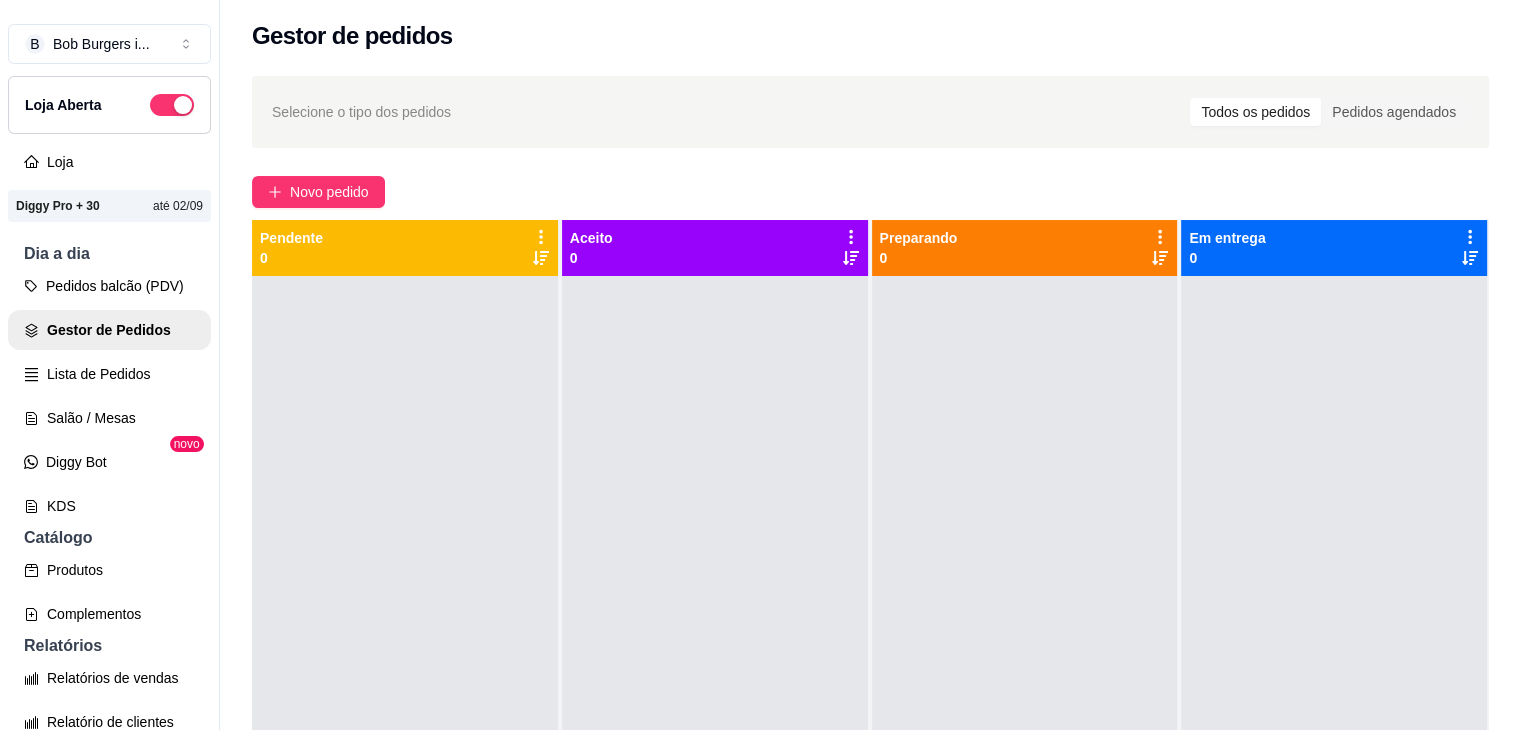 scroll, scrollTop: 0, scrollLeft: 0, axis: both 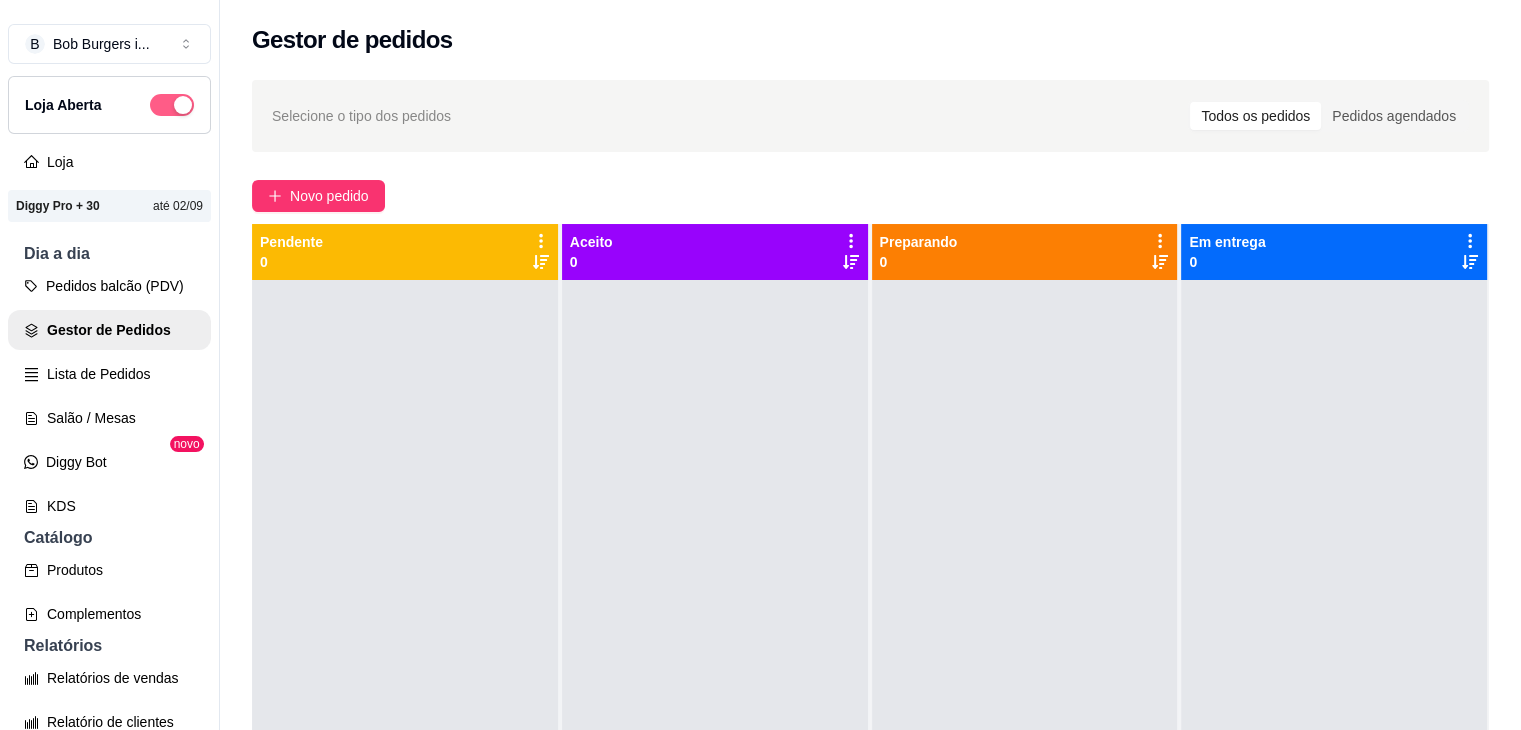 click at bounding box center [172, 105] 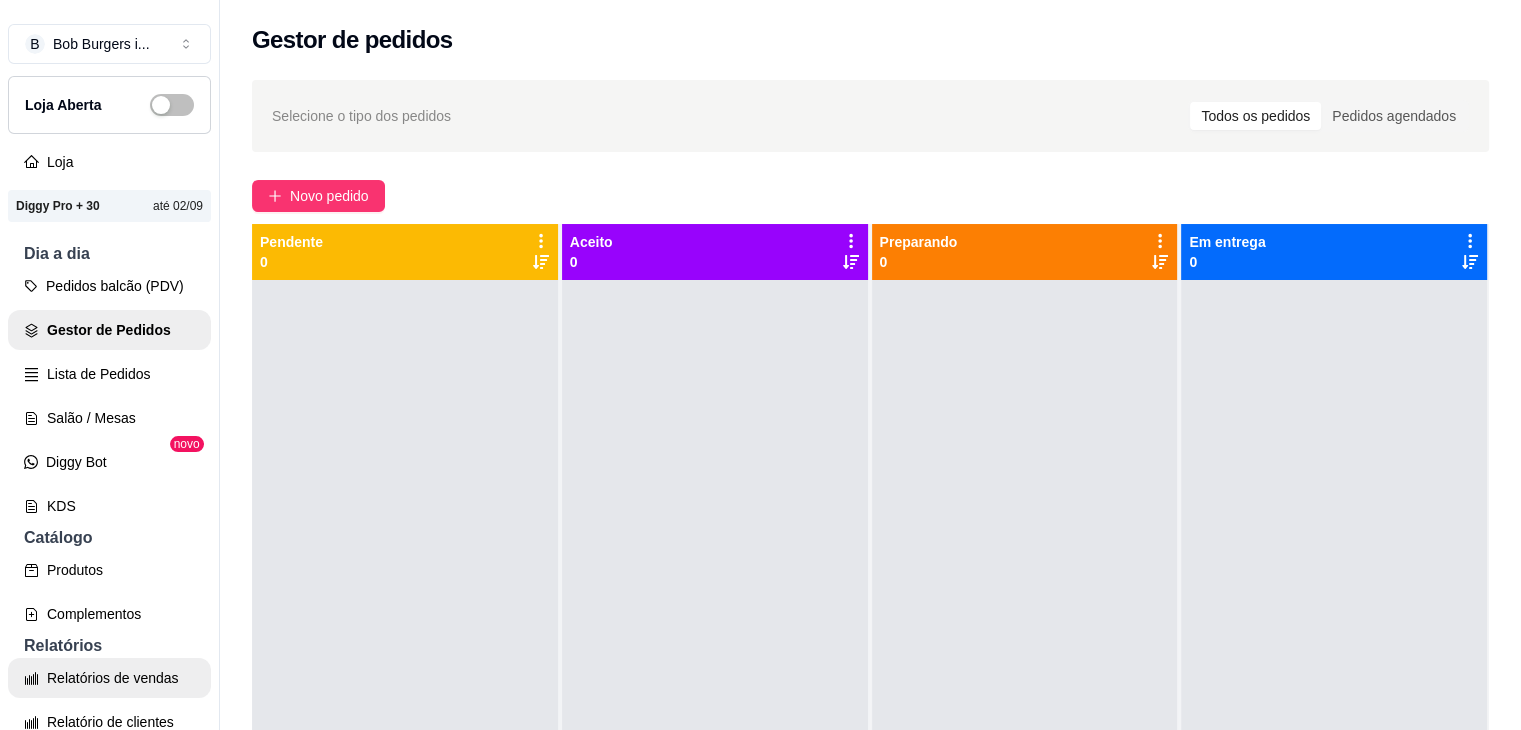 click on "Relatórios de vendas" at bounding box center (109, 678) 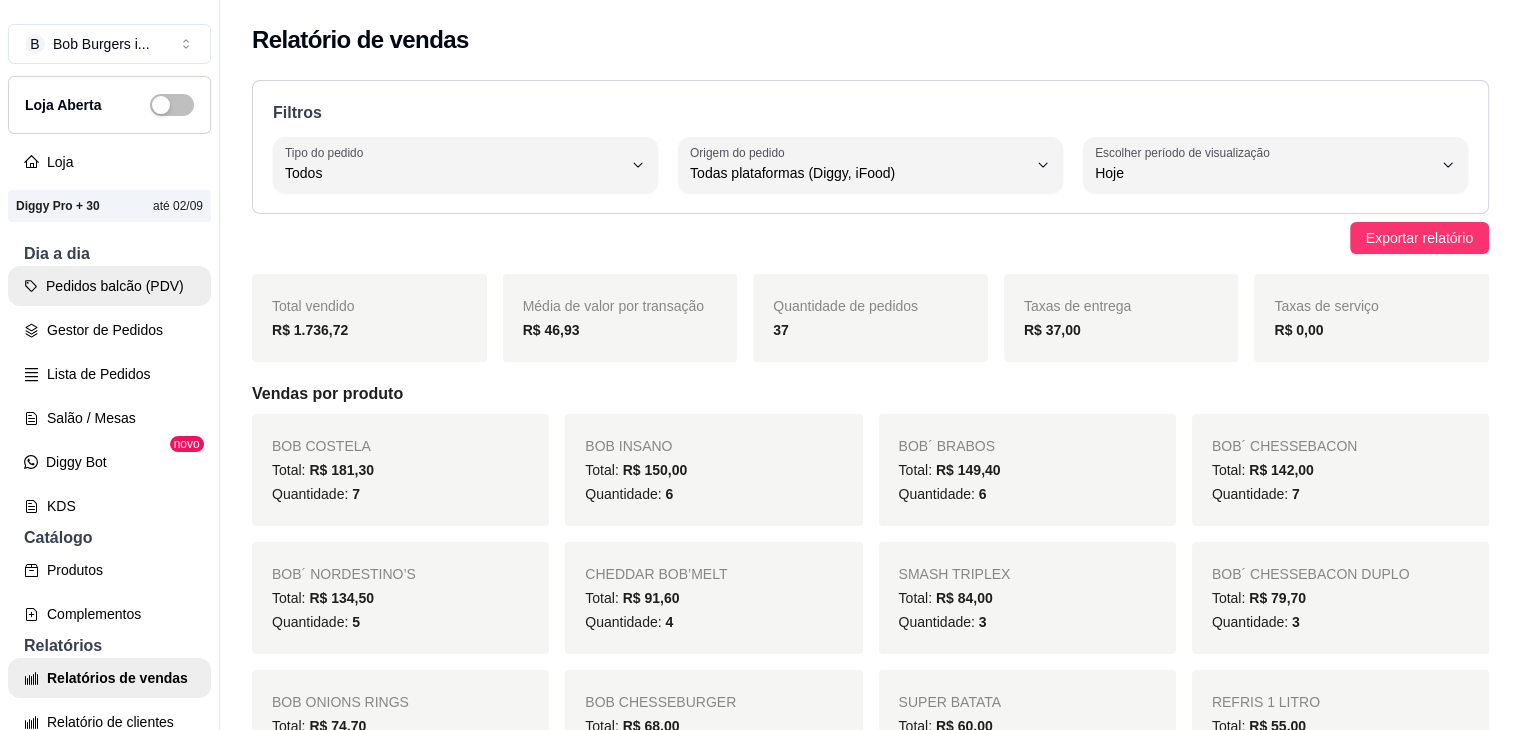 click on "Gestor de Pedidos" at bounding box center [109, 330] 